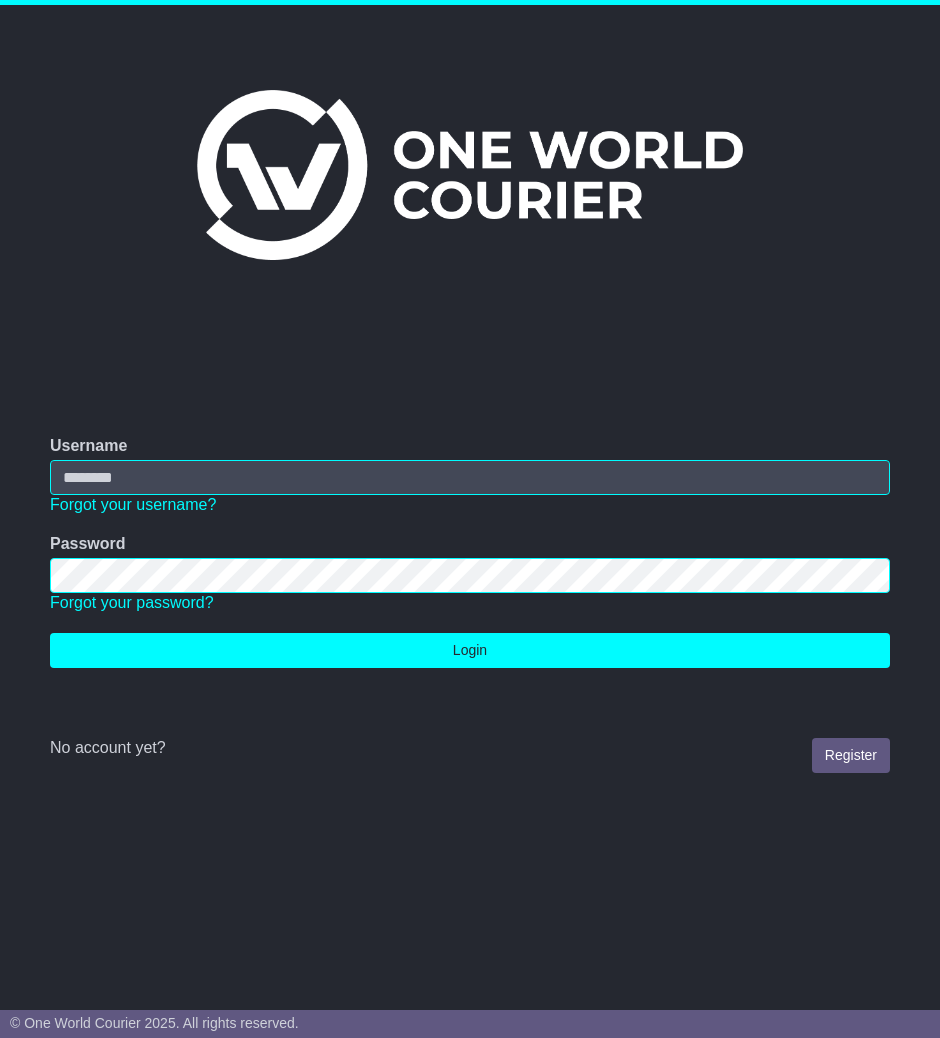 scroll, scrollTop: 0, scrollLeft: 0, axis: both 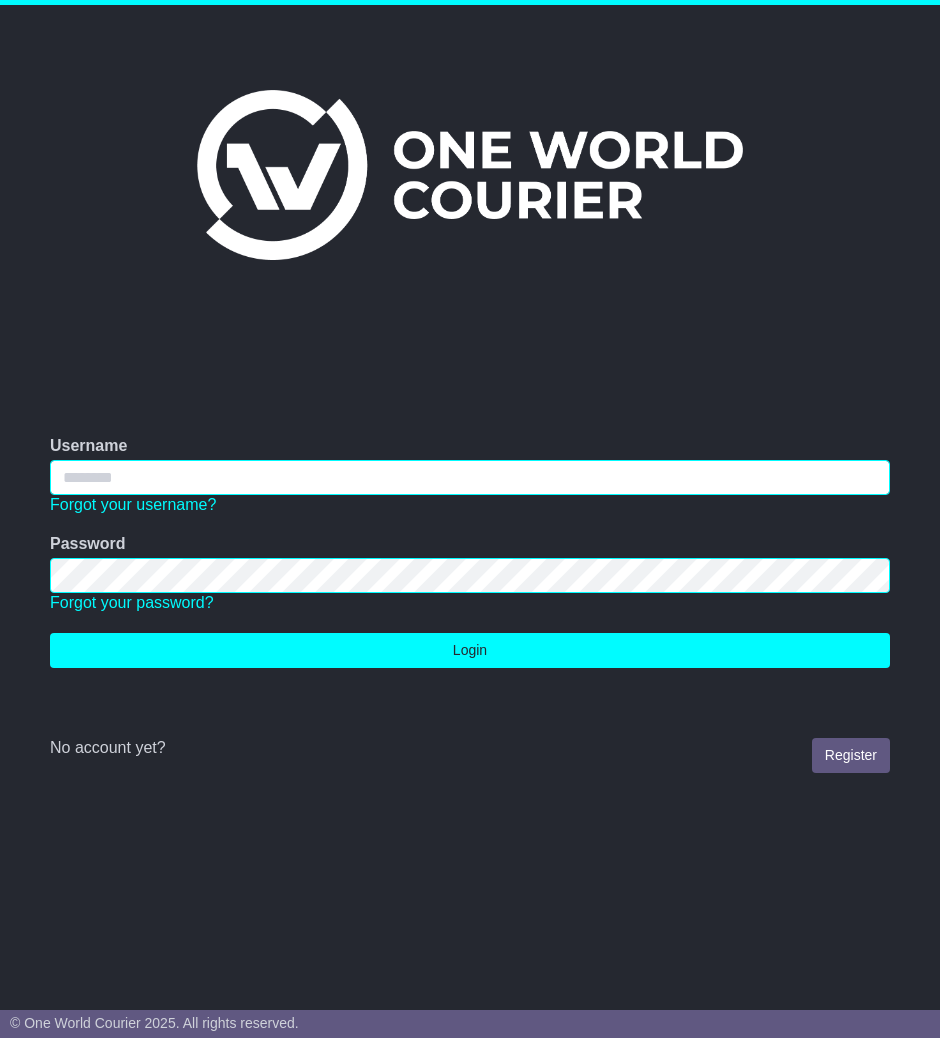 type on "**********" 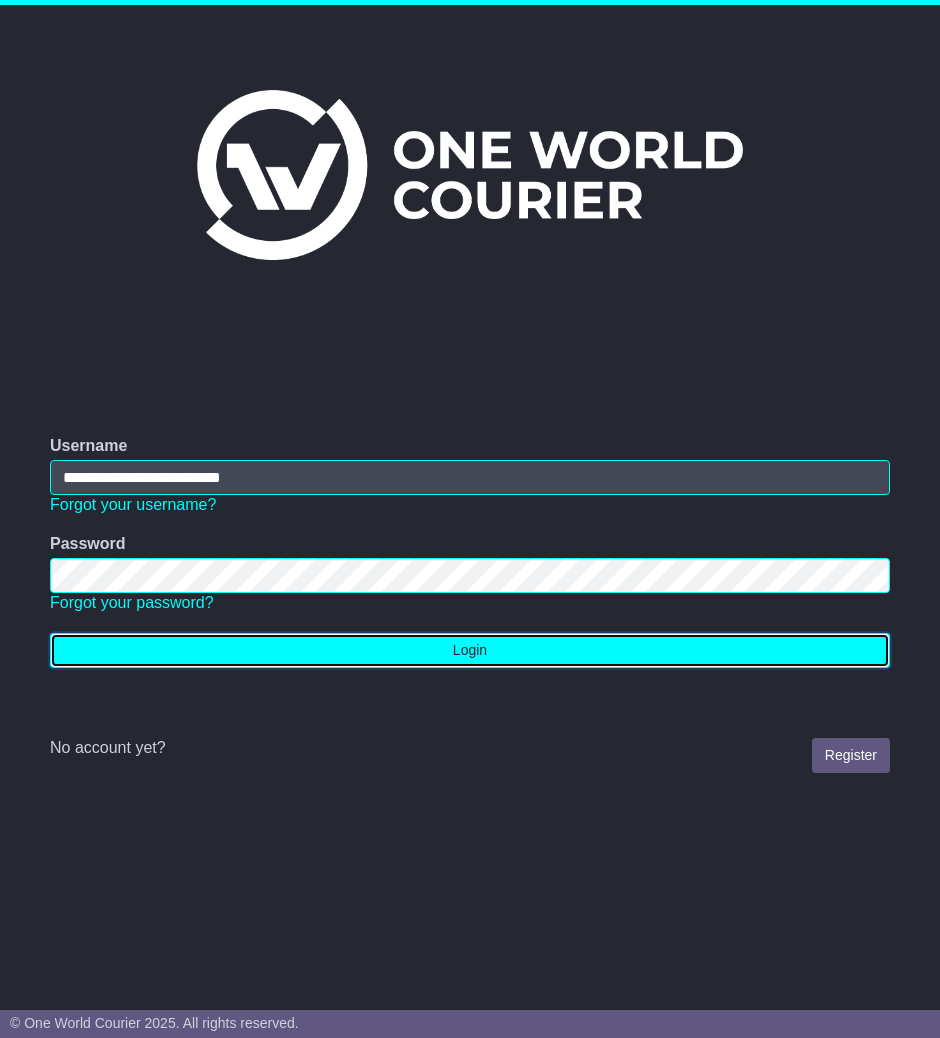 click on "Login" at bounding box center [470, 650] 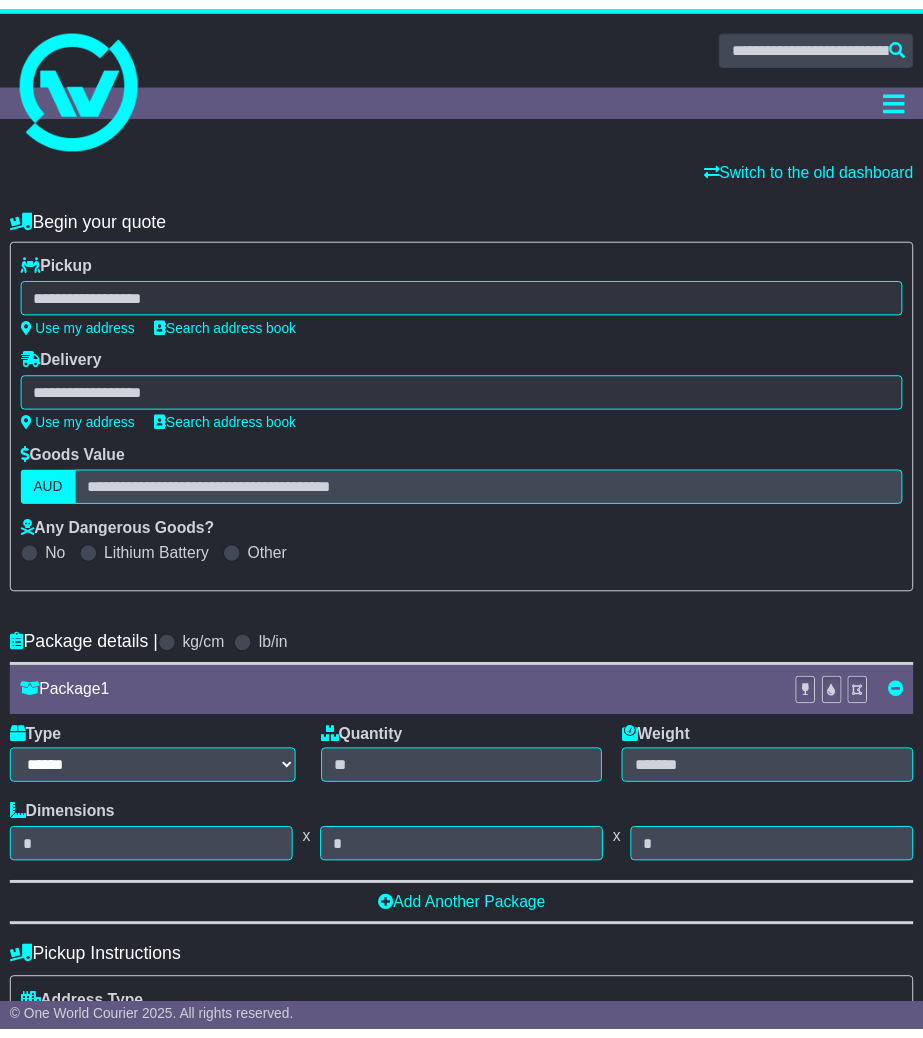 scroll, scrollTop: 0, scrollLeft: 0, axis: both 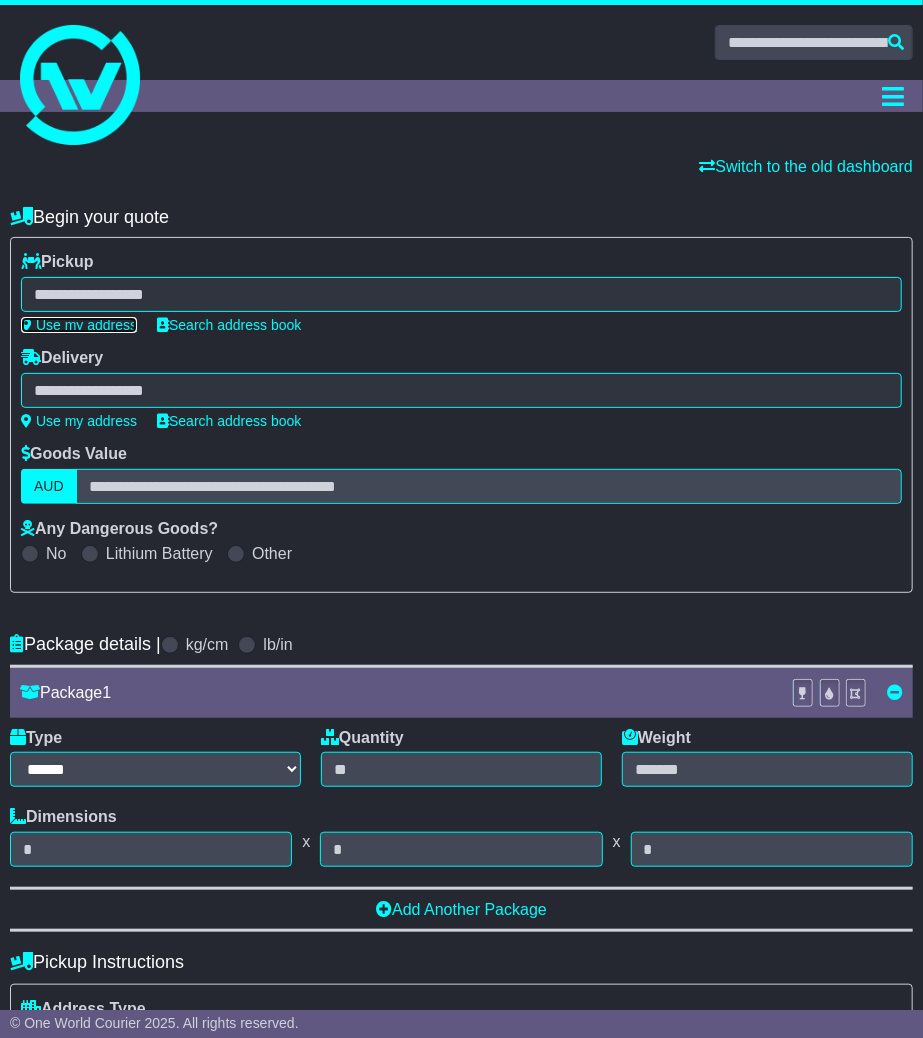 click on "Use my address" at bounding box center [79, 325] 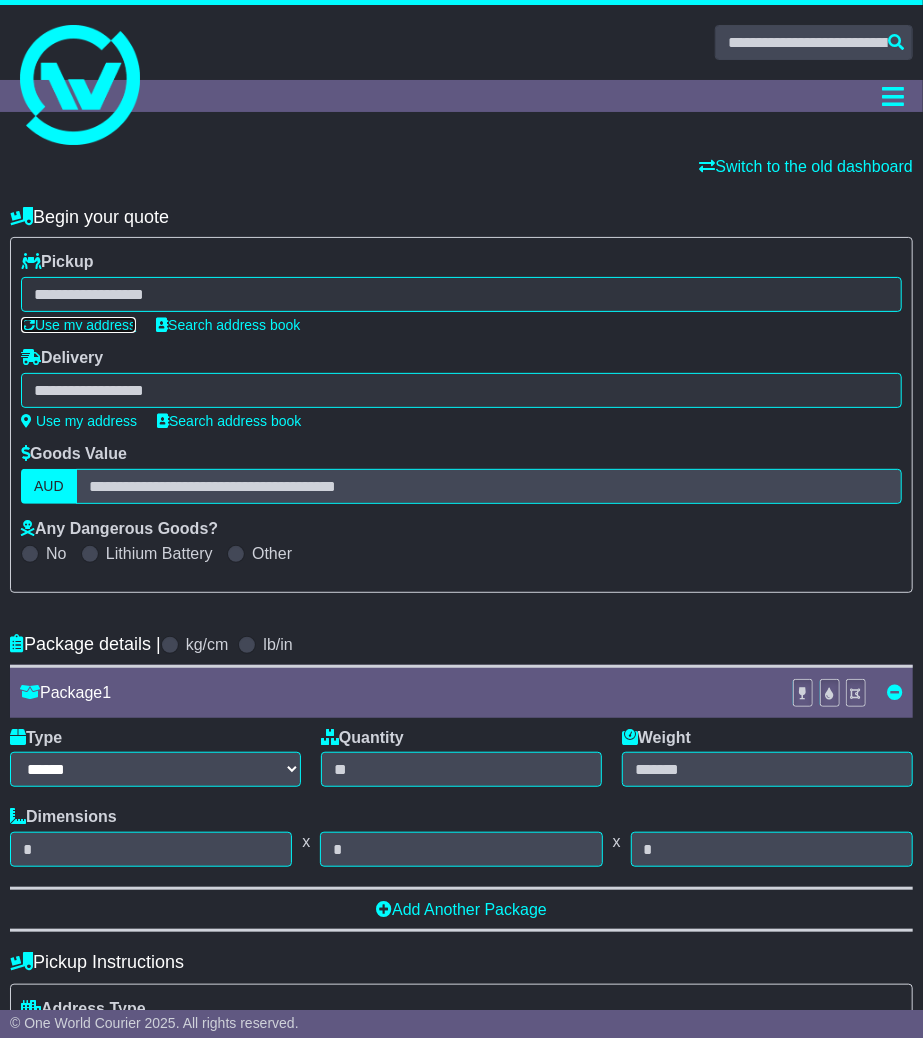 type on "**********" 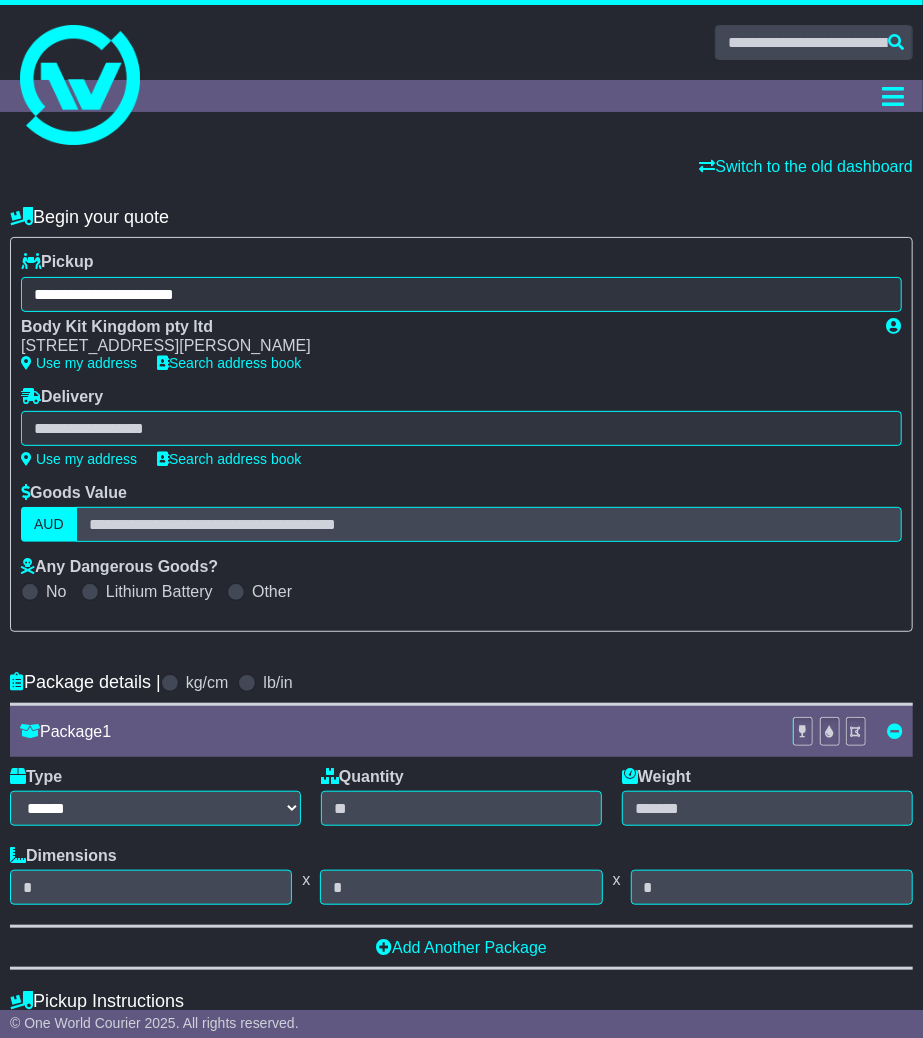 drag, startPoint x: 174, startPoint y: 441, endPoint x: 176, endPoint y: 428, distance: 13.152946 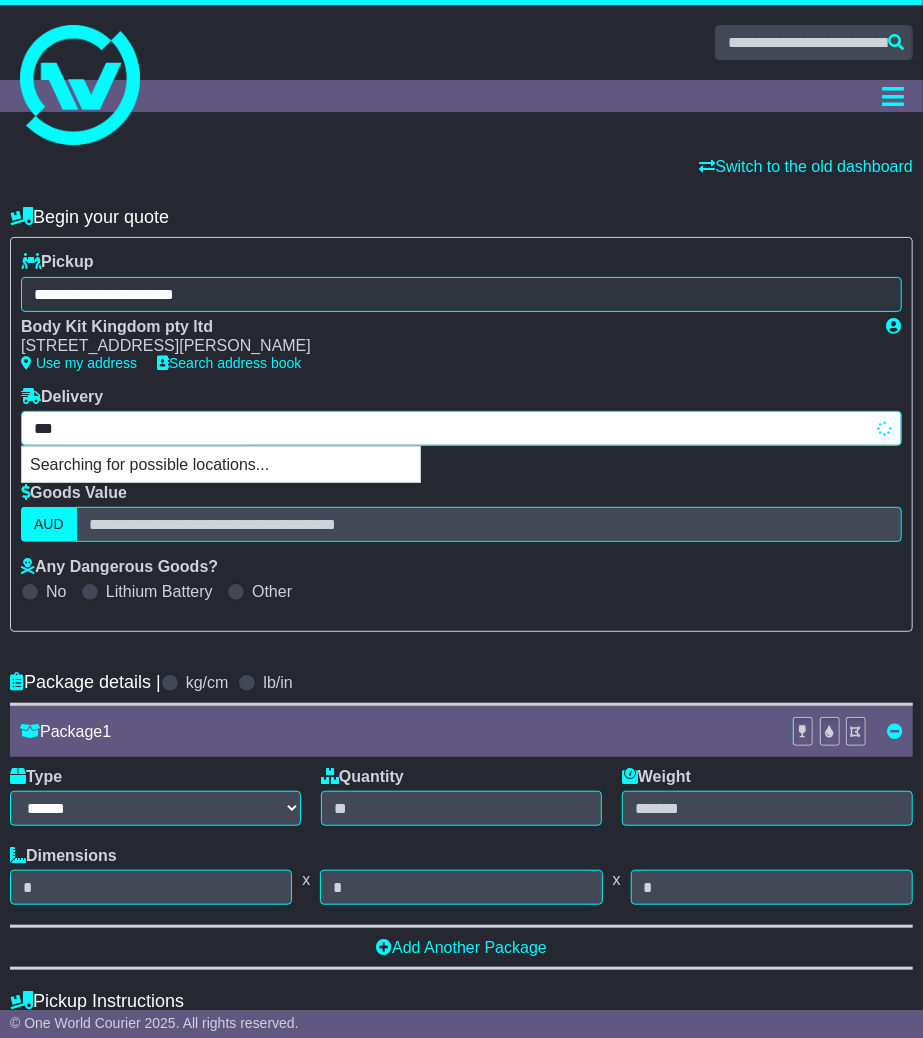 type on "****" 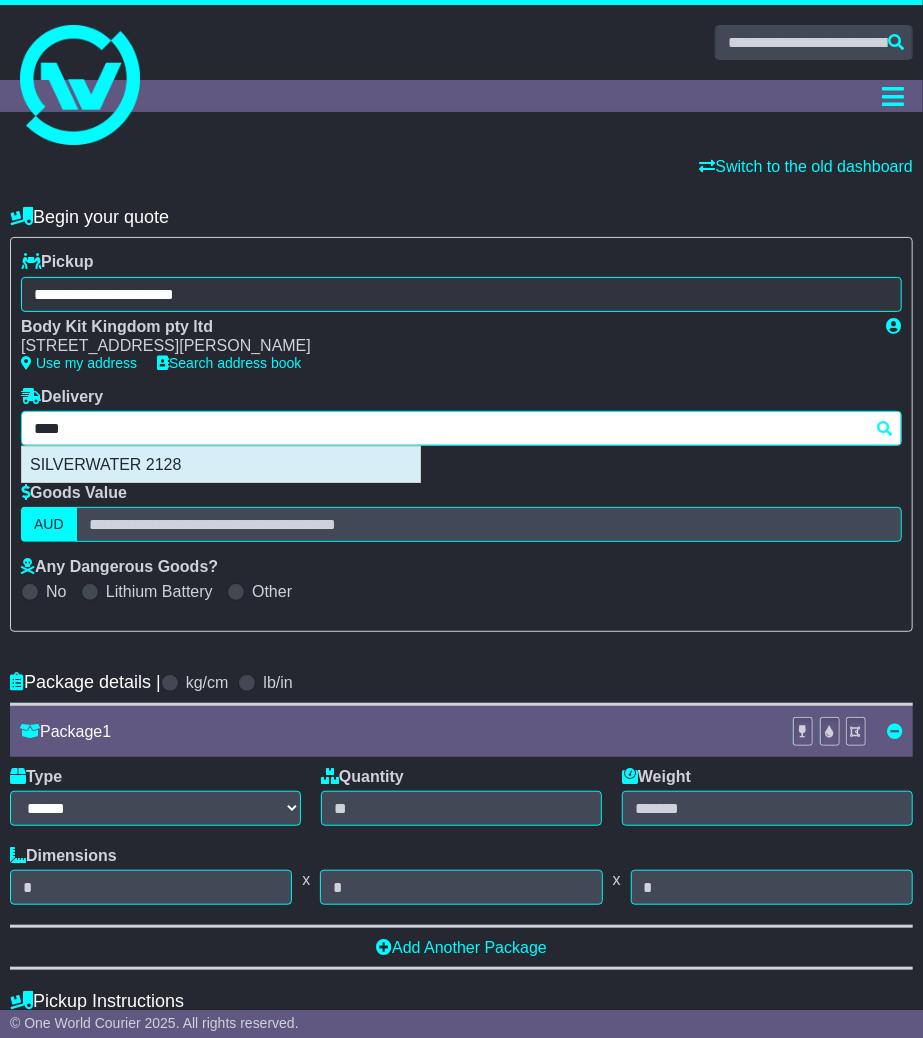 click on "SILVERWATER 2128" at bounding box center (221, 464) 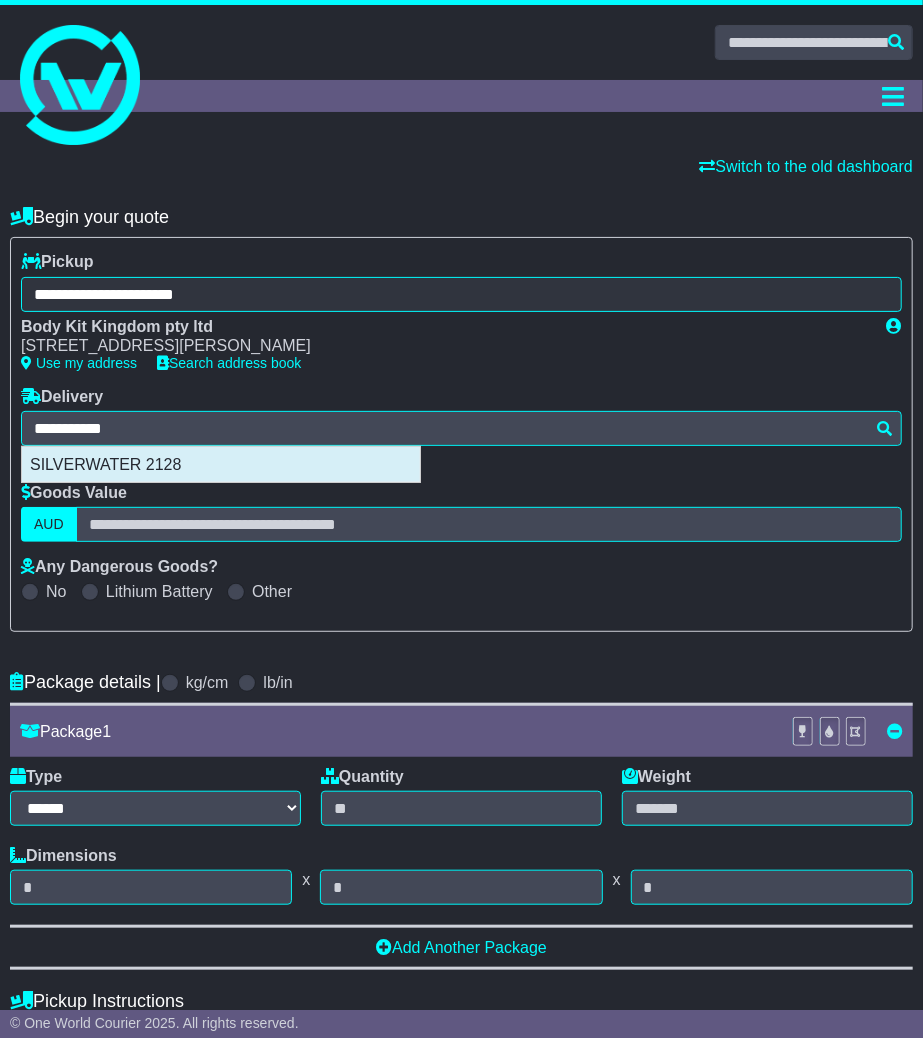 type on "**********" 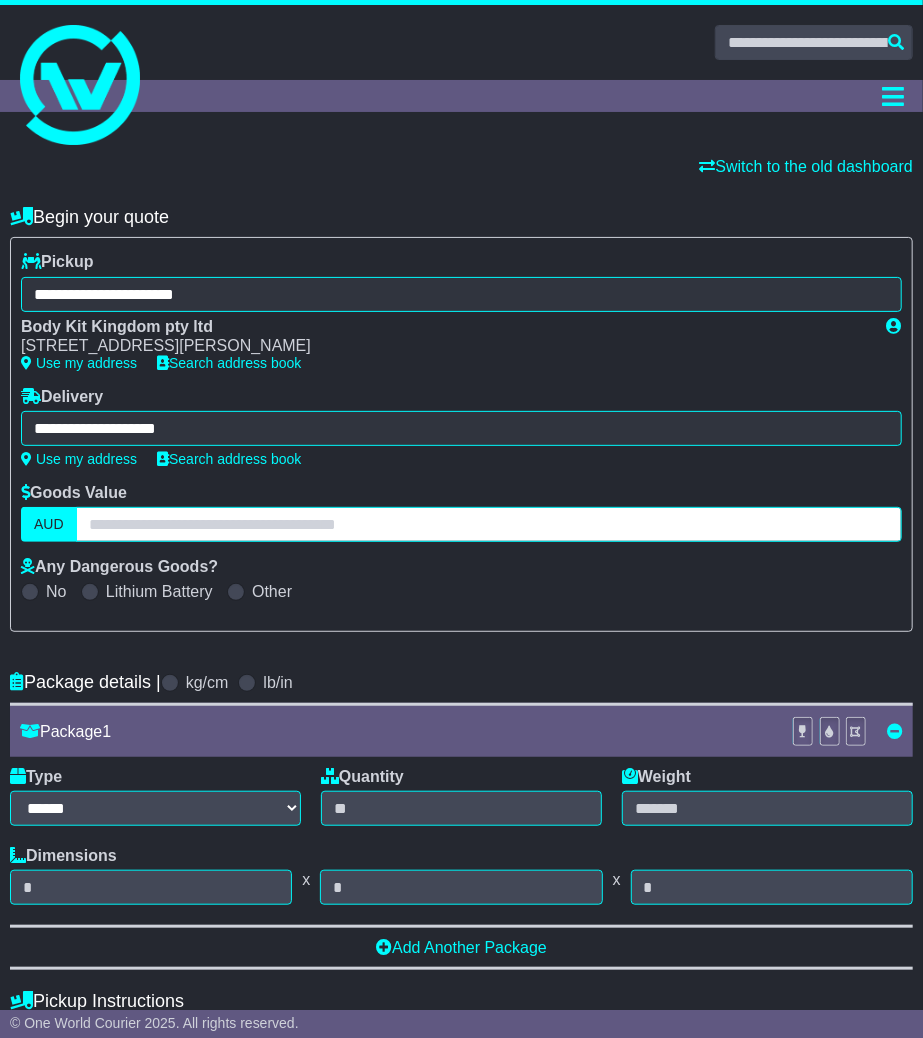 click at bounding box center (489, 524) 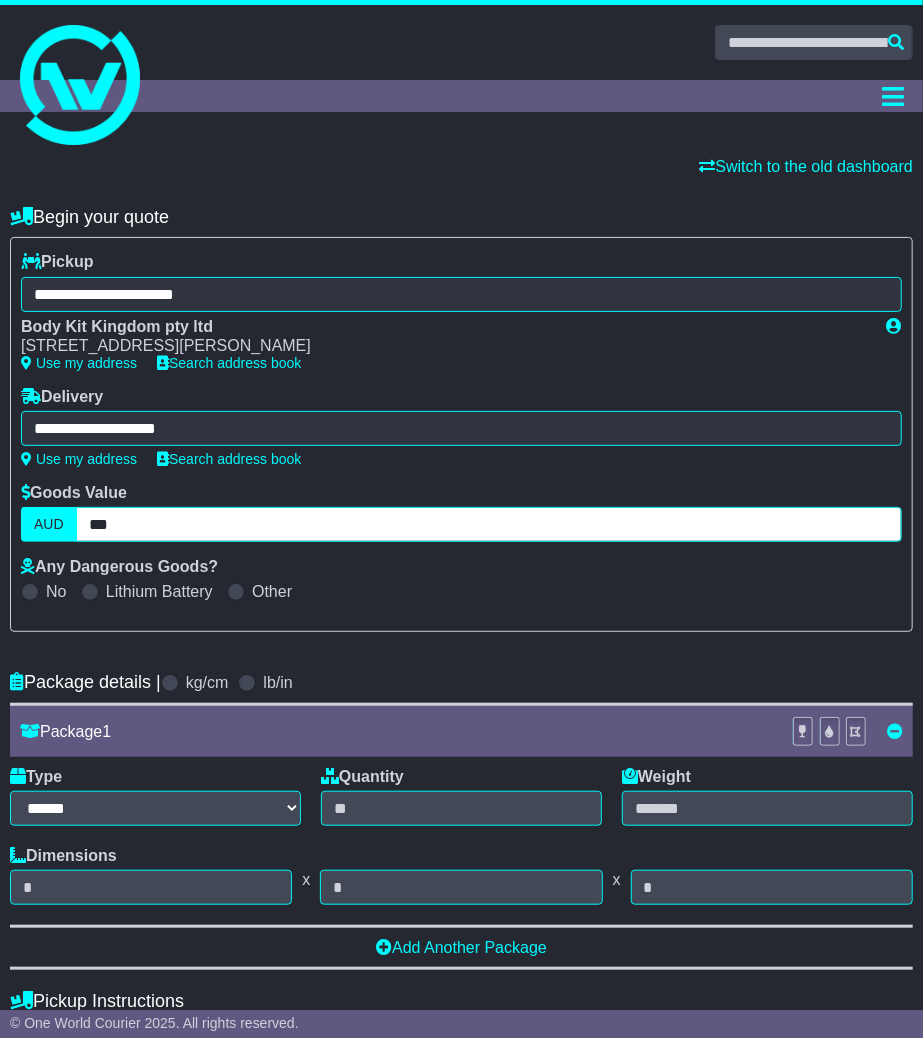 type on "***" 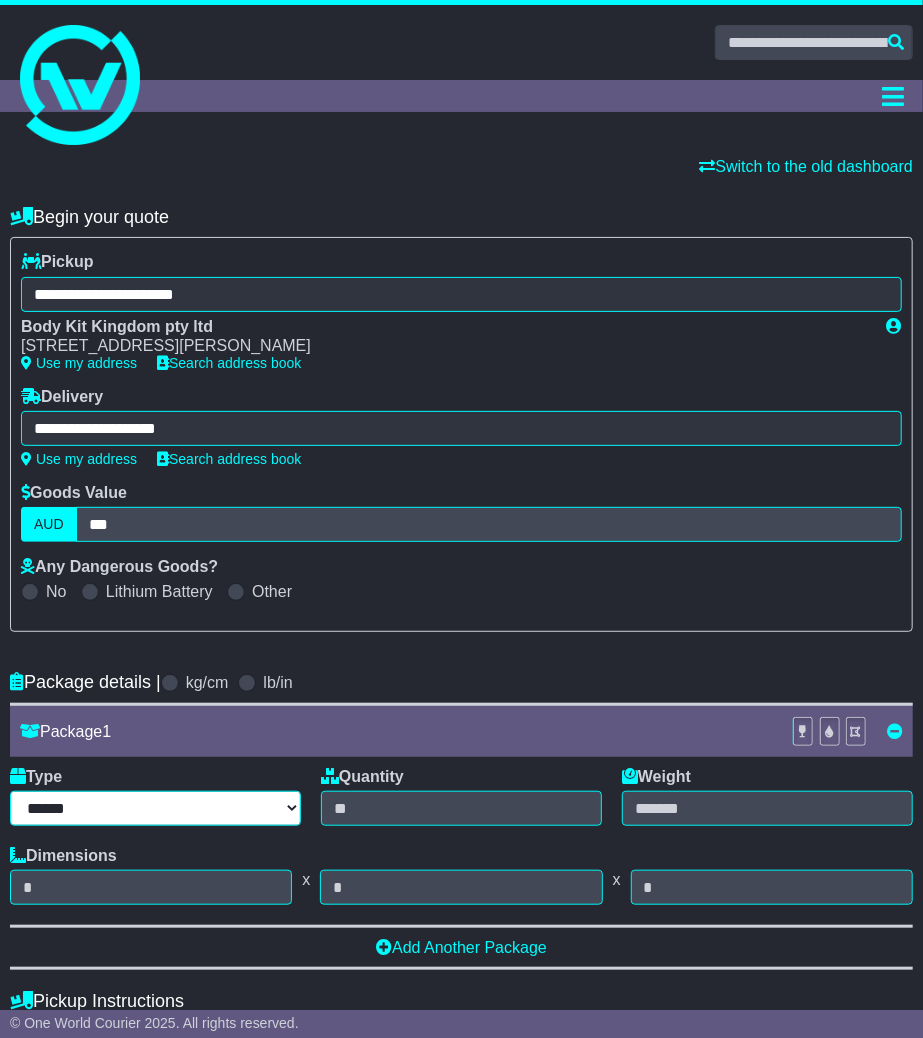 select on "*****" 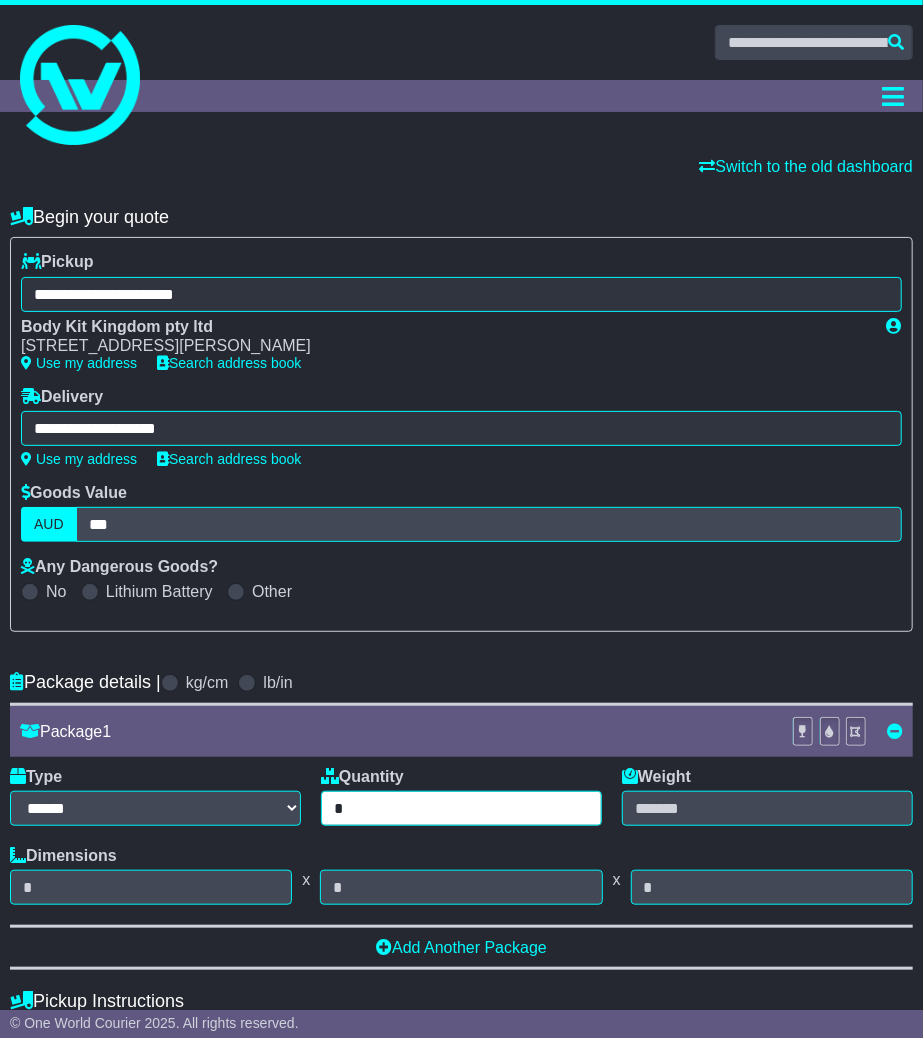 type on "*" 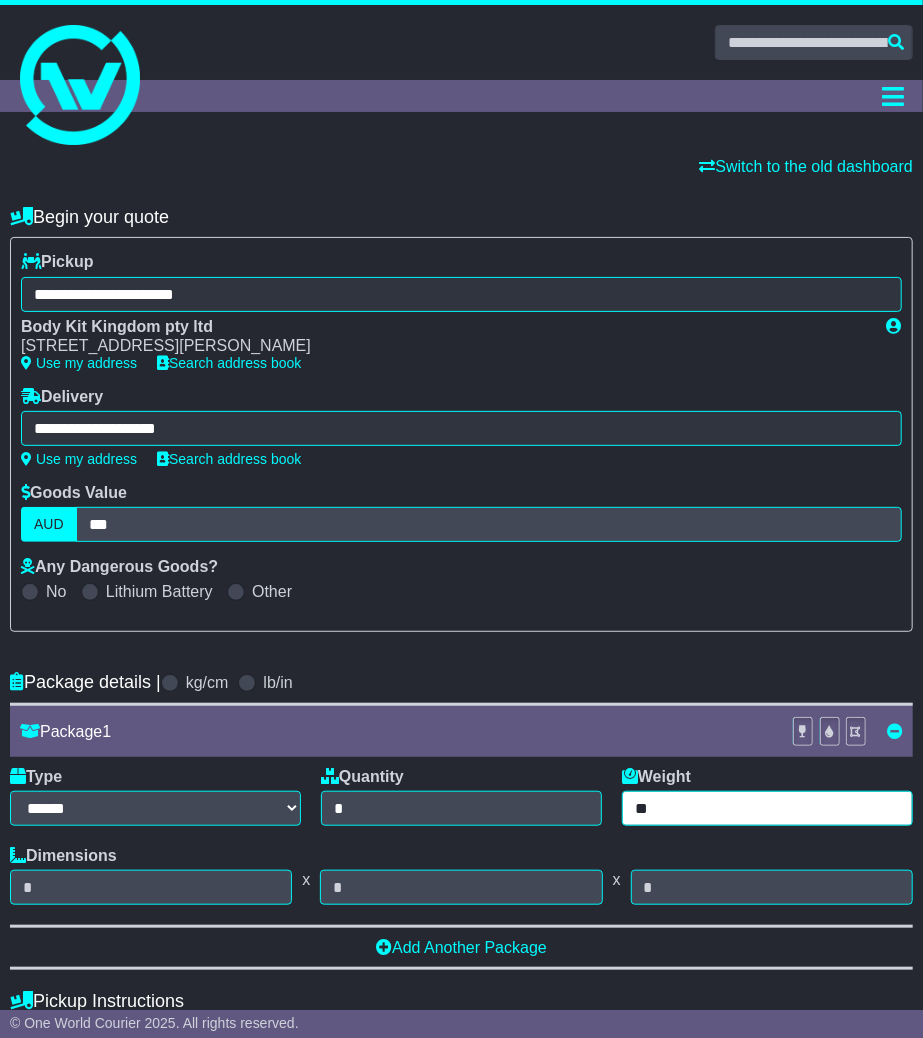 type on "**" 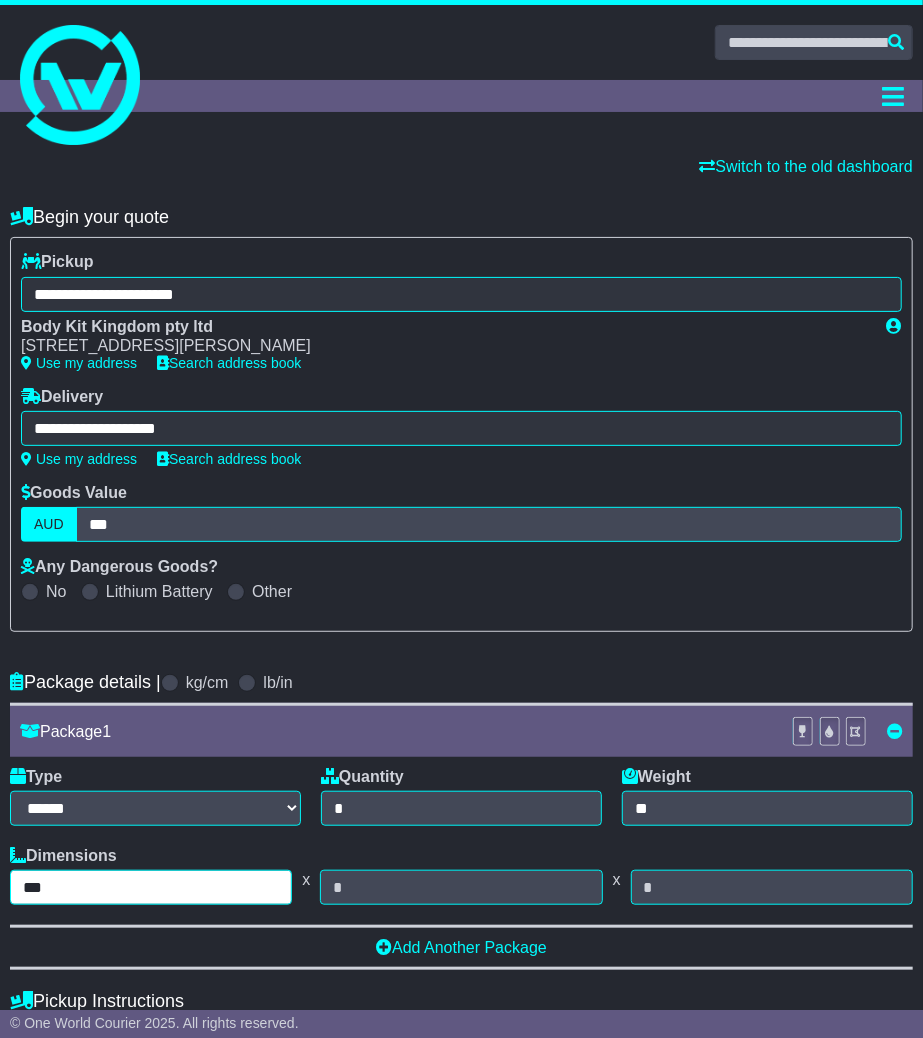 type on "***" 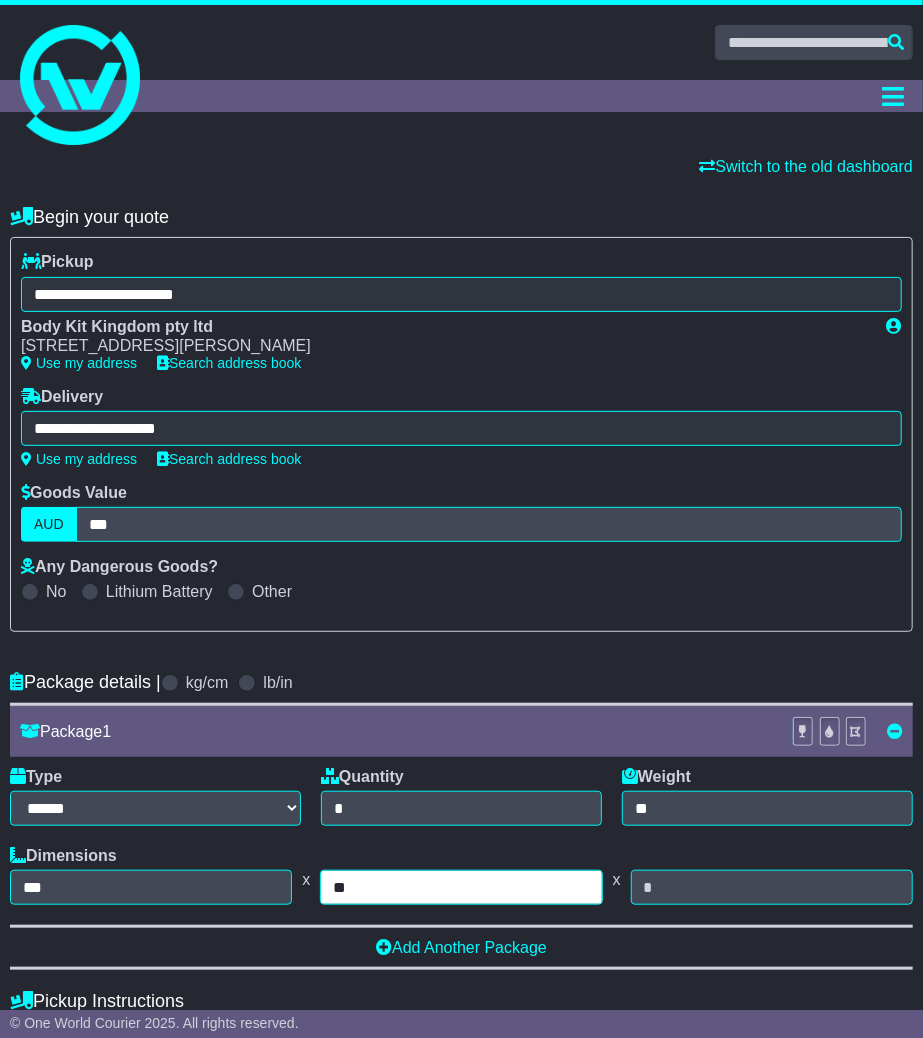 type on "**" 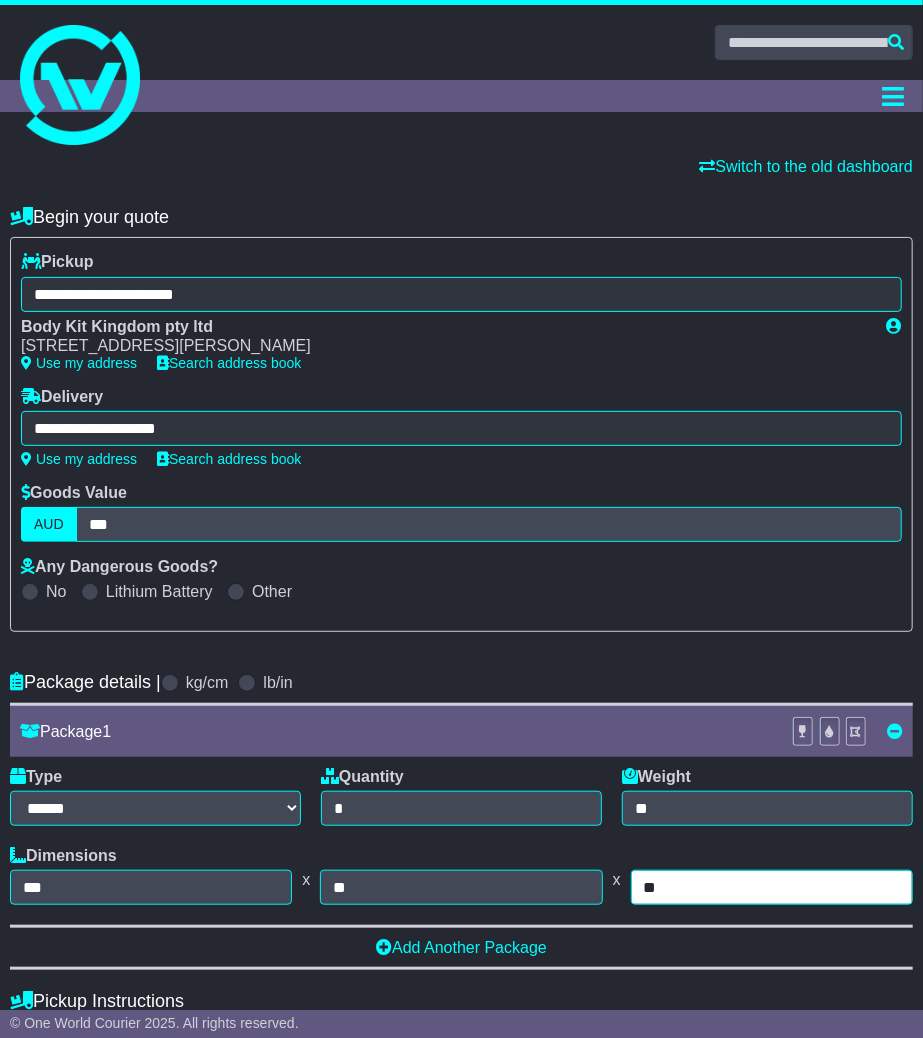 type on "**" 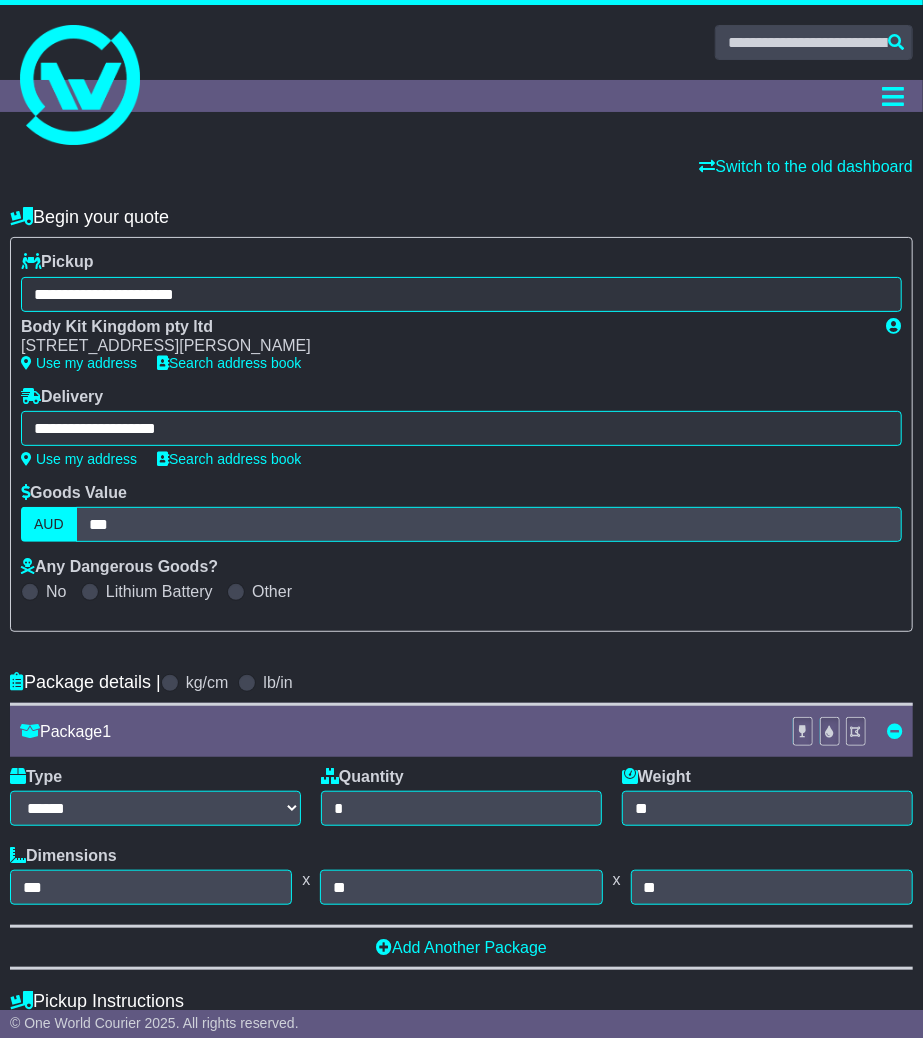 scroll, scrollTop: 694, scrollLeft: 0, axis: vertical 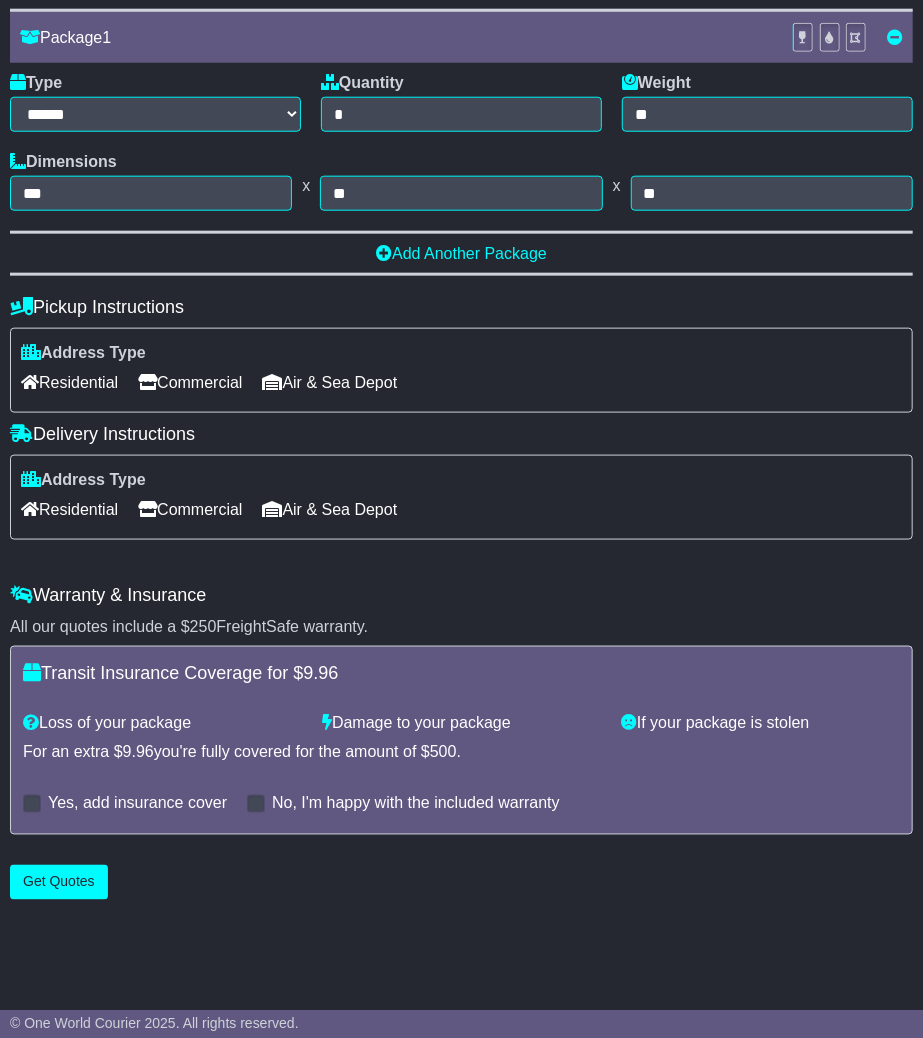 click on "Commercial" at bounding box center (190, 509) 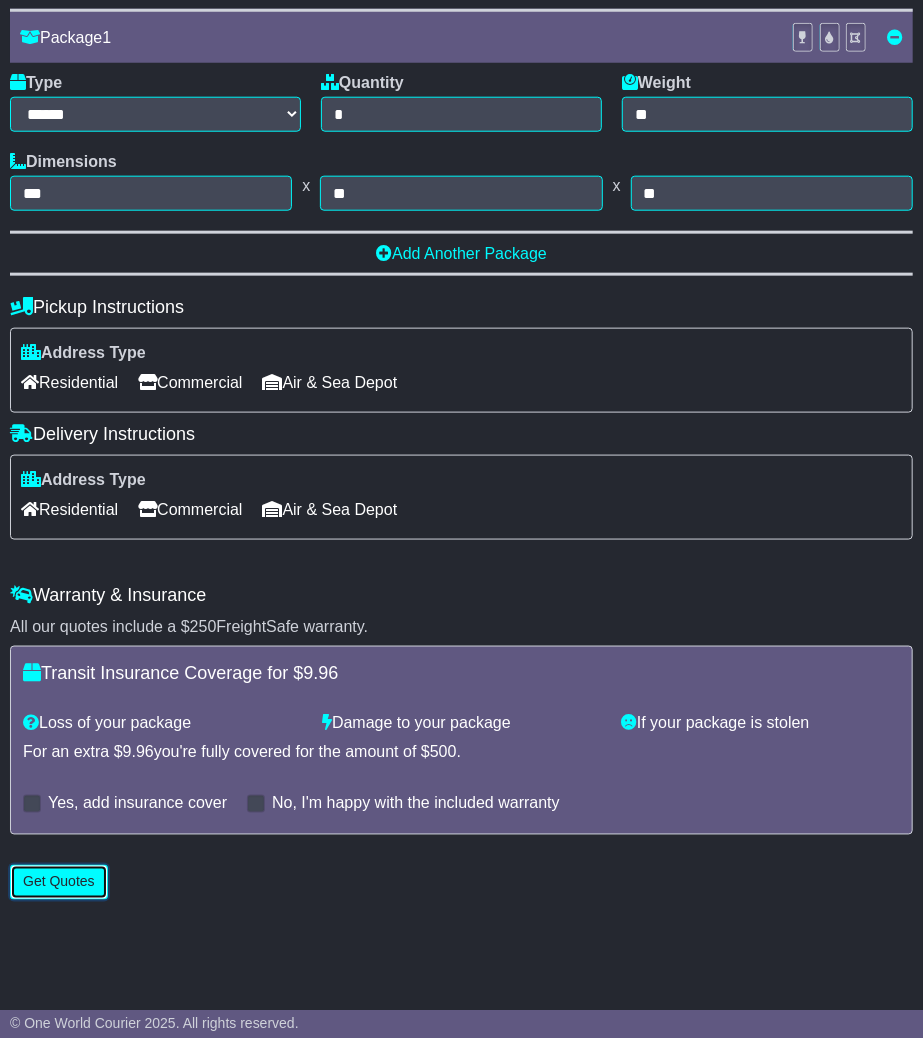 click on "Get Quotes" at bounding box center (59, 882) 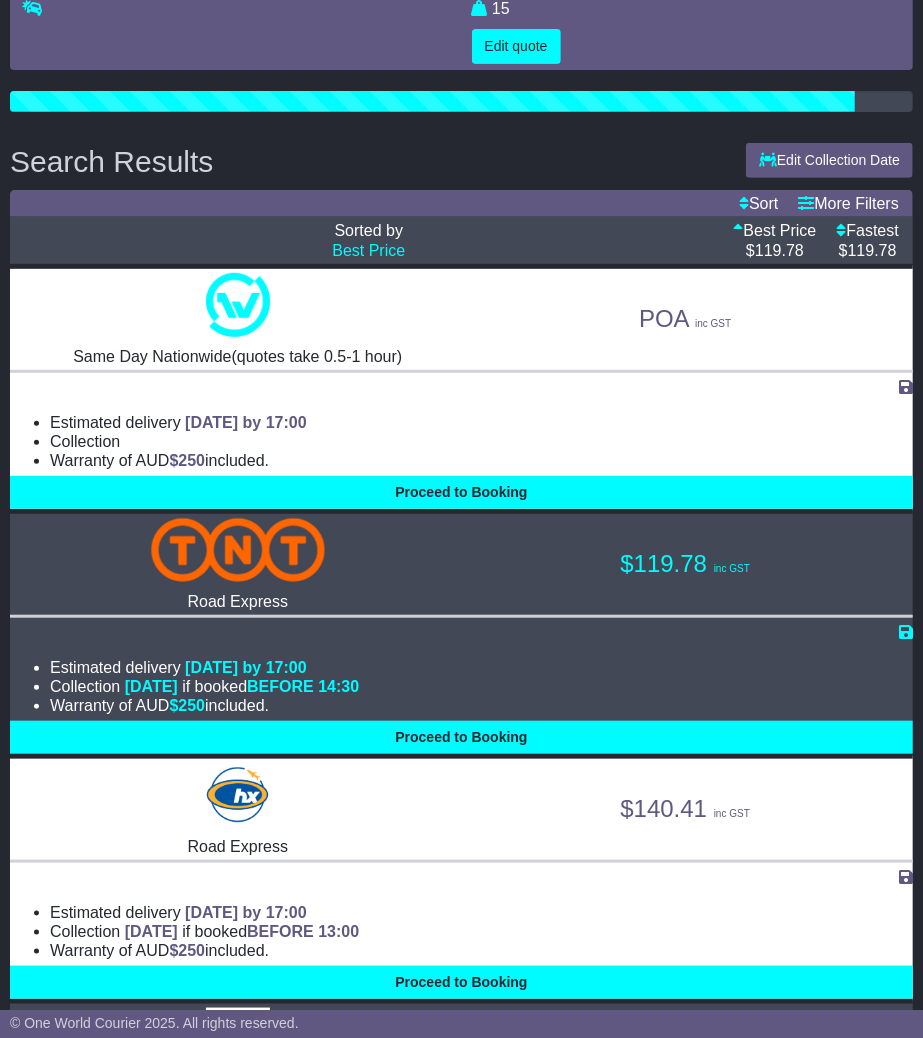 scroll, scrollTop: 333, scrollLeft: 0, axis: vertical 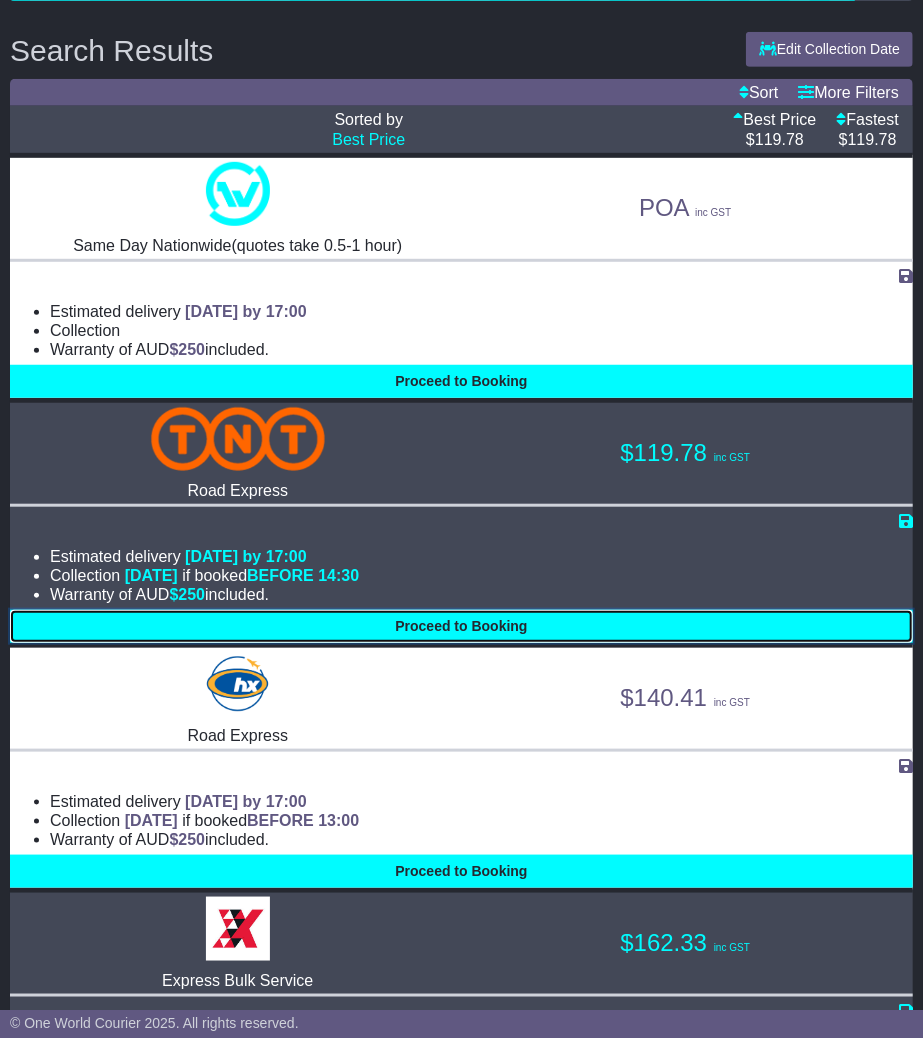 click on "Proceed to Booking" at bounding box center [461, 626] 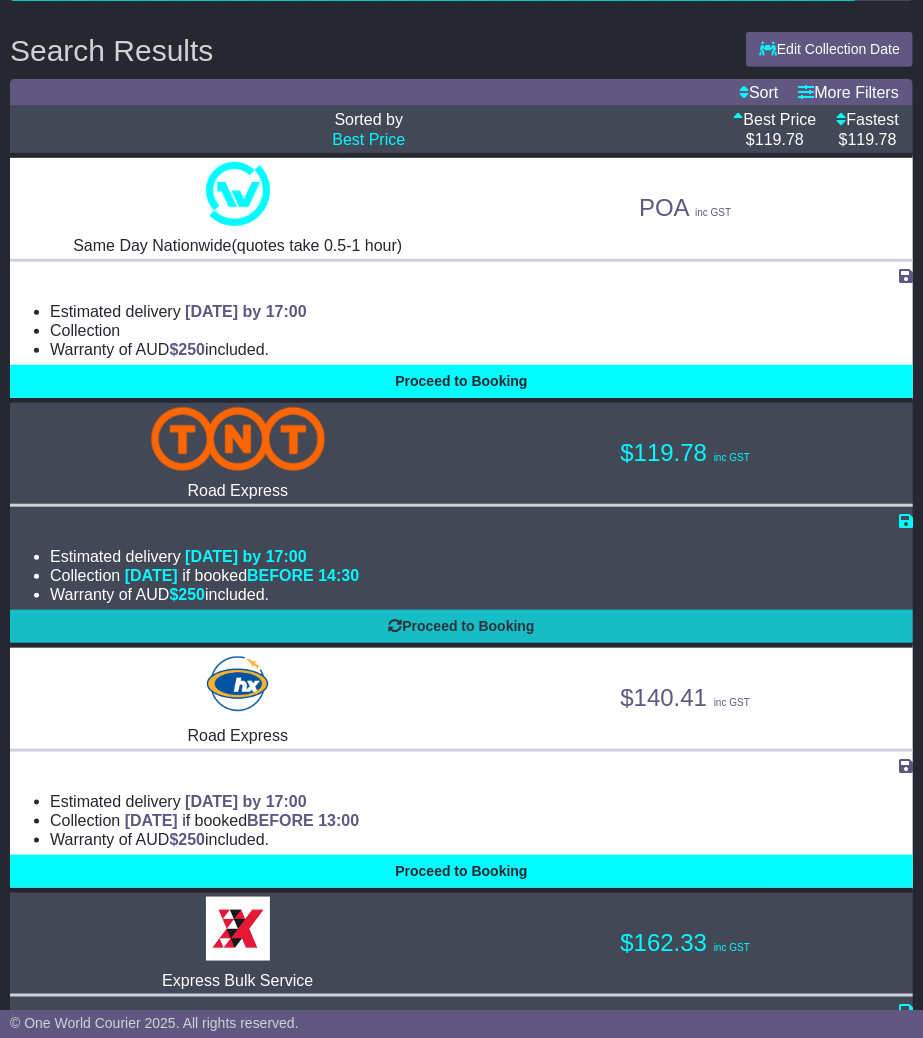 select on "*****" 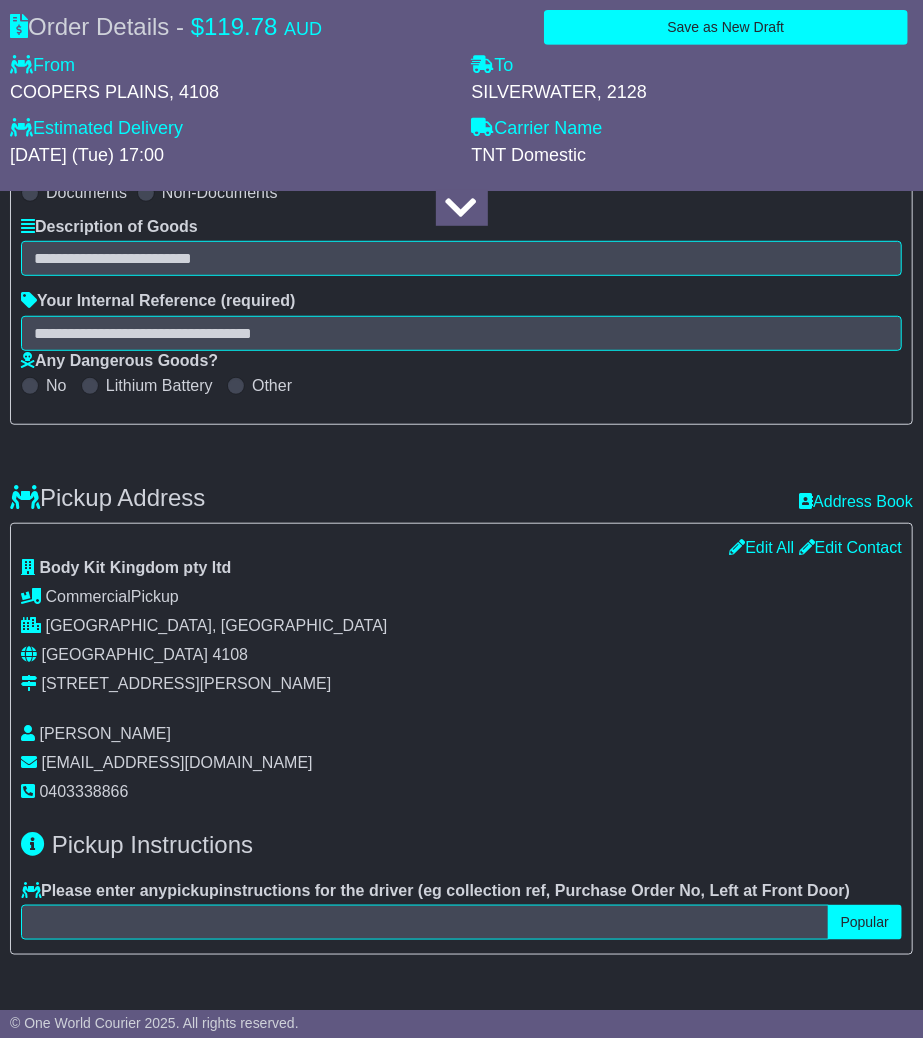 select 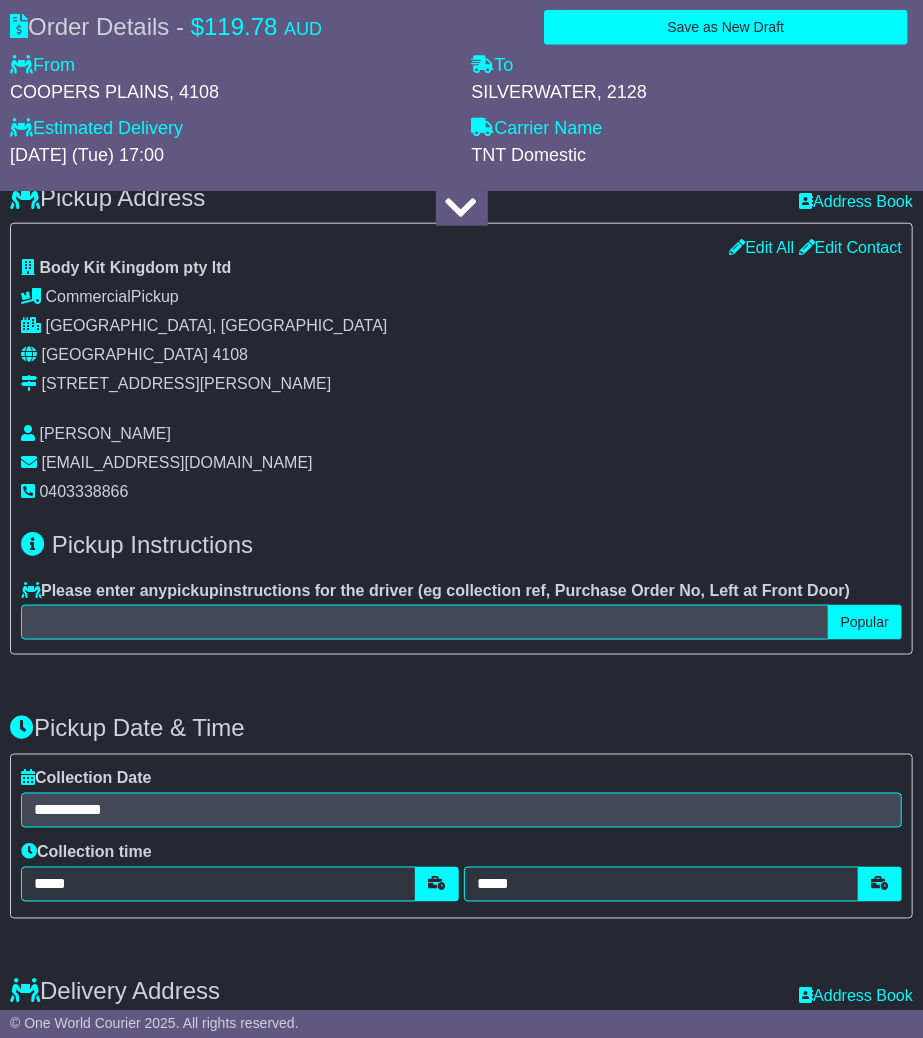 scroll, scrollTop: 666, scrollLeft: 0, axis: vertical 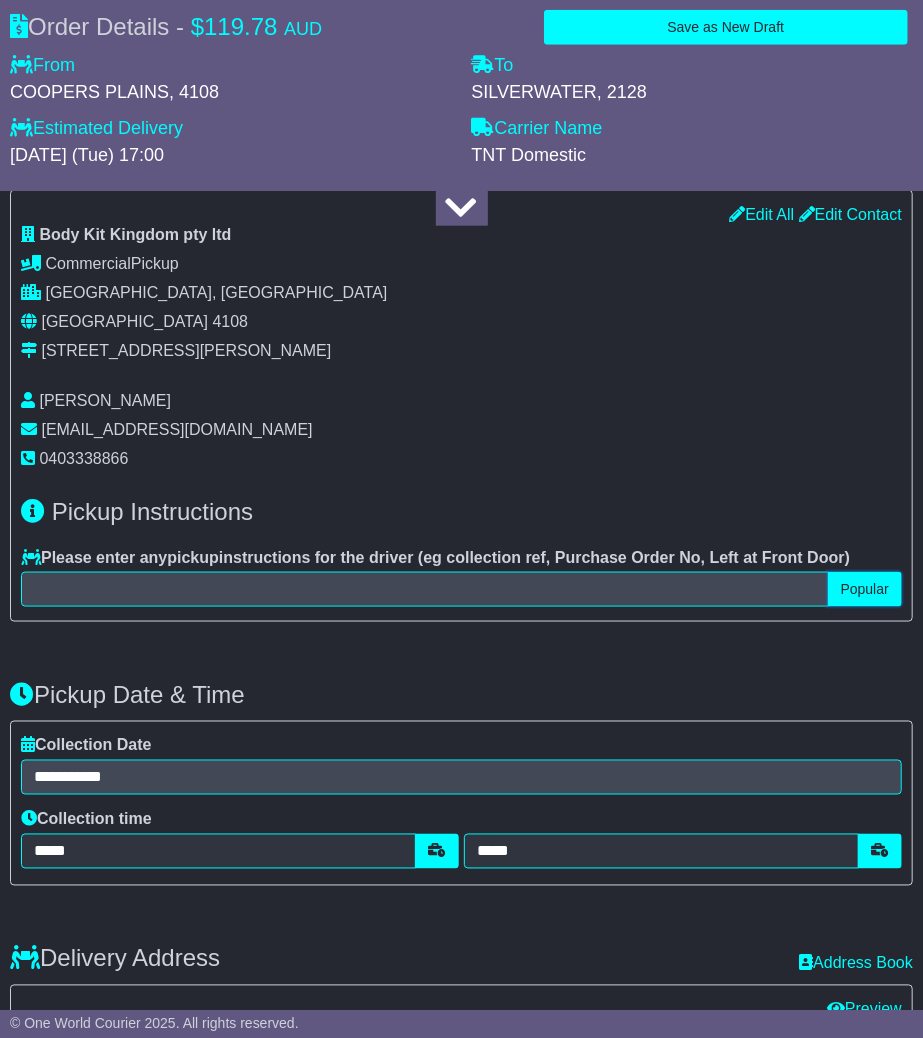 click on "Popular" at bounding box center [865, 589] 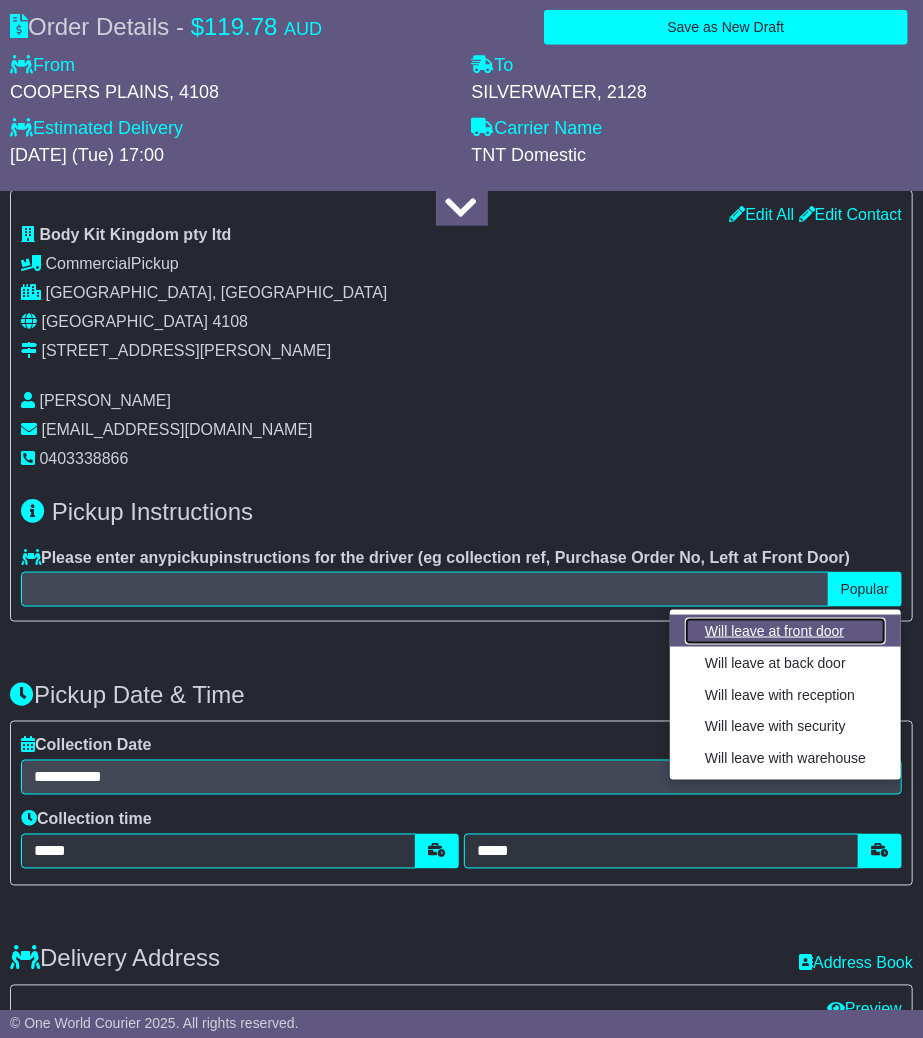 click on "Will leave at front door" at bounding box center (785, 631) 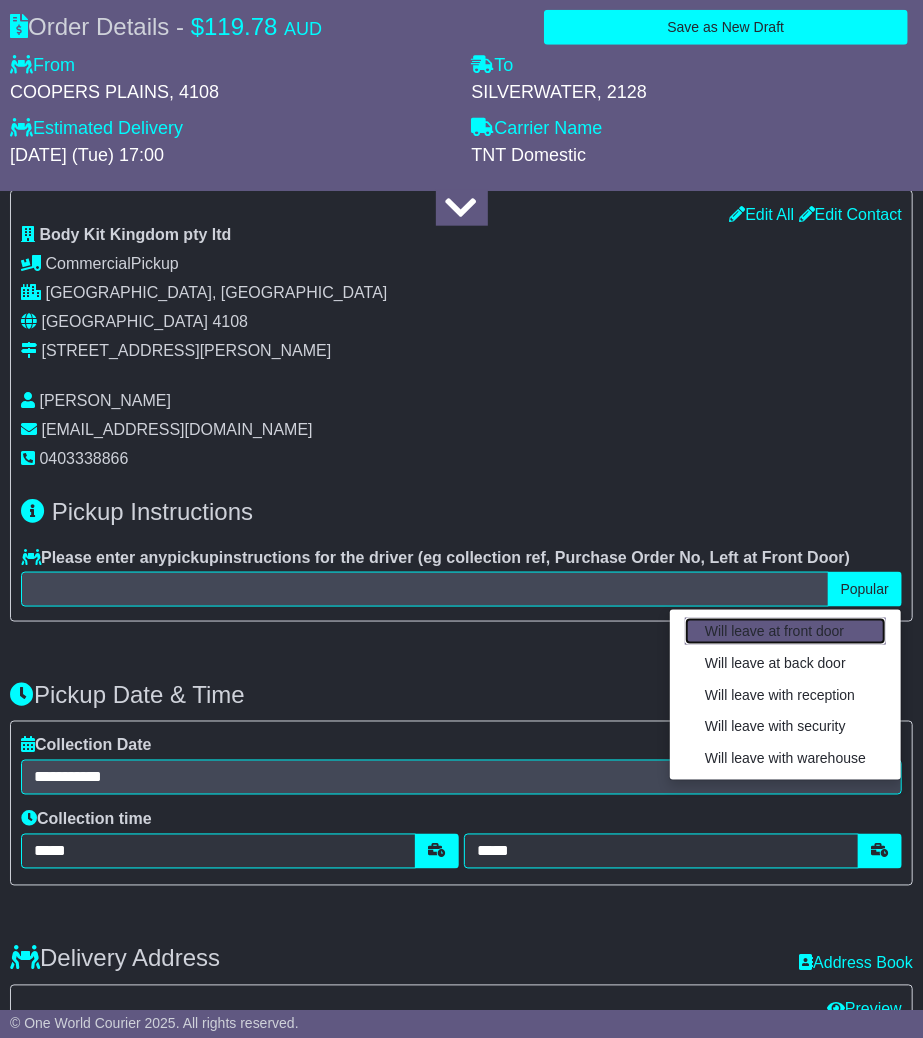 type on "**********" 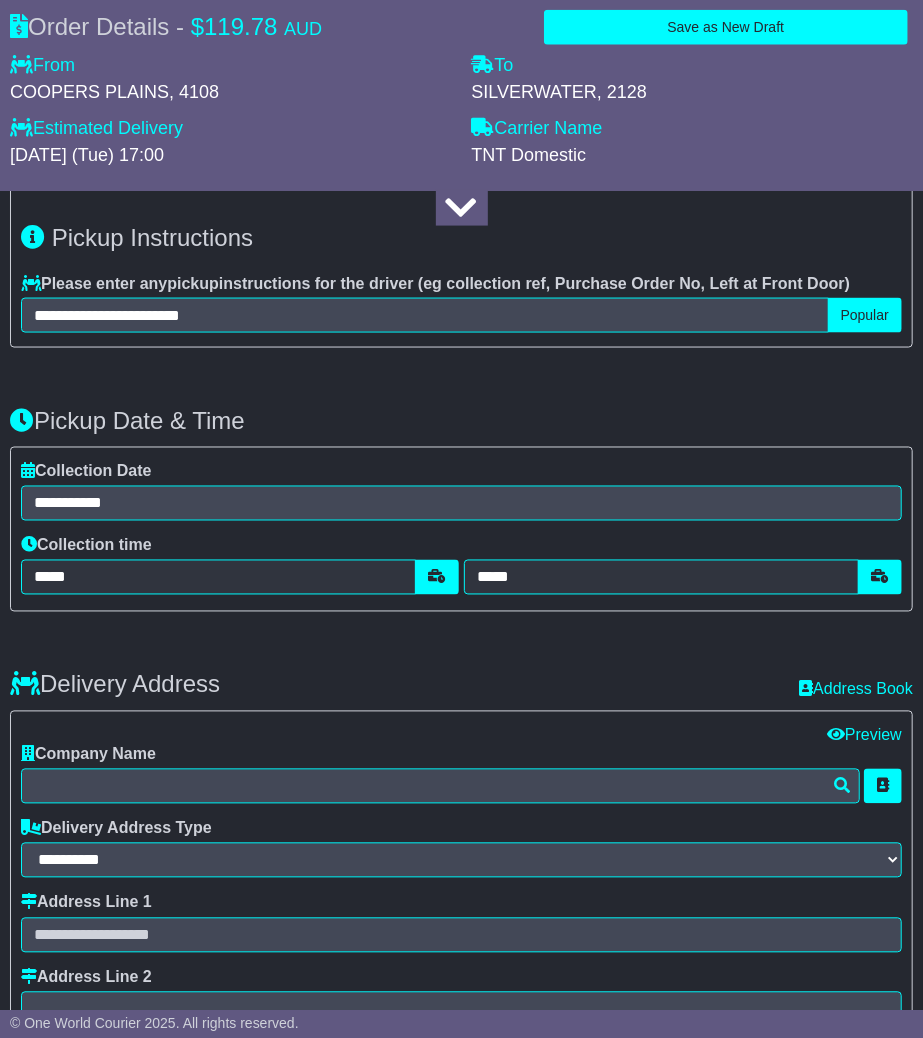 scroll, scrollTop: 1000, scrollLeft: 0, axis: vertical 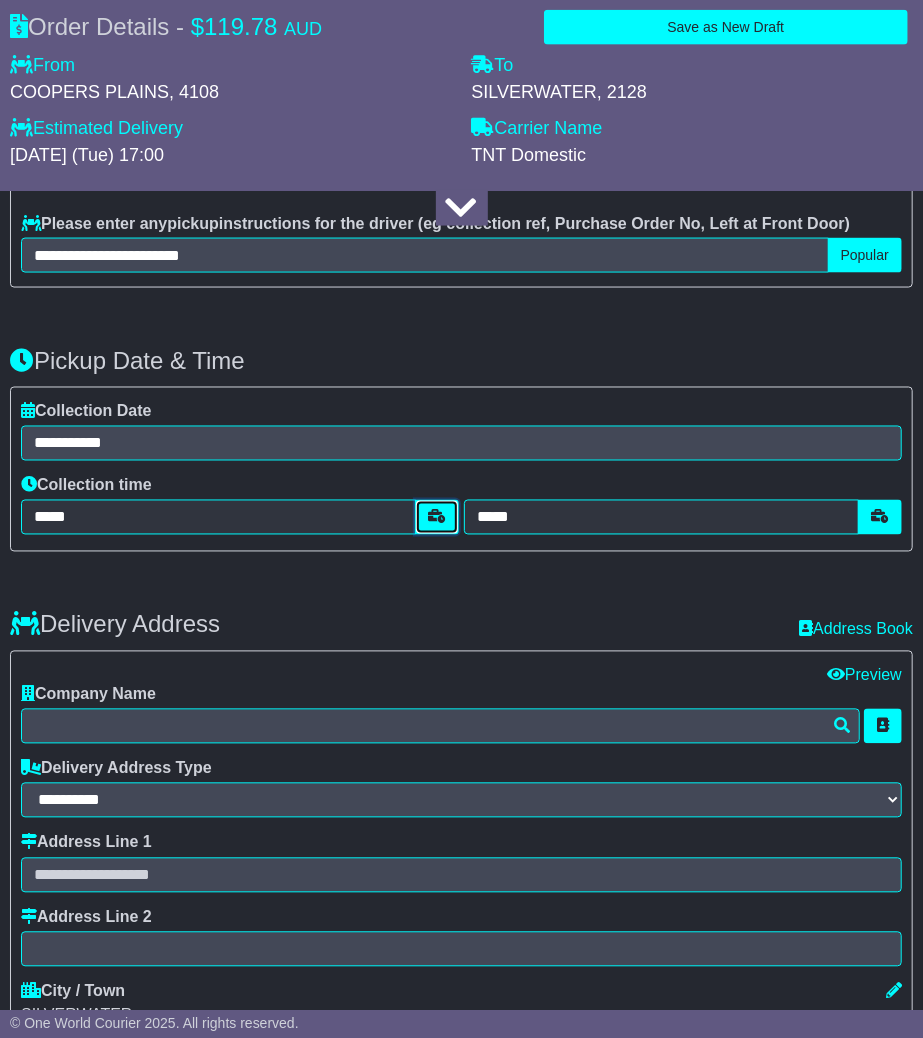 click at bounding box center (437, 517) 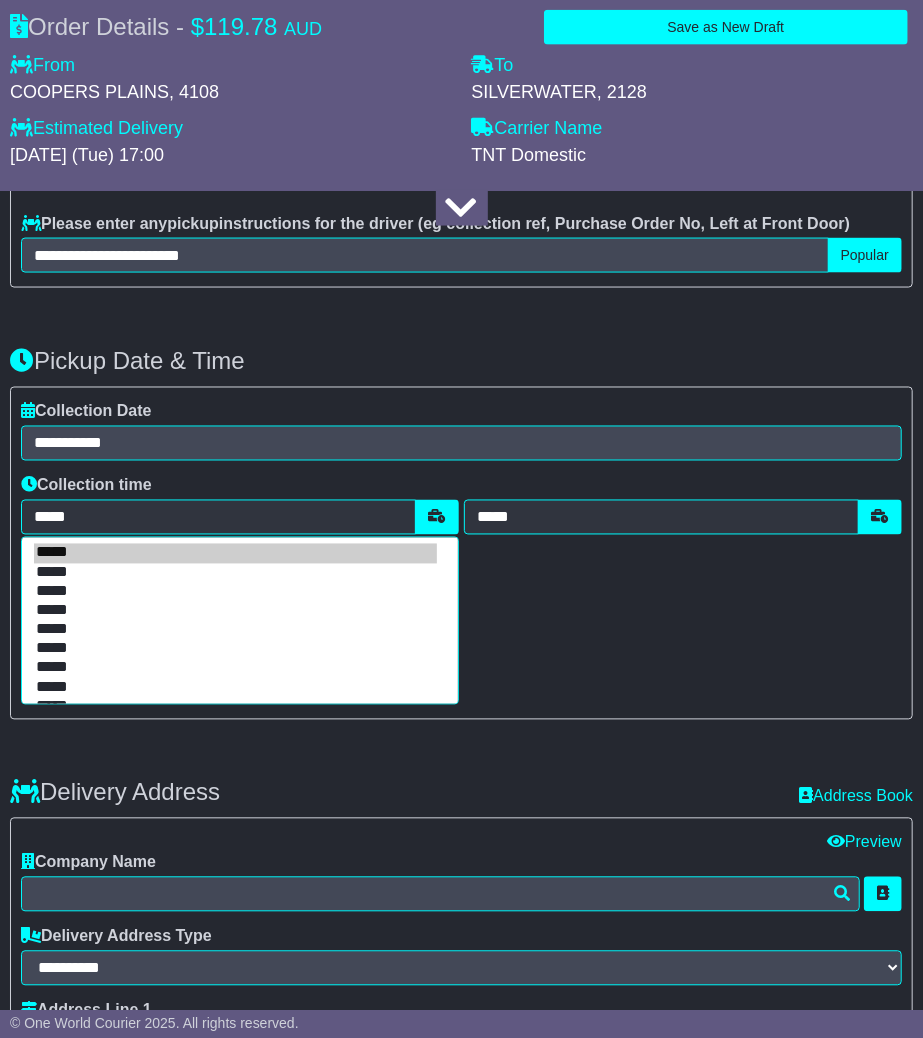 click on "*****" at bounding box center [235, 592] 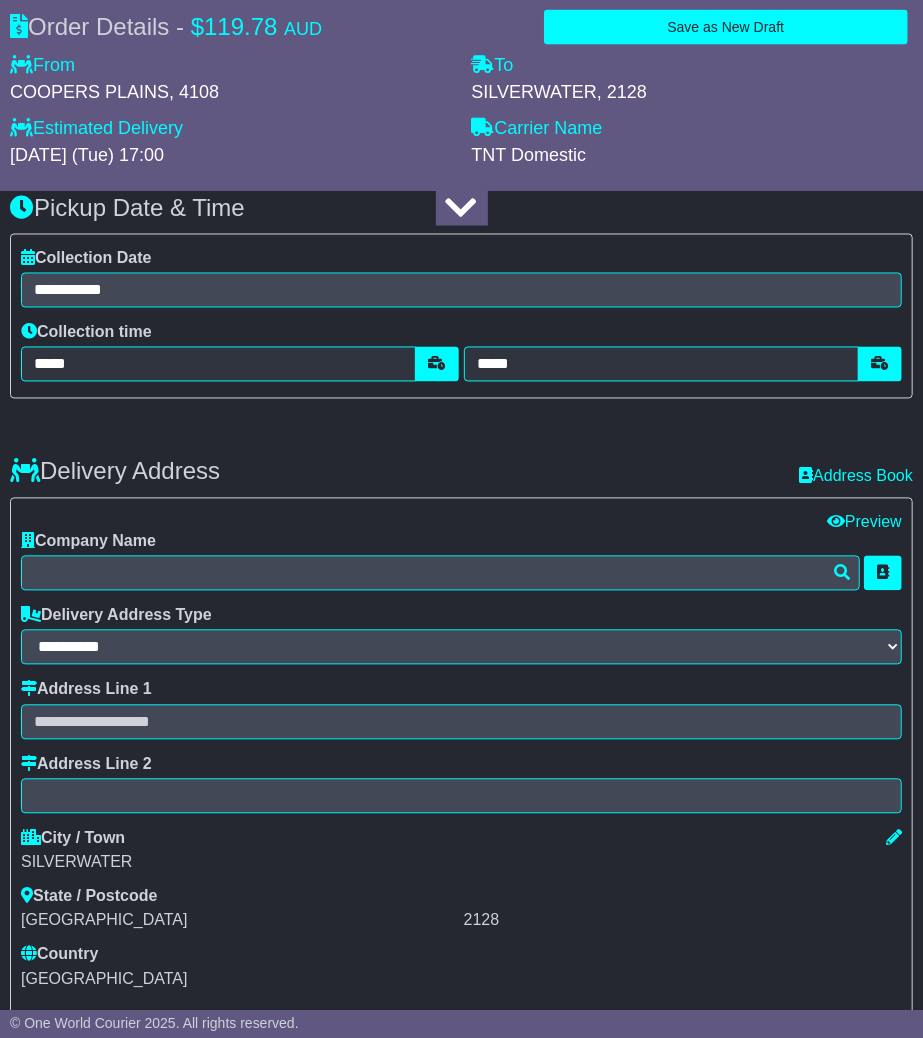 scroll, scrollTop: 1222, scrollLeft: 0, axis: vertical 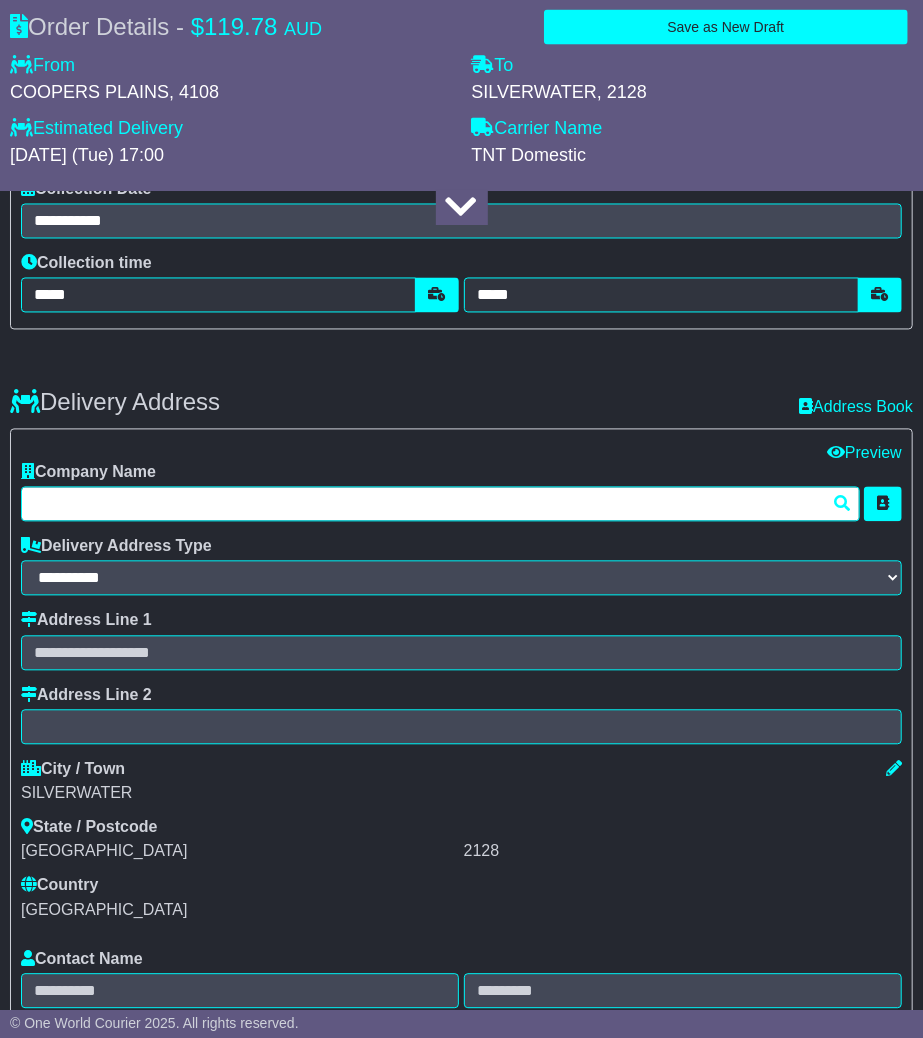 click at bounding box center (440, 504) 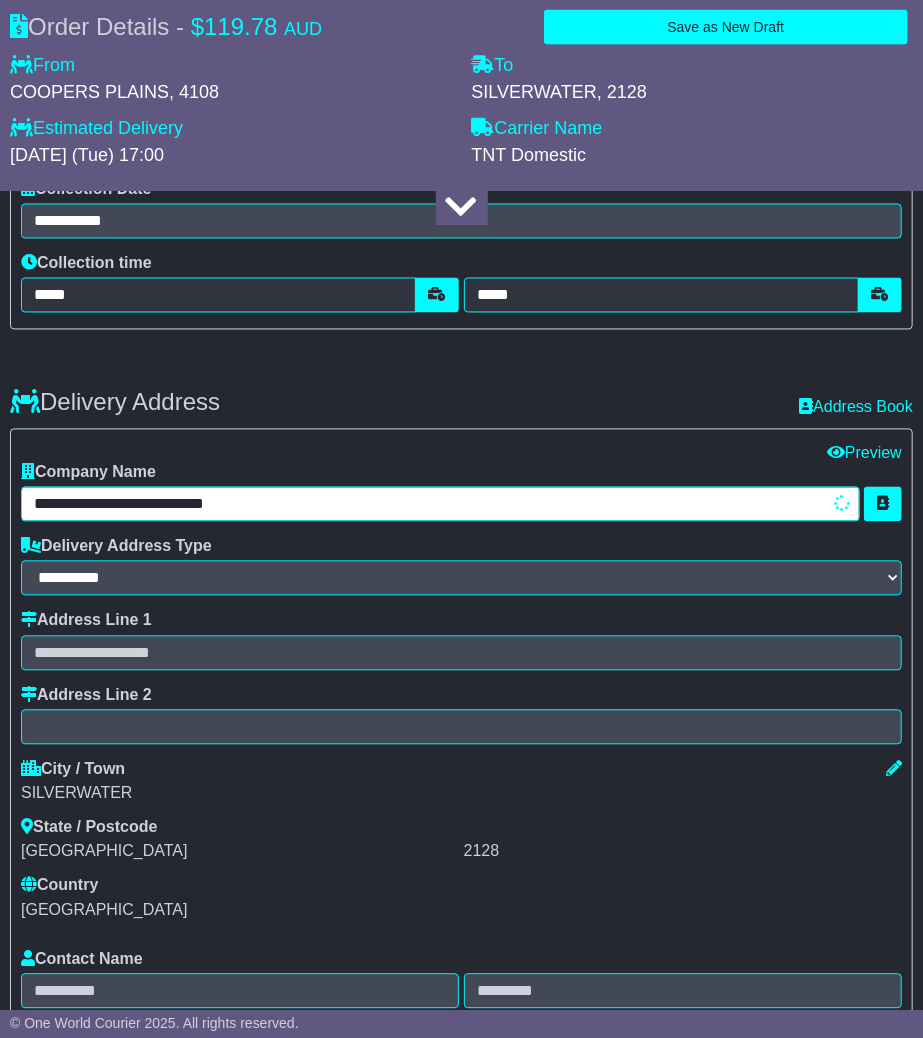 type on "**********" 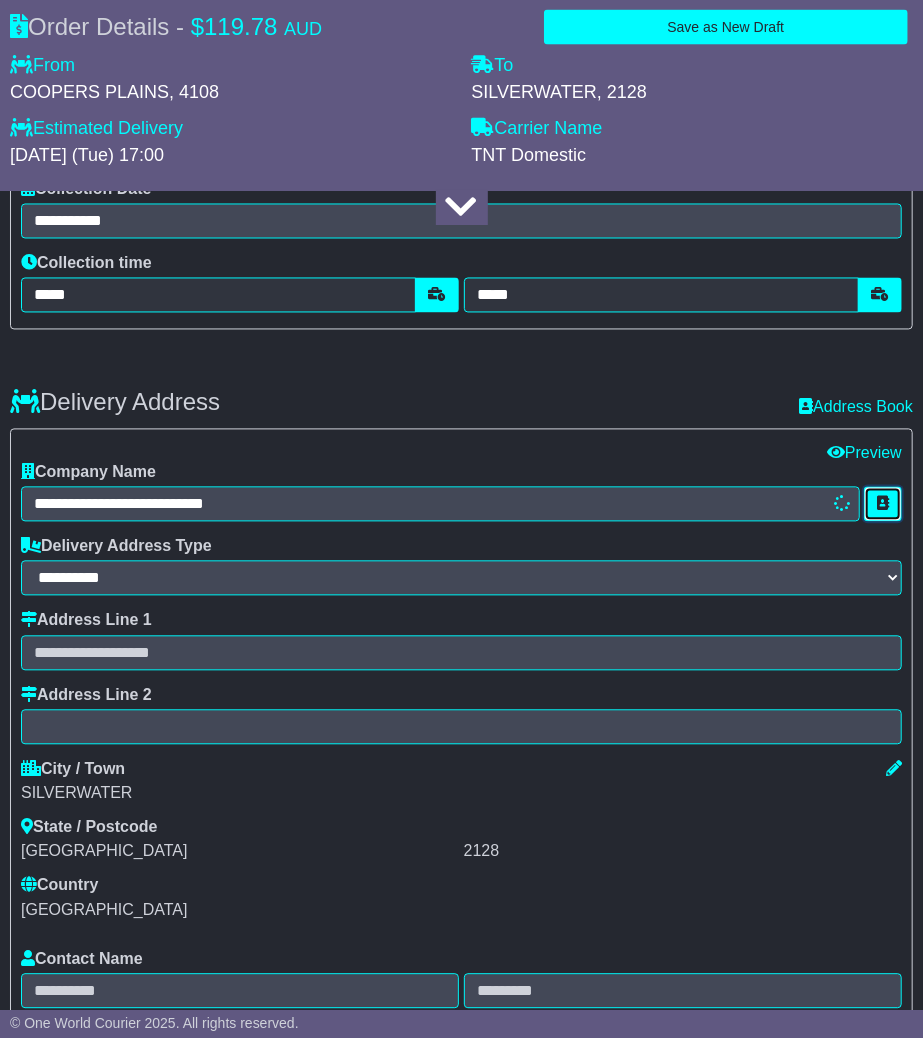 type 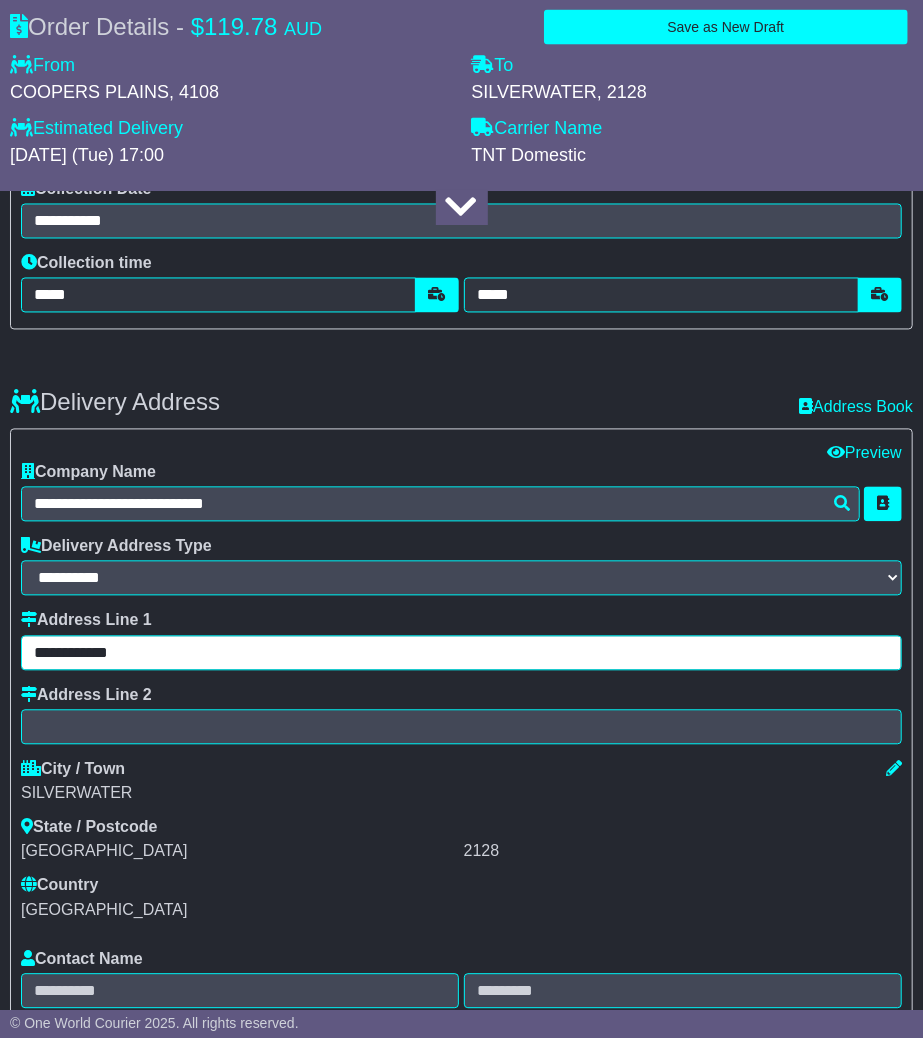 type on "**********" 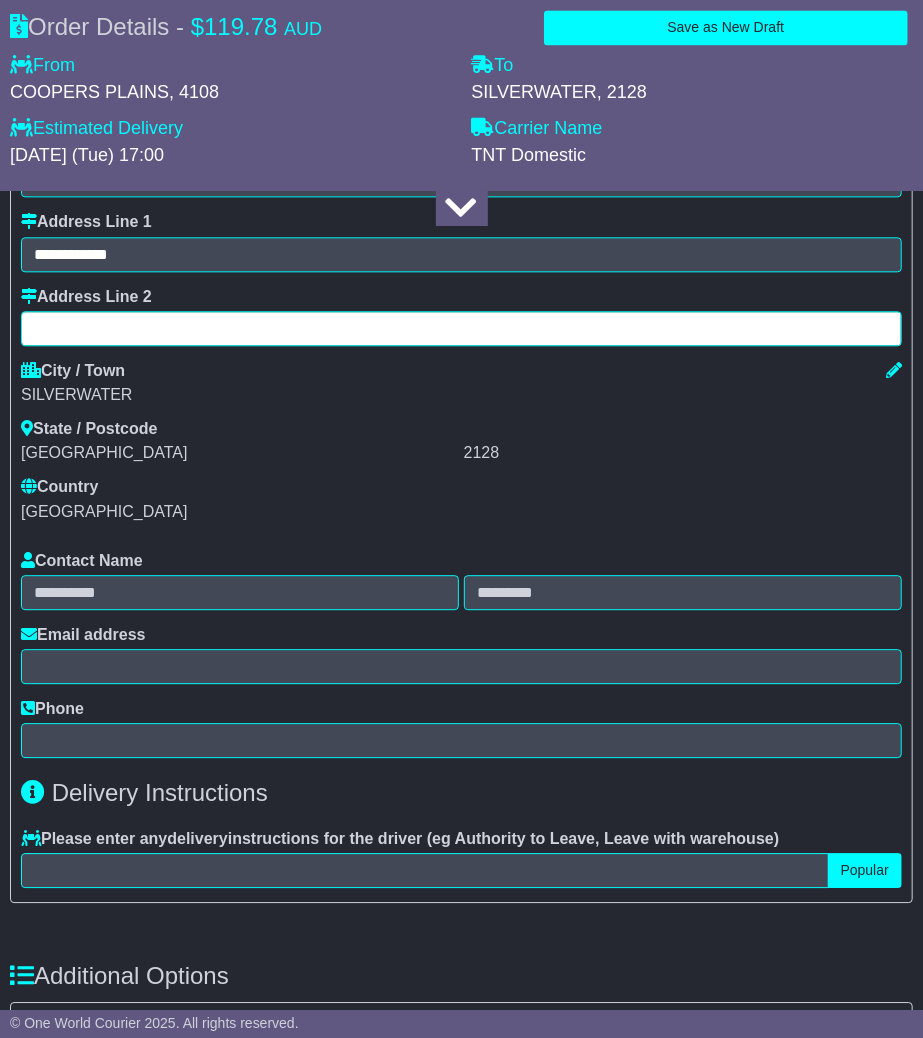 scroll, scrollTop: 1666, scrollLeft: 0, axis: vertical 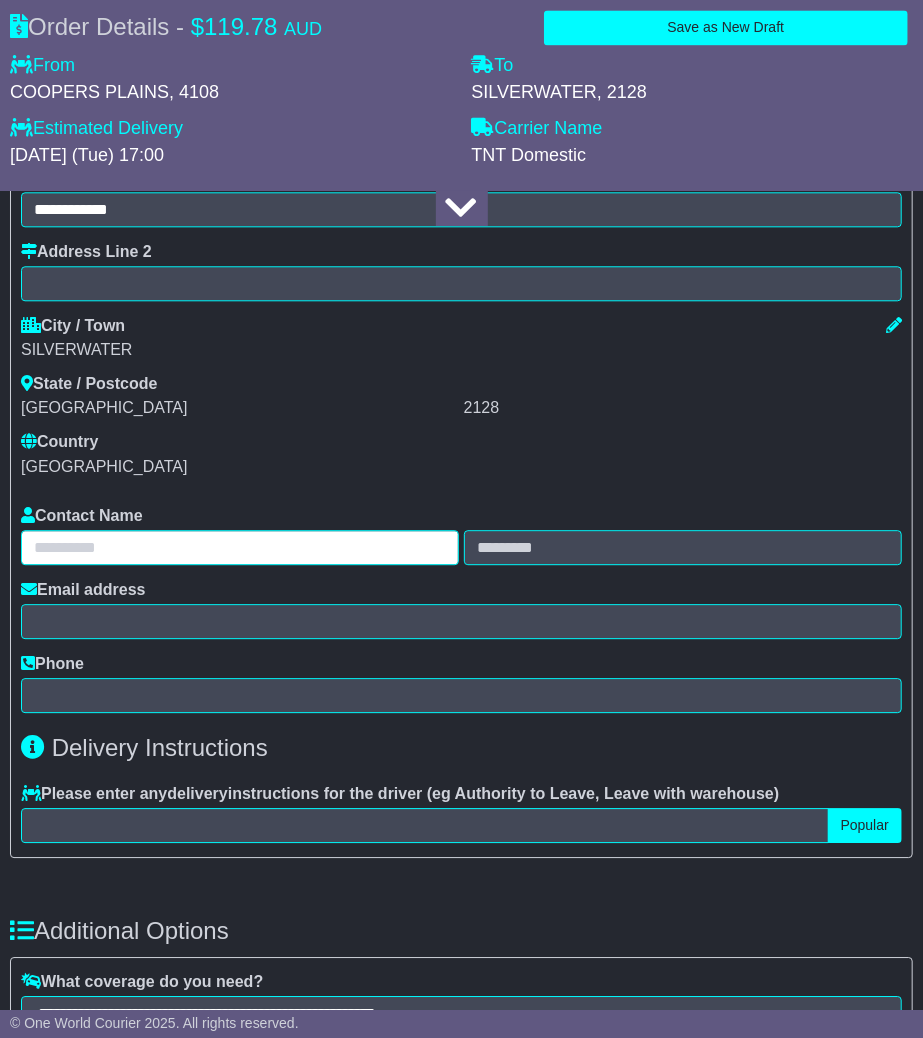 click at bounding box center [240, 547] 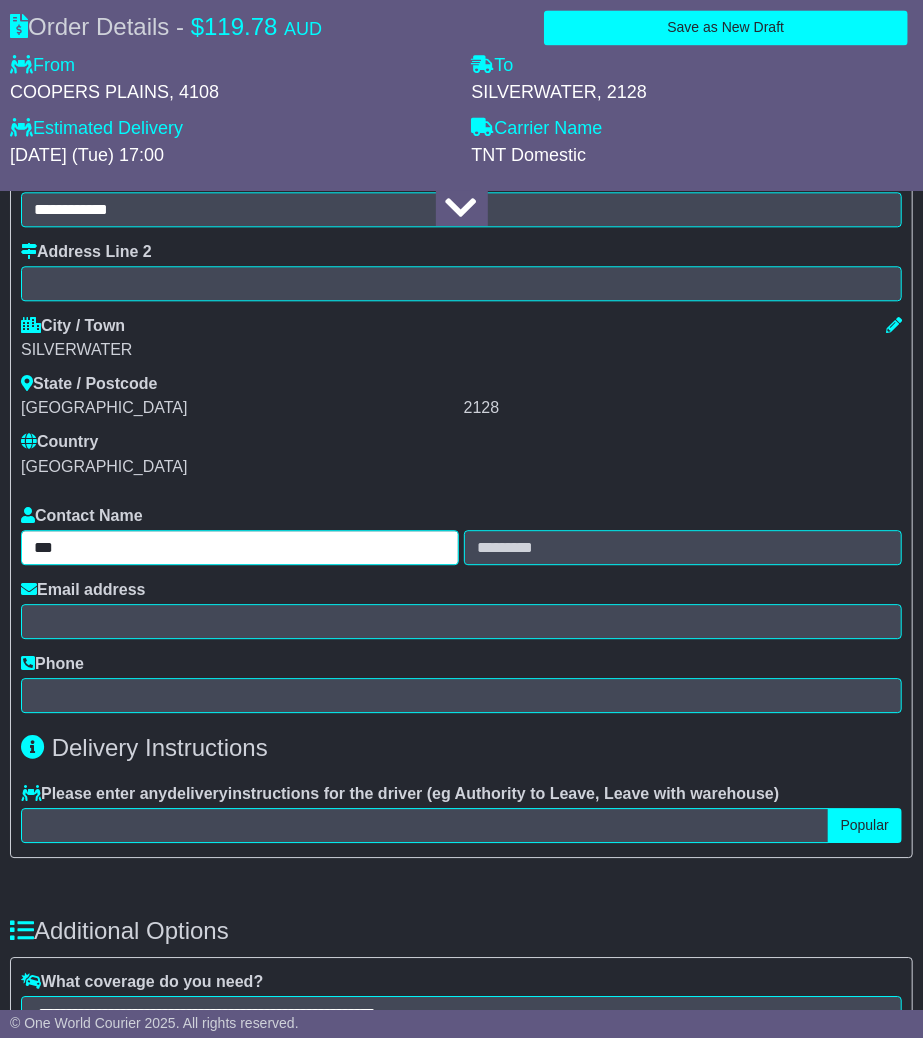 type on "***" 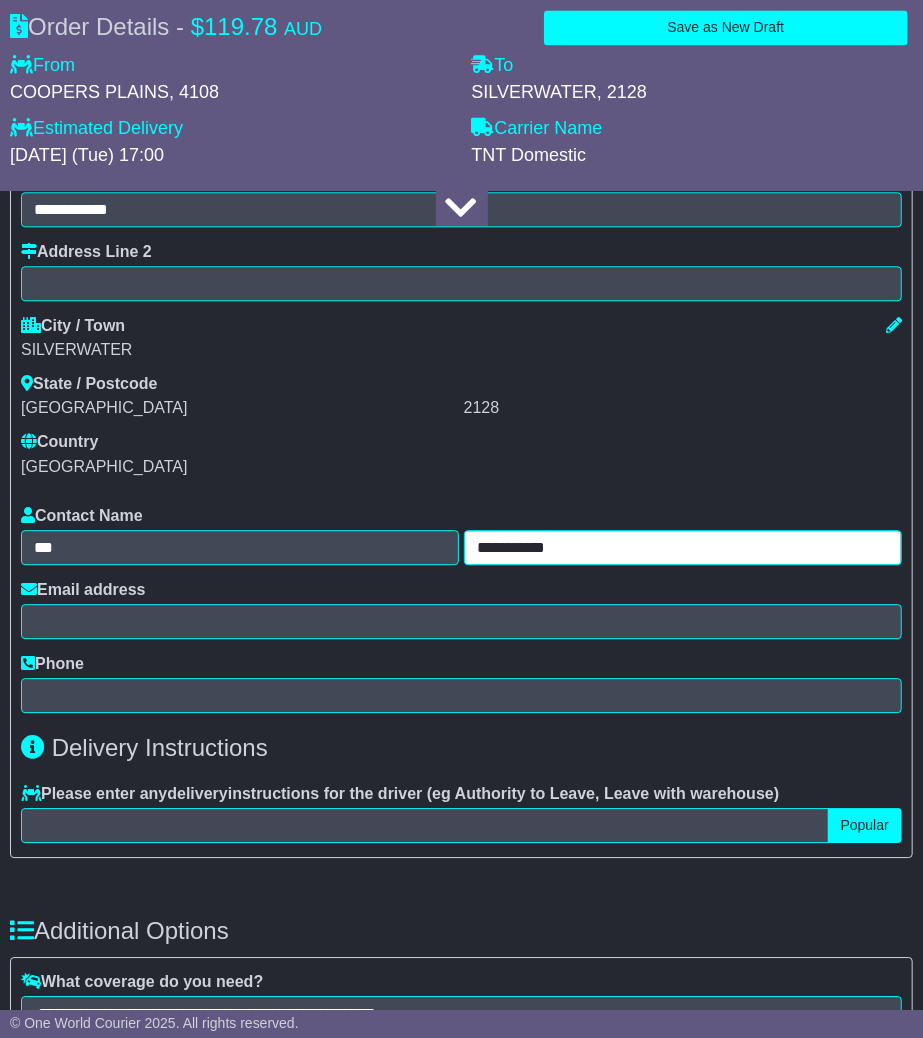 type on "**********" 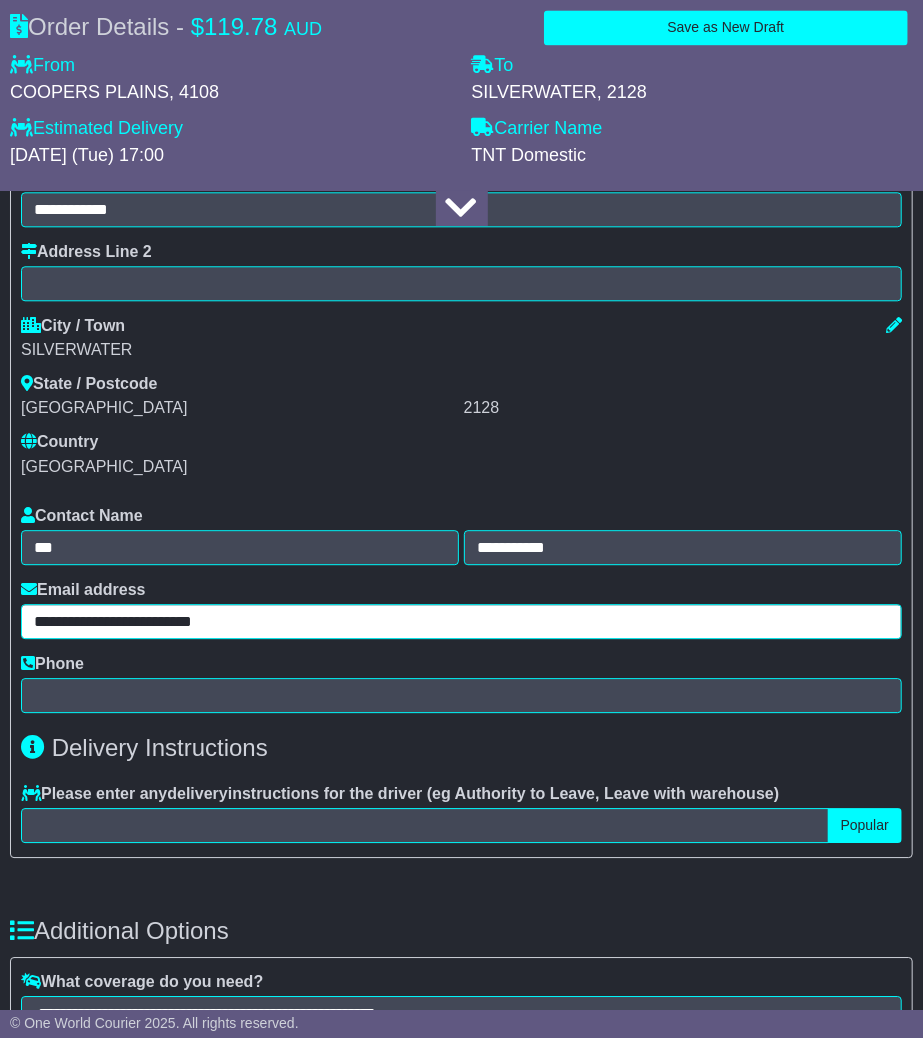 type on "**********" 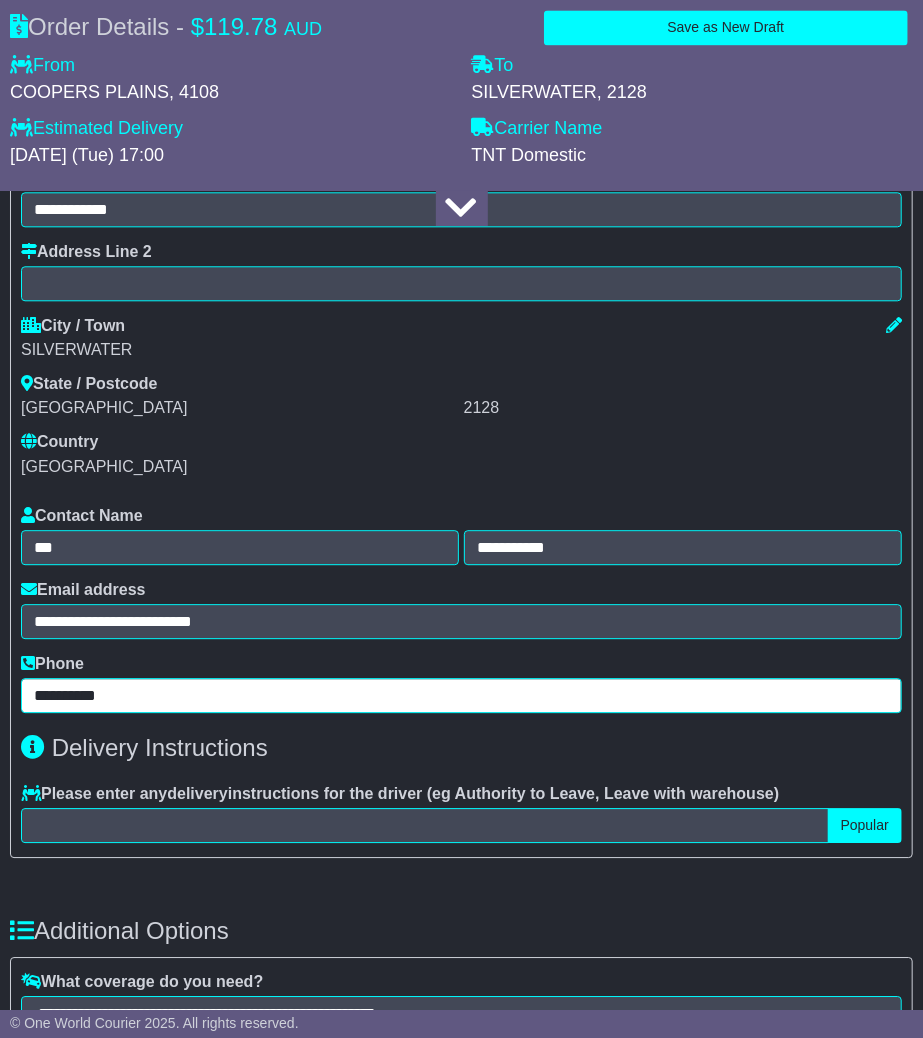 type on "**********" 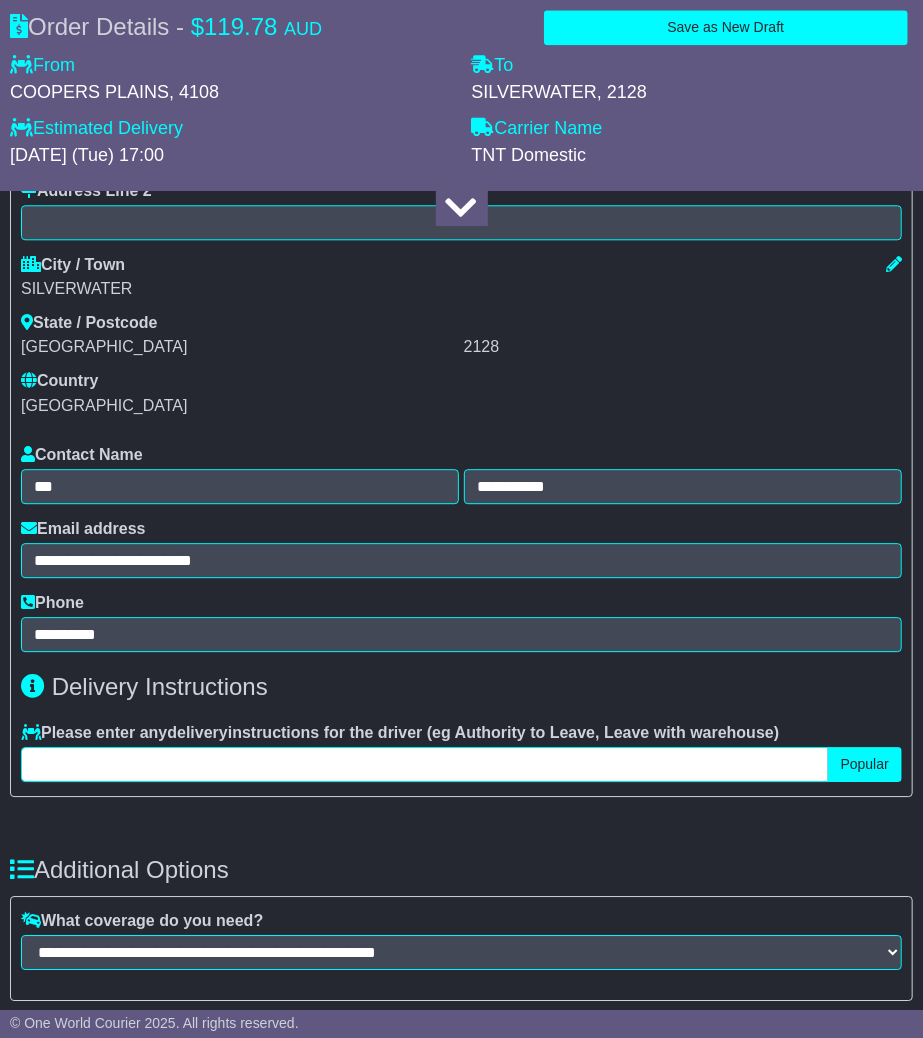 scroll, scrollTop: 2000, scrollLeft: 0, axis: vertical 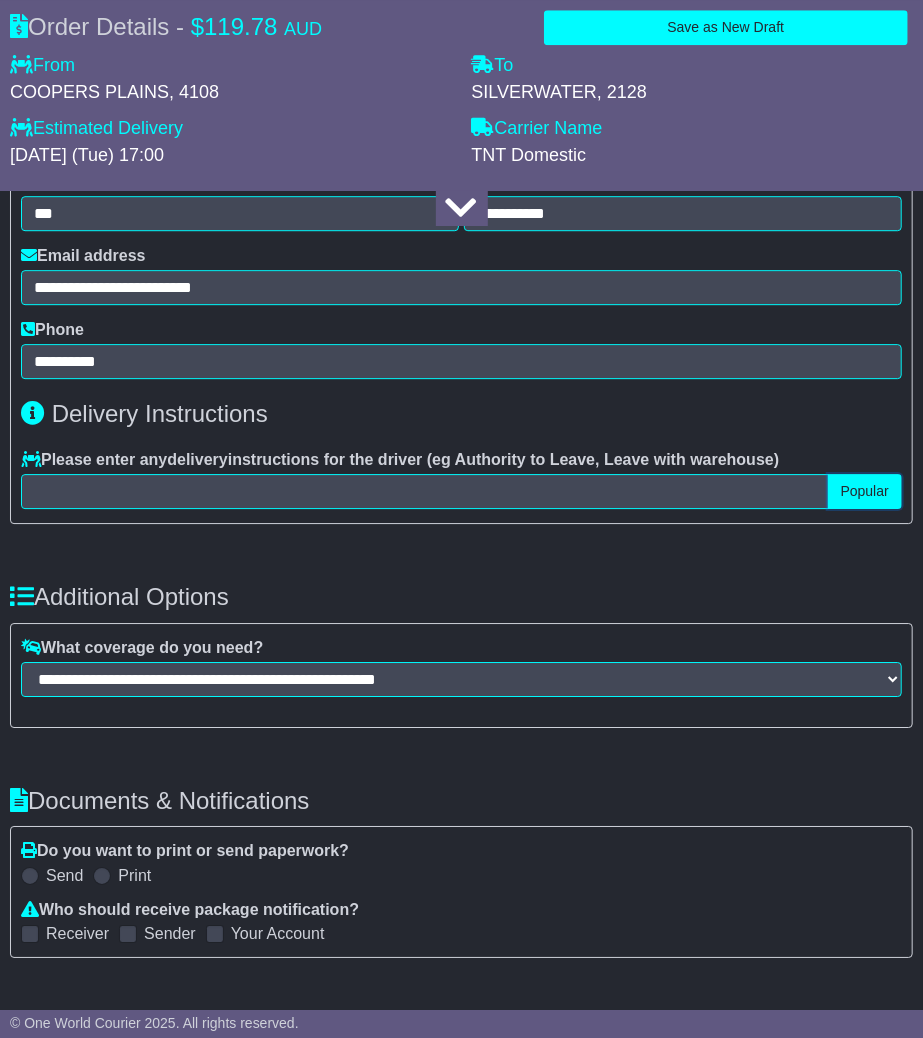 click on "Popular" at bounding box center [865, 491] 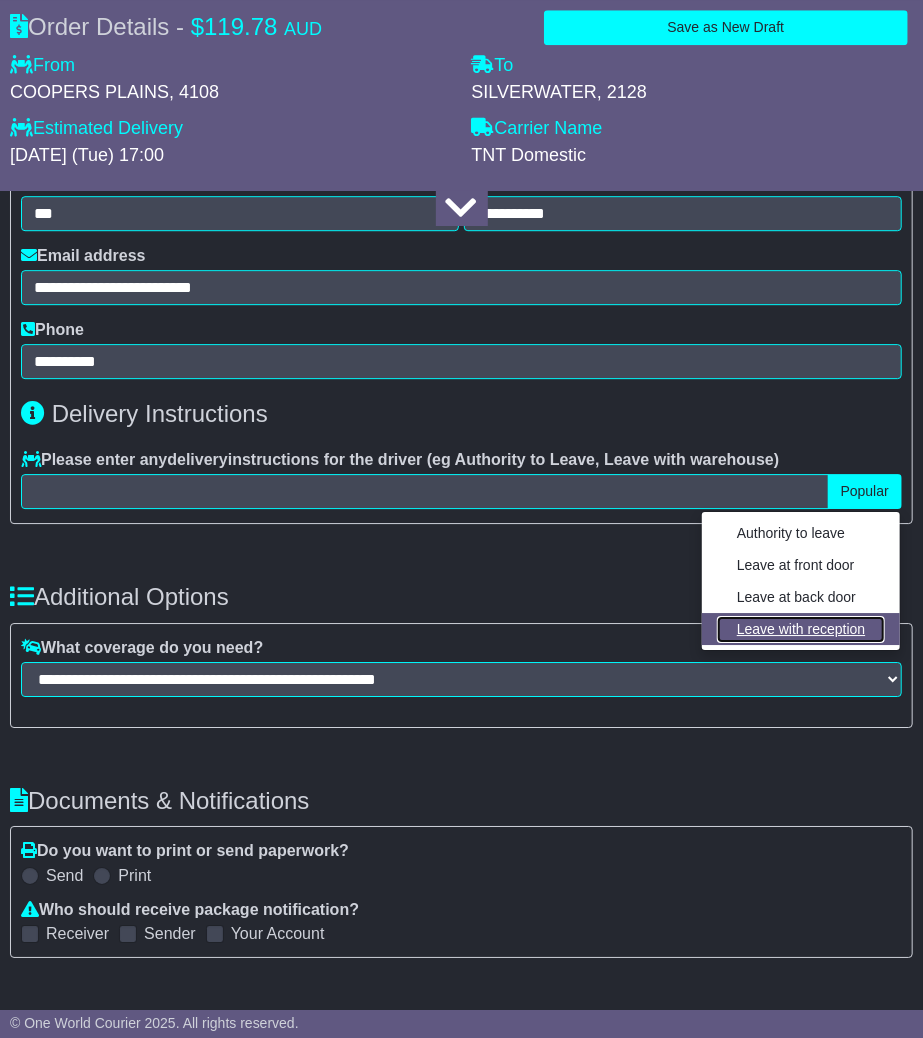 click on "Leave with reception" at bounding box center [801, 629] 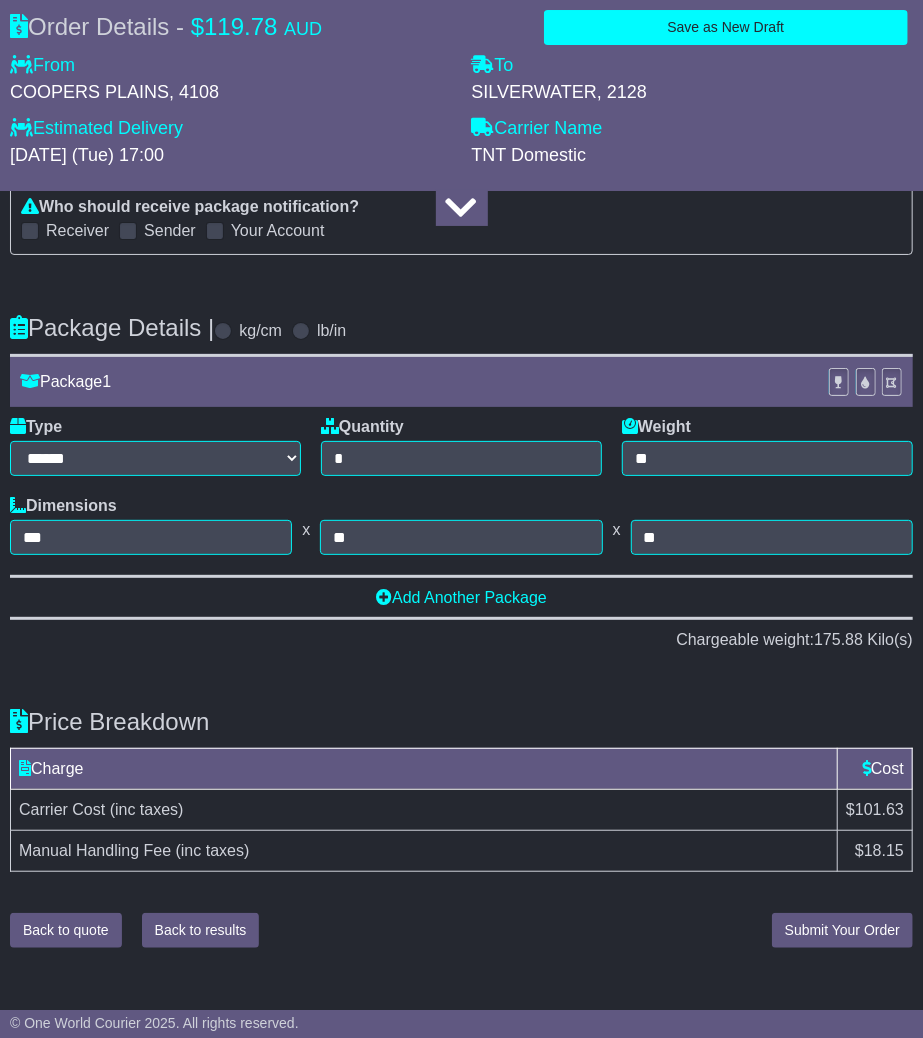 scroll, scrollTop: 2756, scrollLeft: 0, axis: vertical 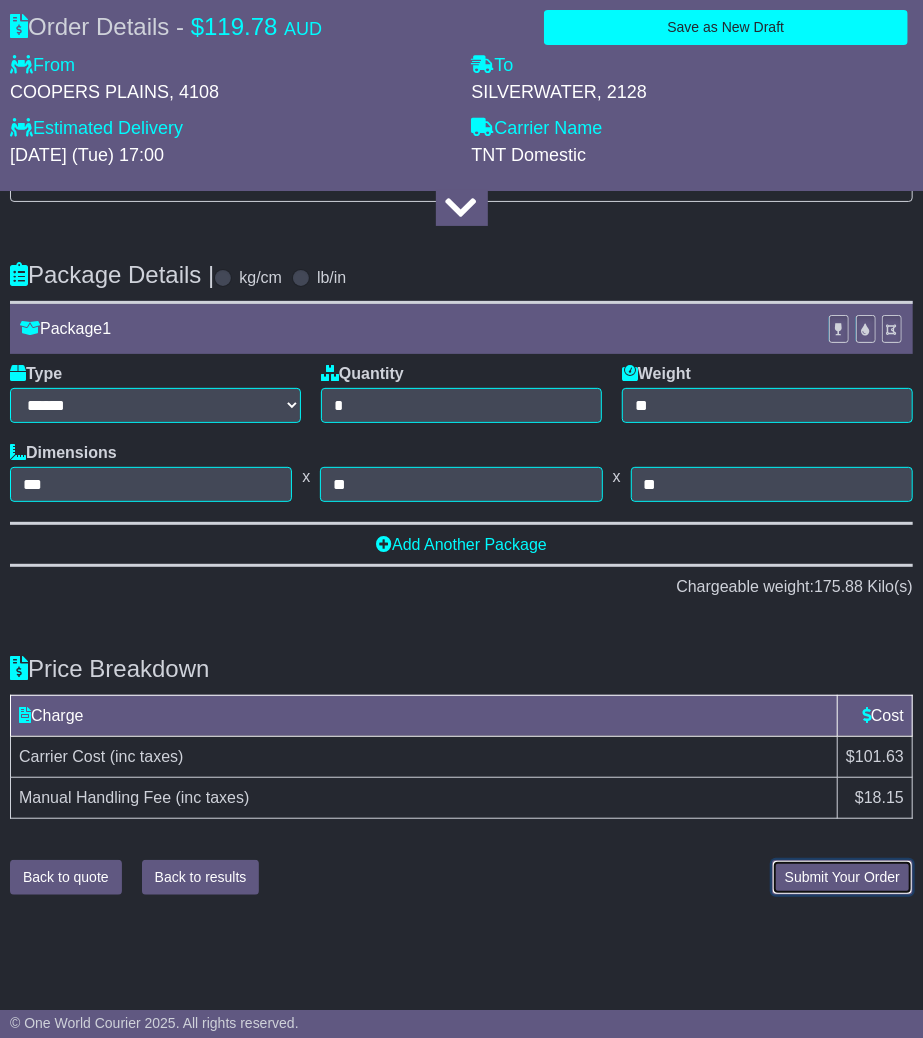 click on "Submit Your Order" at bounding box center (842, 877) 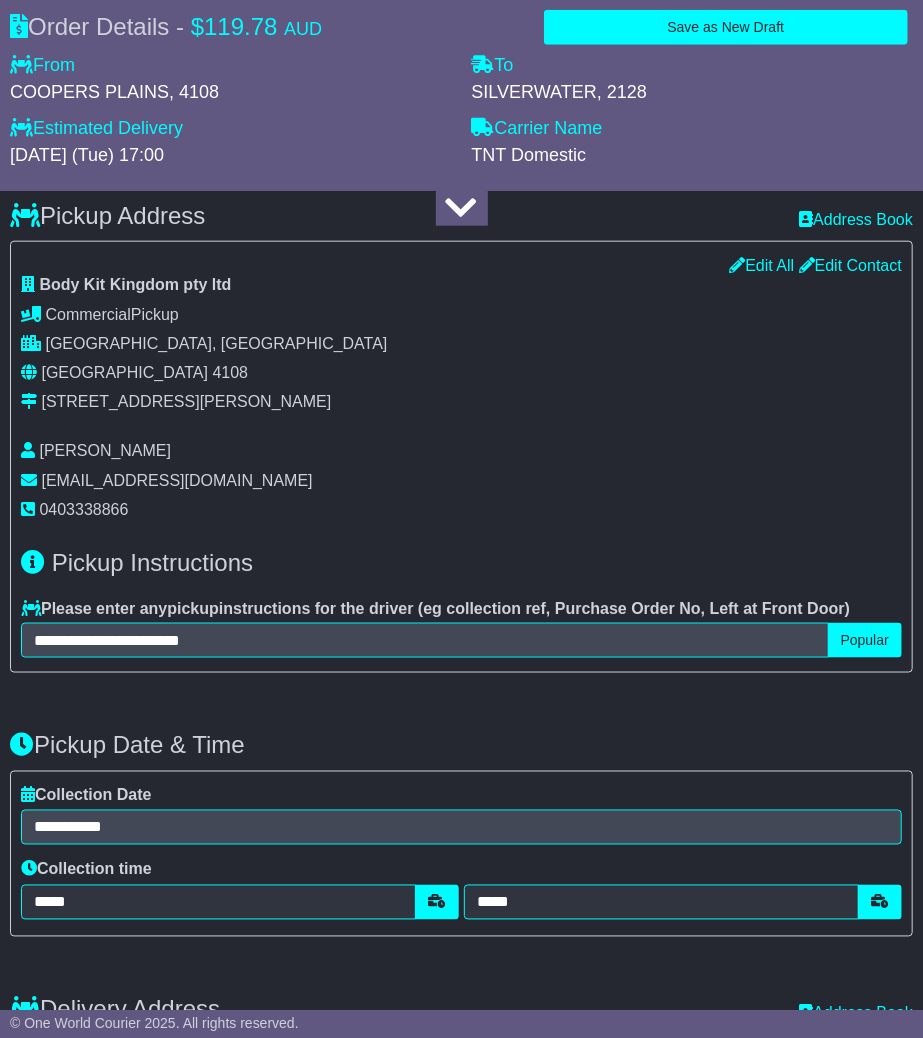 scroll, scrollTop: 332, scrollLeft: 0, axis: vertical 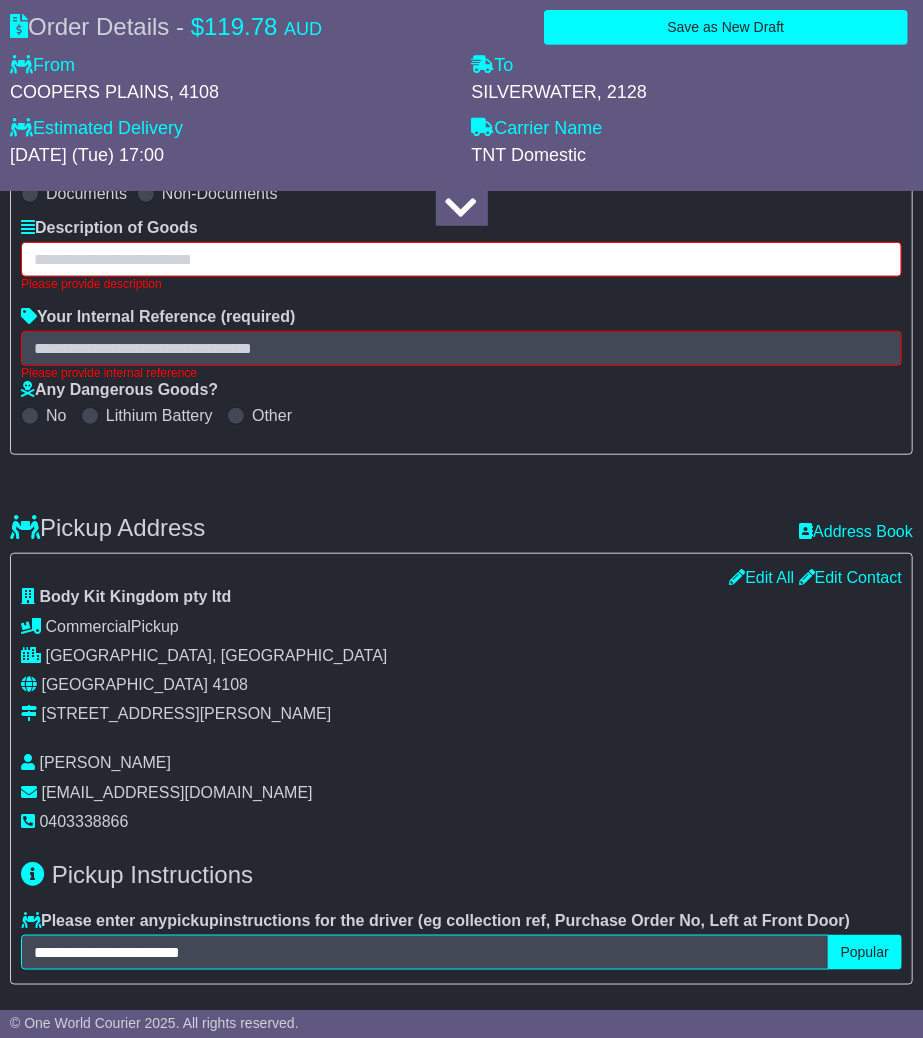 click at bounding box center (461, 259) 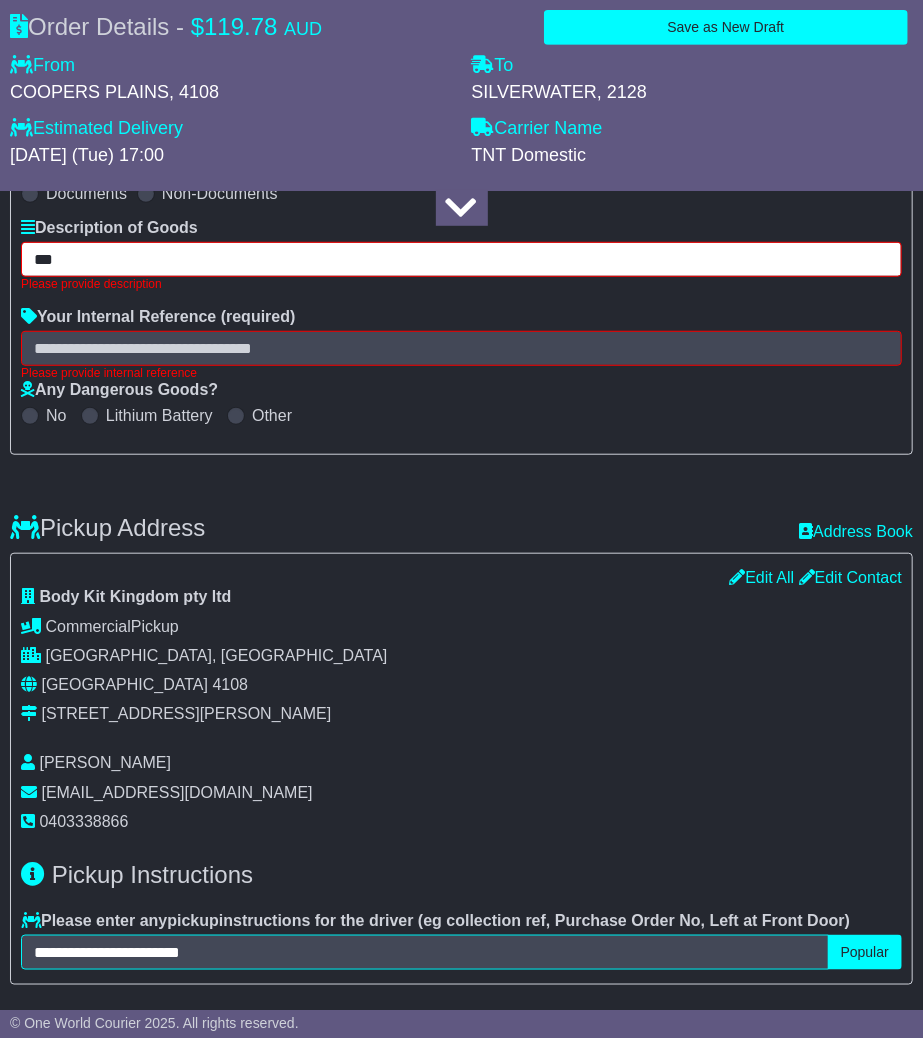 type on "***" 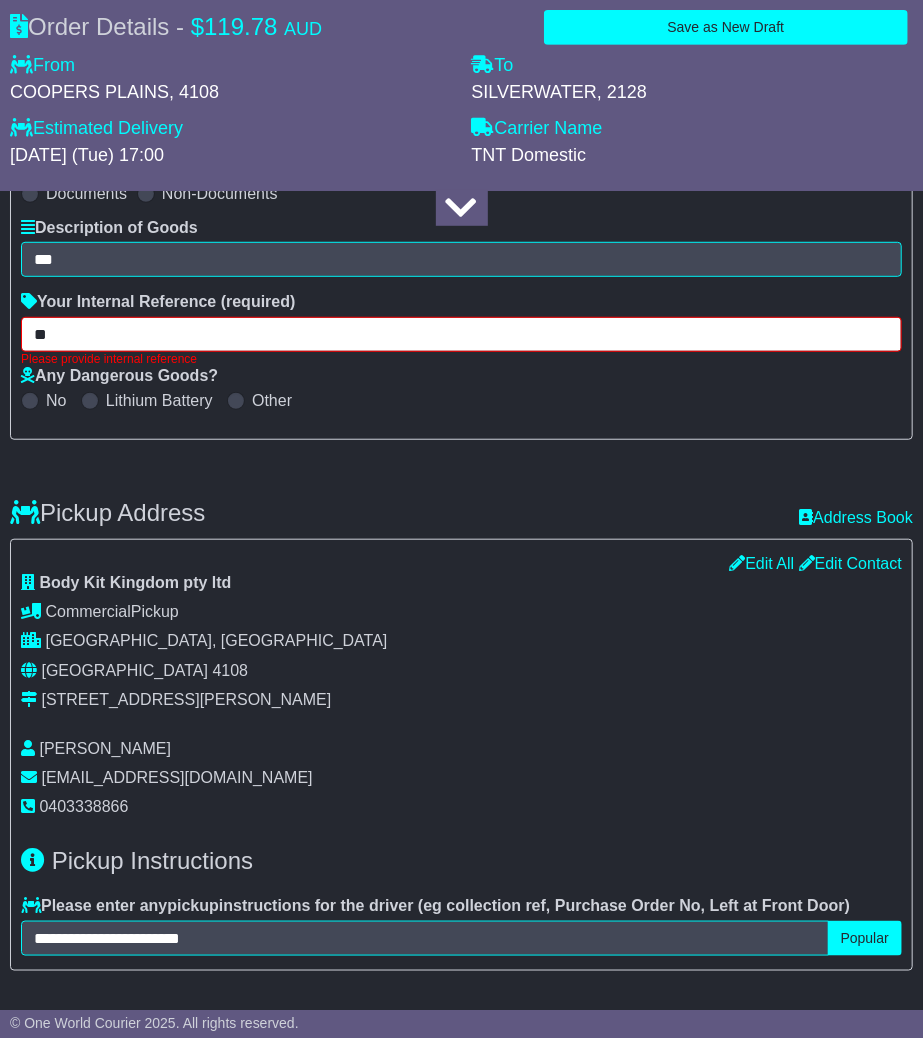 type on "*" 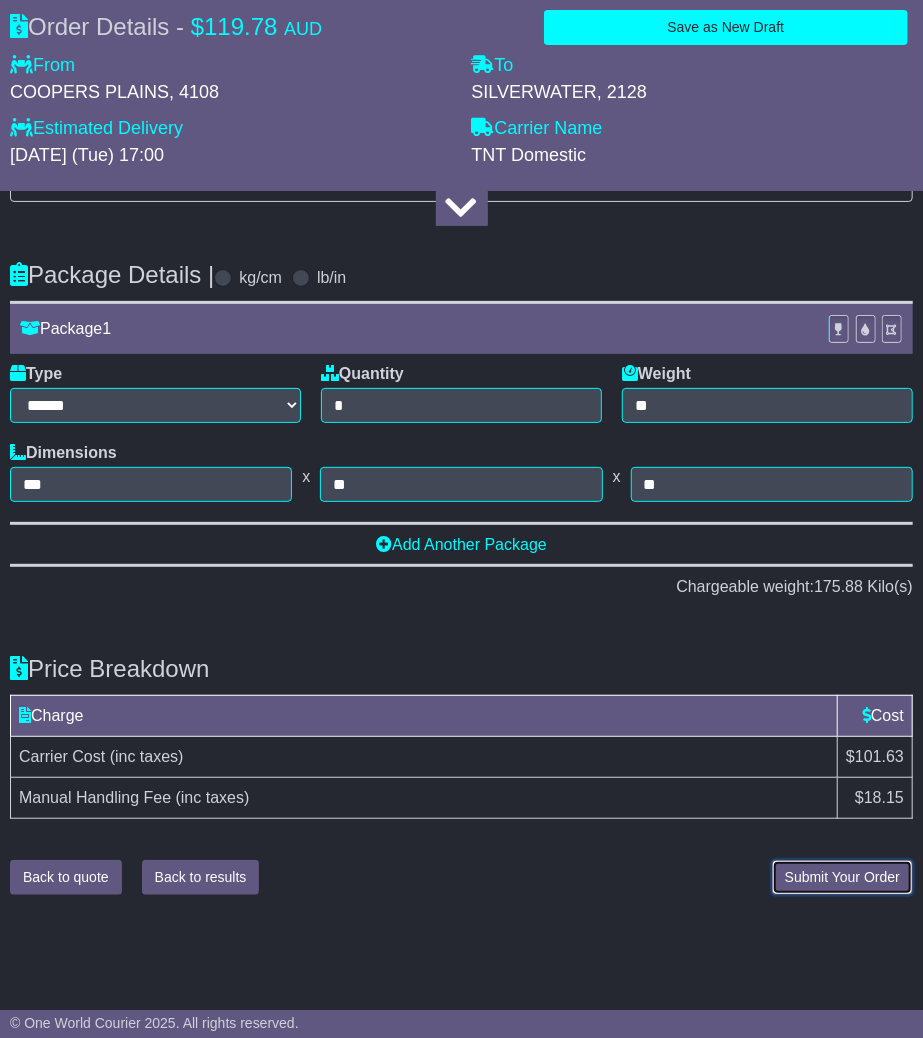 click on "Submit Your Order" at bounding box center [842, 877] 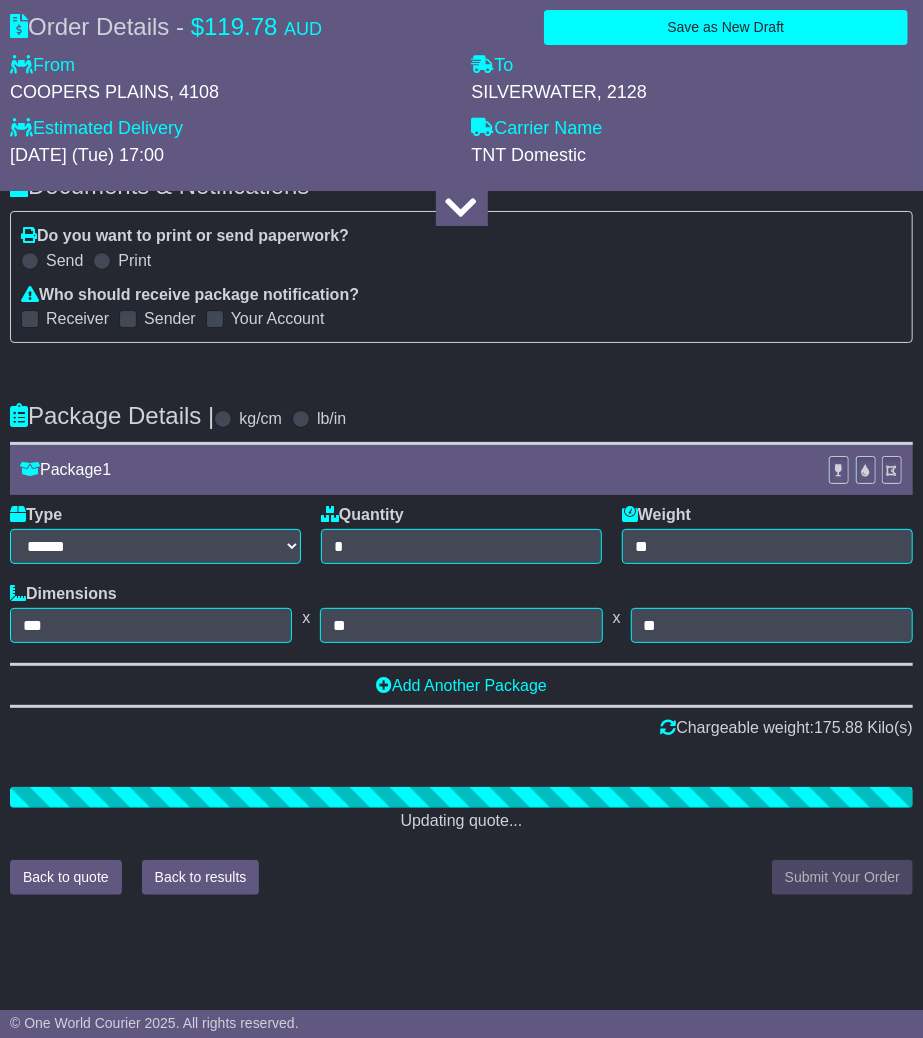 scroll, scrollTop: 2756, scrollLeft: 0, axis: vertical 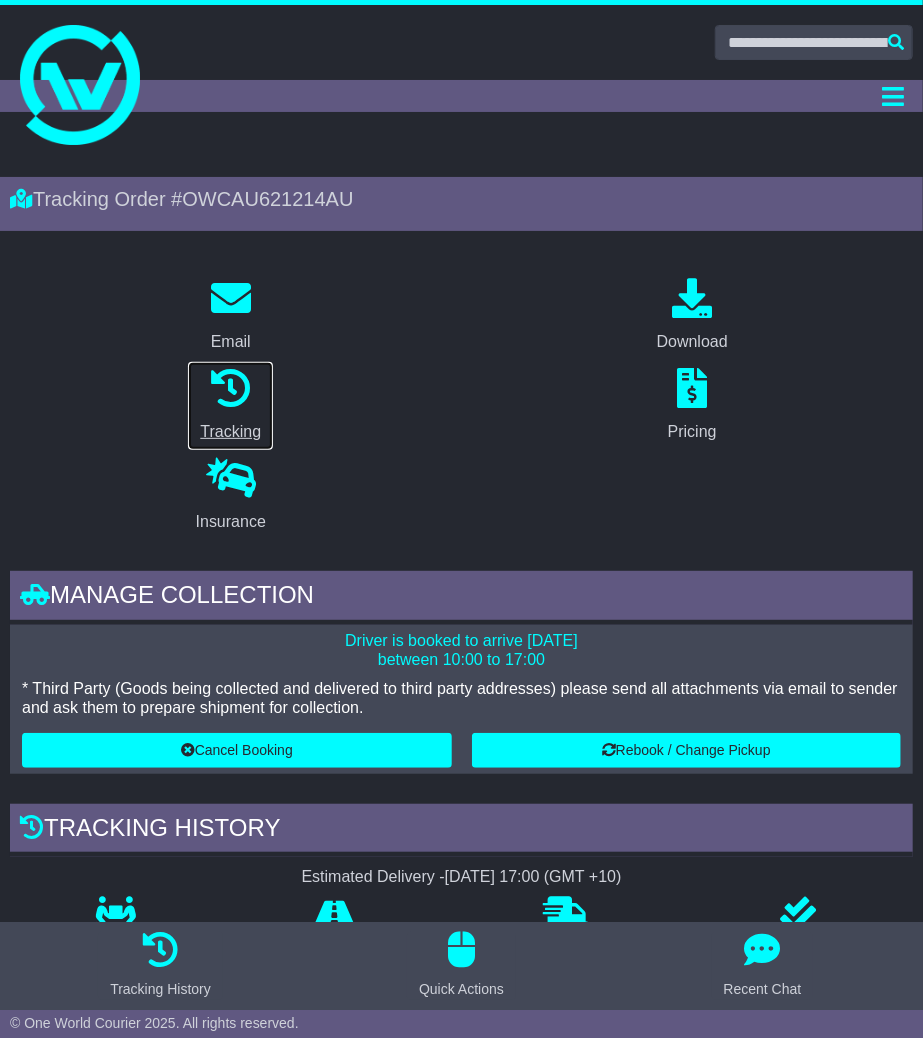 click at bounding box center (231, 388) 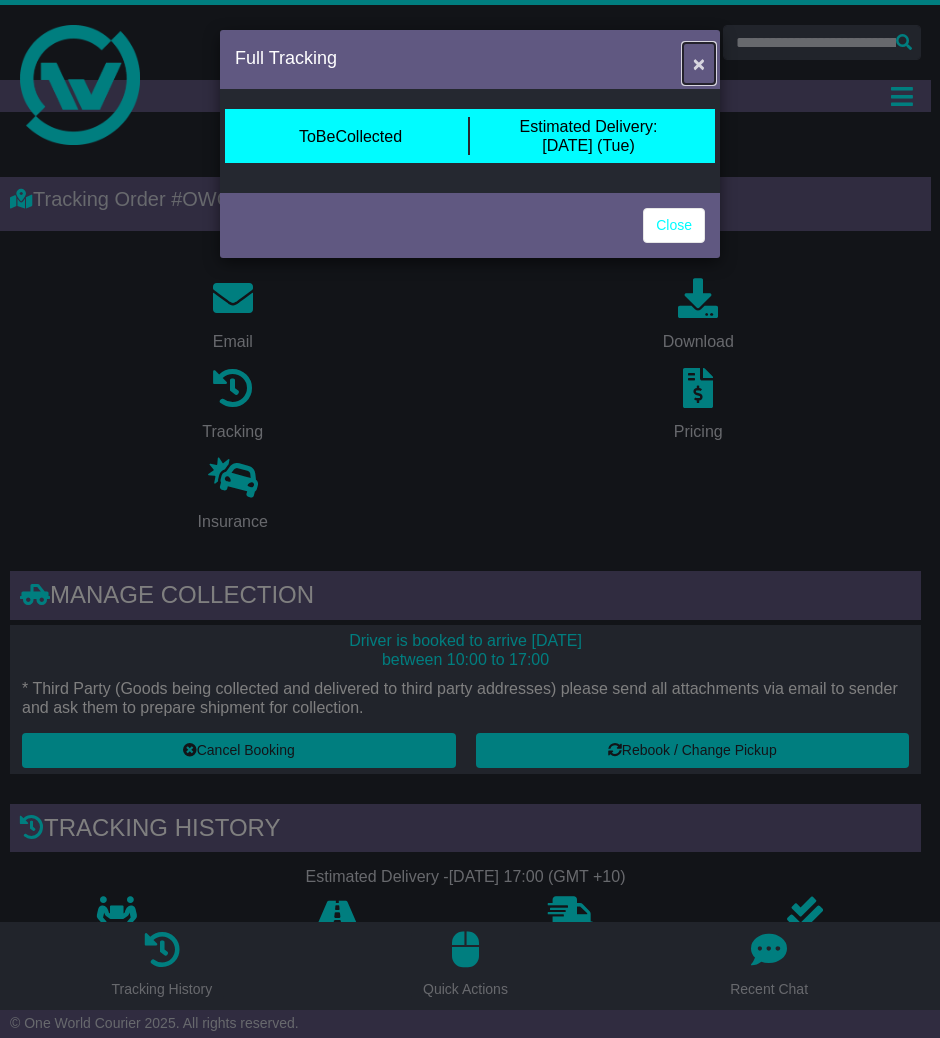 click on "×" at bounding box center (699, 63) 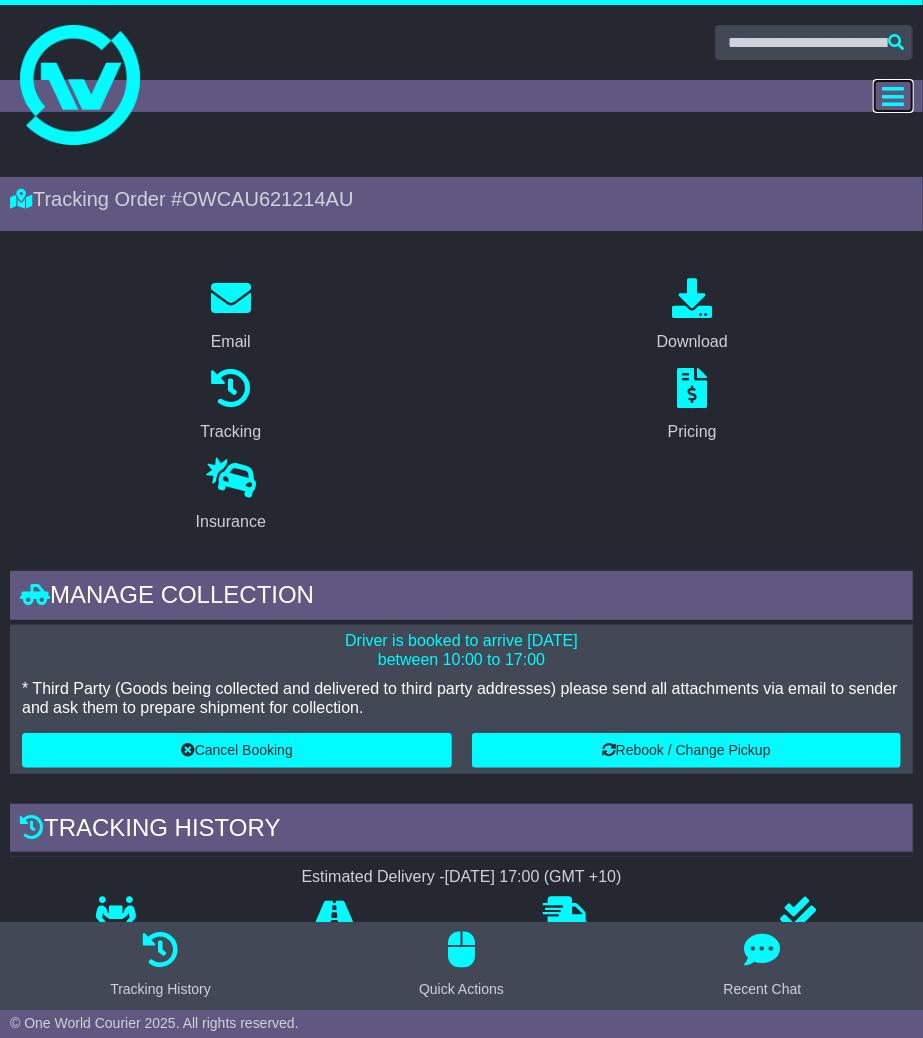 click at bounding box center [894, 96] 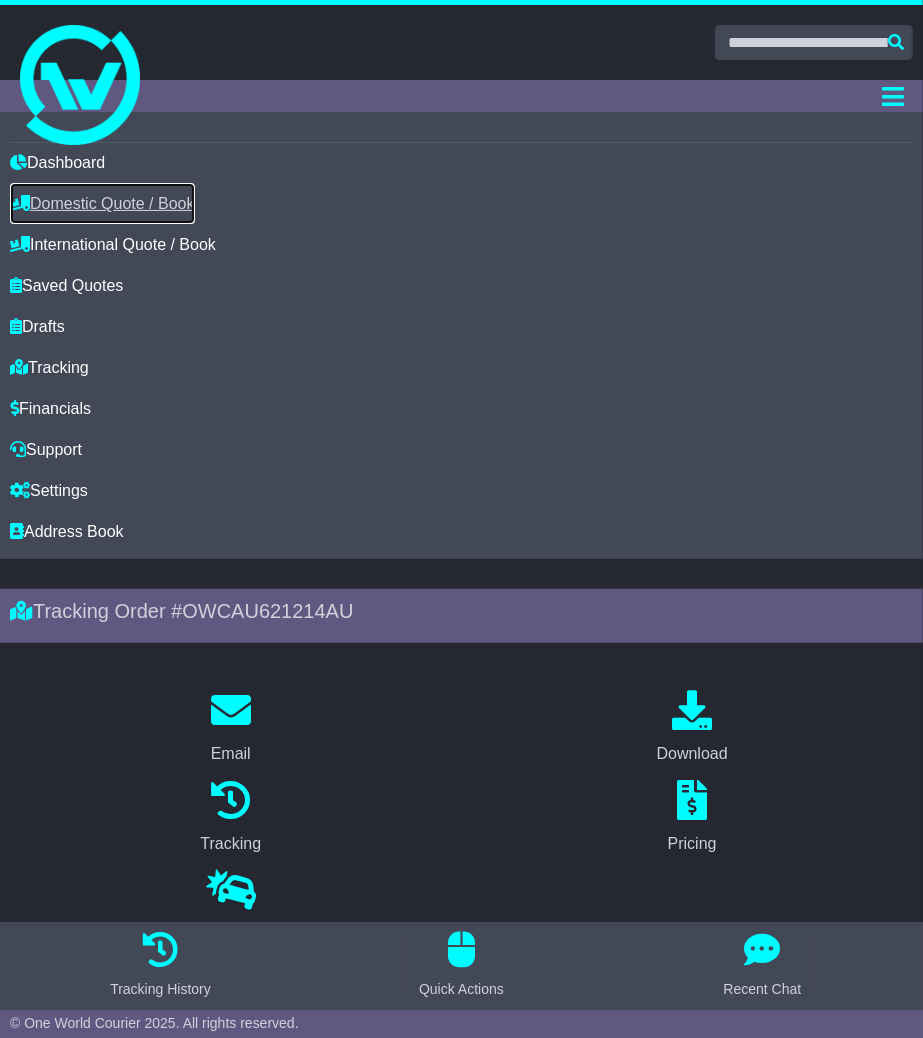 click on "Domestic Quote / Book" at bounding box center (102, 203) 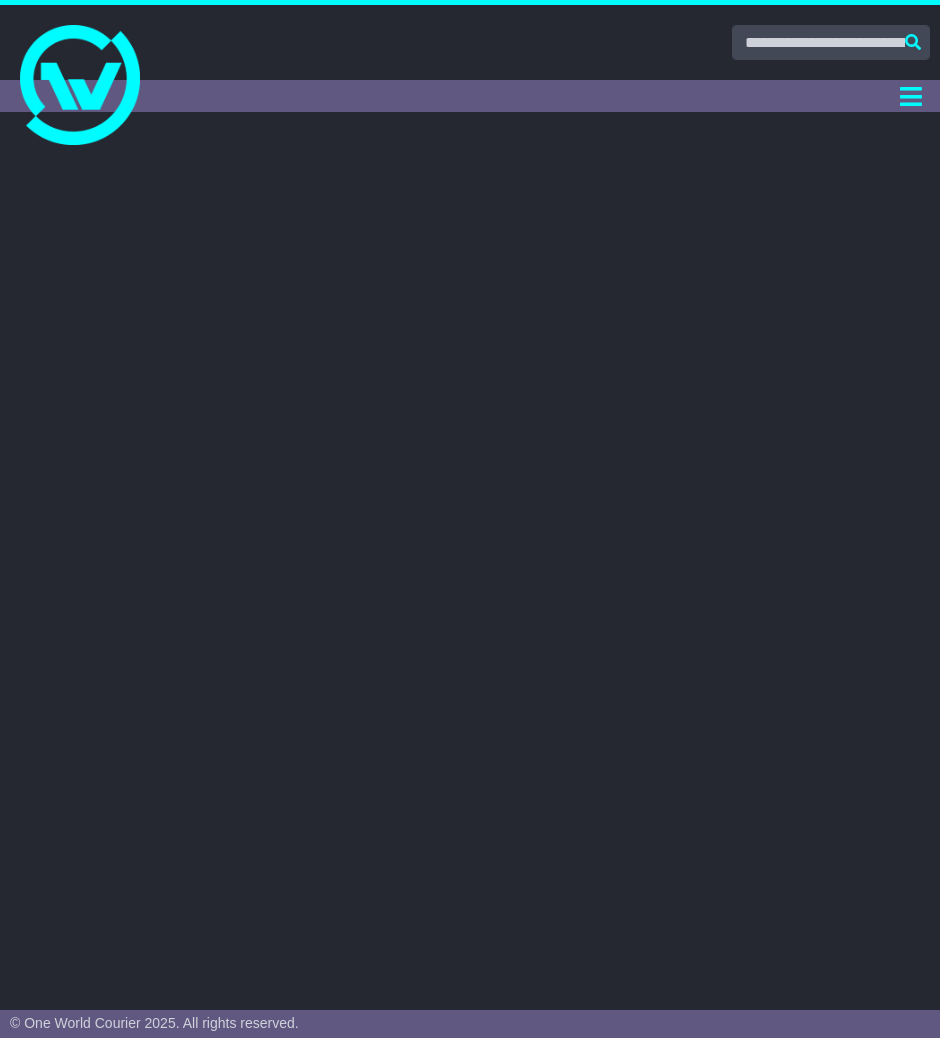 scroll, scrollTop: 0, scrollLeft: 0, axis: both 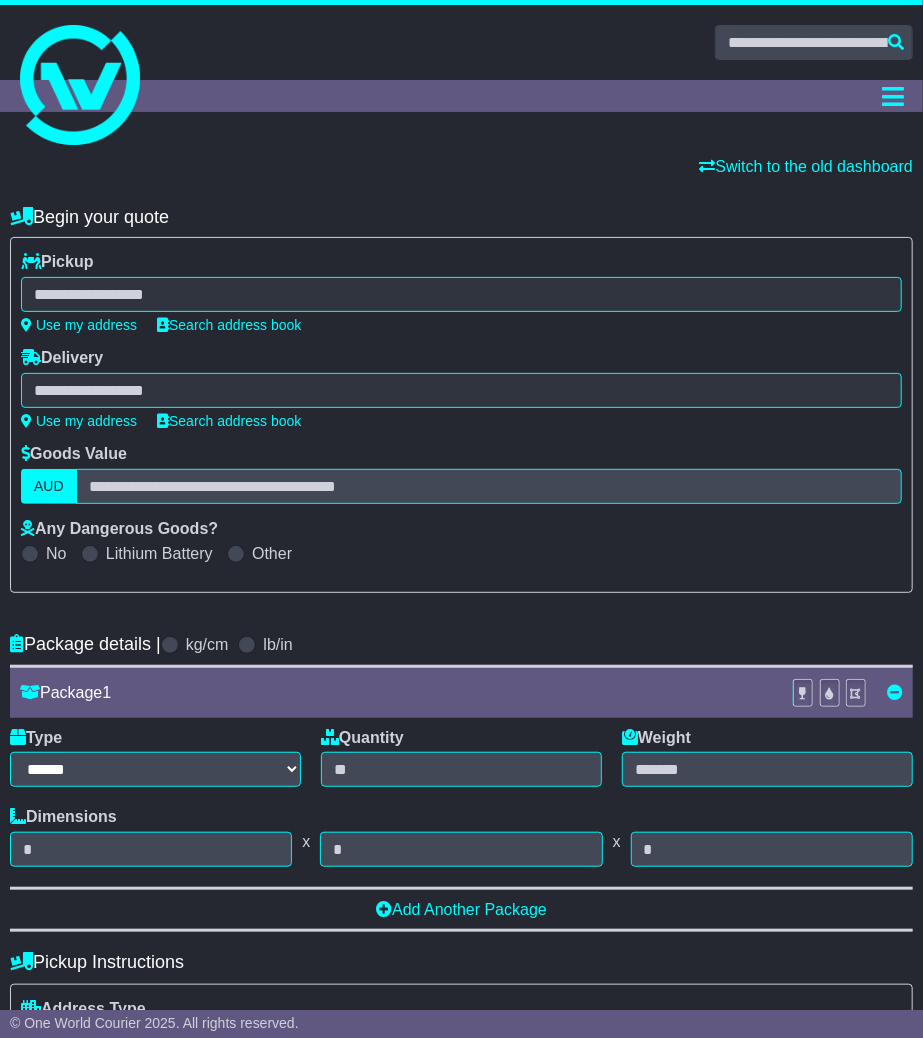 click on "Use my address" at bounding box center [79, 325] 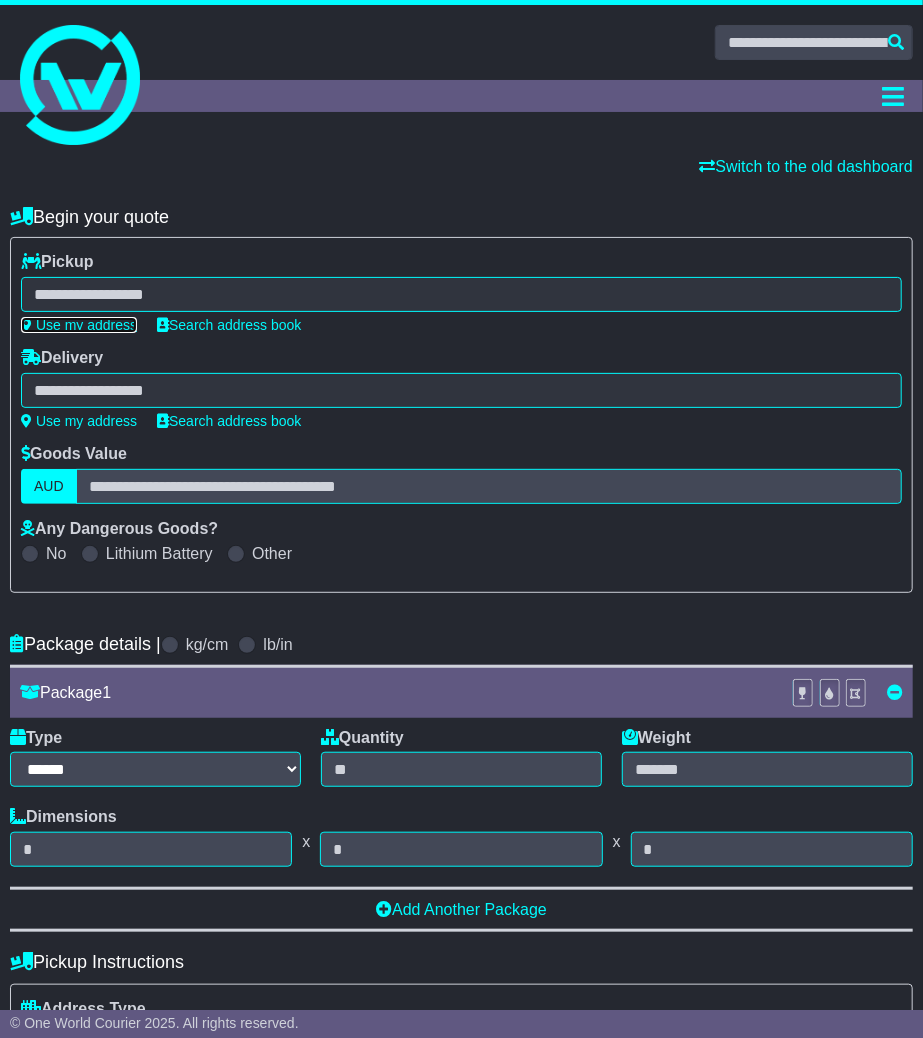 click on "Use my address" at bounding box center (79, 325) 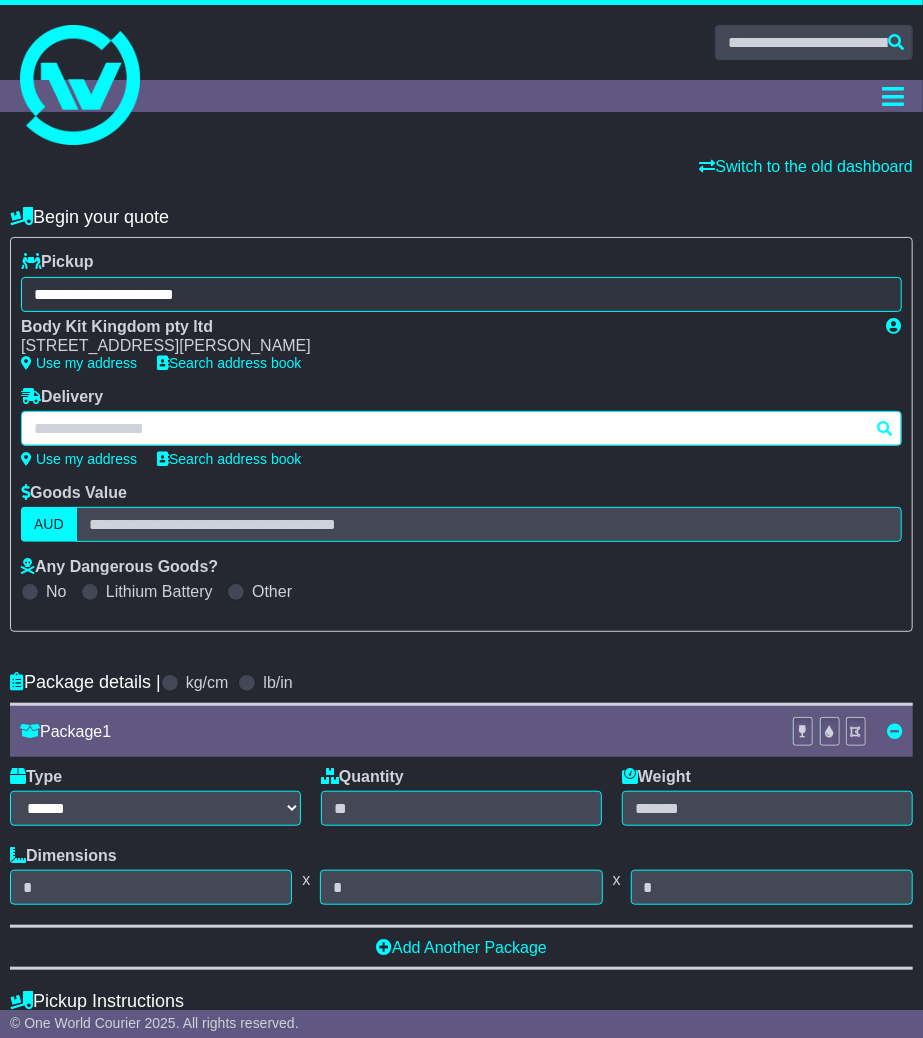 click at bounding box center (461, 428) 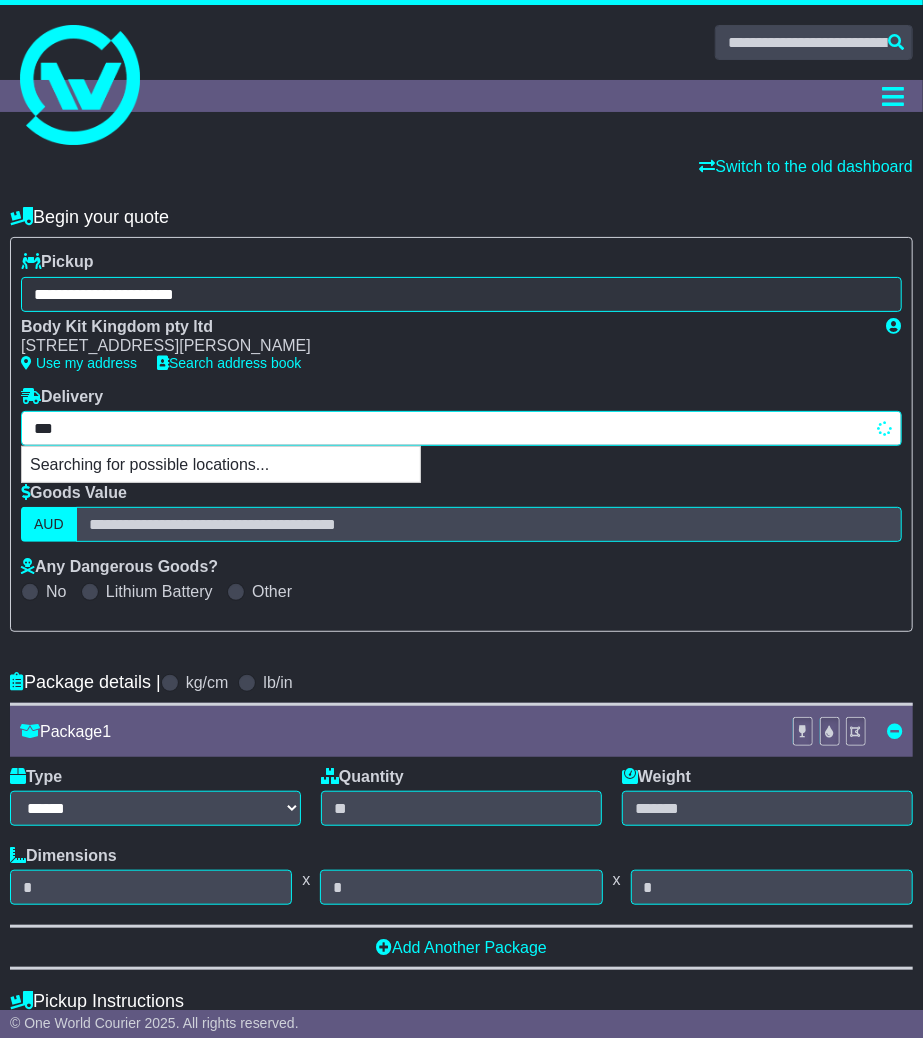 type on "****" 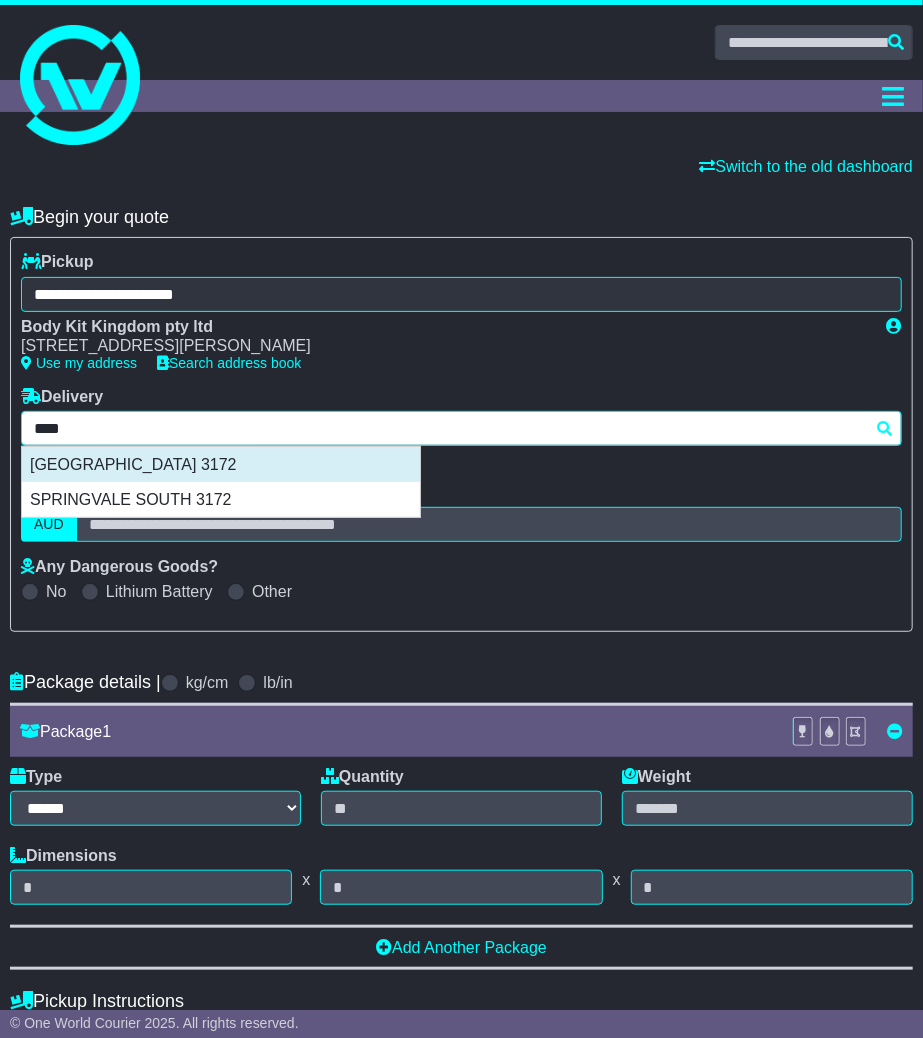 click on "DINGLEY VILLAGE 3172" at bounding box center [221, 464] 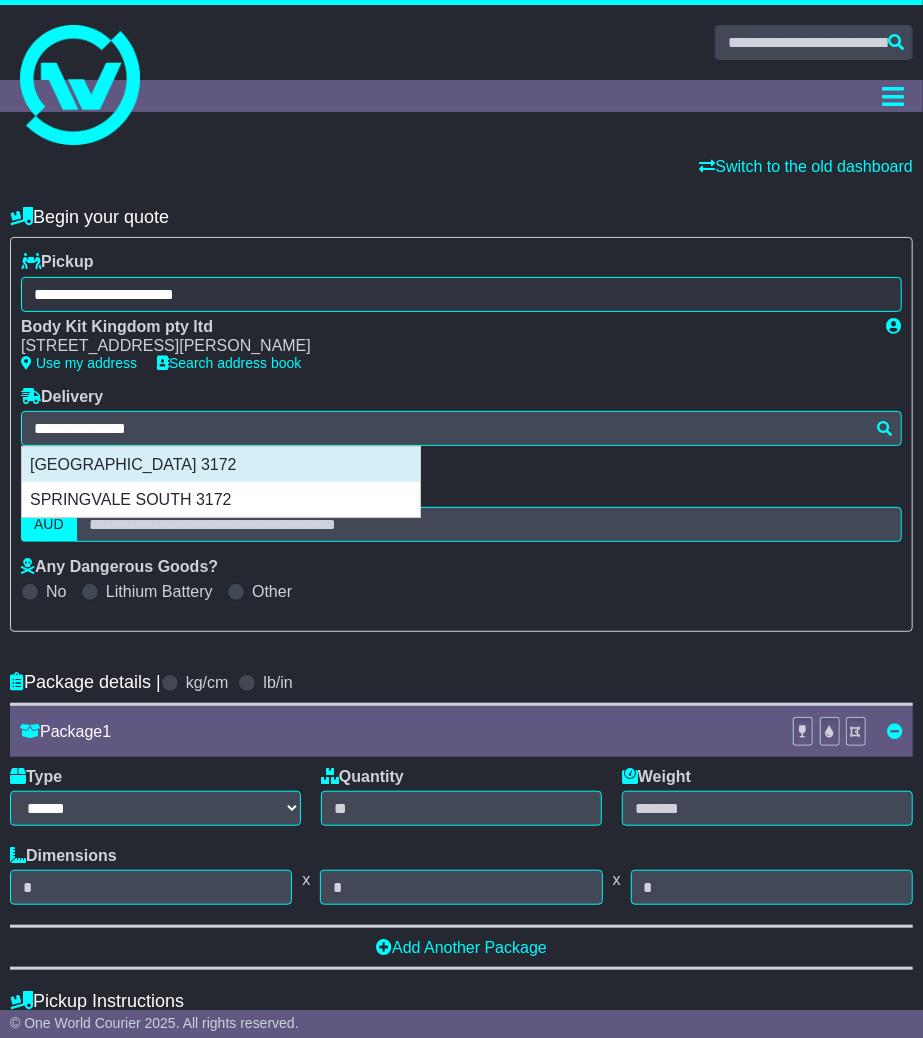 type on "**********" 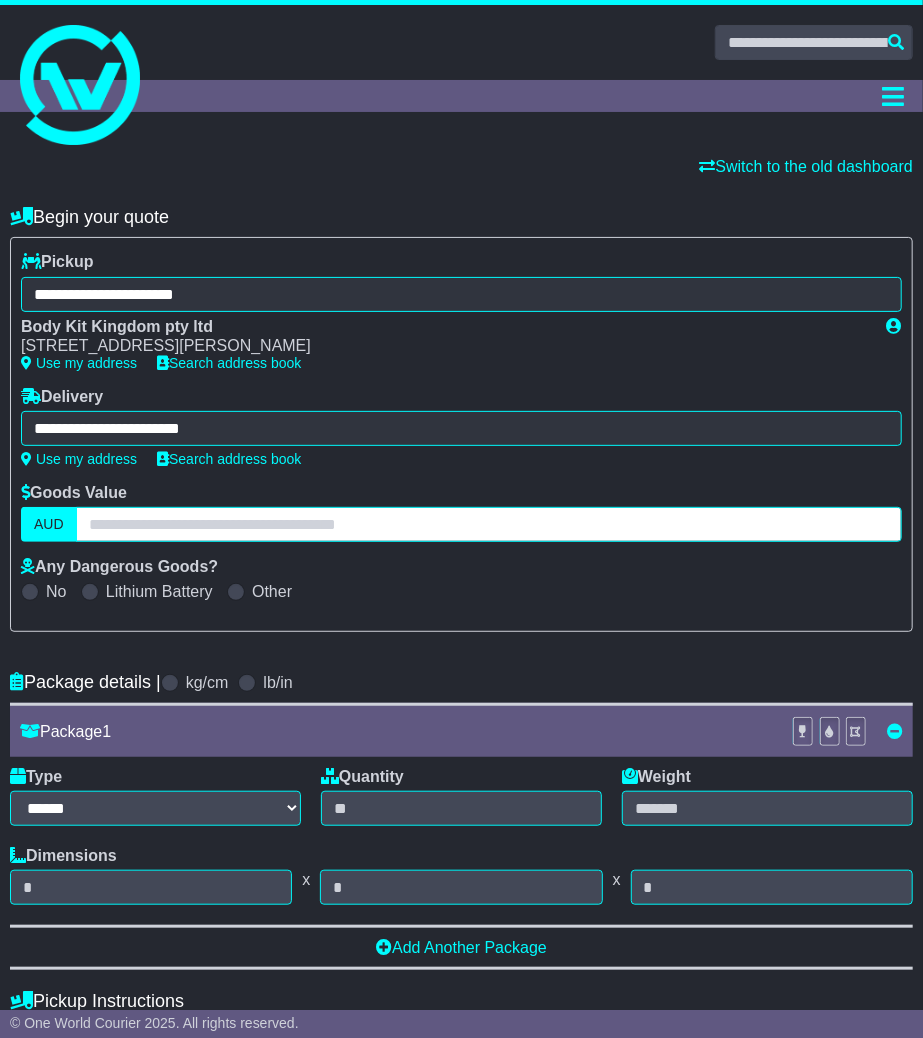 click at bounding box center (489, 524) 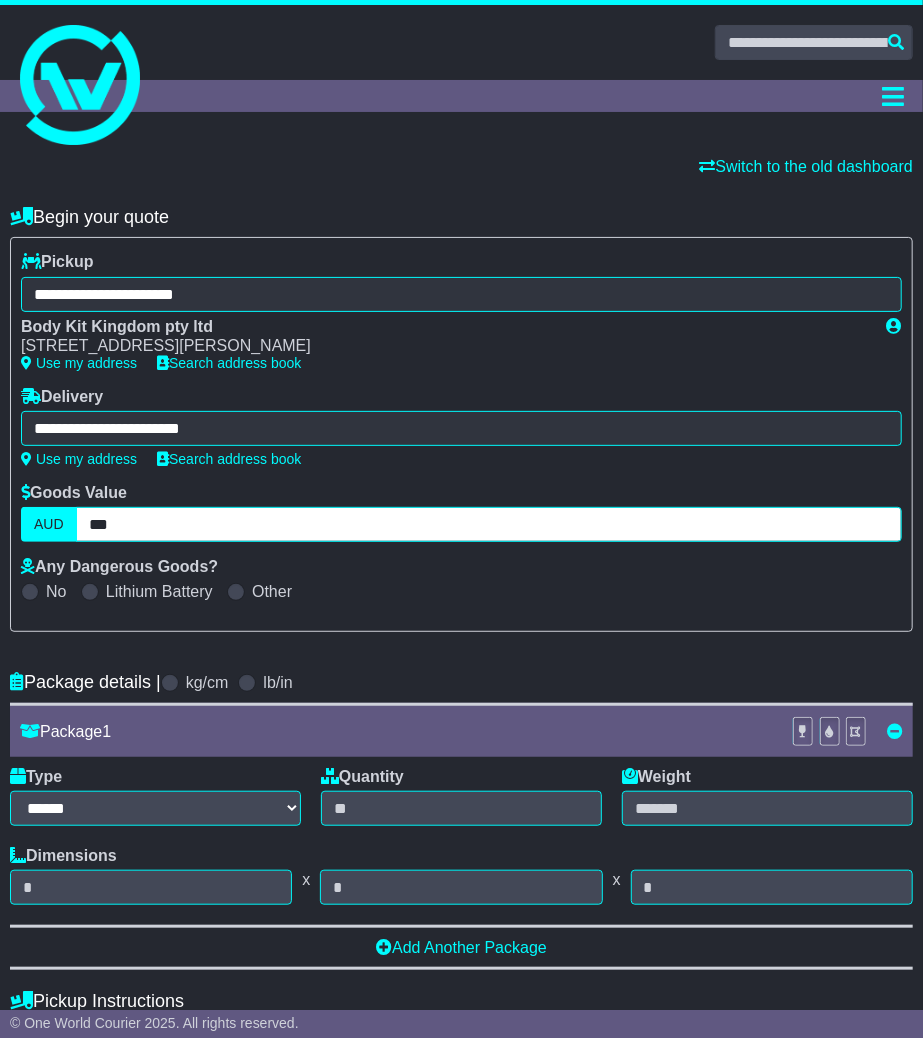 type on "***" 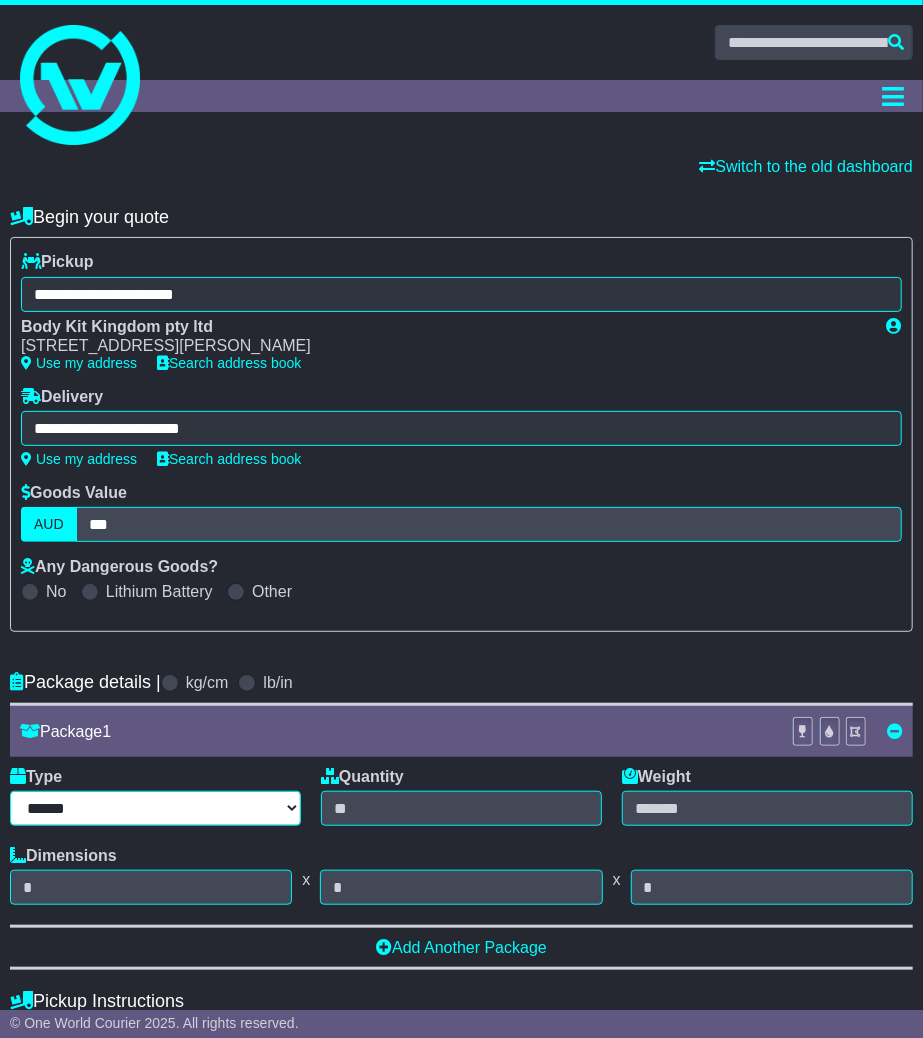 click on "****** ****** *** ******** ***** **** **** ****** *** *******" at bounding box center [155, 808] 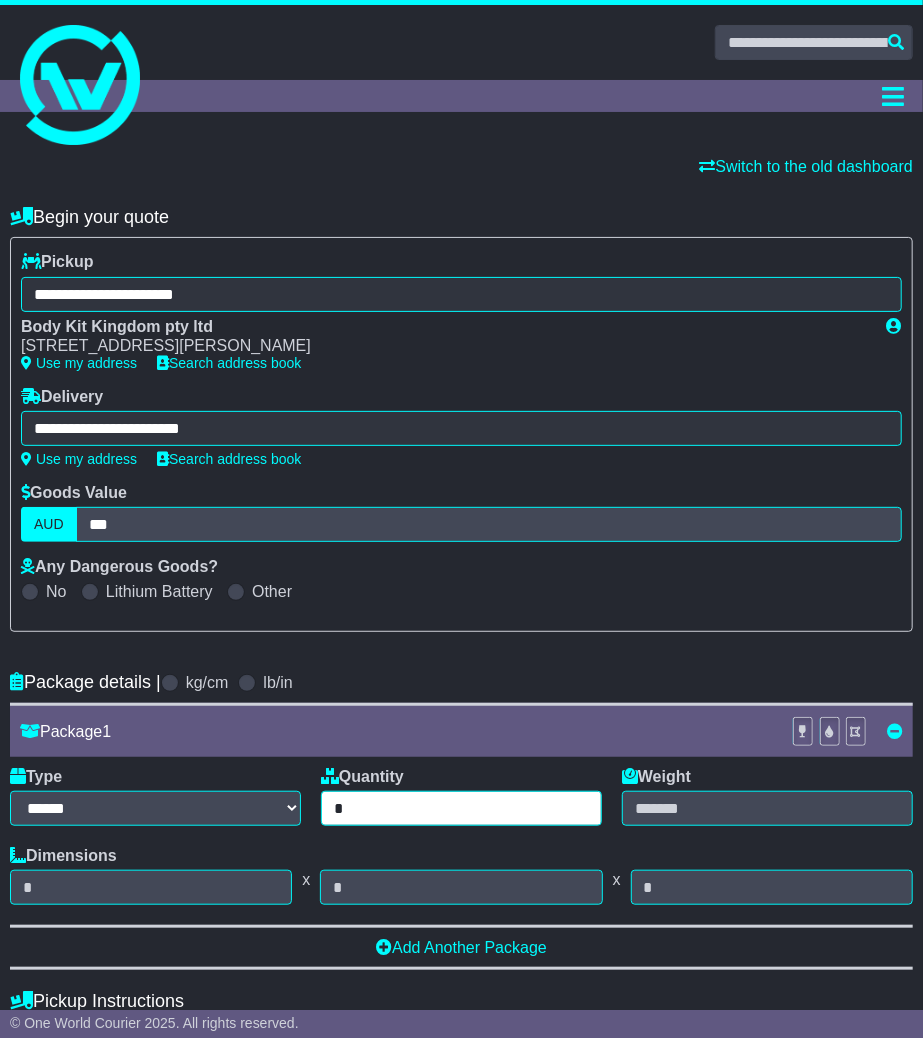 type on "*" 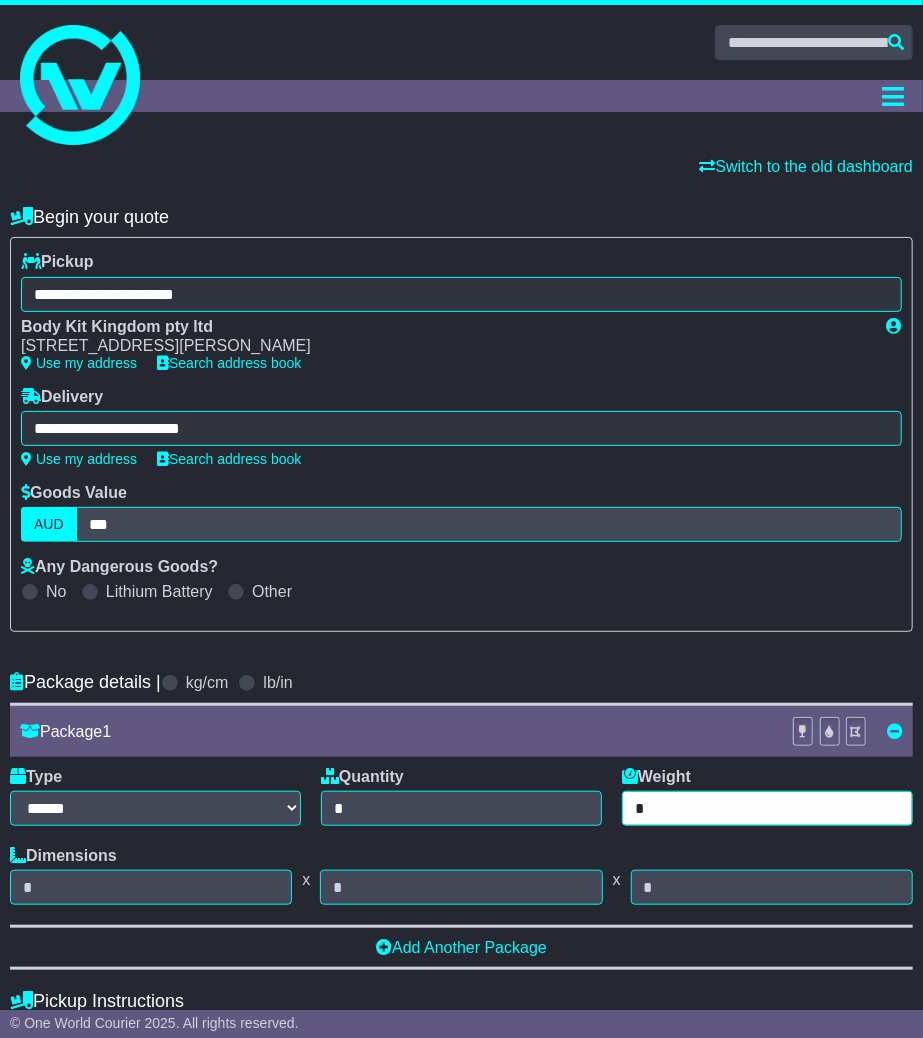 type on "*" 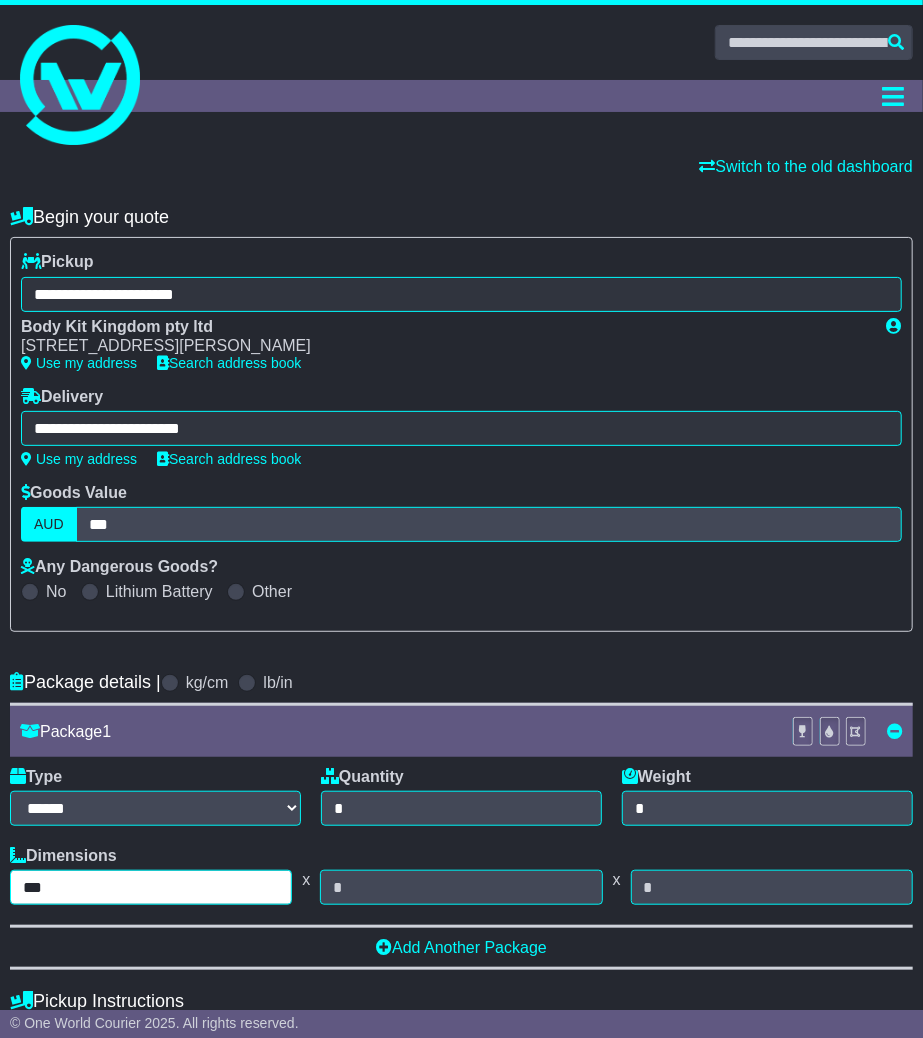 type on "***" 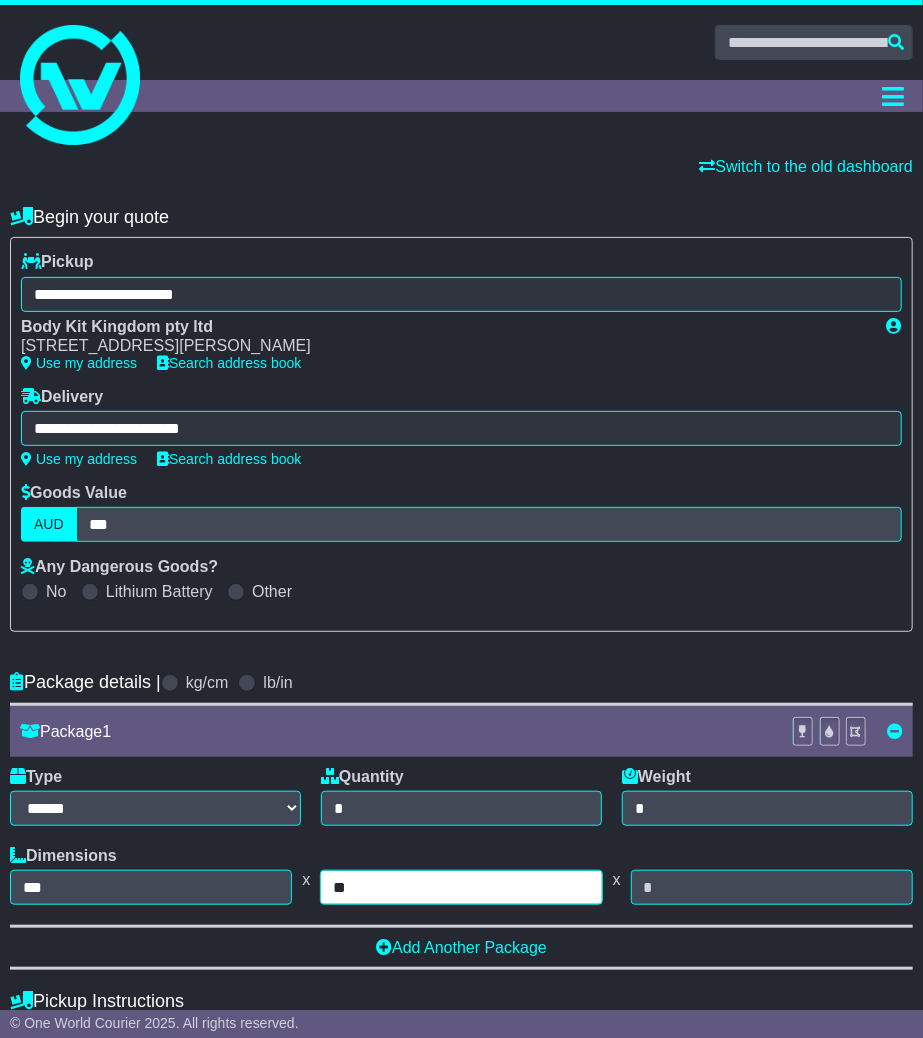 type on "**" 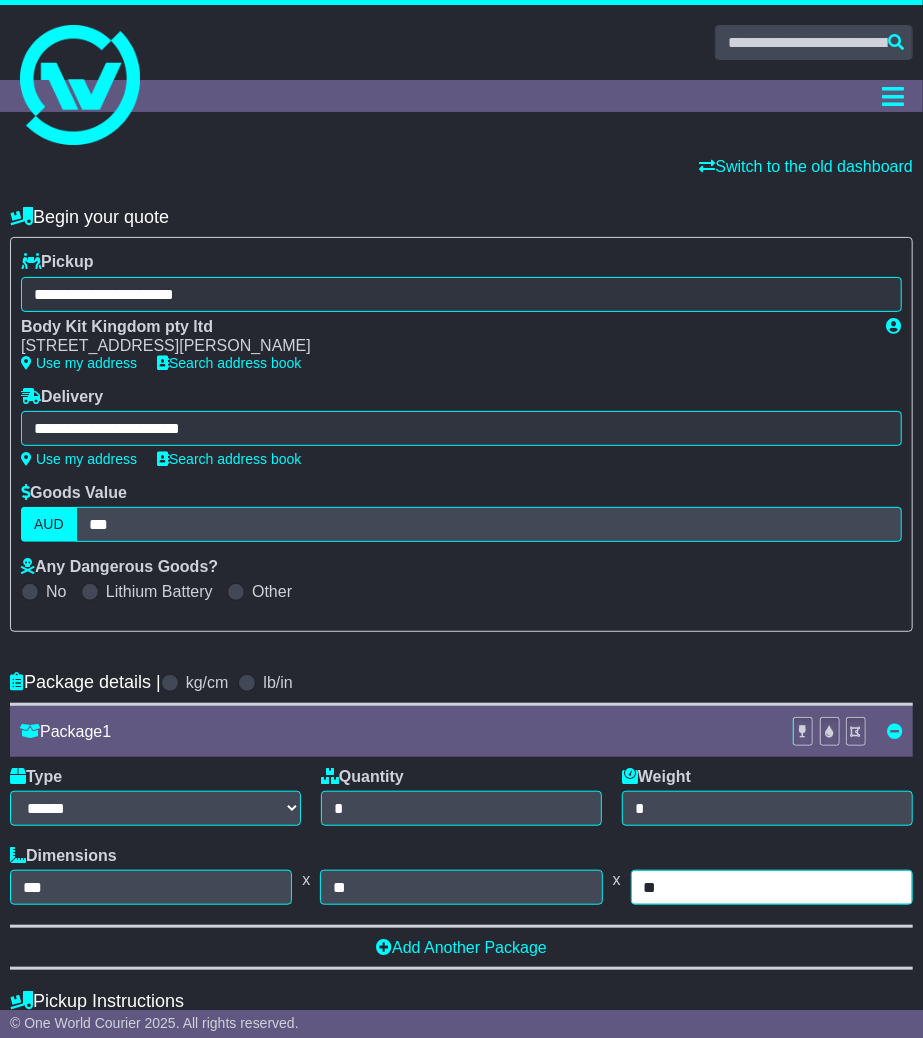 type on "**" 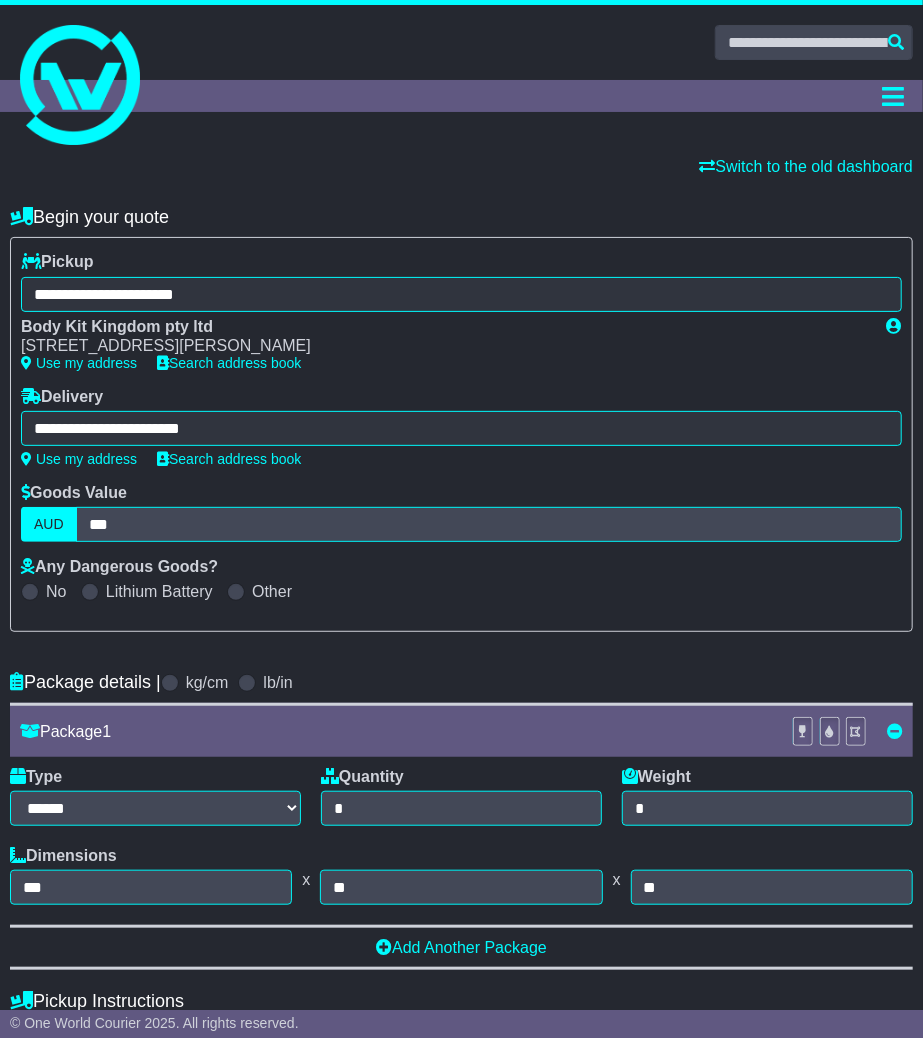 scroll, scrollTop: 694, scrollLeft: 0, axis: vertical 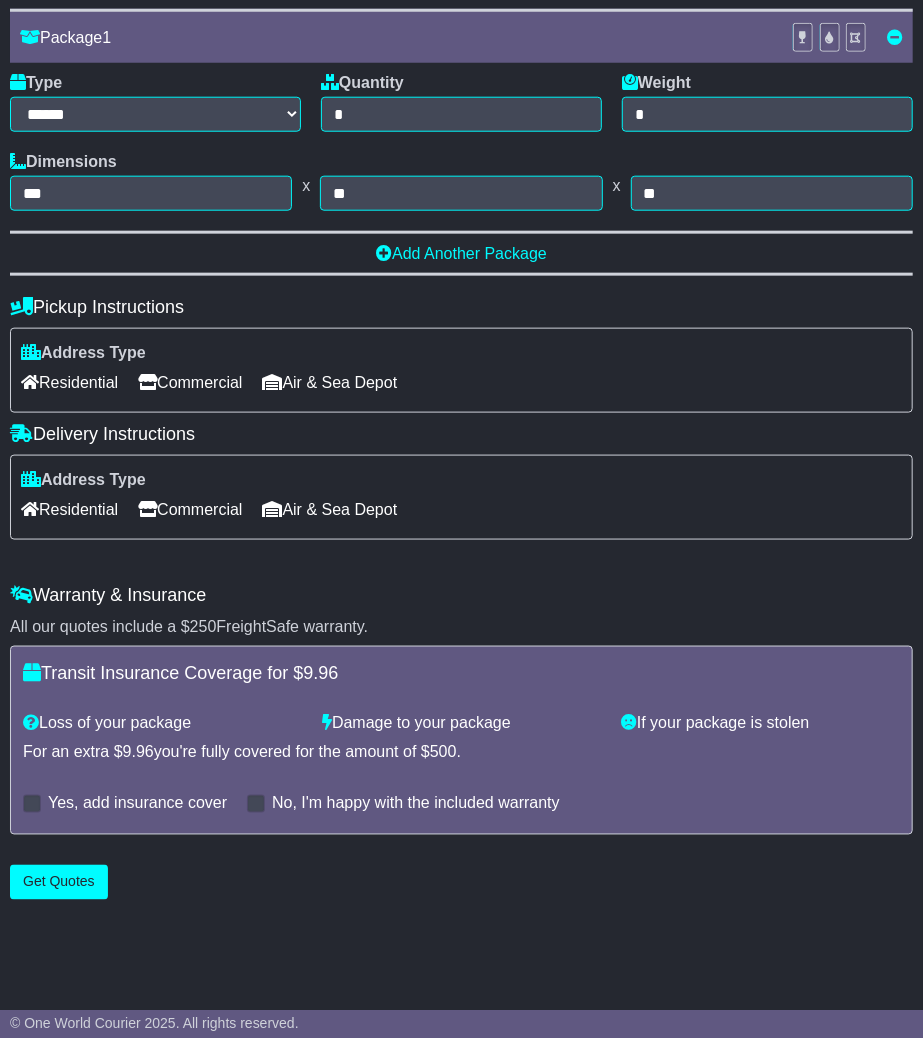 click on "Residential" at bounding box center (69, 509) 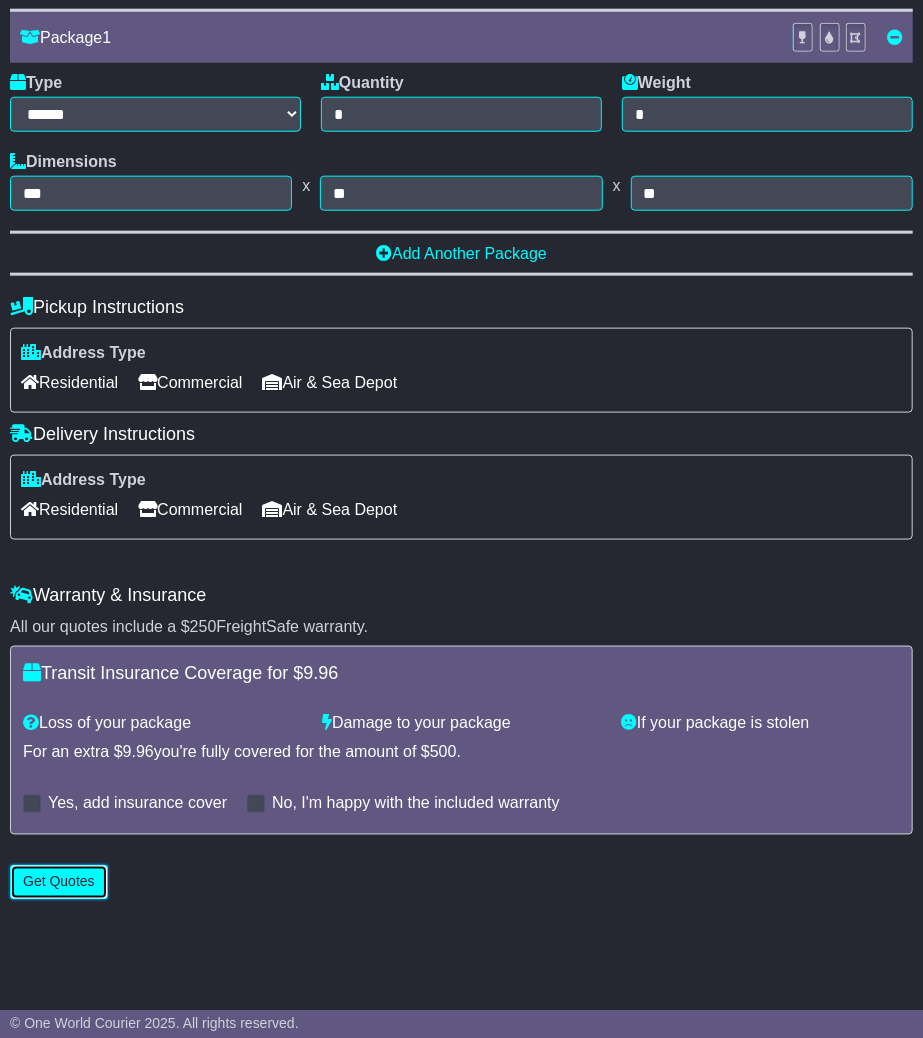 click on "Get Quotes" at bounding box center (59, 882) 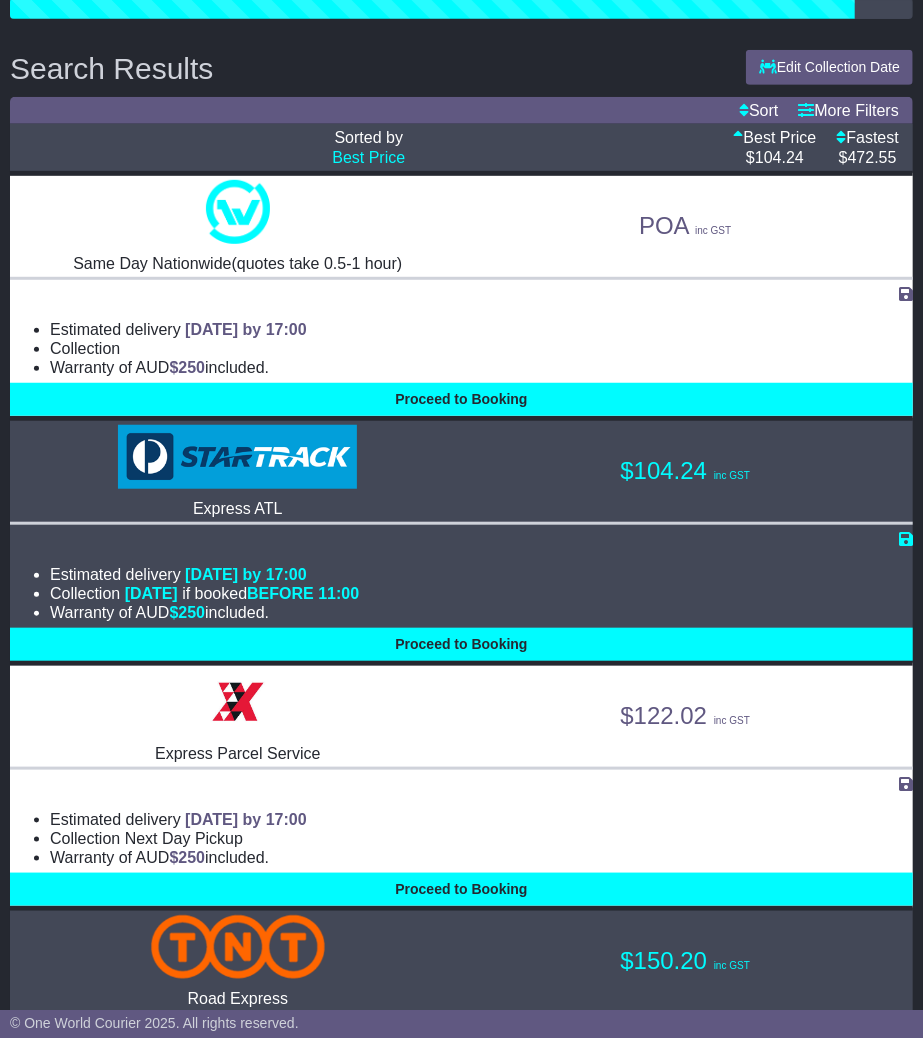 scroll, scrollTop: 333, scrollLeft: 0, axis: vertical 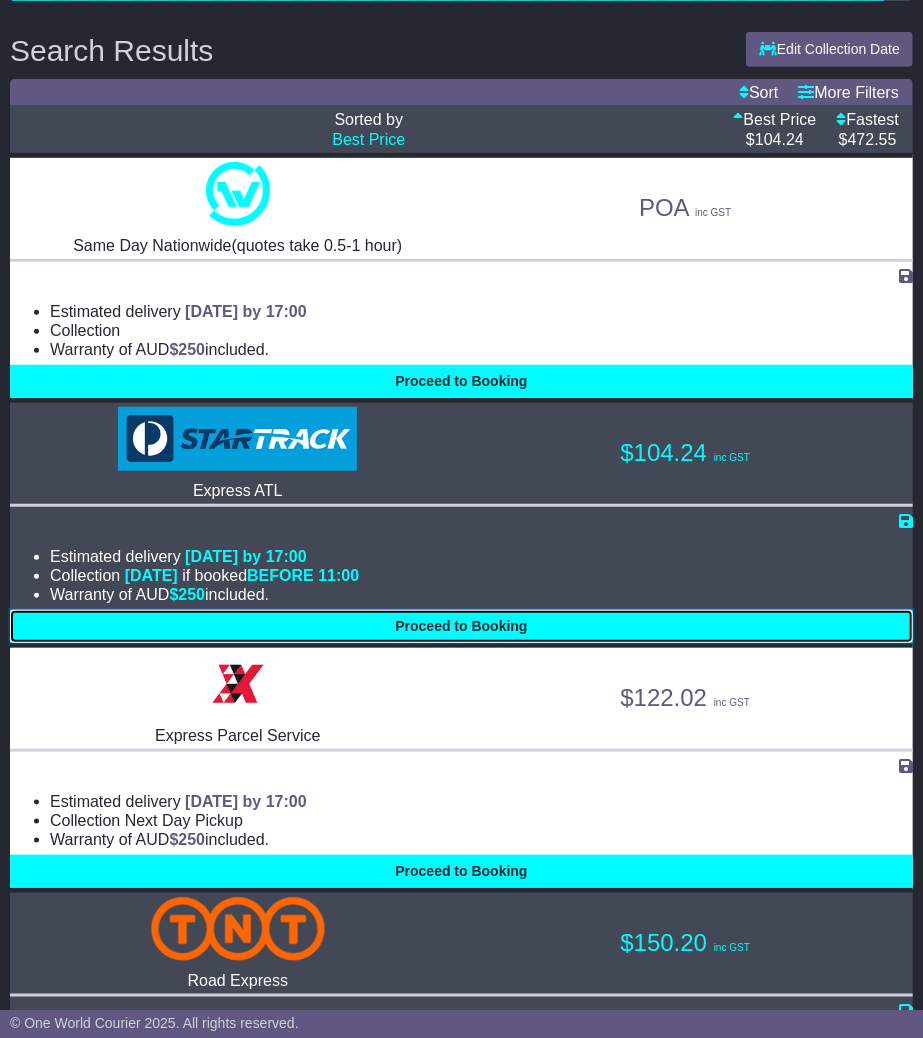 click on "Proceed to Booking" at bounding box center (461, 626) 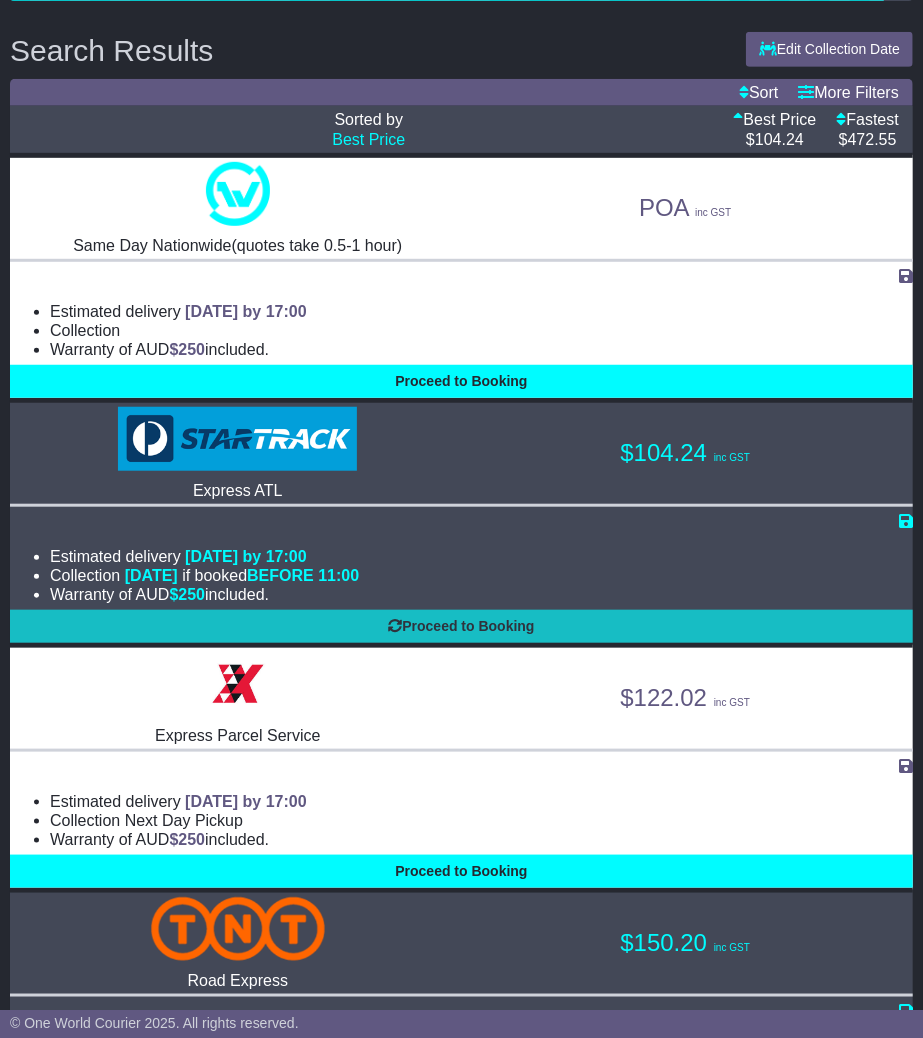 select on "**********" 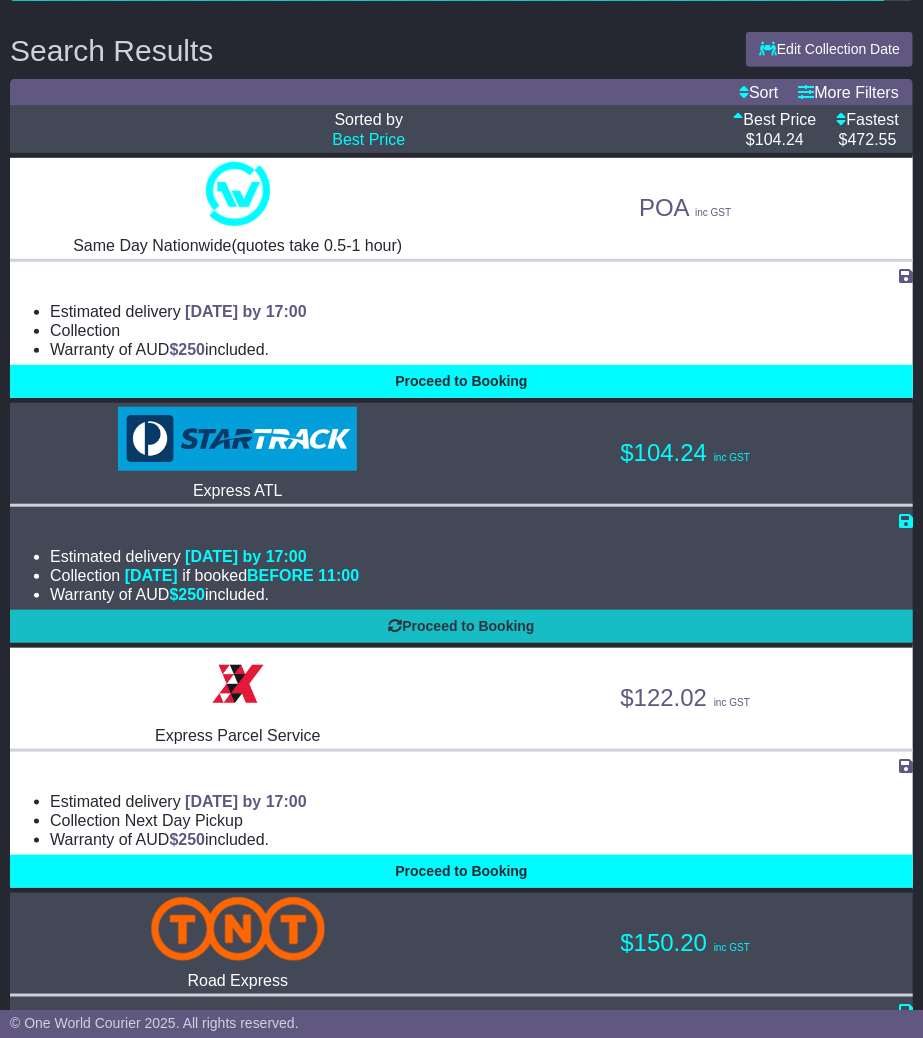 select on "*****" 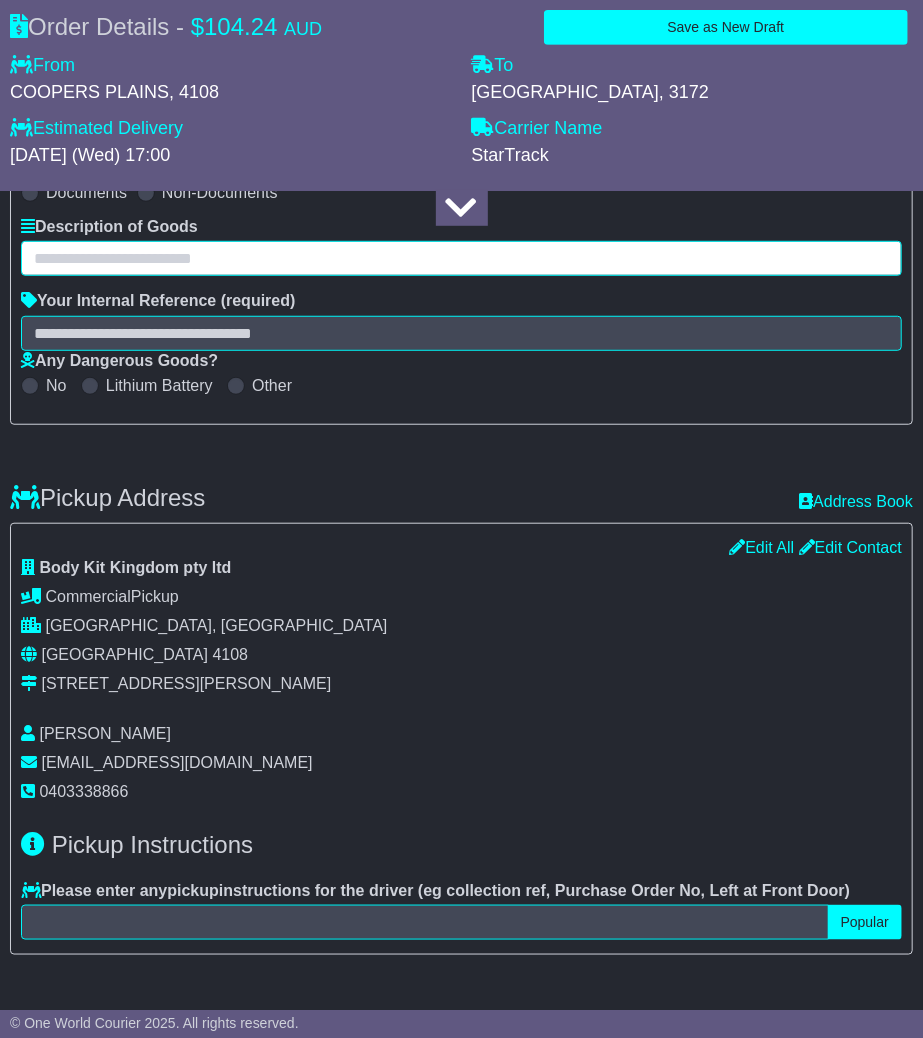click at bounding box center (461, 258) 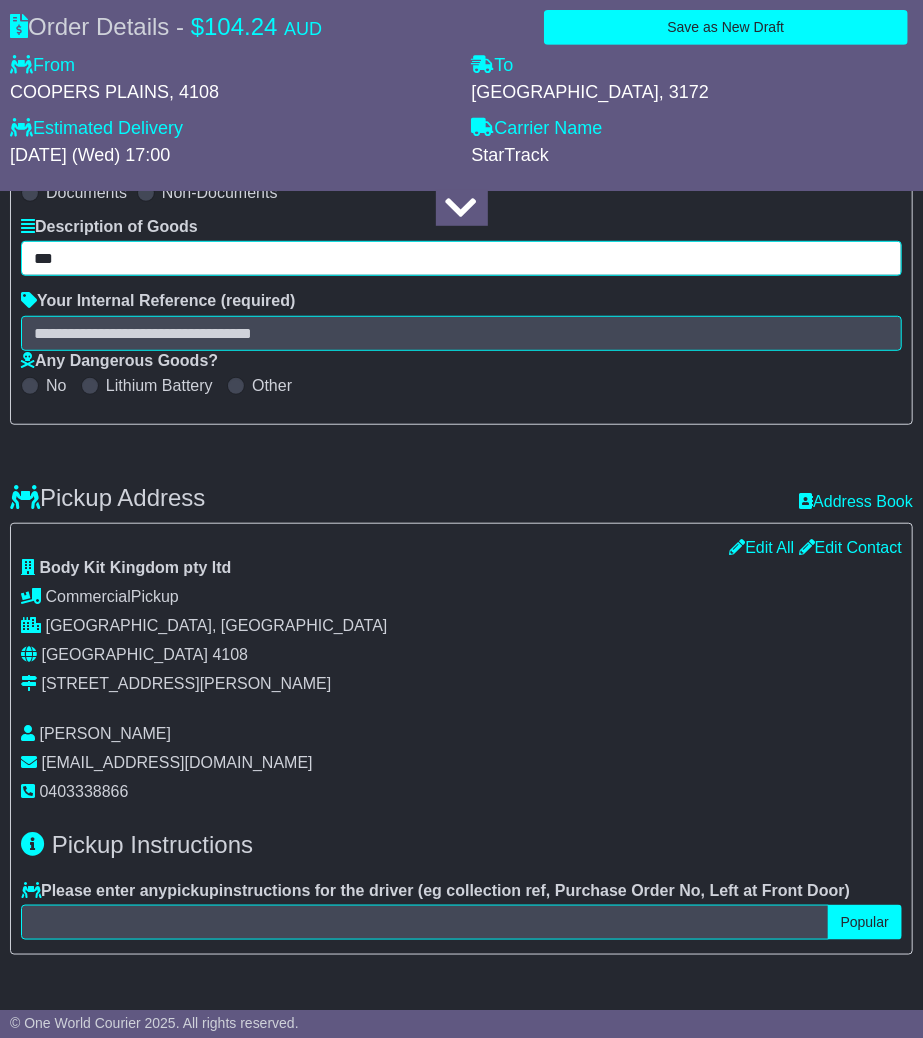 type on "***" 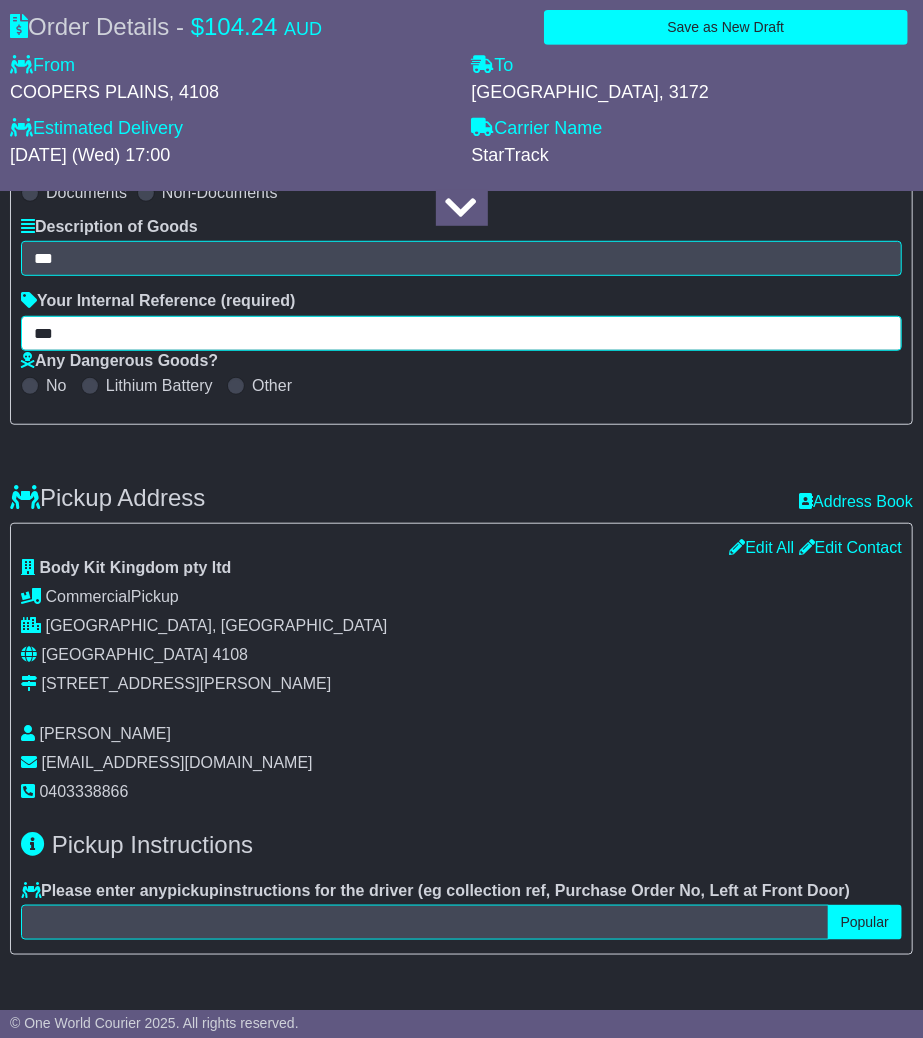 type on "***" 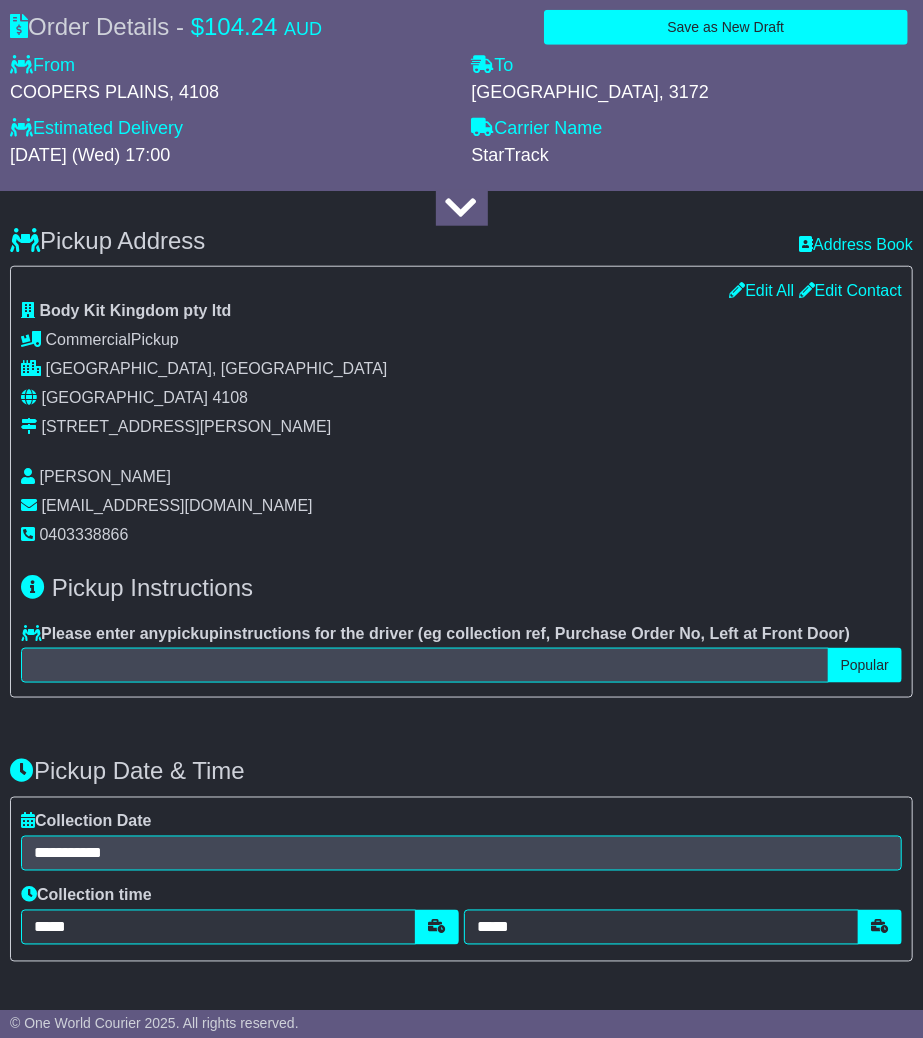 scroll, scrollTop: 666, scrollLeft: 0, axis: vertical 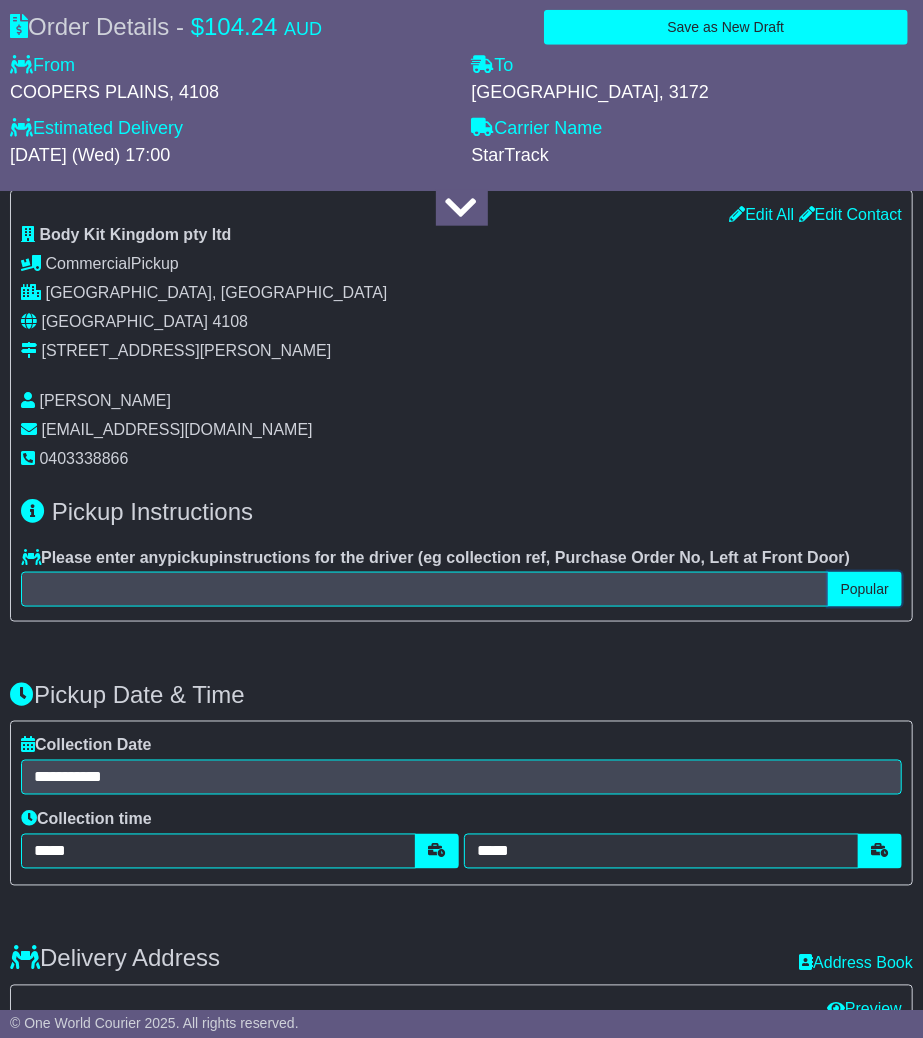 click on "Popular" at bounding box center (865, 589) 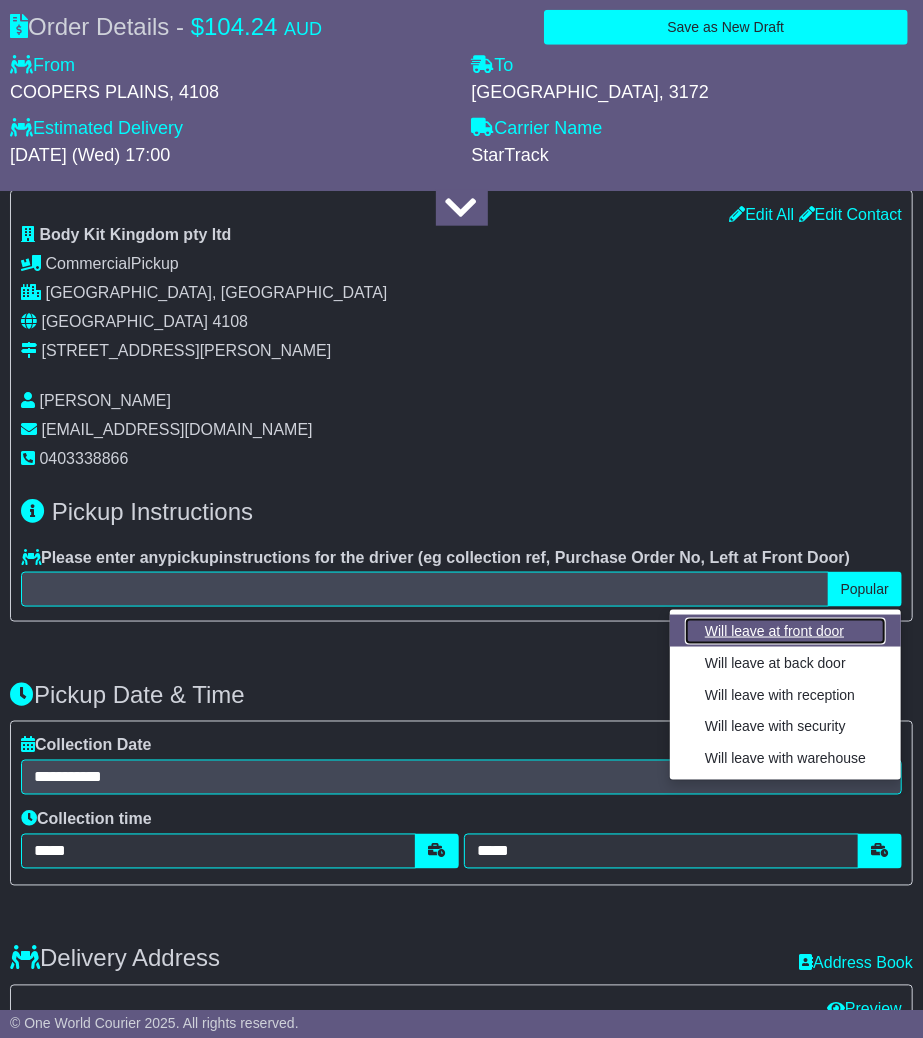 click on "Will leave at front door" at bounding box center [785, 631] 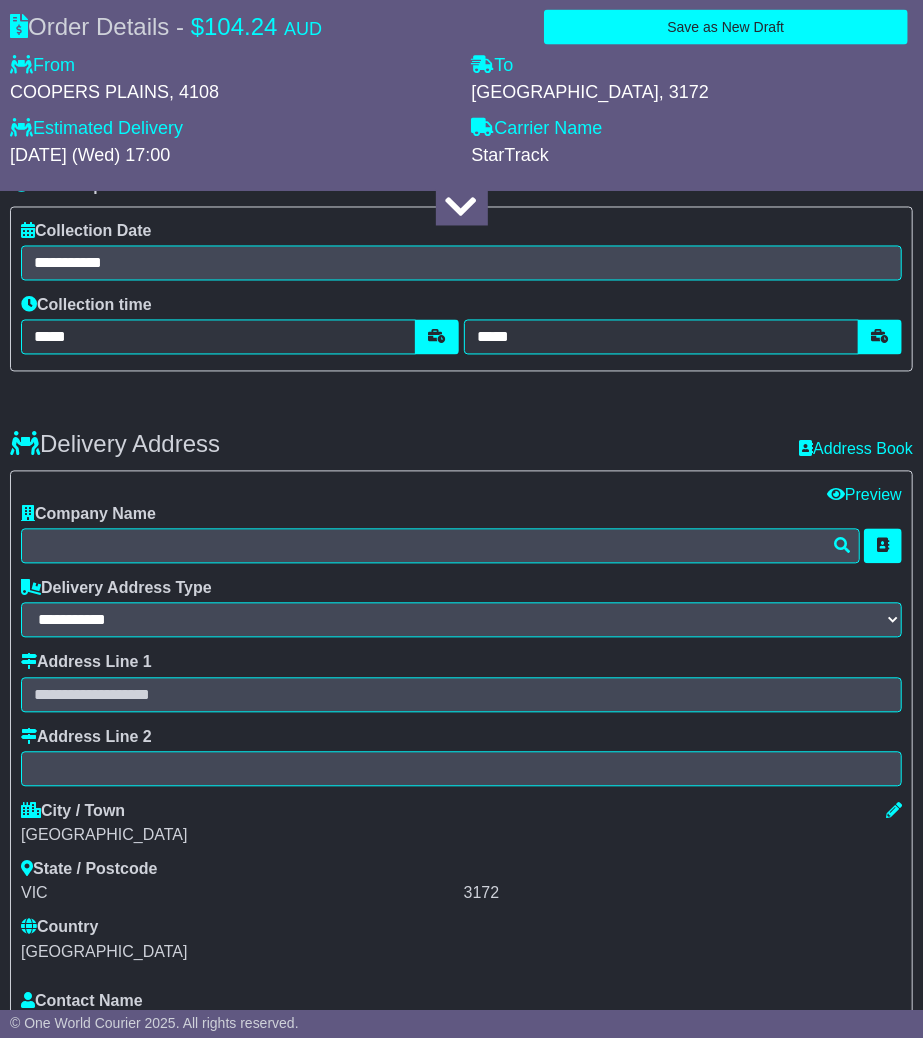 scroll, scrollTop: 1222, scrollLeft: 0, axis: vertical 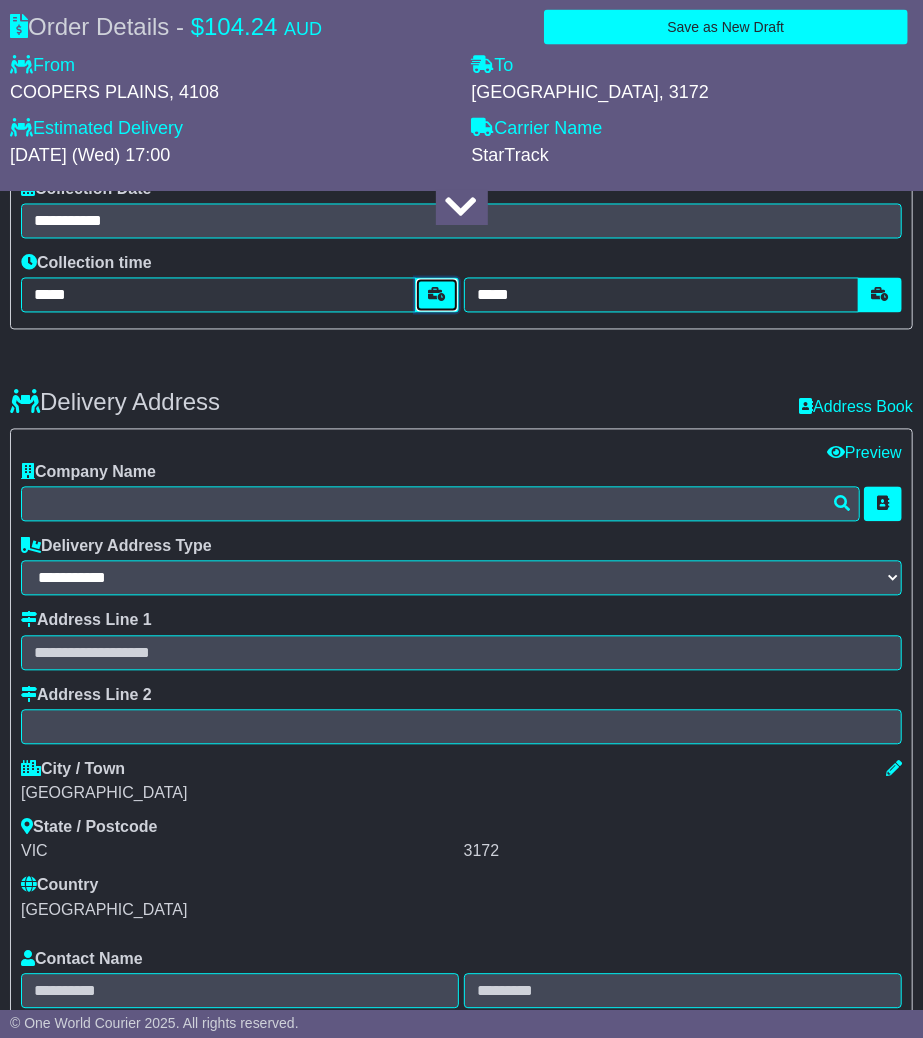 click at bounding box center [437, 295] 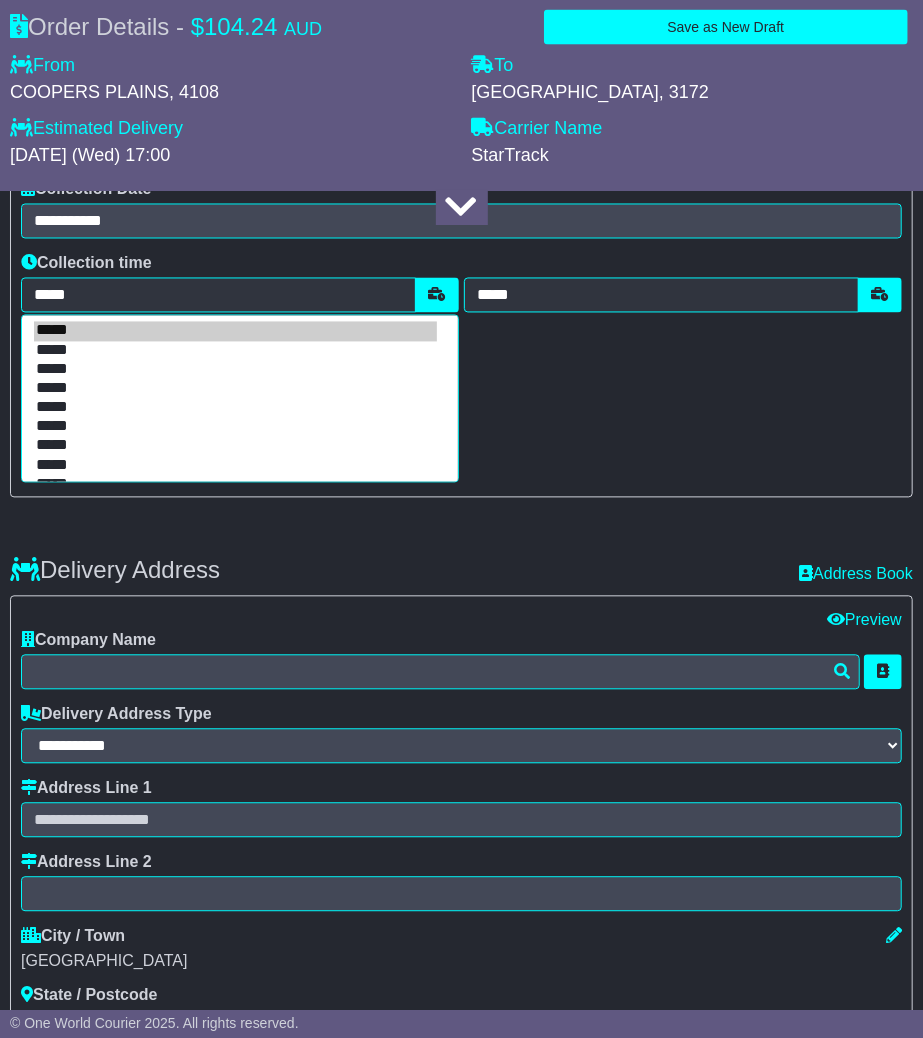 click on "*****" at bounding box center (235, 446) 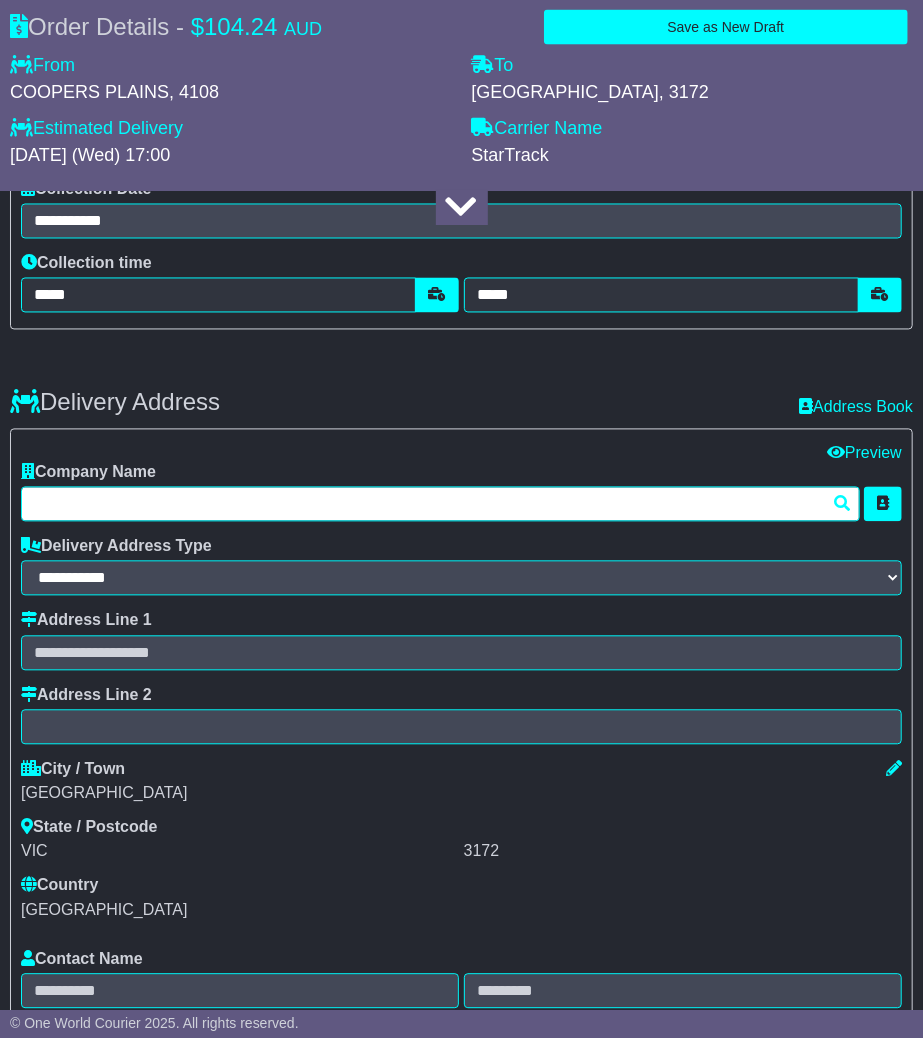 click at bounding box center [440, 504] 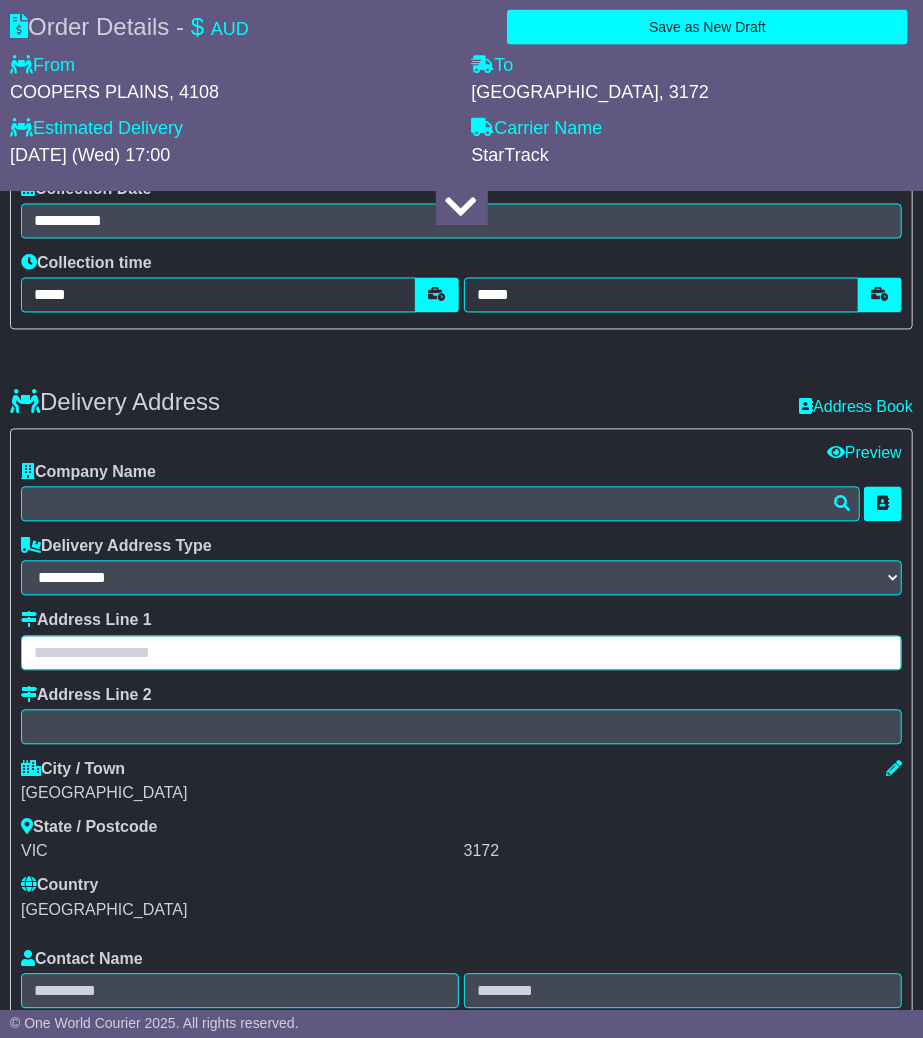 click at bounding box center [461, 653] 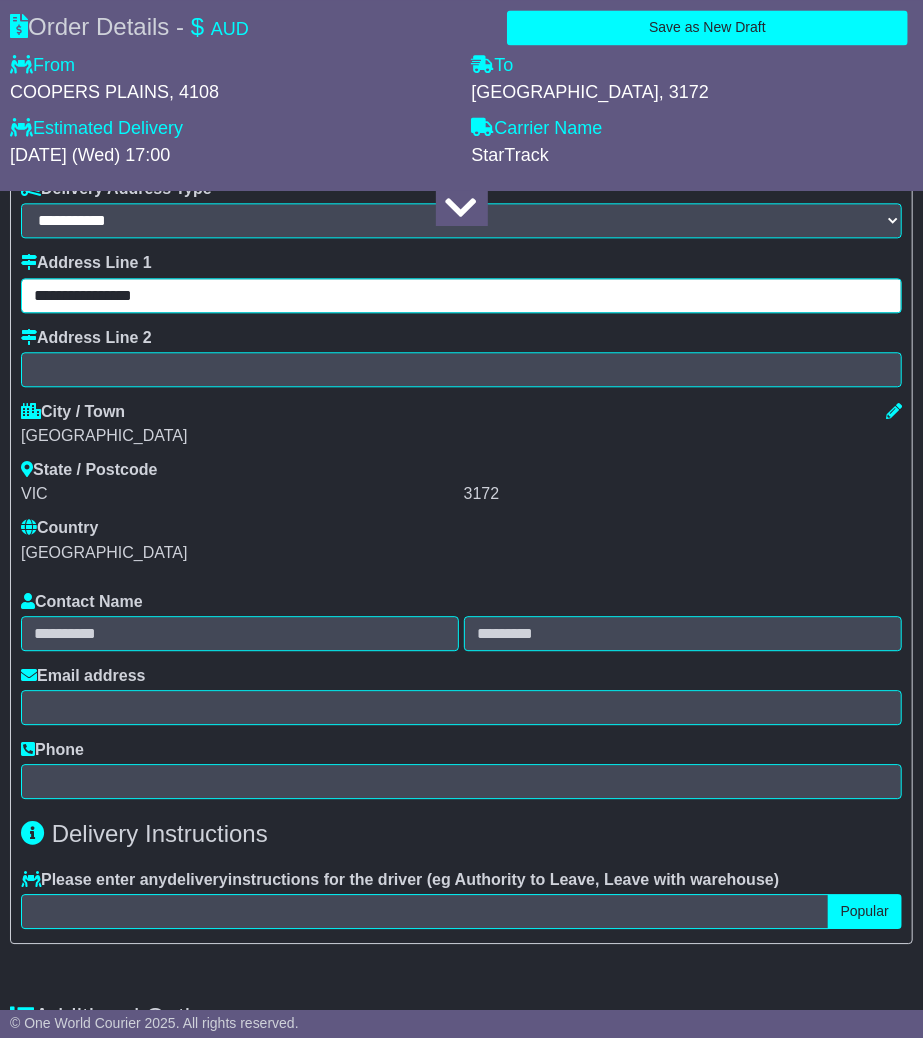 scroll, scrollTop: 1666, scrollLeft: 0, axis: vertical 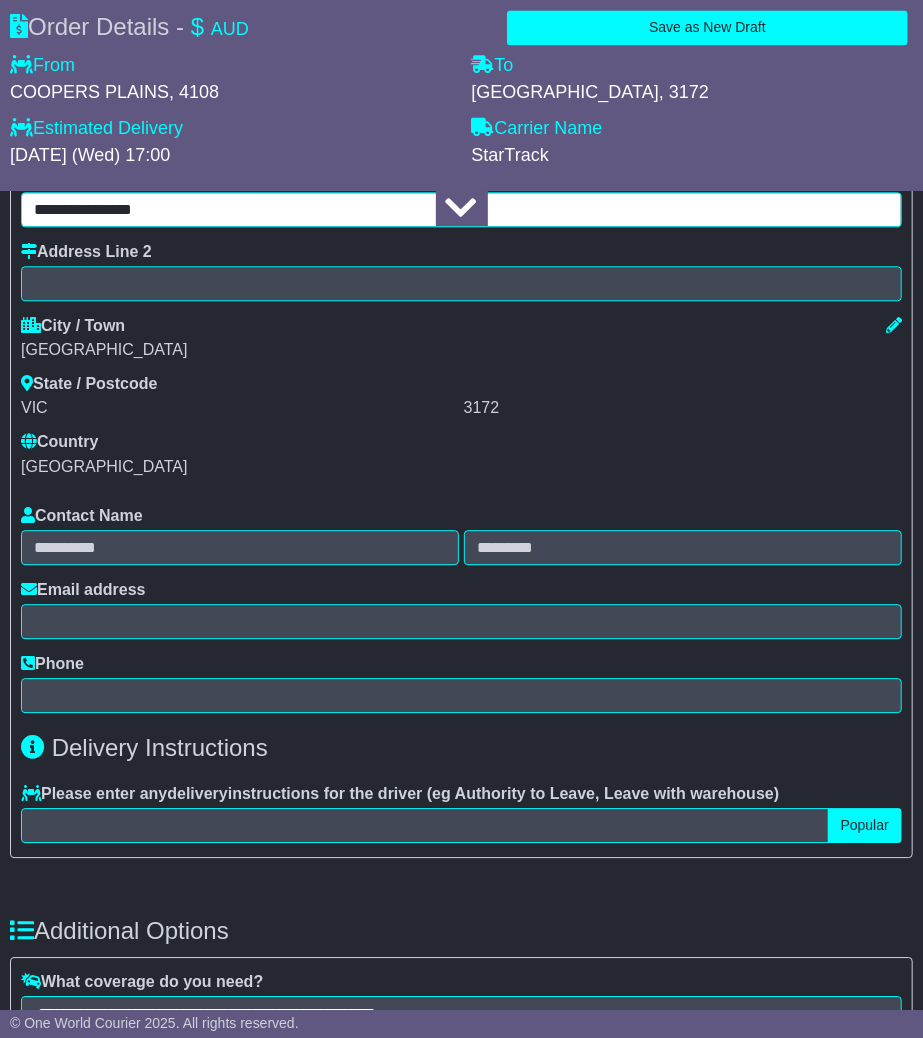 type on "**********" 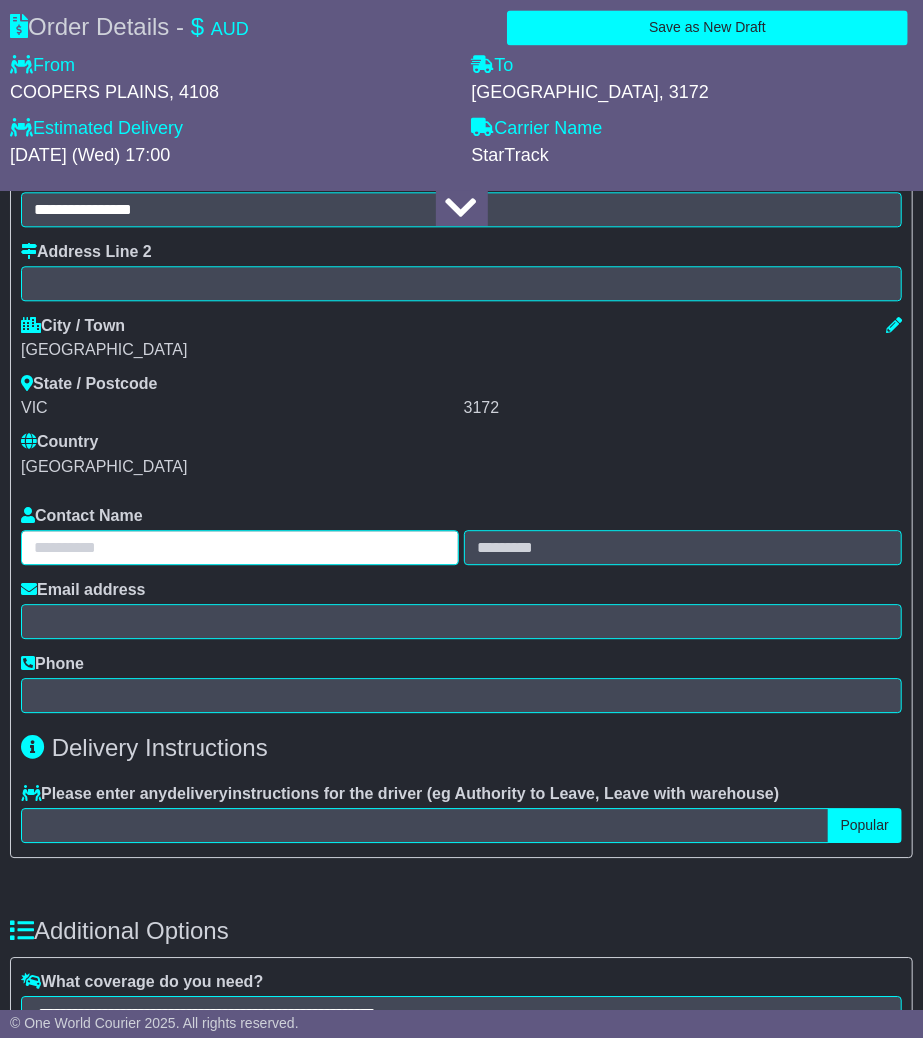 click at bounding box center [240, 547] 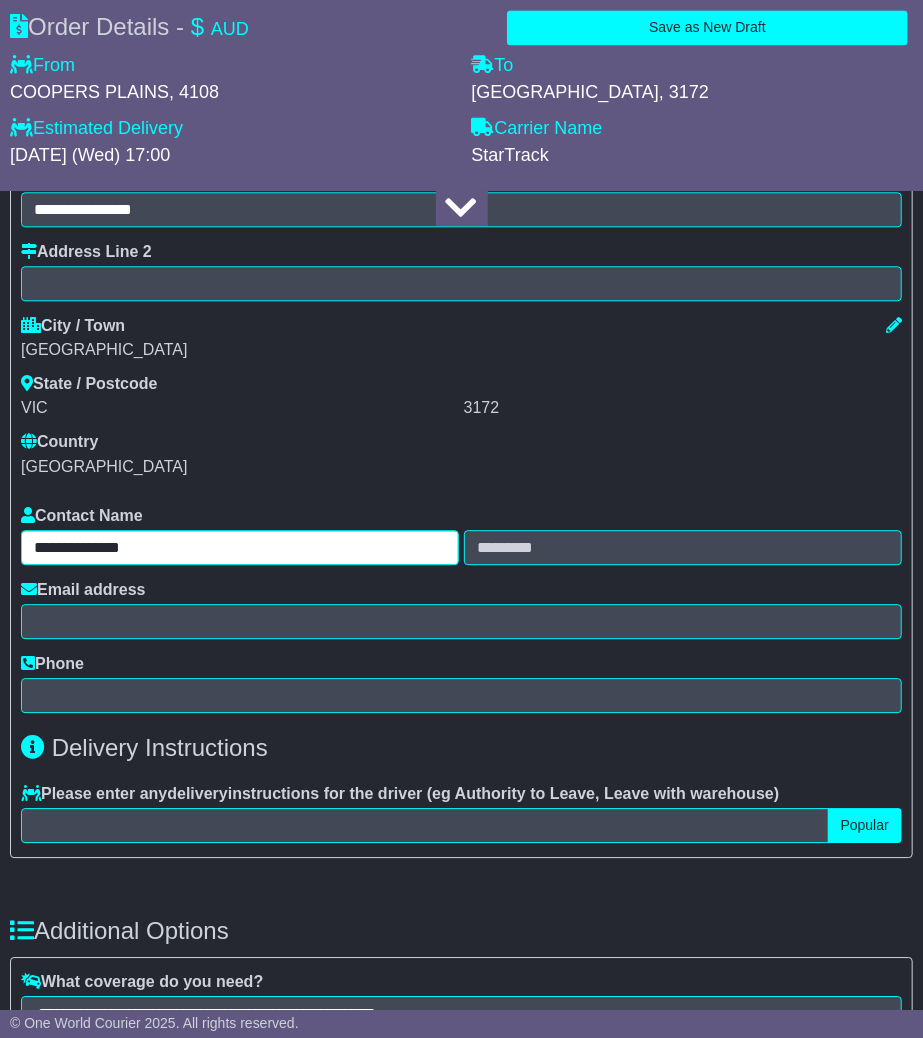 drag, startPoint x: 115, startPoint y: 546, endPoint x: 172, endPoint y: 546, distance: 57 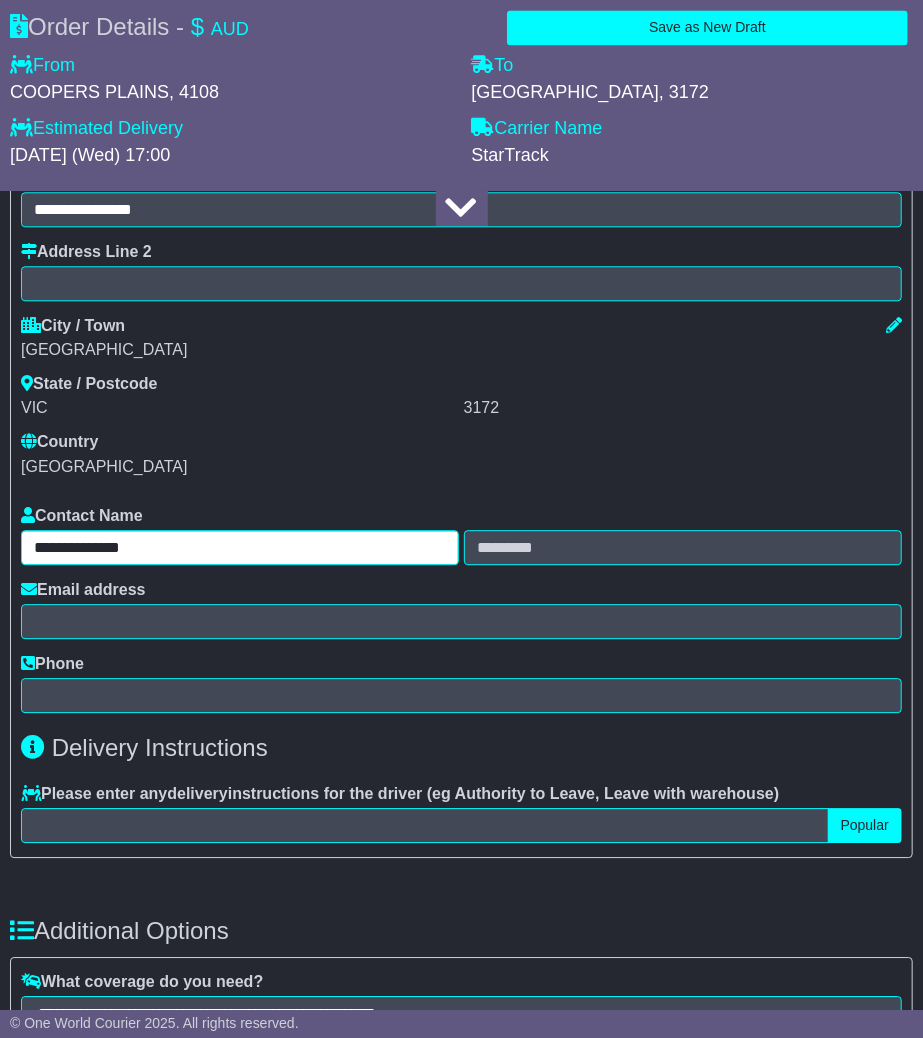 click on "**********" at bounding box center [240, 547] 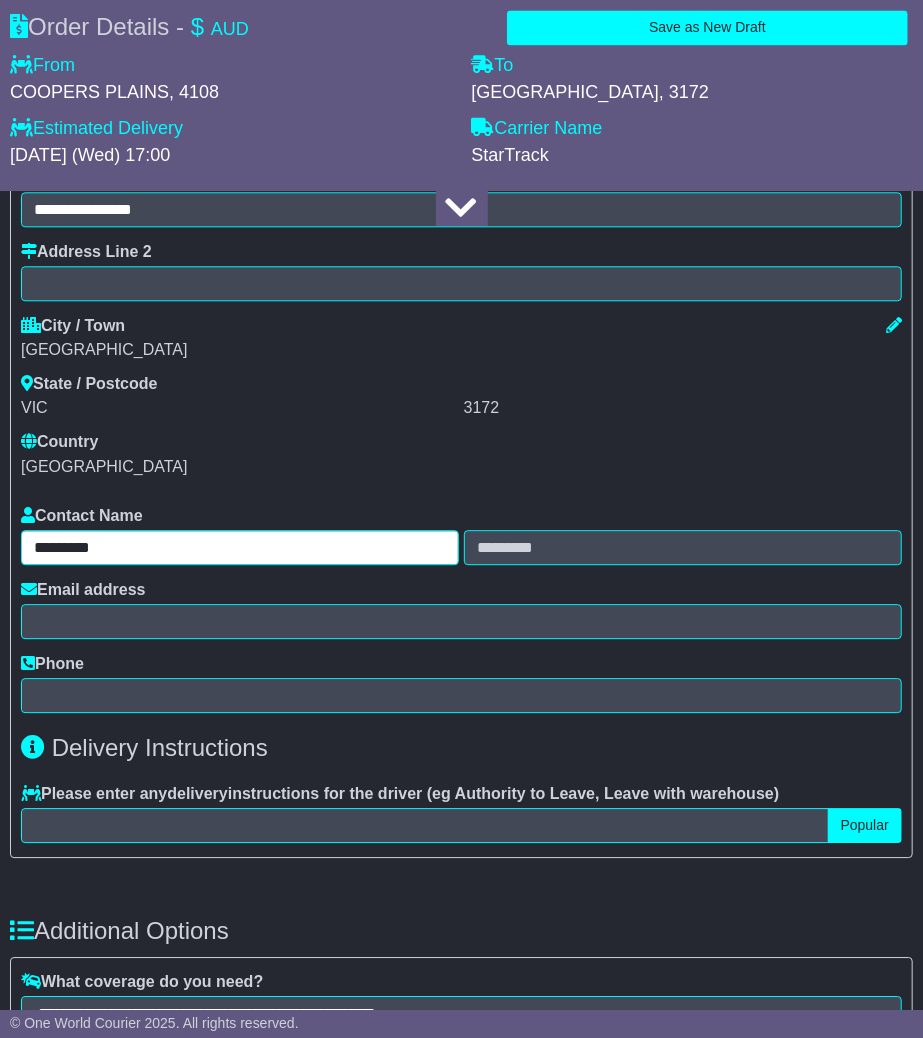 type on "********" 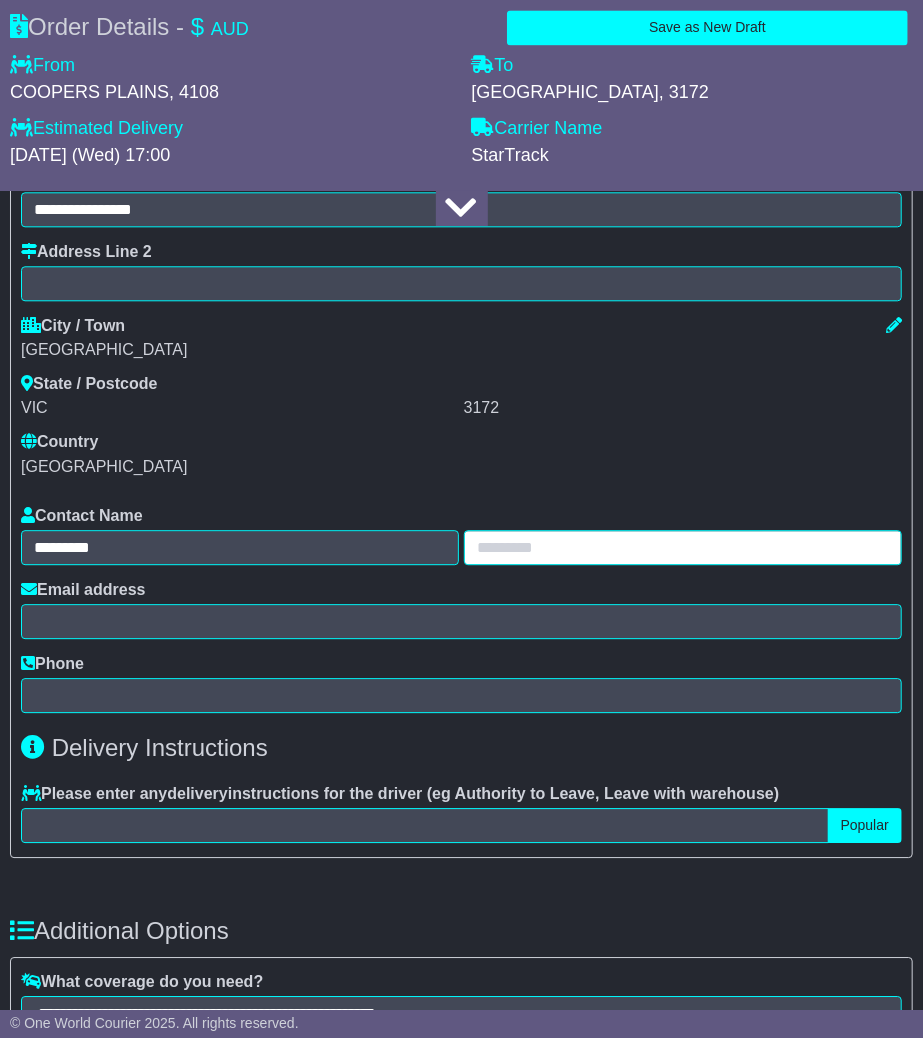 paste on "*****" 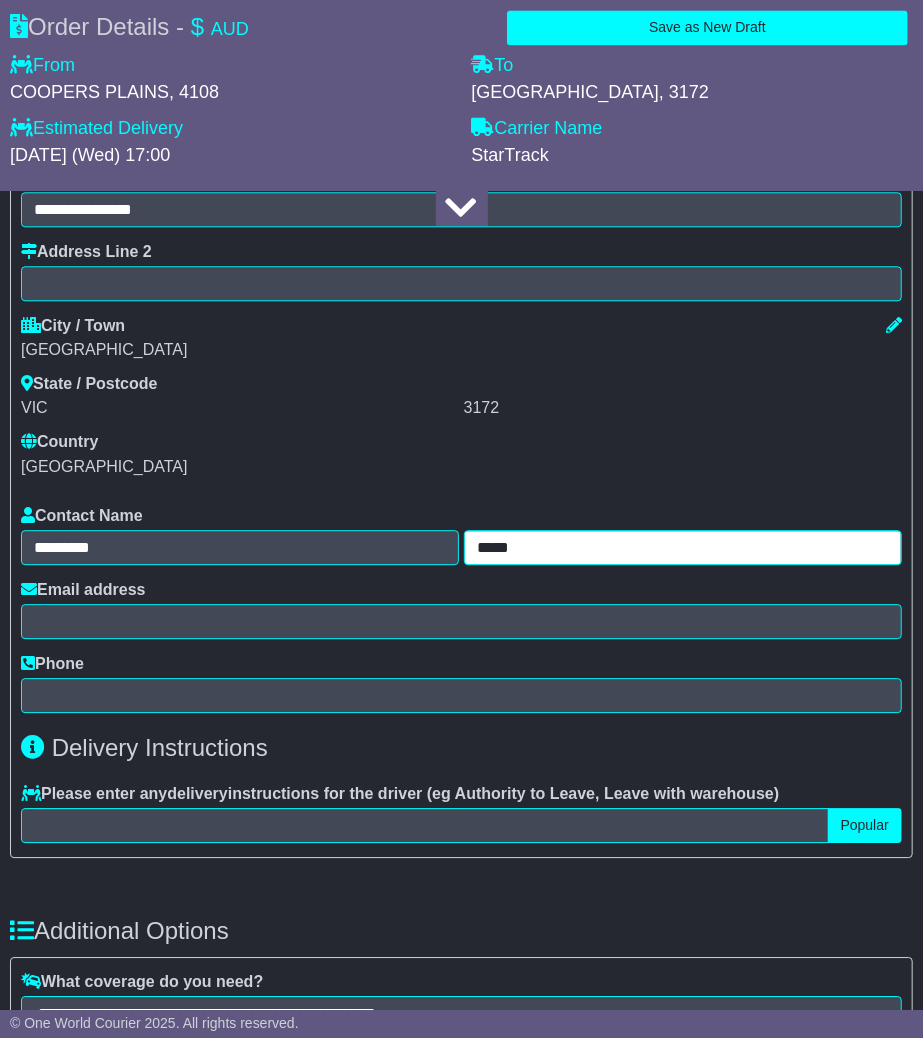 type on "*****" 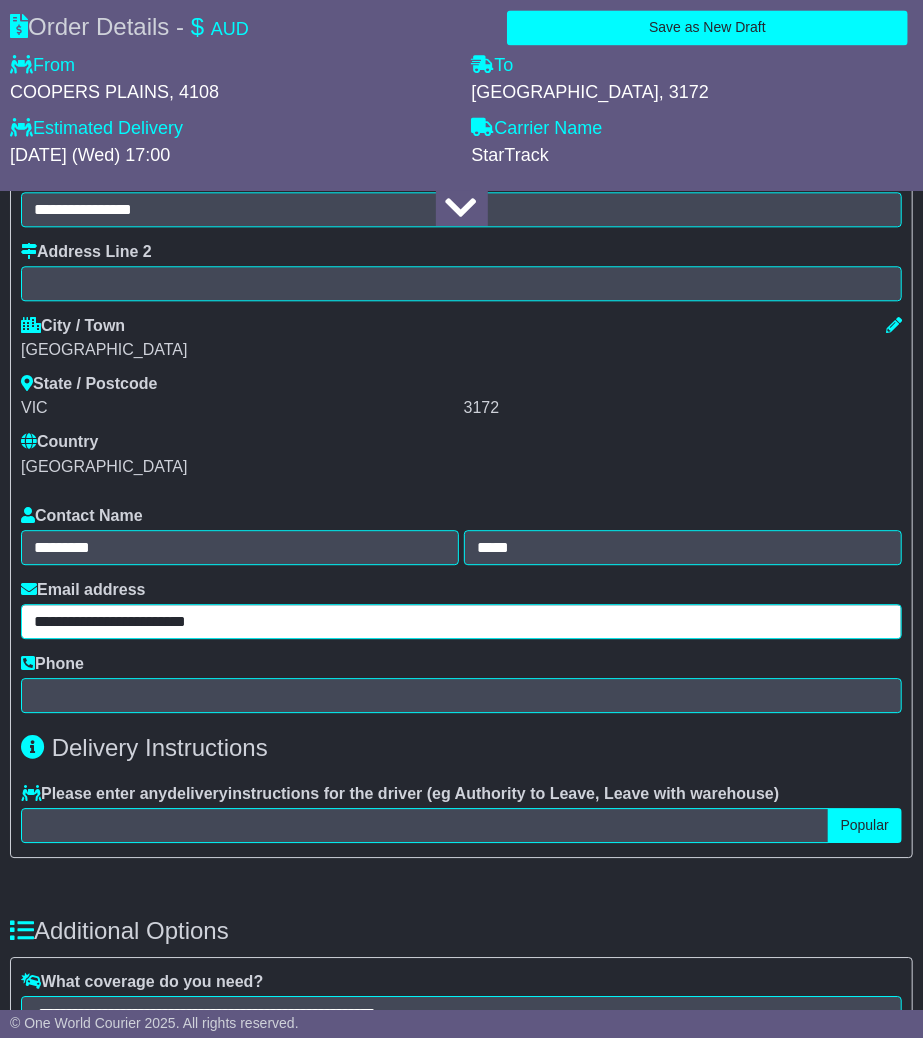 type on "**********" 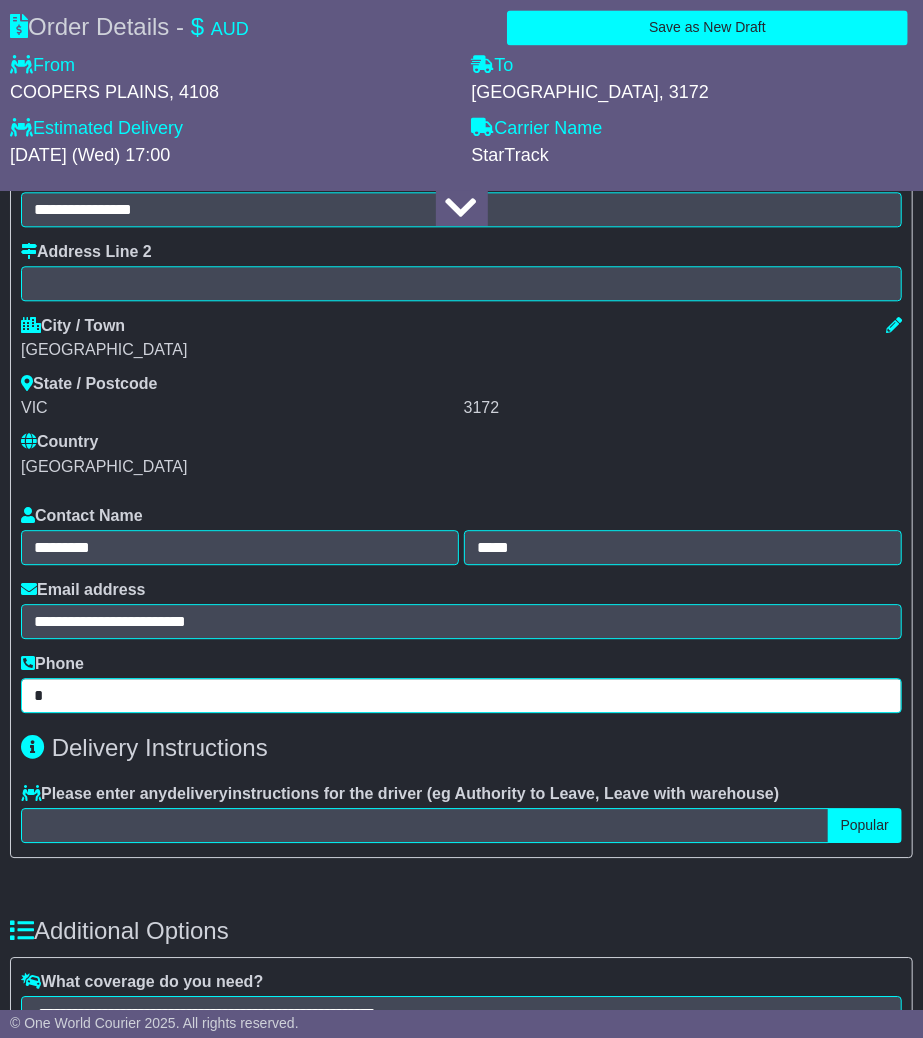 type on "*" 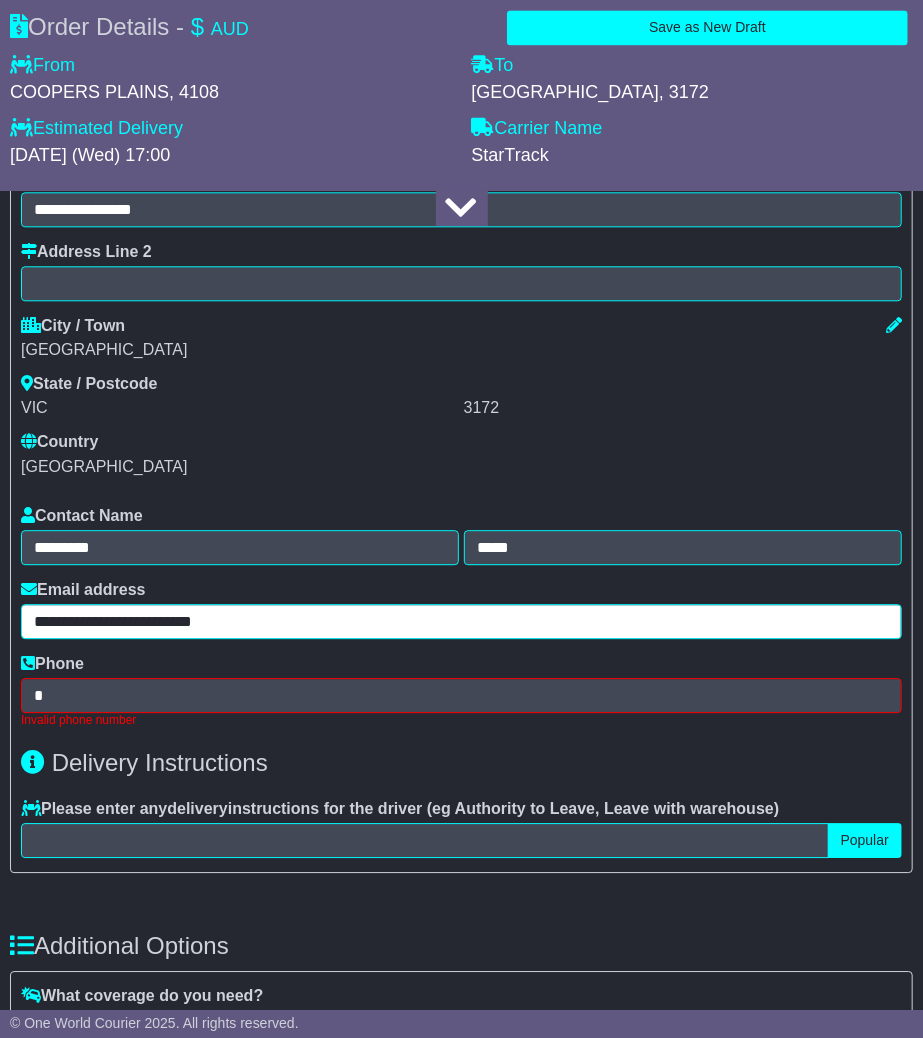 type on "**********" 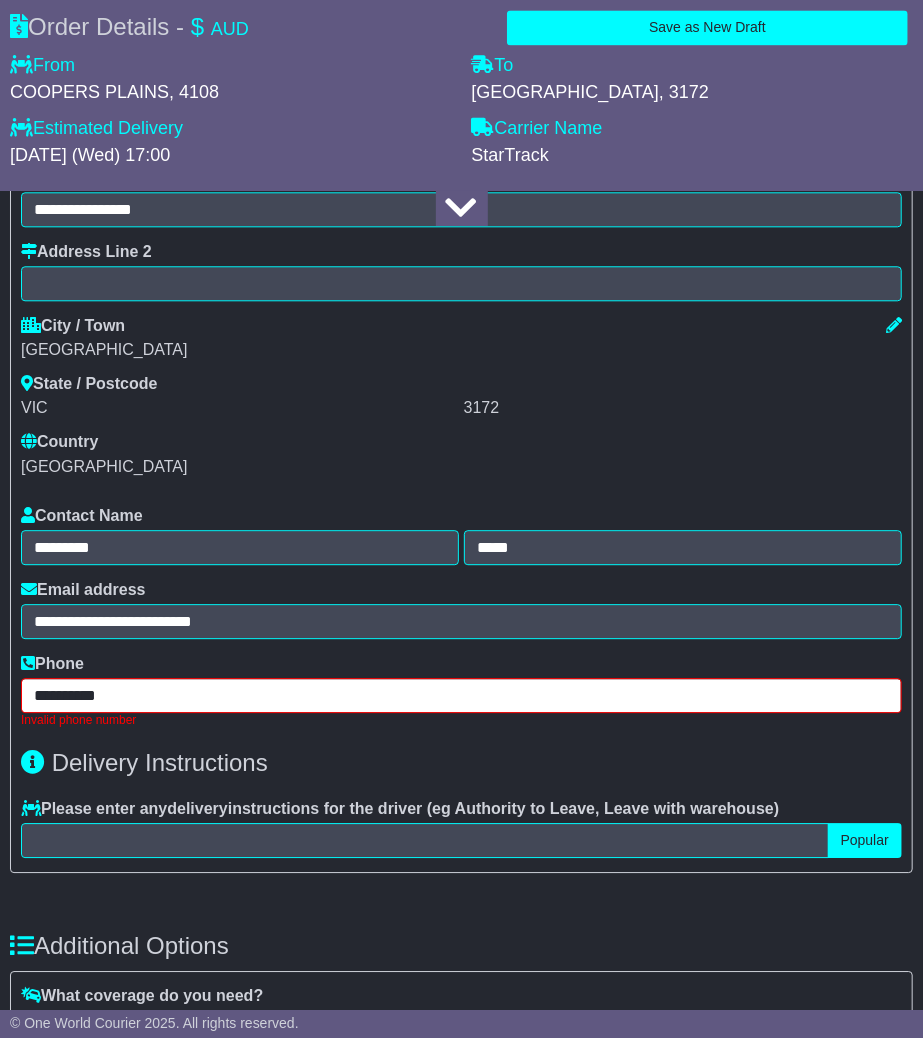 type on "**********" 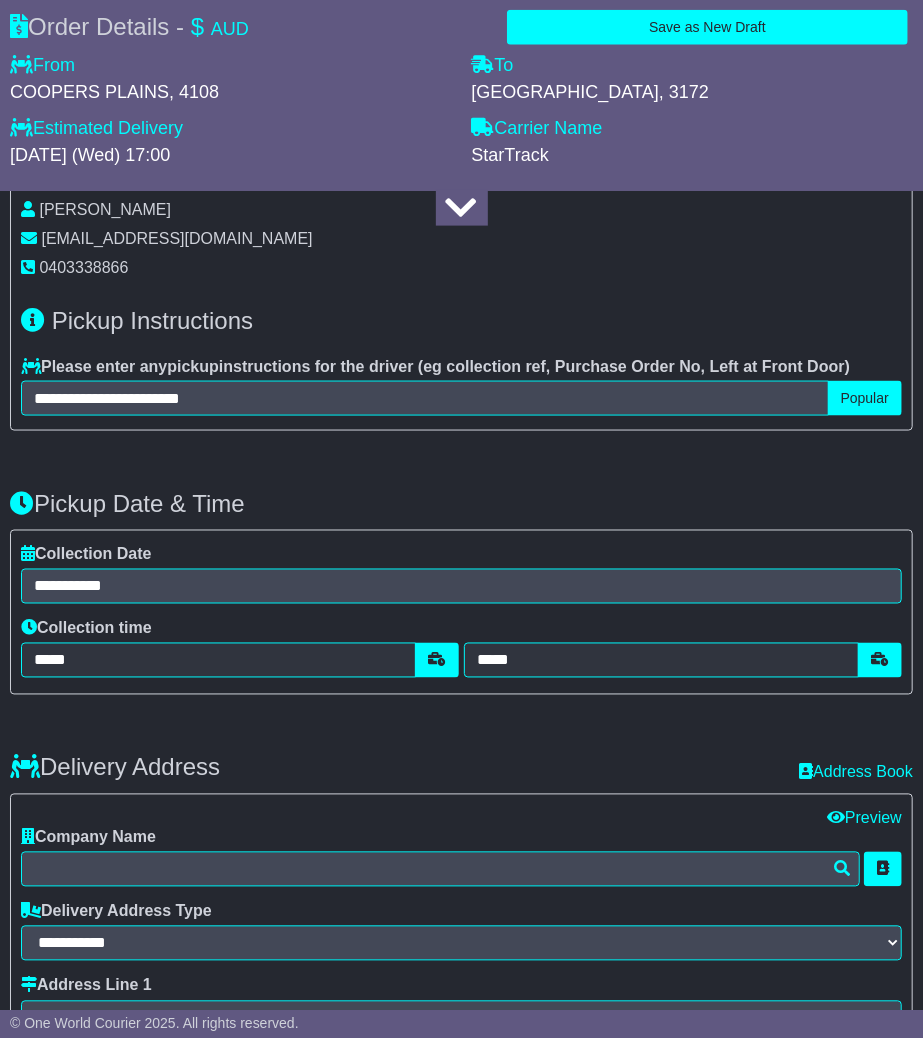 scroll, scrollTop: 854, scrollLeft: 0, axis: vertical 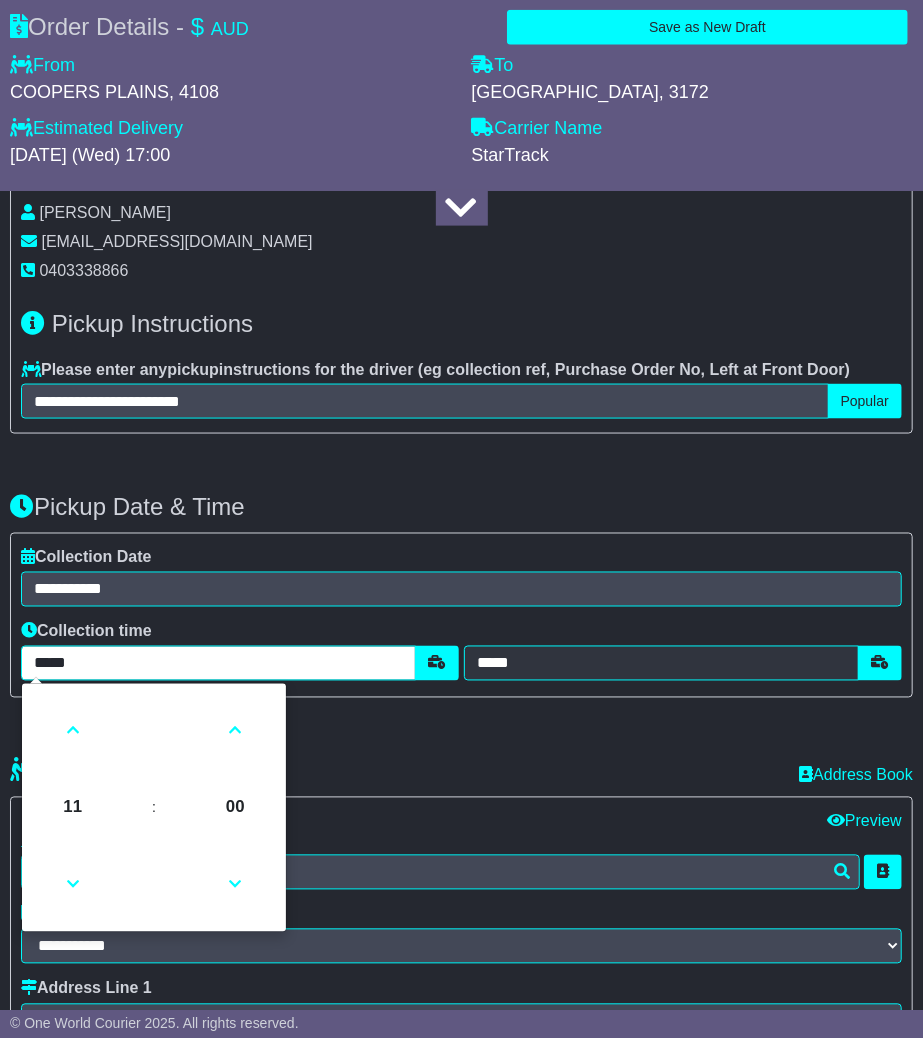 click on "*****" at bounding box center [218, 663] 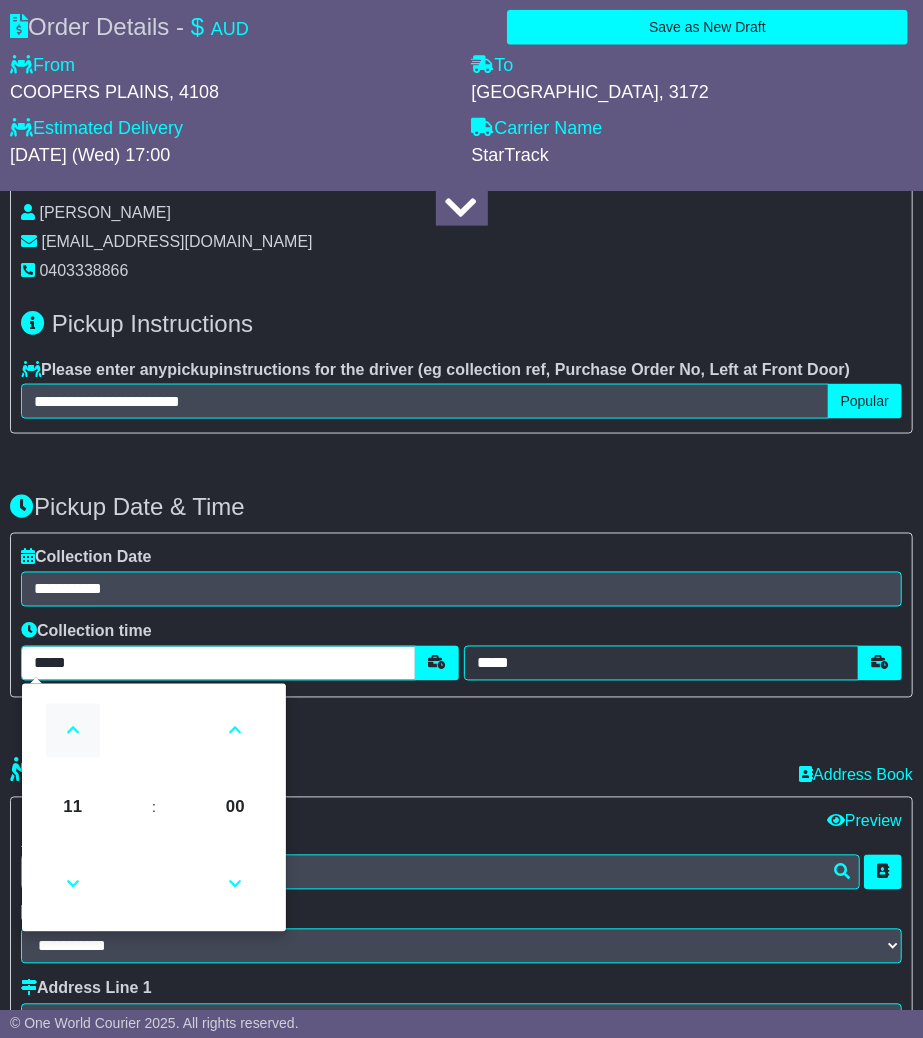 click at bounding box center (73, 731) 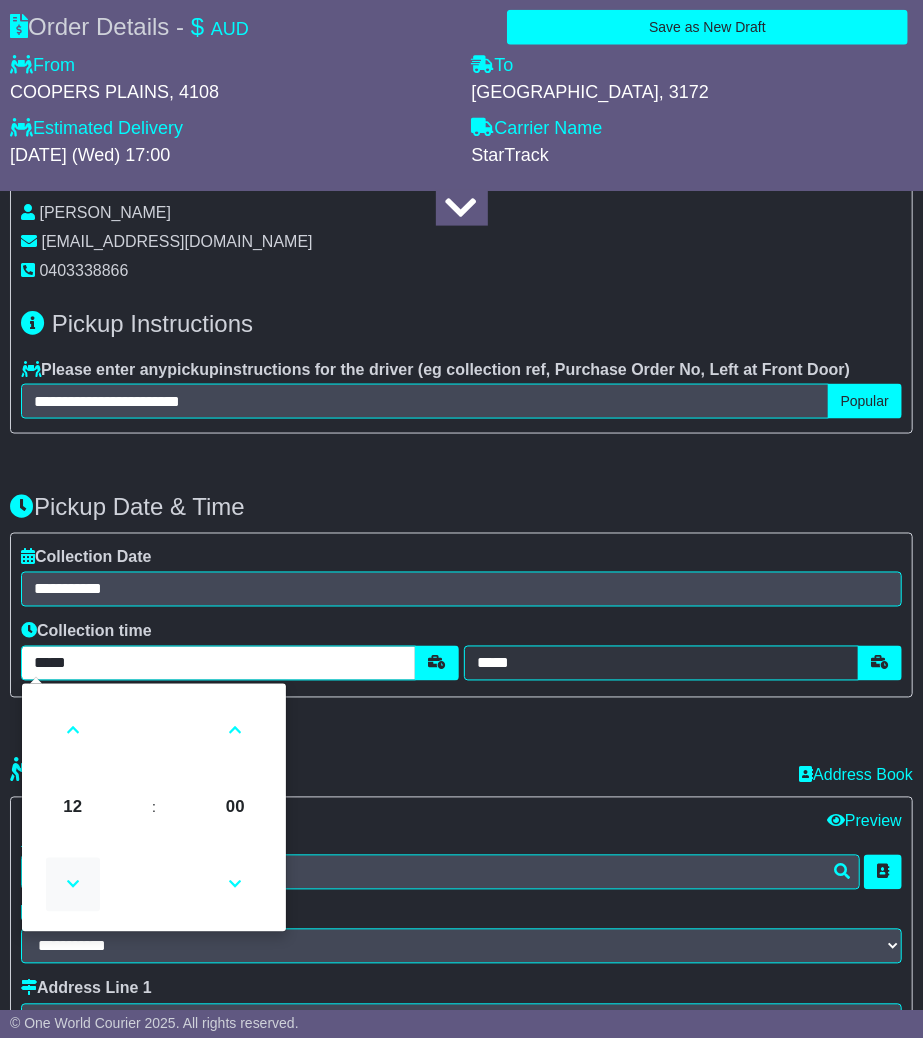 click at bounding box center [73, 885] 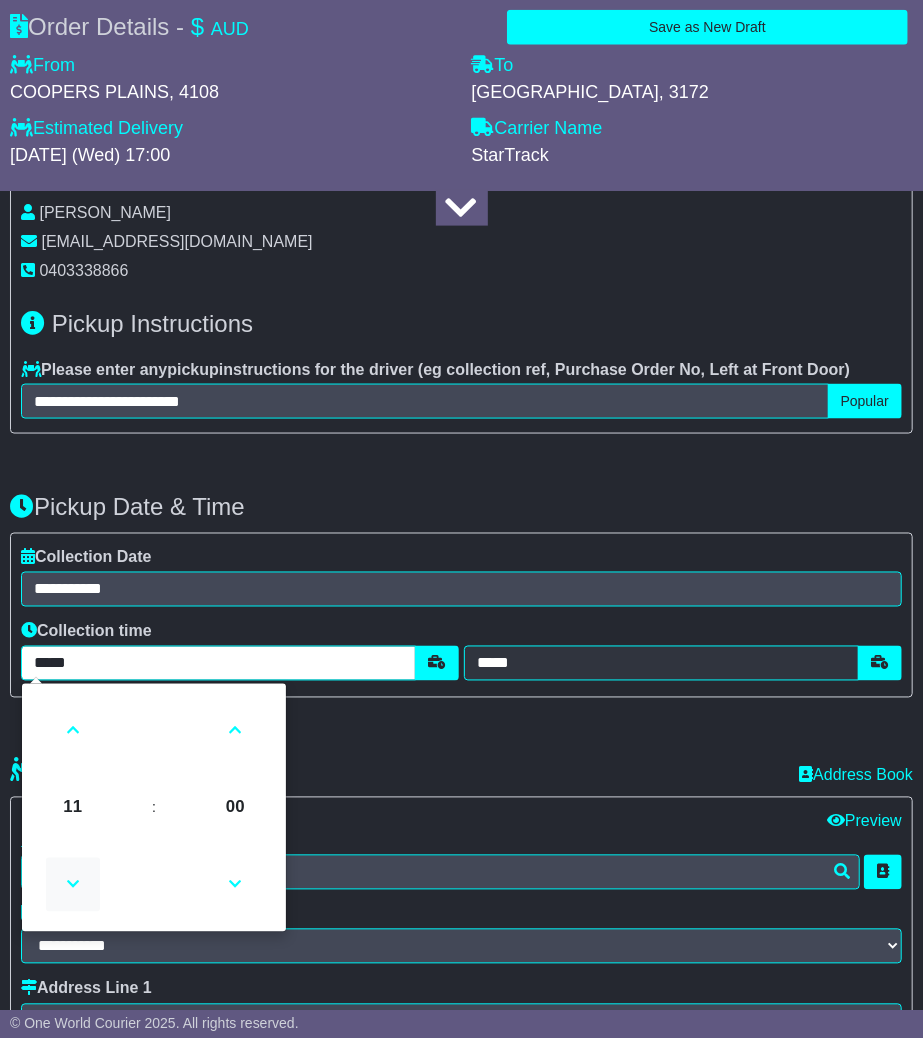 click at bounding box center (73, 885) 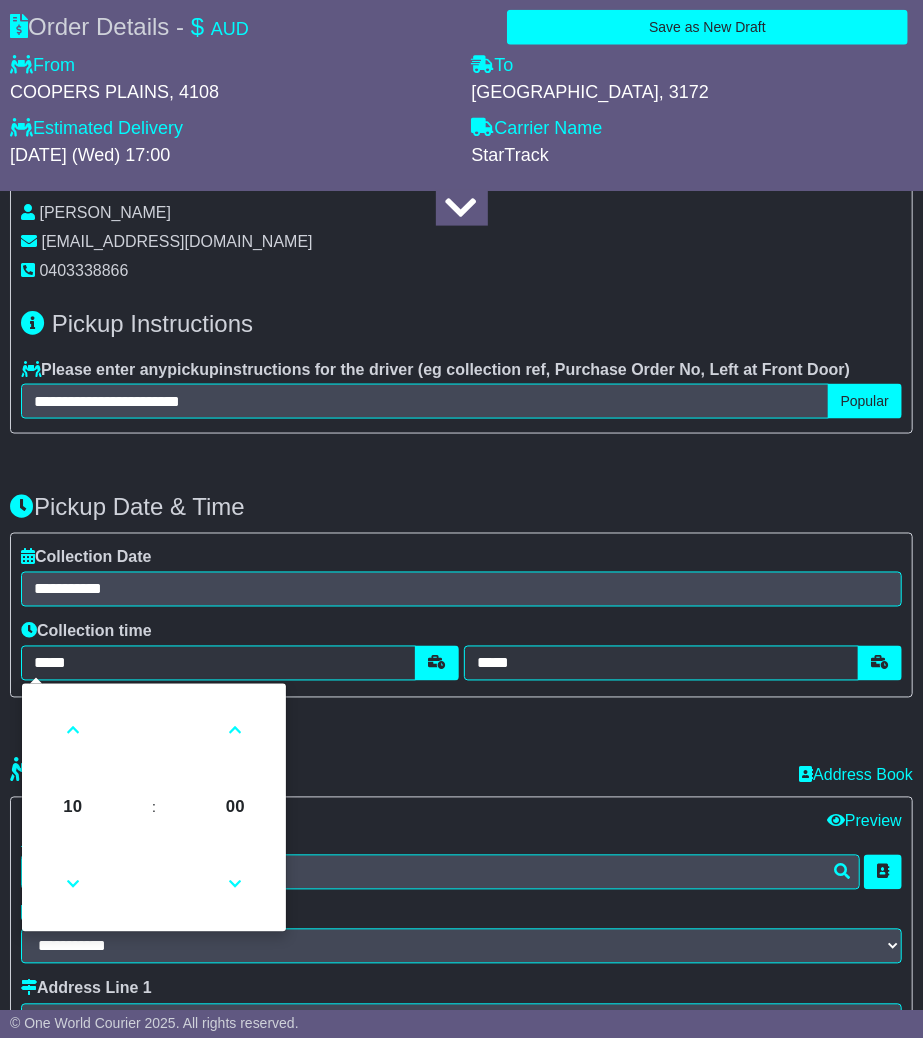 click on "**********" at bounding box center (461, 581) 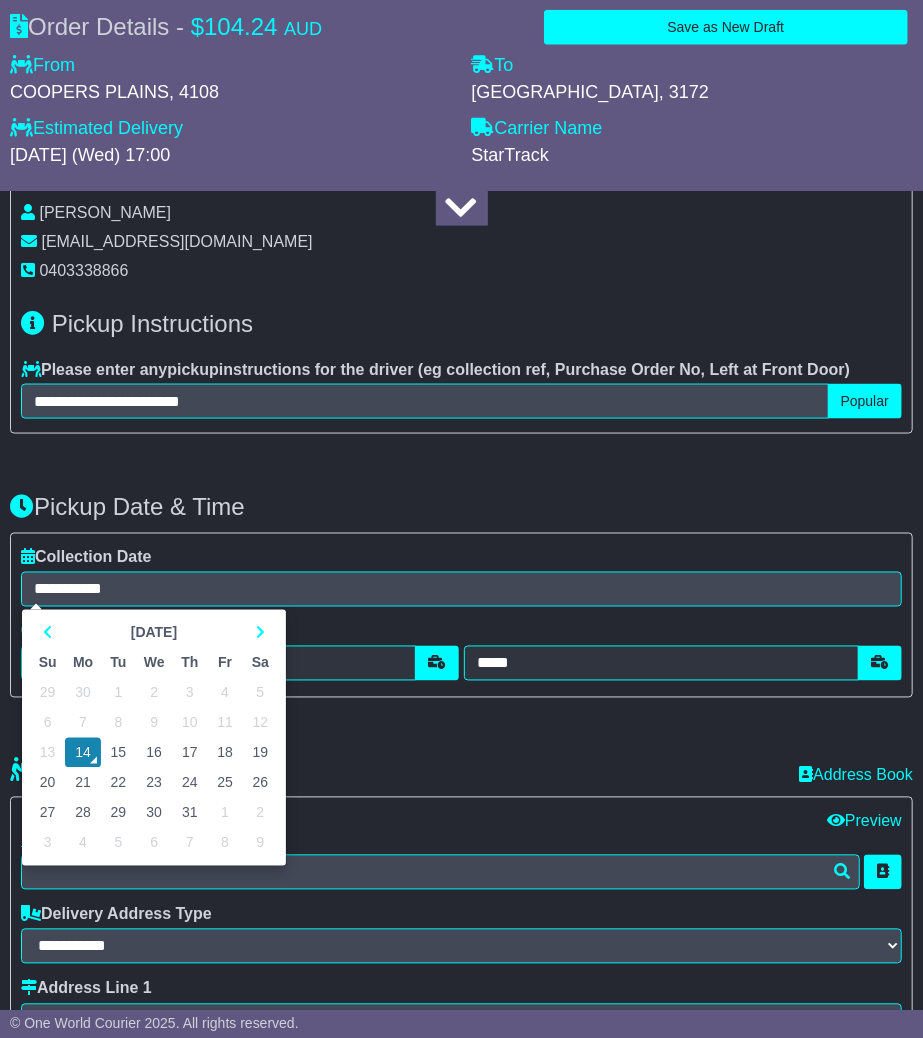 click on "**********" at bounding box center (461, 581) 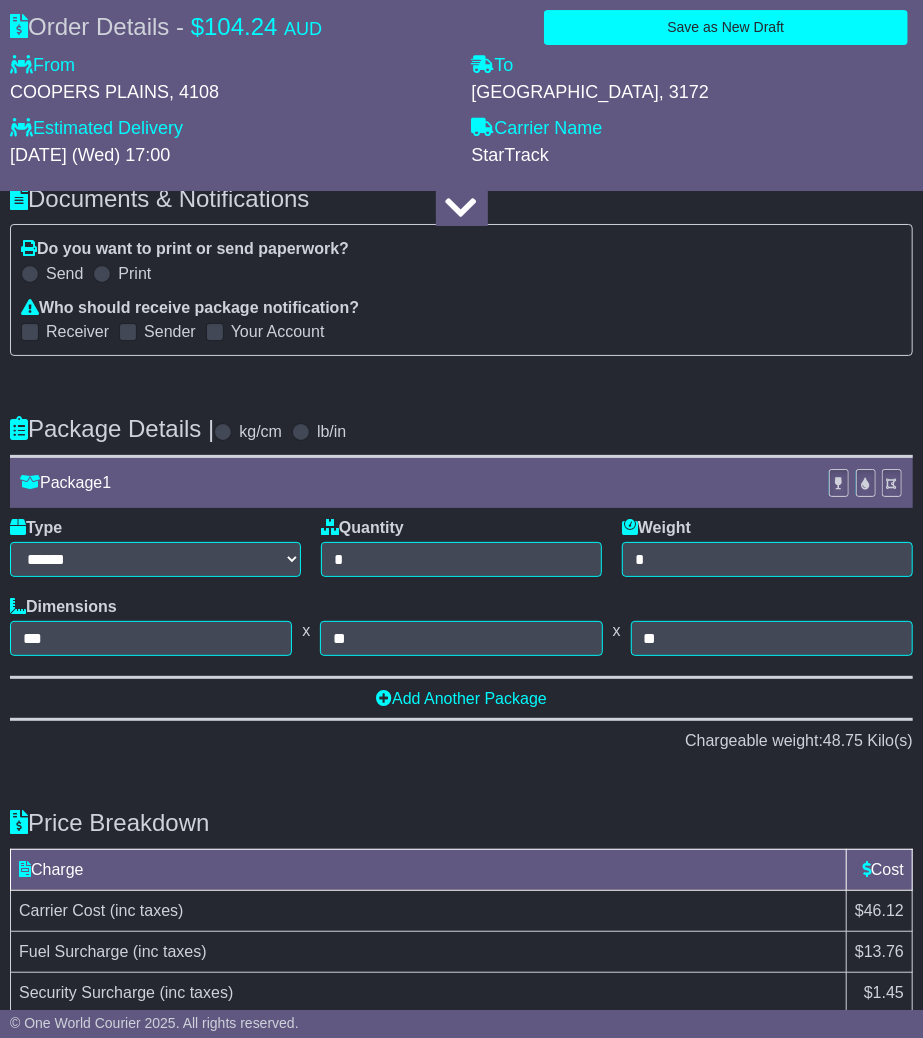 scroll, scrollTop: 2880, scrollLeft: 0, axis: vertical 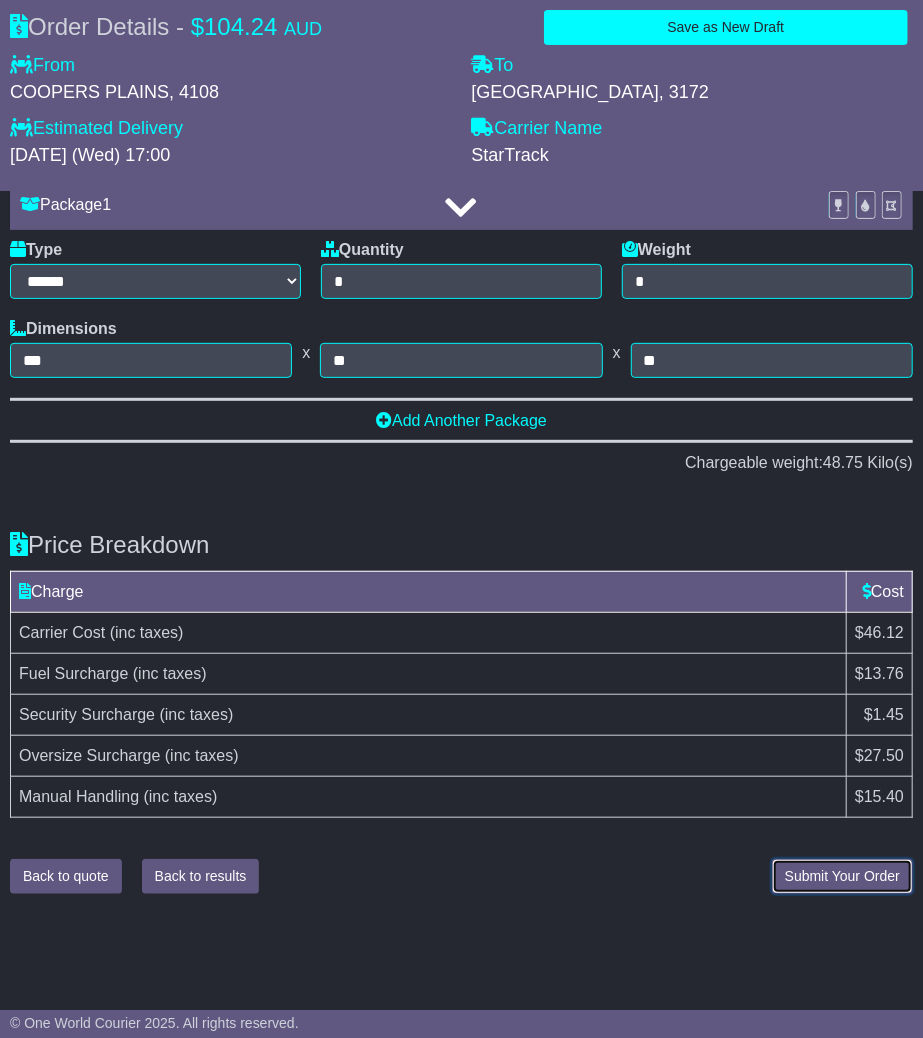 click on "Submit Your Order" at bounding box center (842, 876) 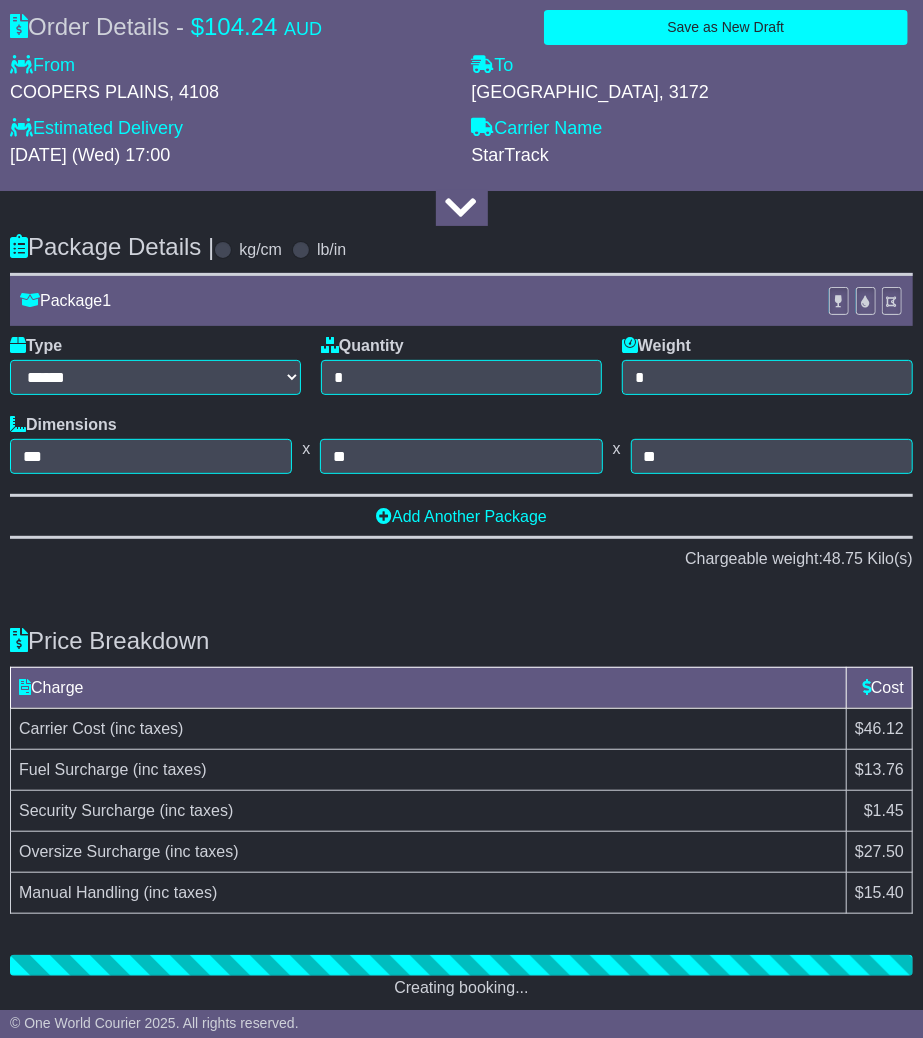 scroll, scrollTop: 2953, scrollLeft: 0, axis: vertical 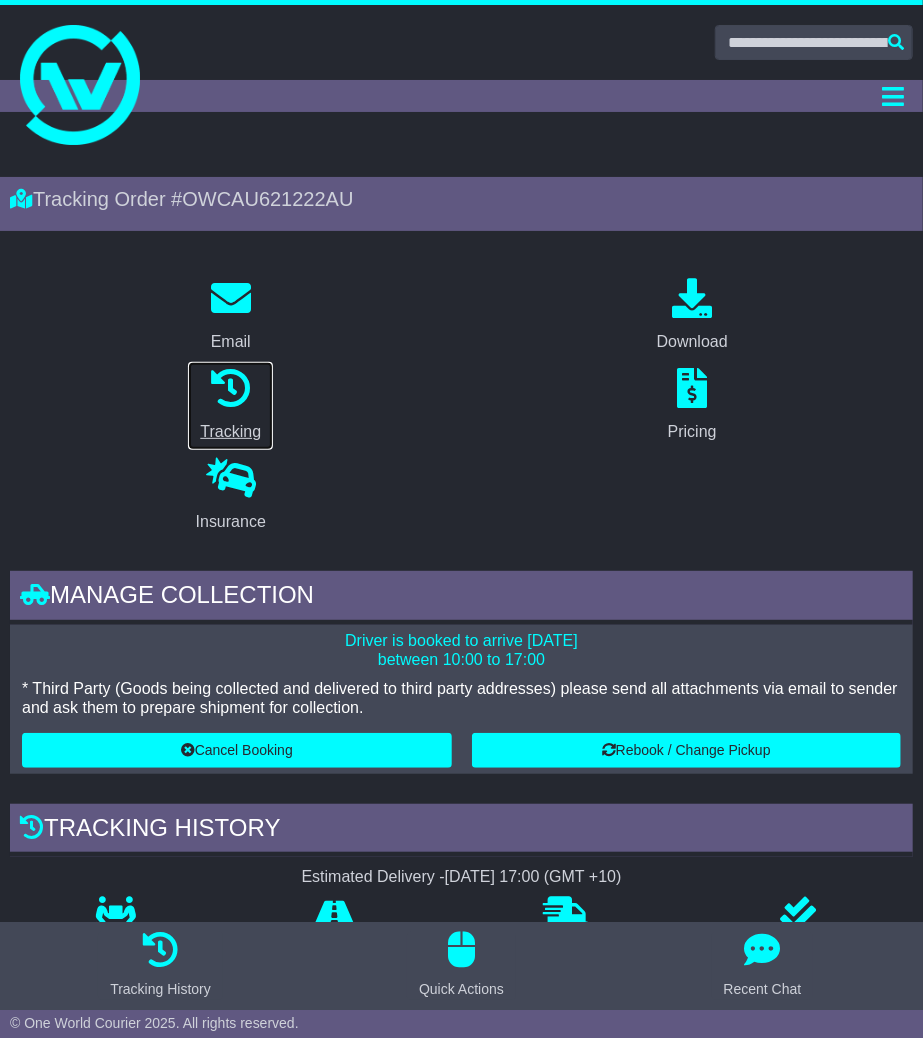 click at bounding box center (231, 388) 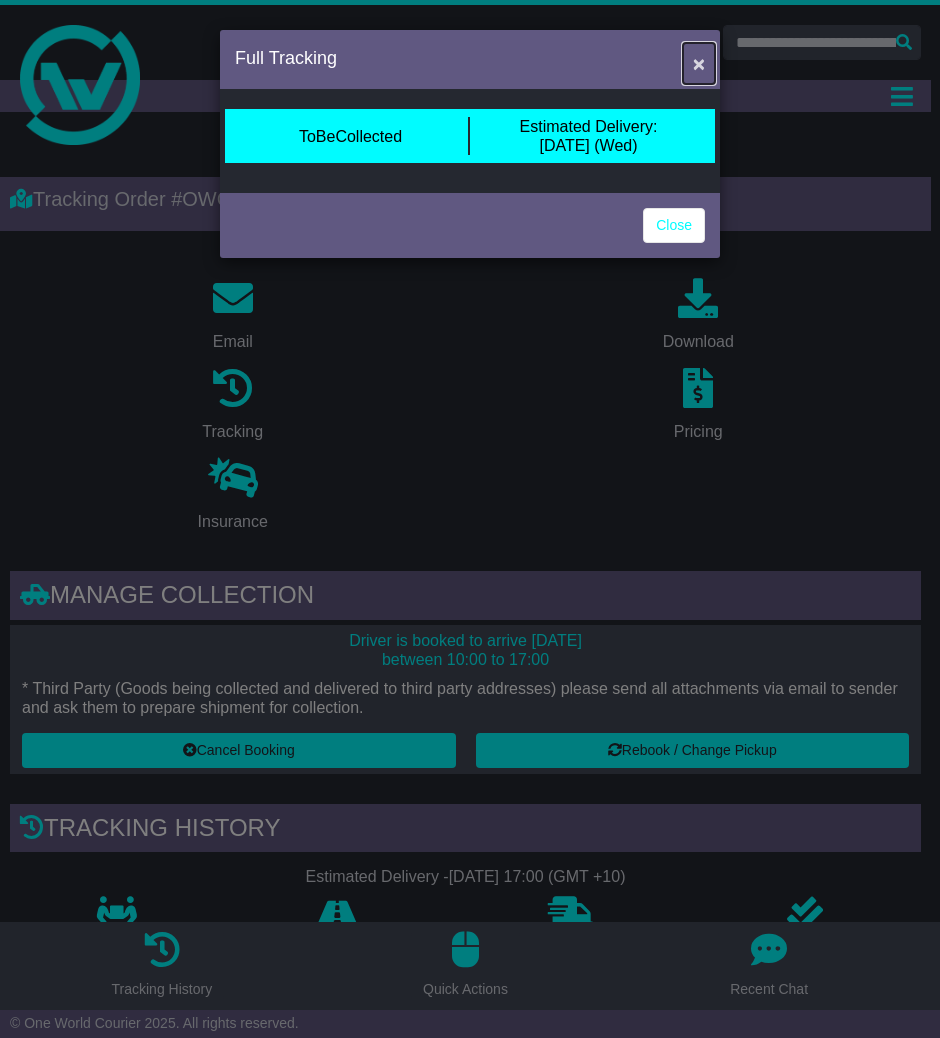 click on "×" at bounding box center (699, 63) 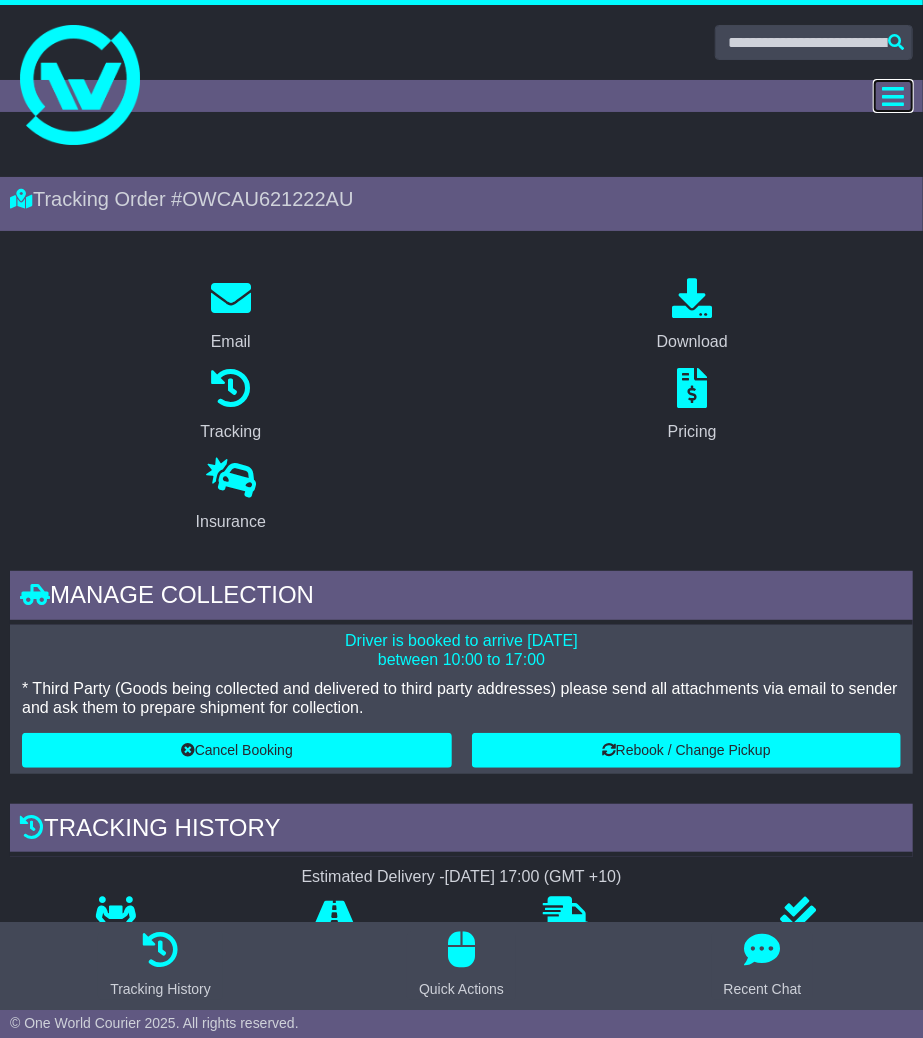 click at bounding box center (894, 96) 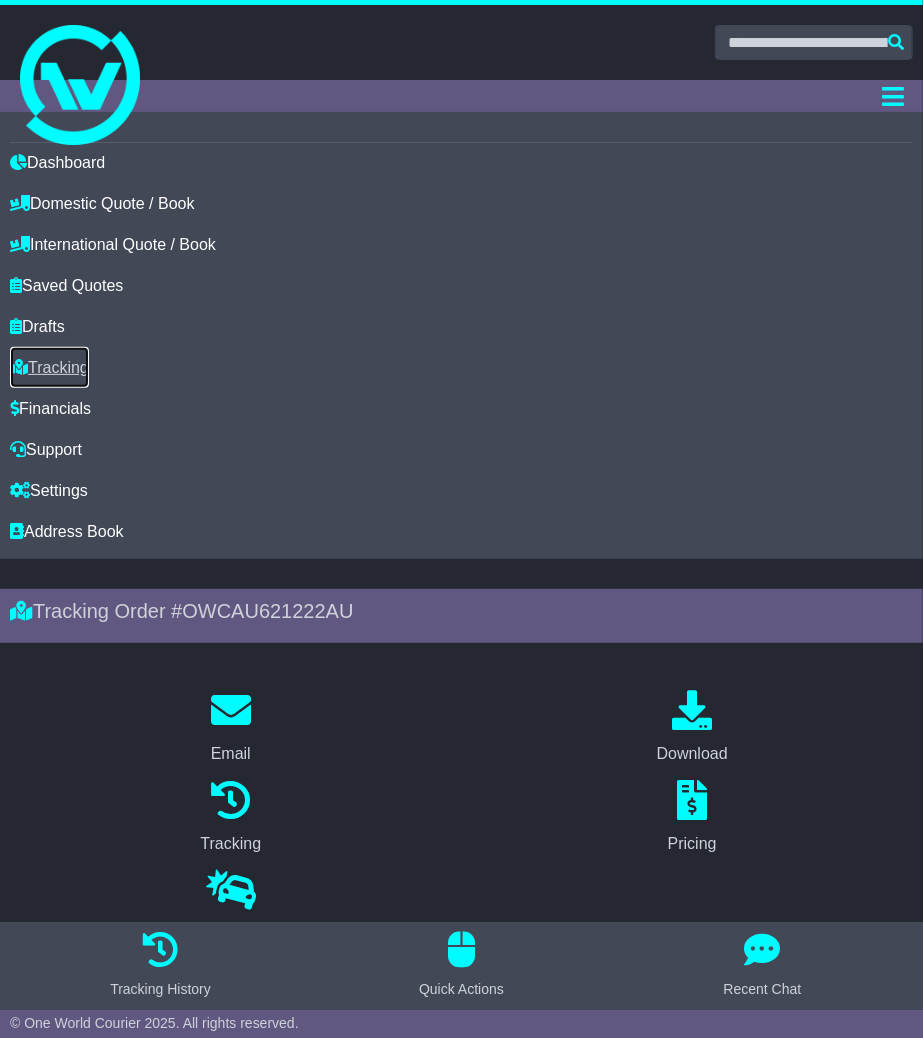 click on "Tracking" at bounding box center [49, 367] 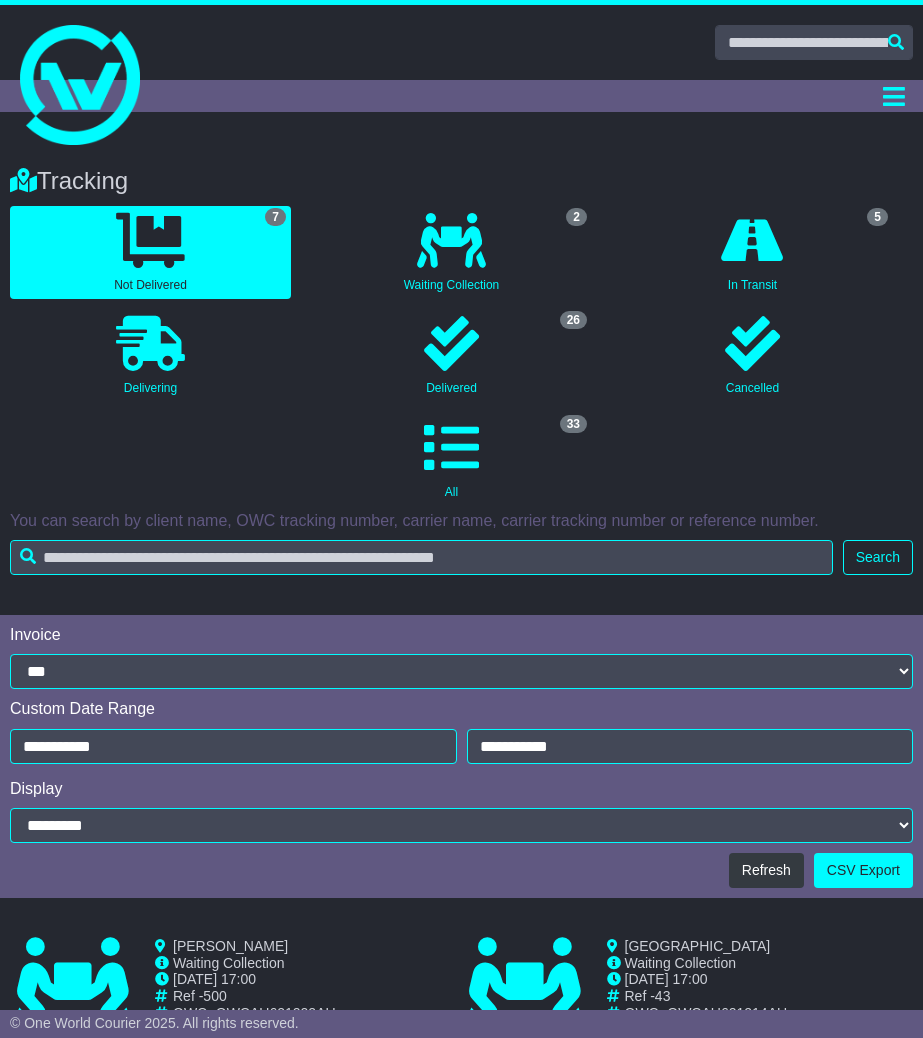 scroll, scrollTop: 0, scrollLeft: 0, axis: both 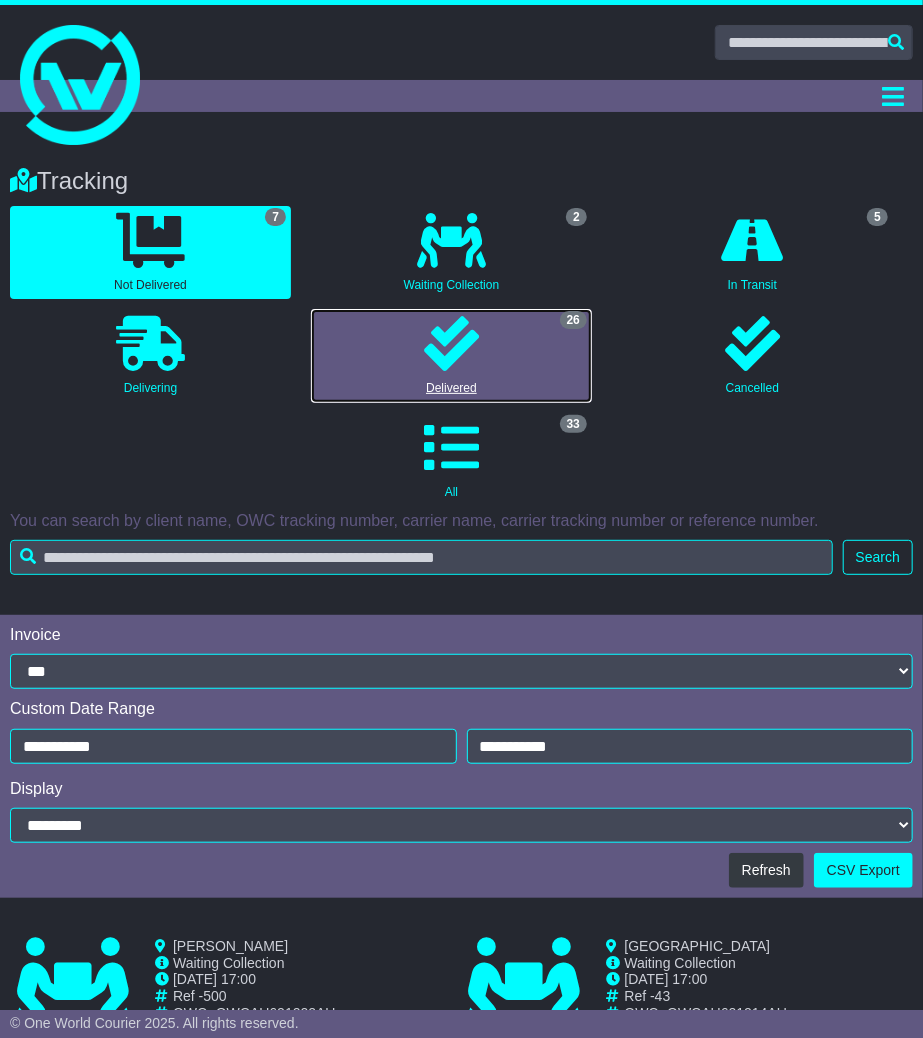 click at bounding box center (451, 343) 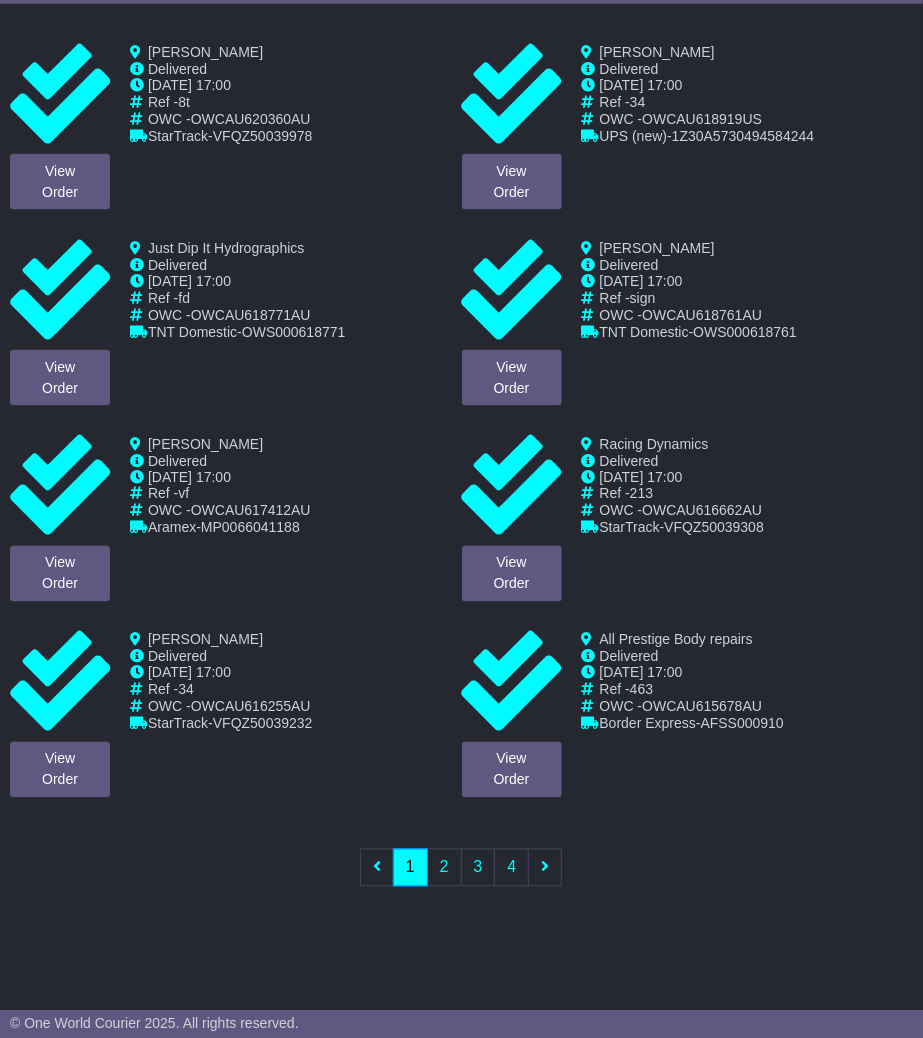 scroll, scrollTop: 913, scrollLeft: 0, axis: vertical 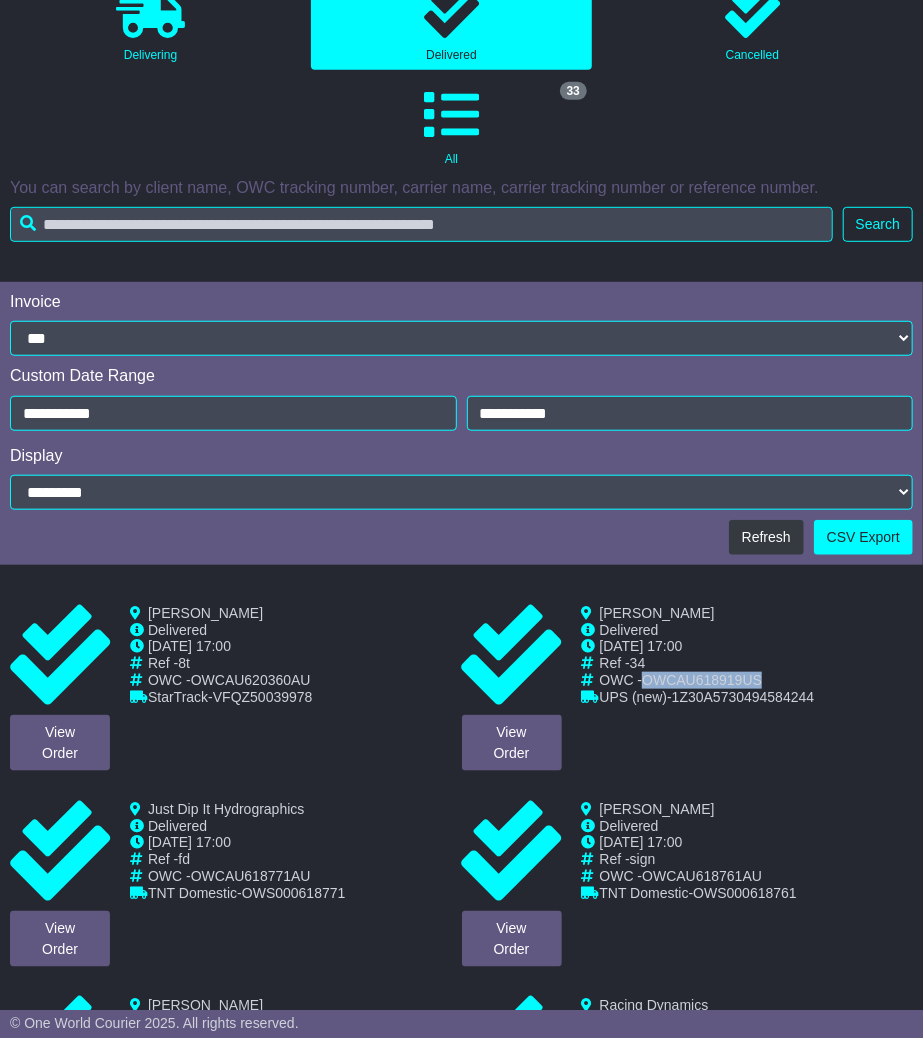 drag, startPoint x: 650, startPoint y: 677, endPoint x: 765, endPoint y: 671, distance: 115.15642 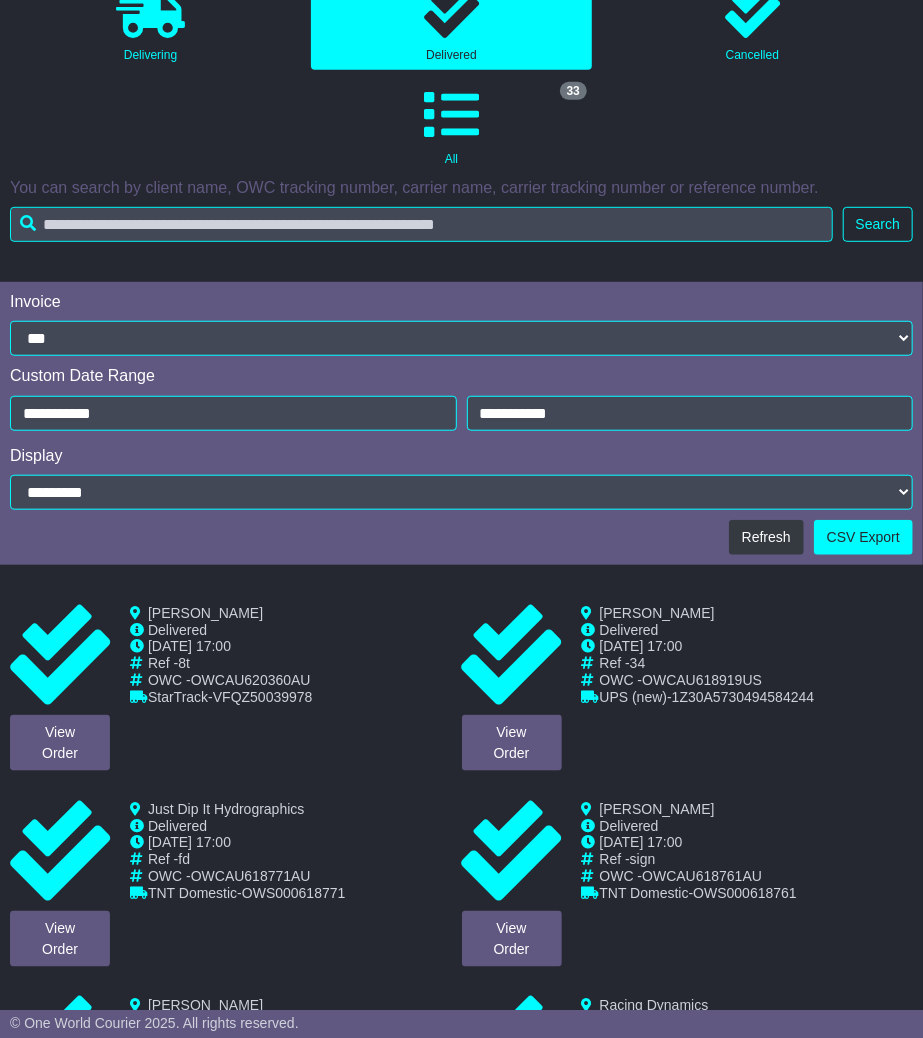 click on "7
Not Delivered
2
Waiting Collection
5
In Transit
0
26" at bounding box center [451, 23] 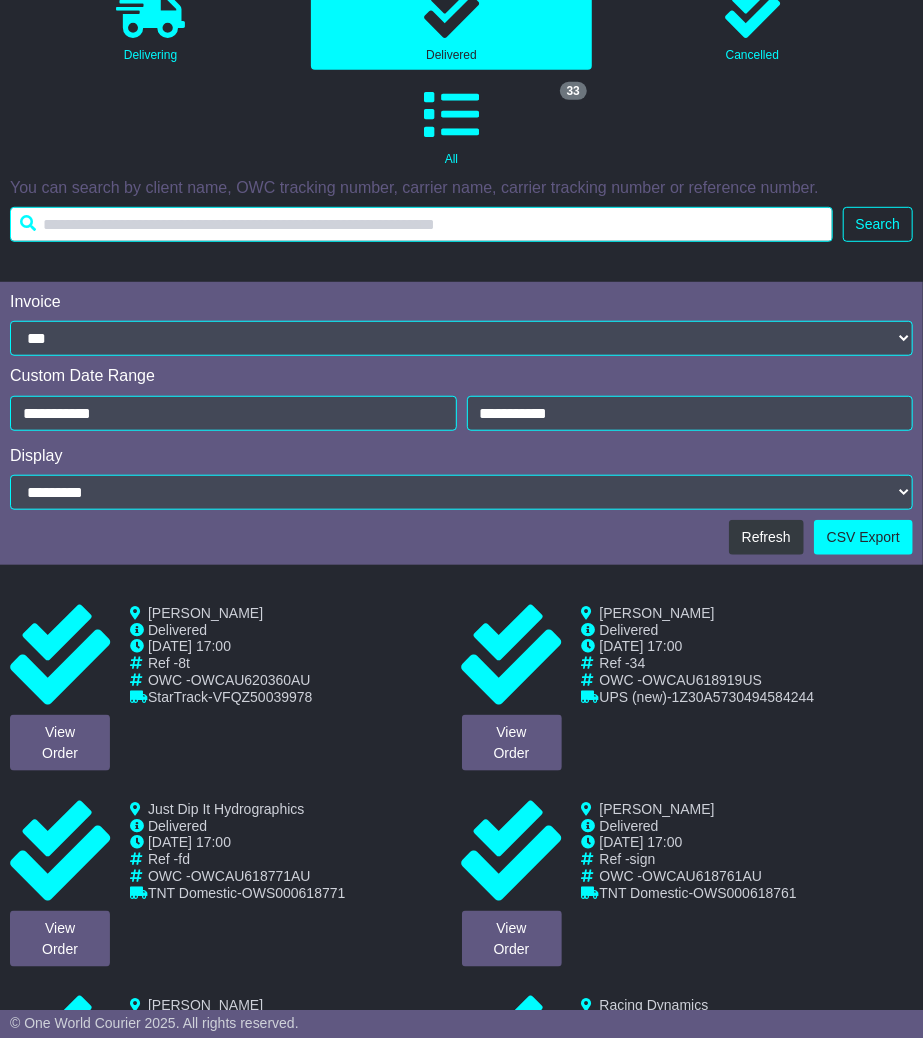 click at bounding box center [421, 224] 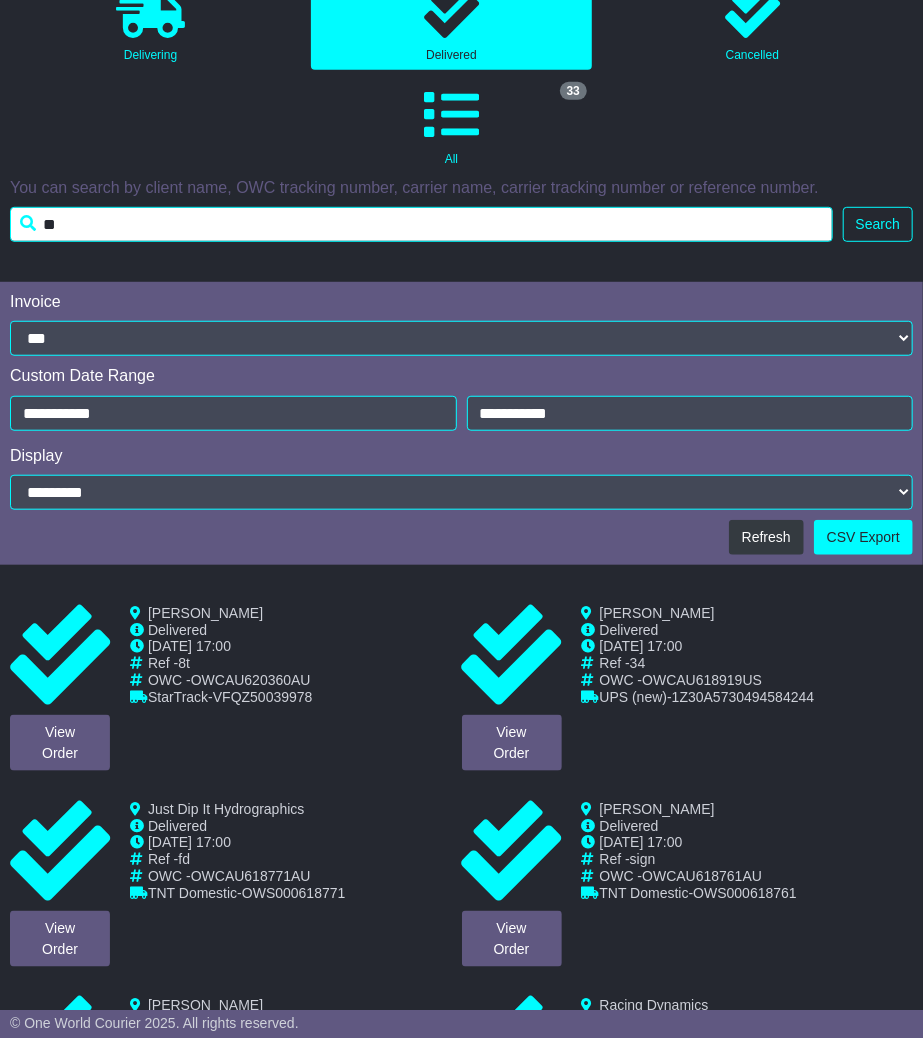 type on "*" 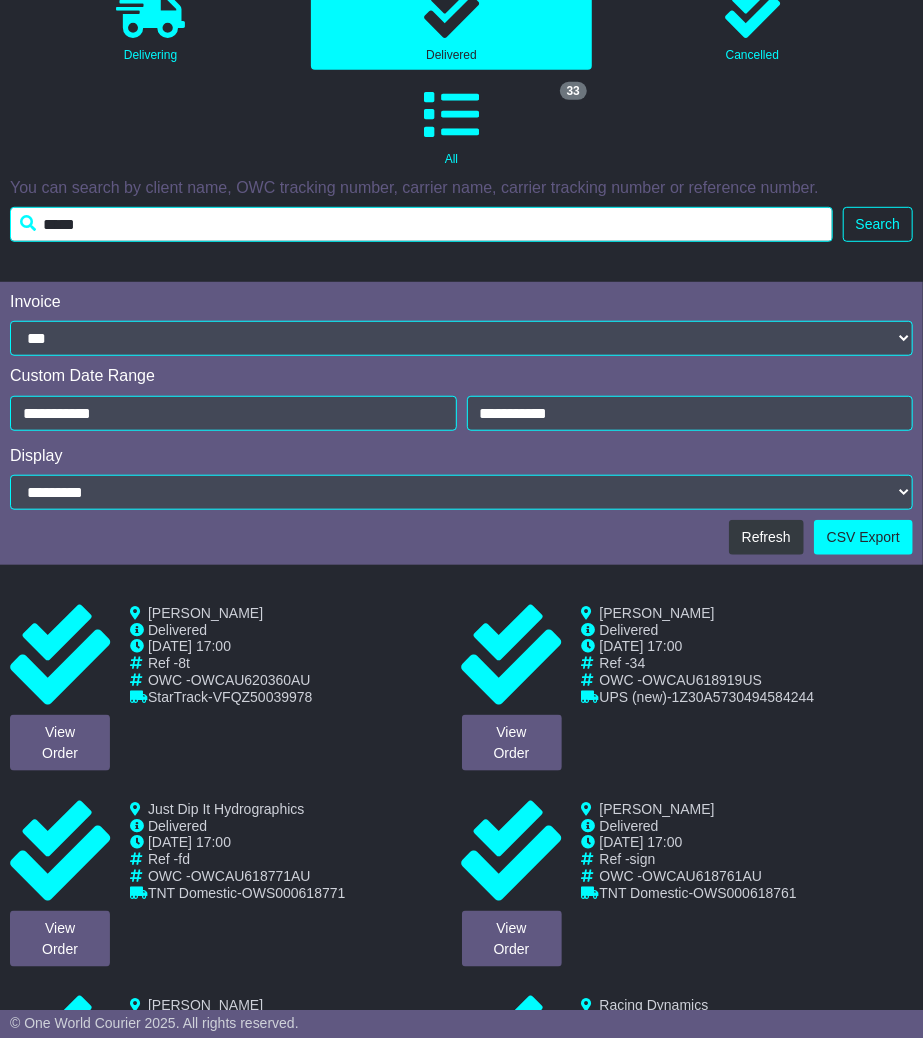 type on "*****" 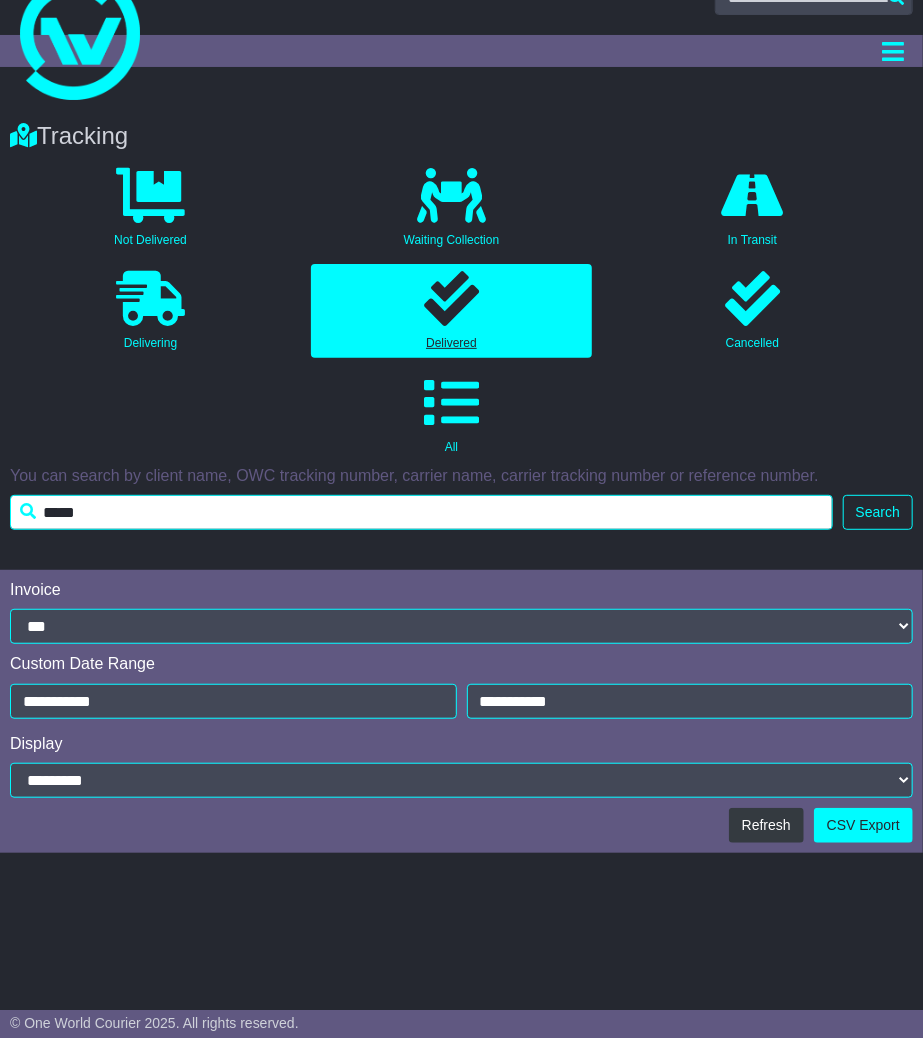 scroll, scrollTop: 44, scrollLeft: 0, axis: vertical 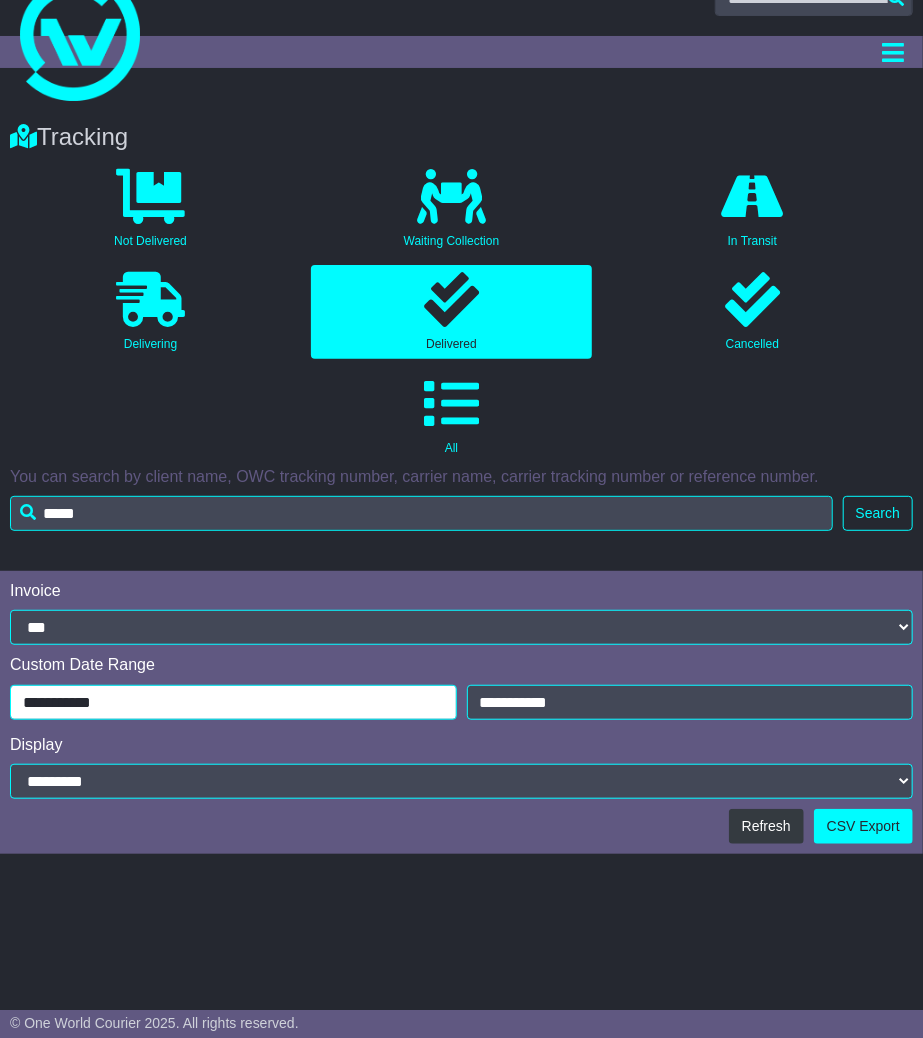 click on "**********" at bounding box center [233, 702] 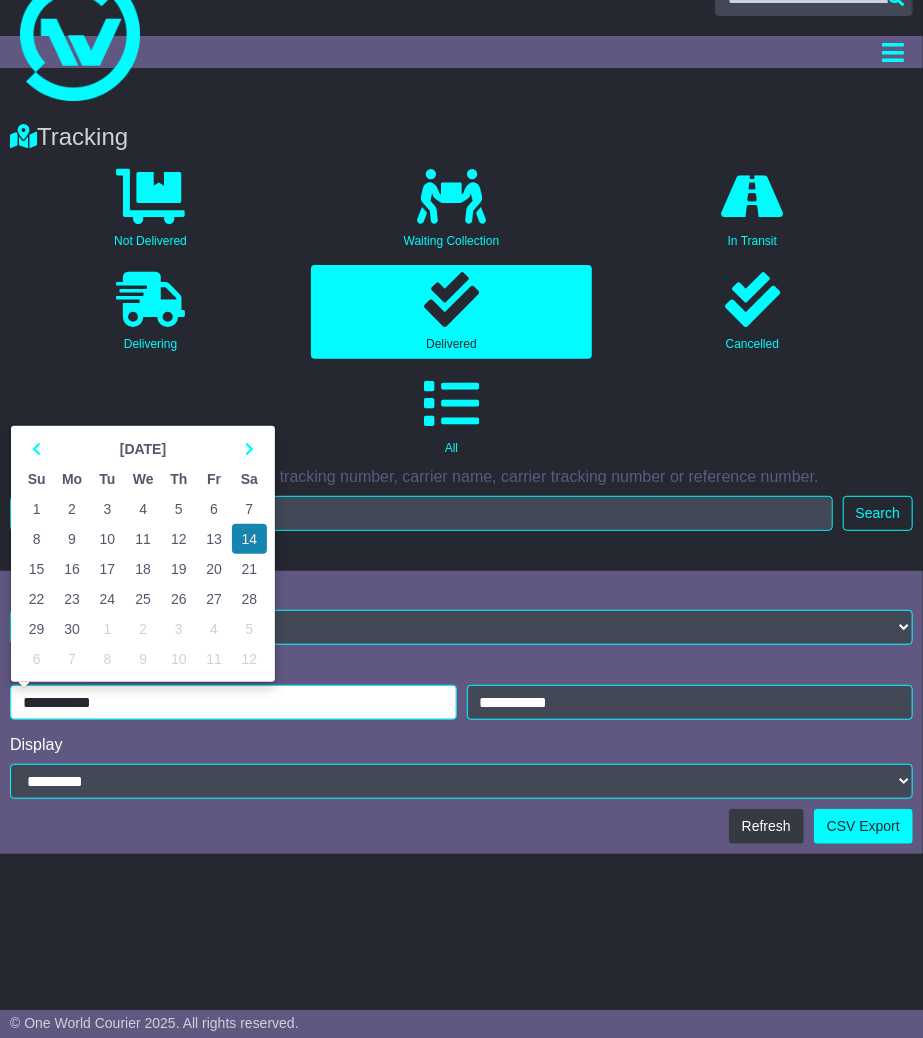 click on "1" at bounding box center [36, 509] 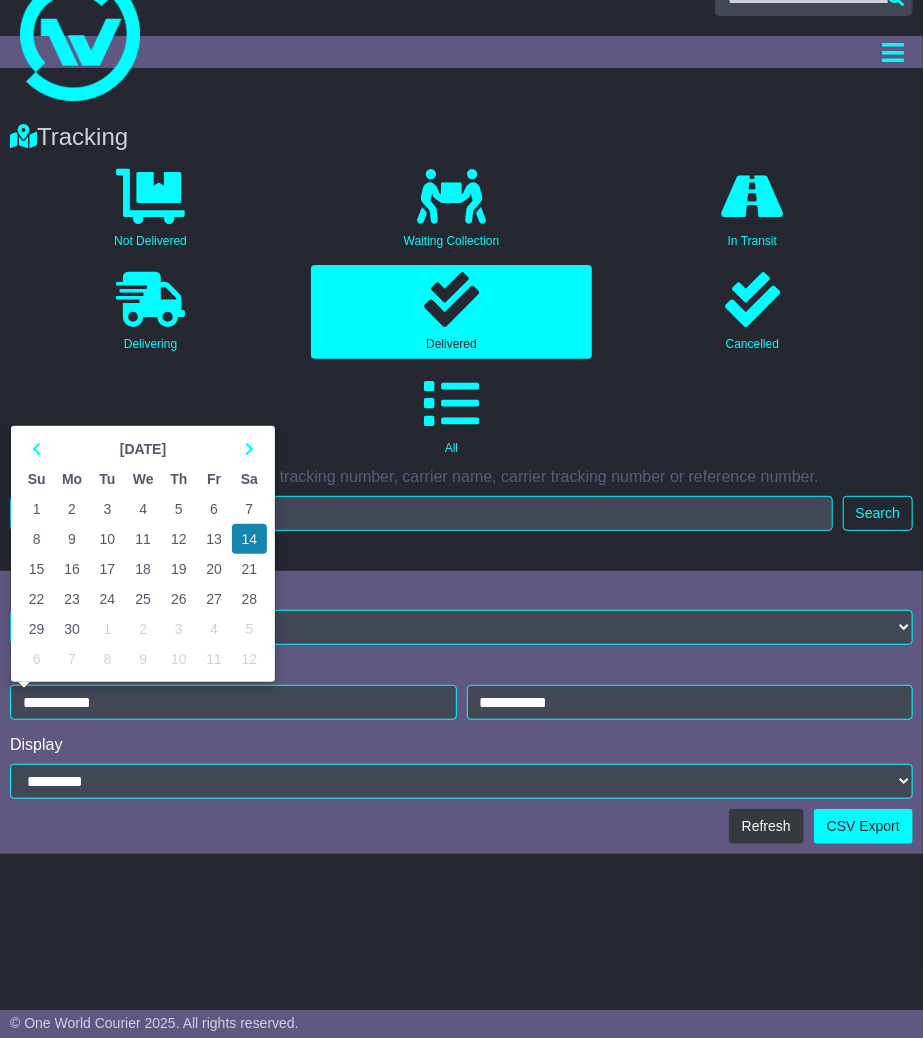 type on "**********" 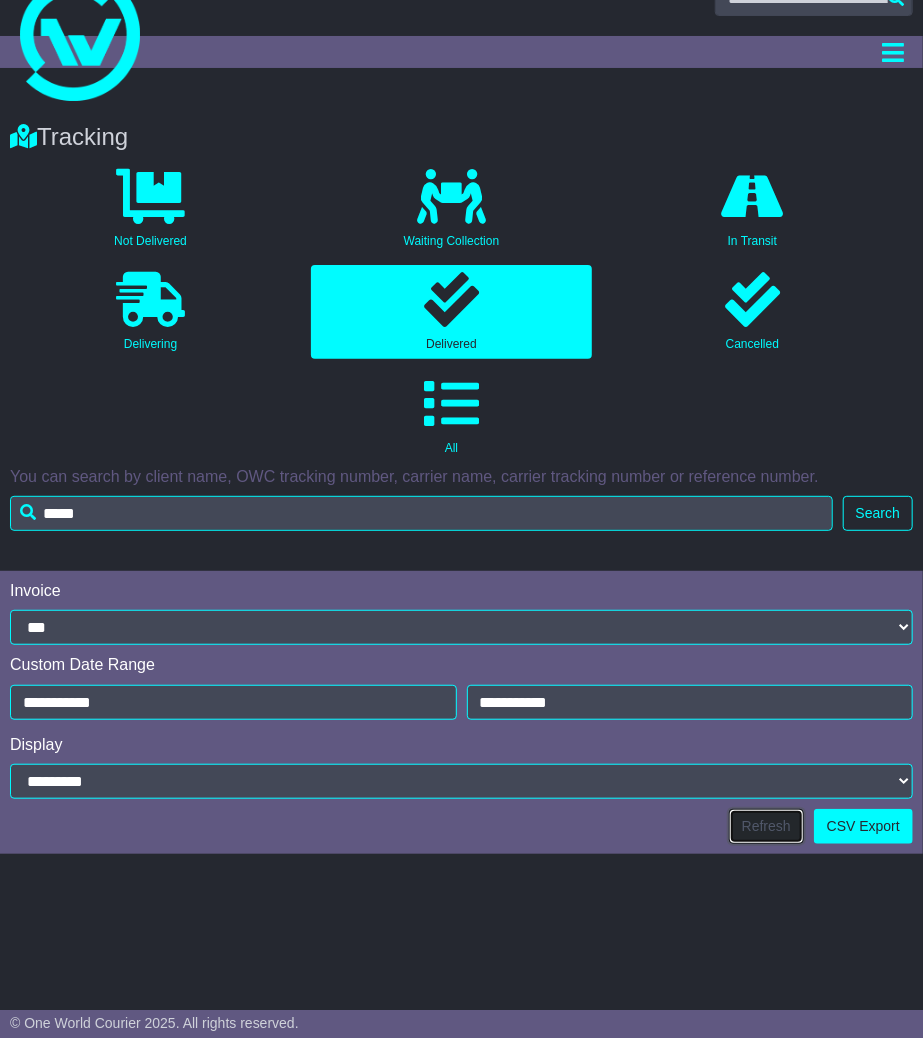 click on "Refresh" at bounding box center (766, 826) 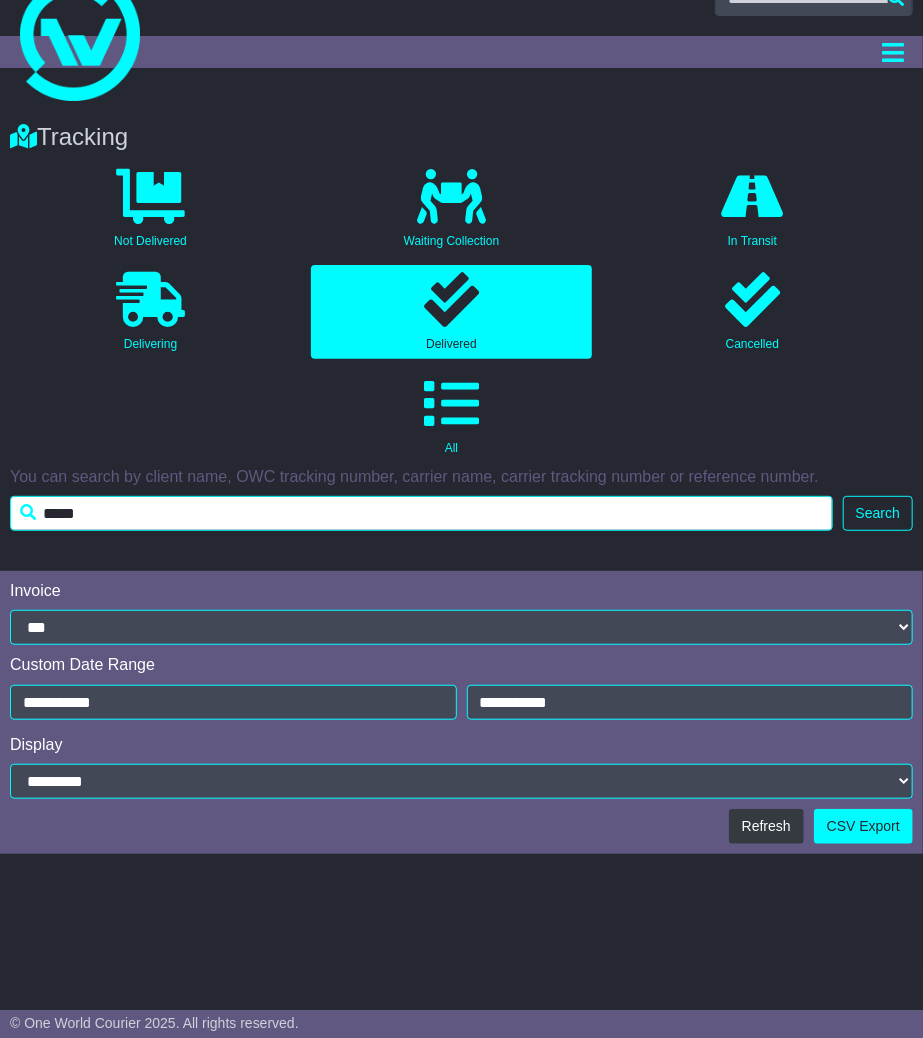 drag, startPoint x: 100, startPoint y: 514, endPoint x: 8, endPoint y: 506, distance: 92.34717 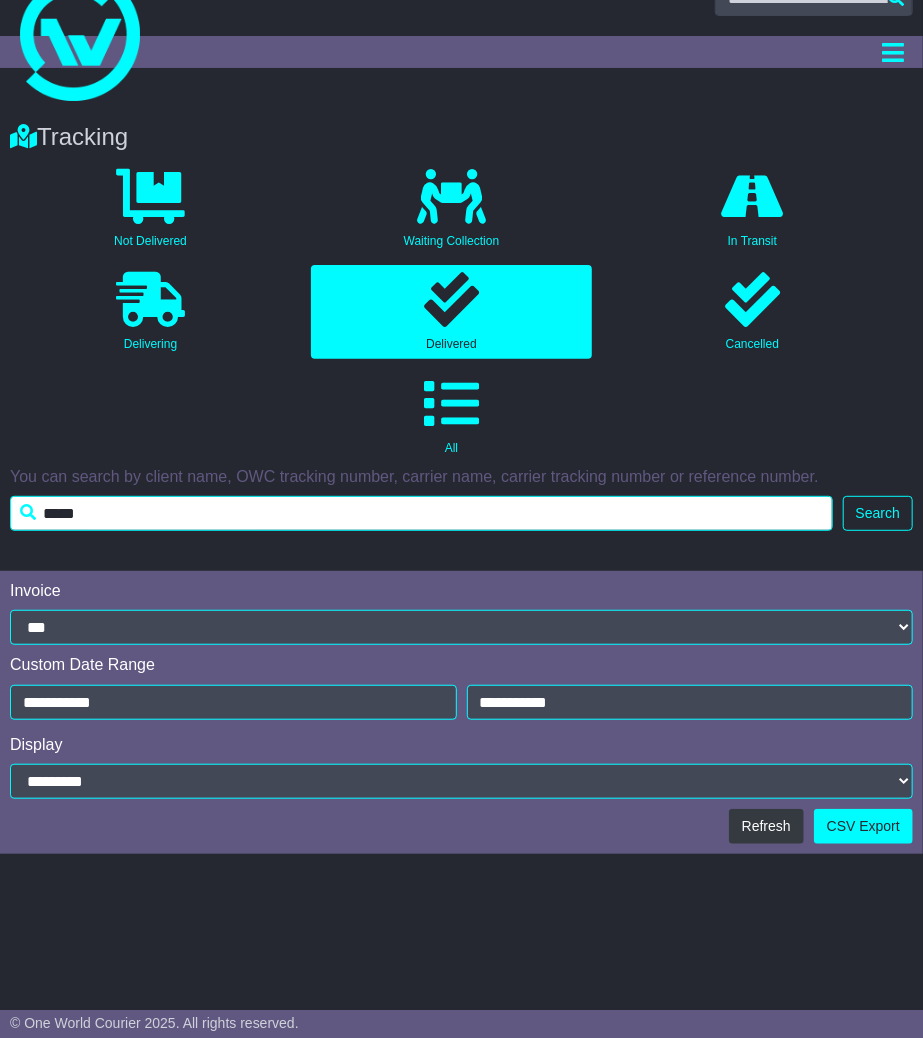 click on "Tracking
0
Not Delivered
0
Waiting Collection
0
In Transit
0 Delivering 0 0 0" at bounding box center (461, 322) 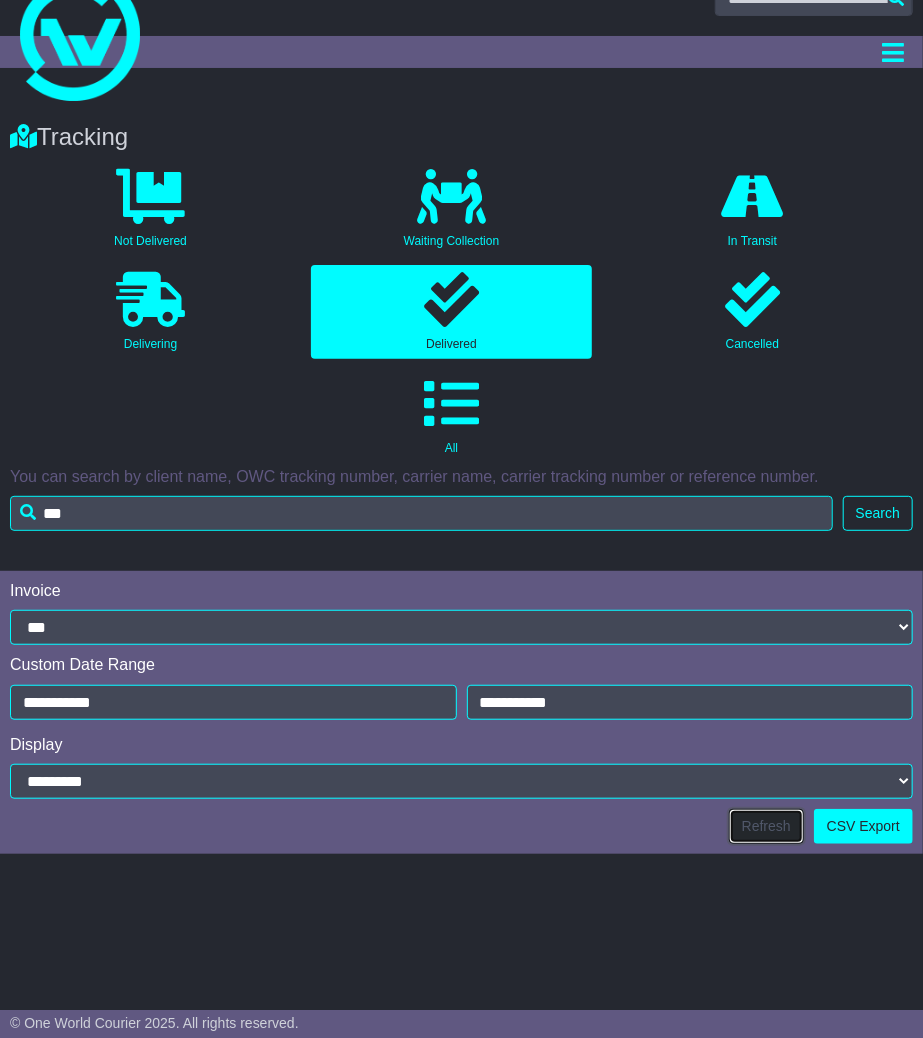 click on "Refresh" at bounding box center [766, 826] 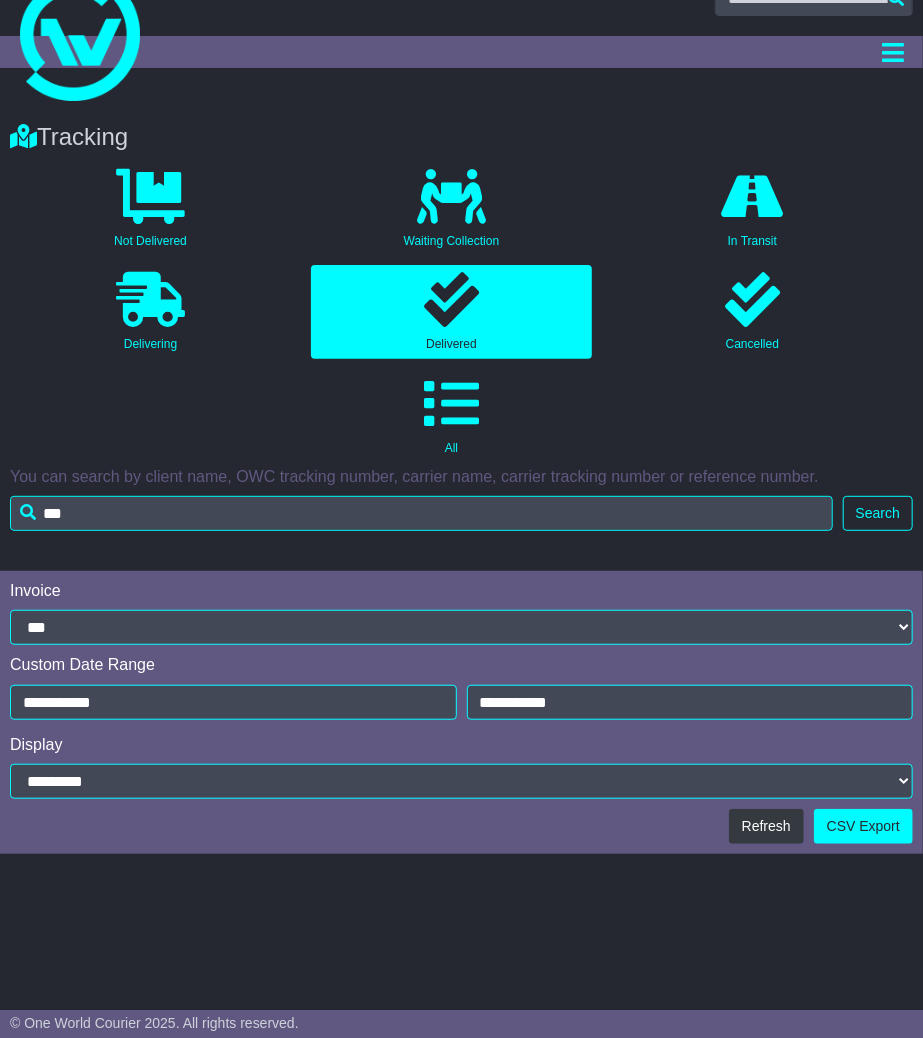 click on "Tracking
0
Not Delivered
0
Waiting Collection
0
In Transit
0 Delivering 0 0 0" at bounding box center (461, 322) 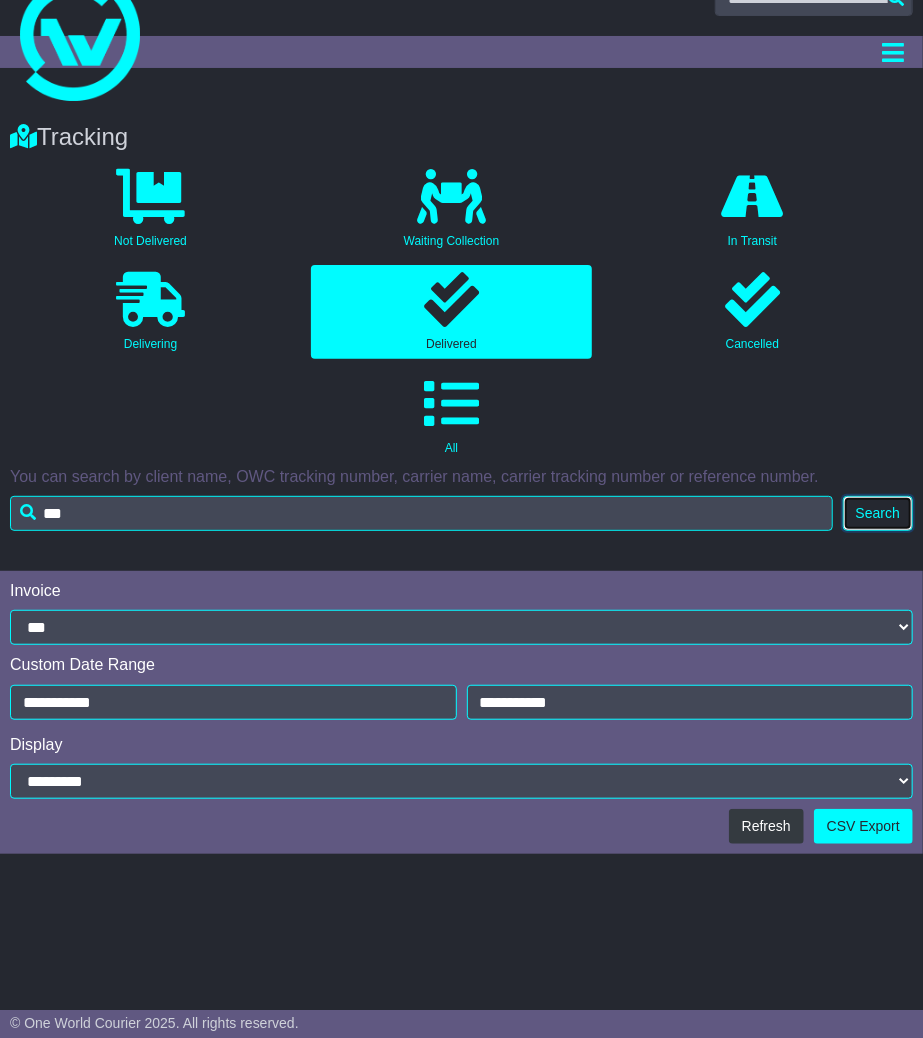 click on "Search" at bounding box center [878, 513] 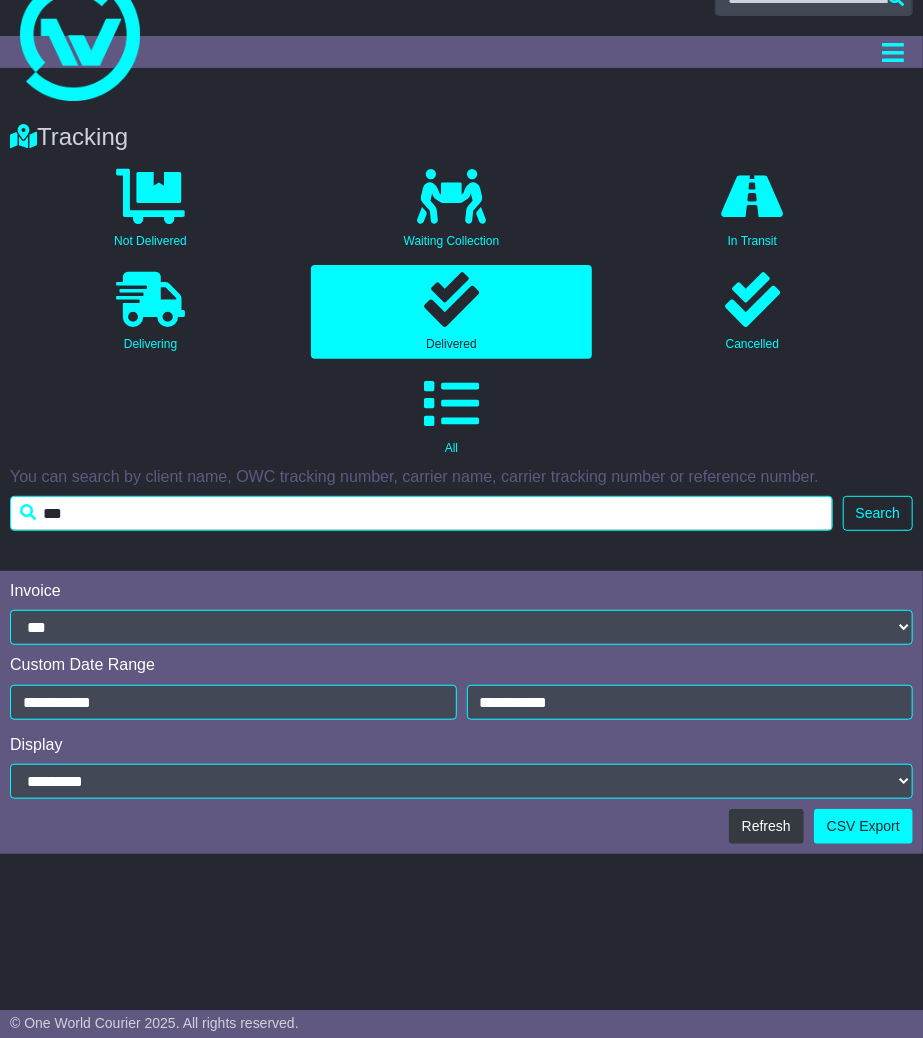 click on "***" at bounding box center [421, 513] 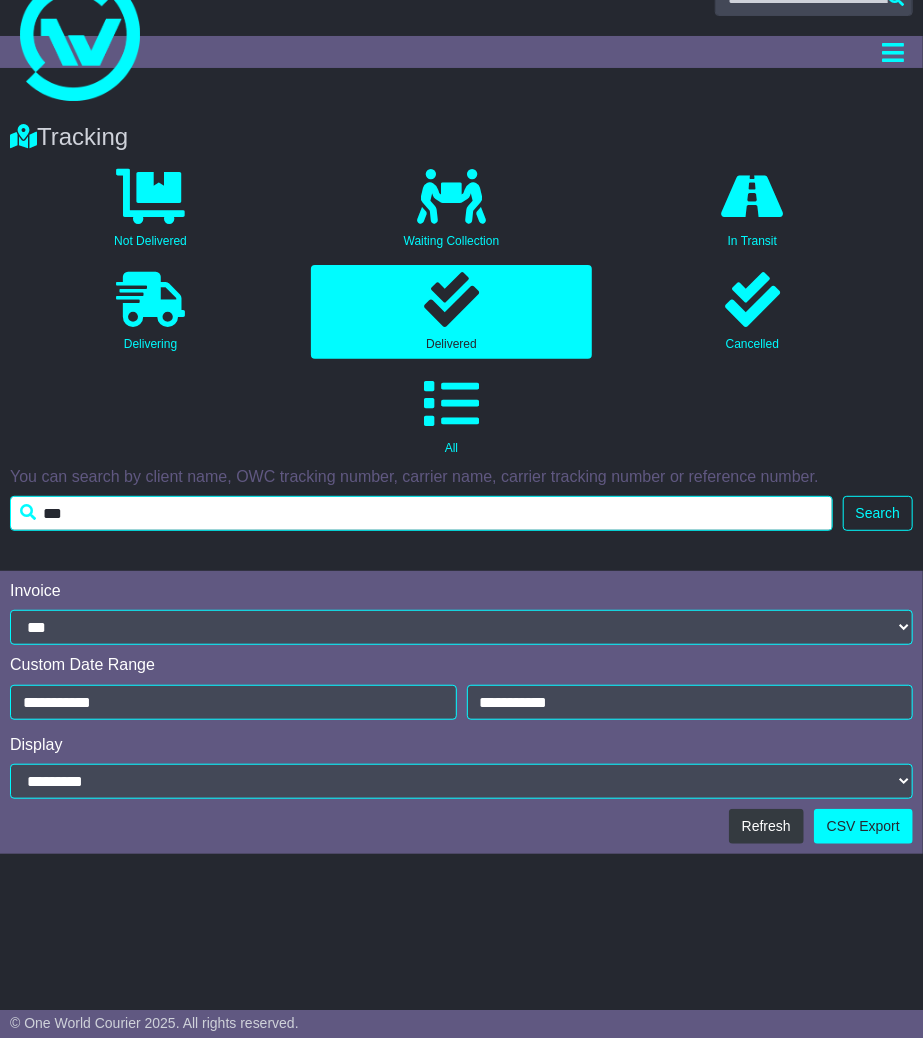 drag, startPoint x: 172, startPoint y: 508, endPoint x: 45, endPoint y: 514, distance: 127.141655 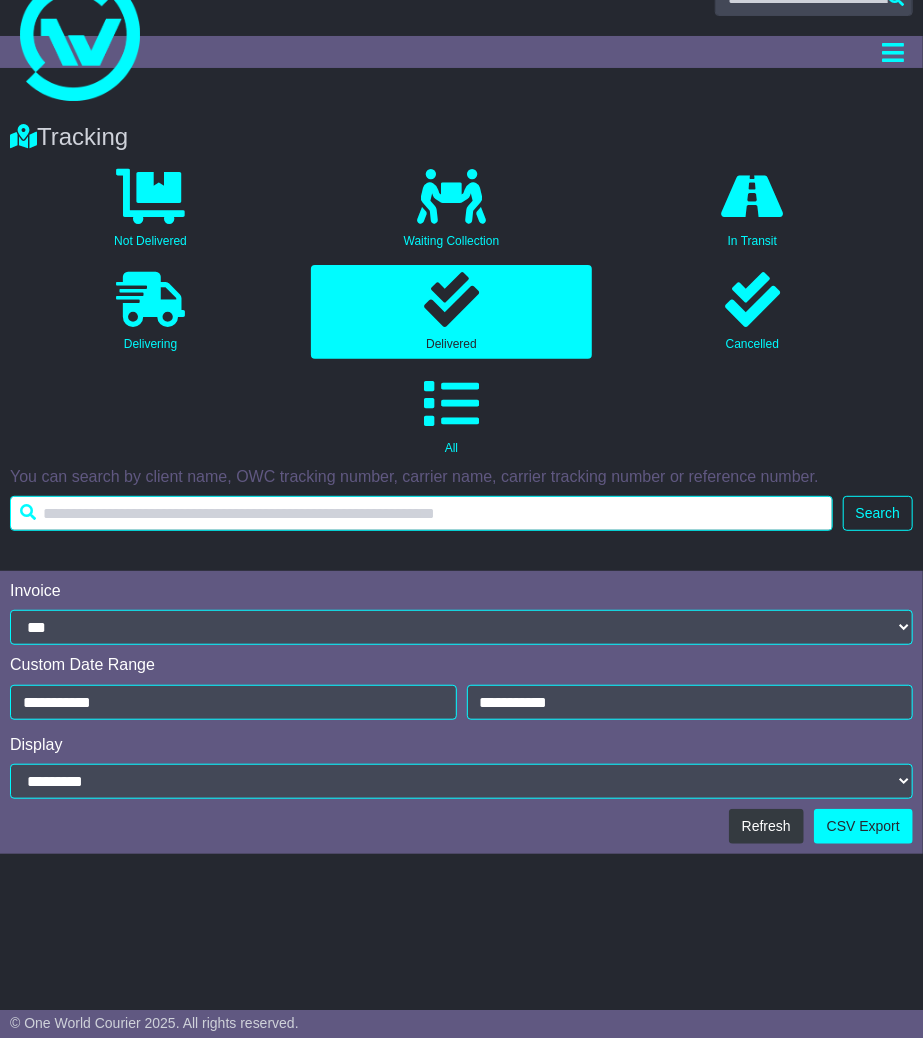 type on "*" 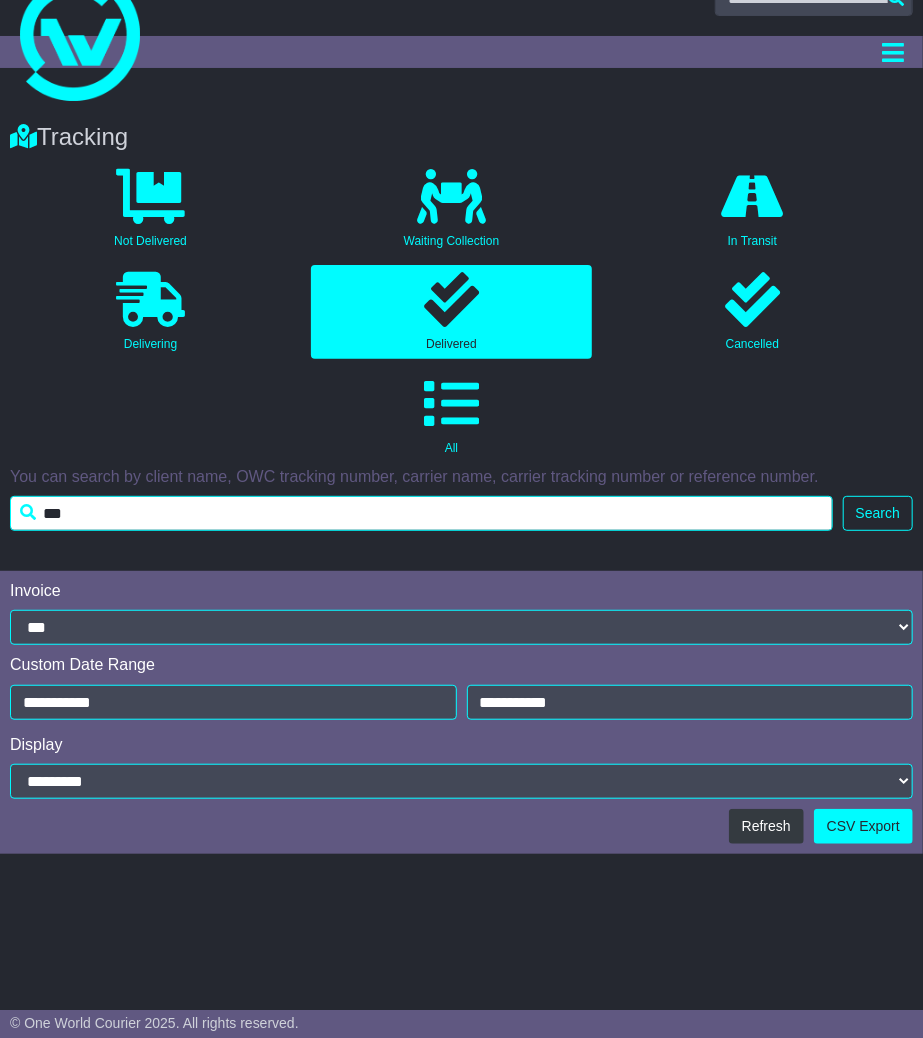 type on "***" 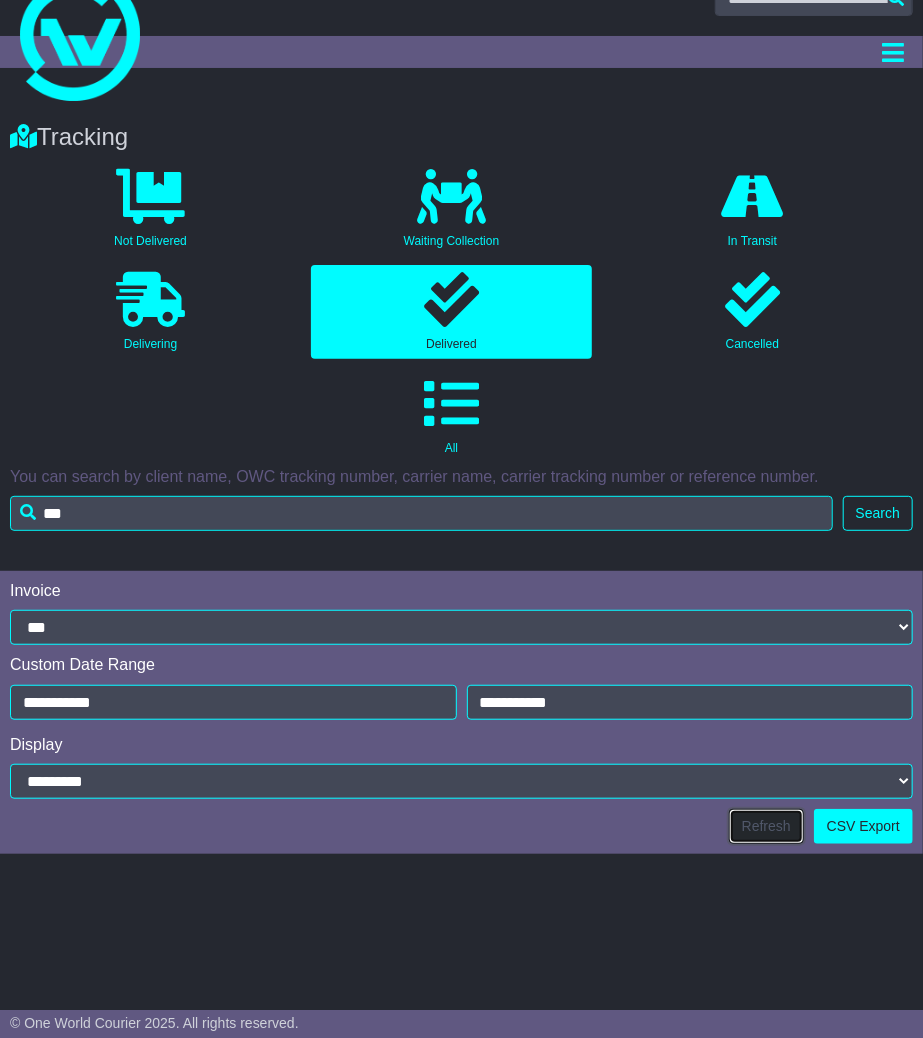 click on "Refresh" at bounding box center [766, 826] 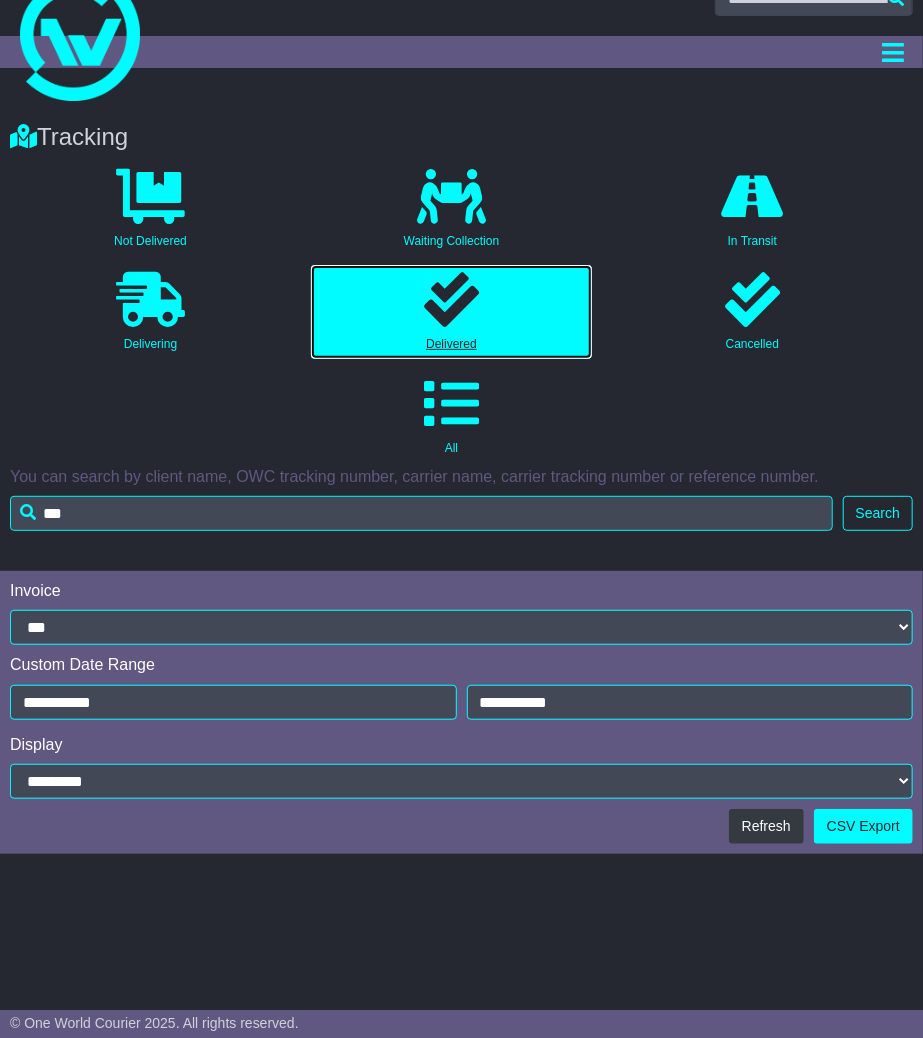 click at bounding box center [451, 299] 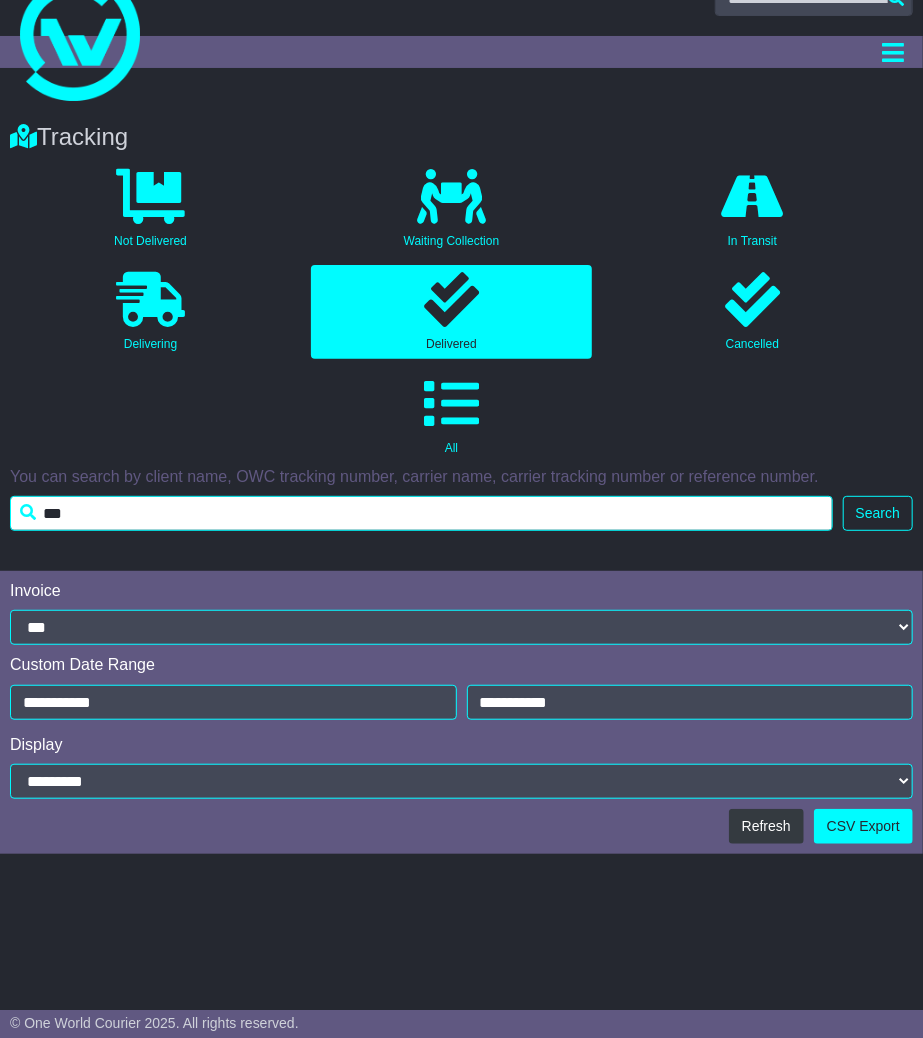 click on "***" at bounding box center (421, 513) 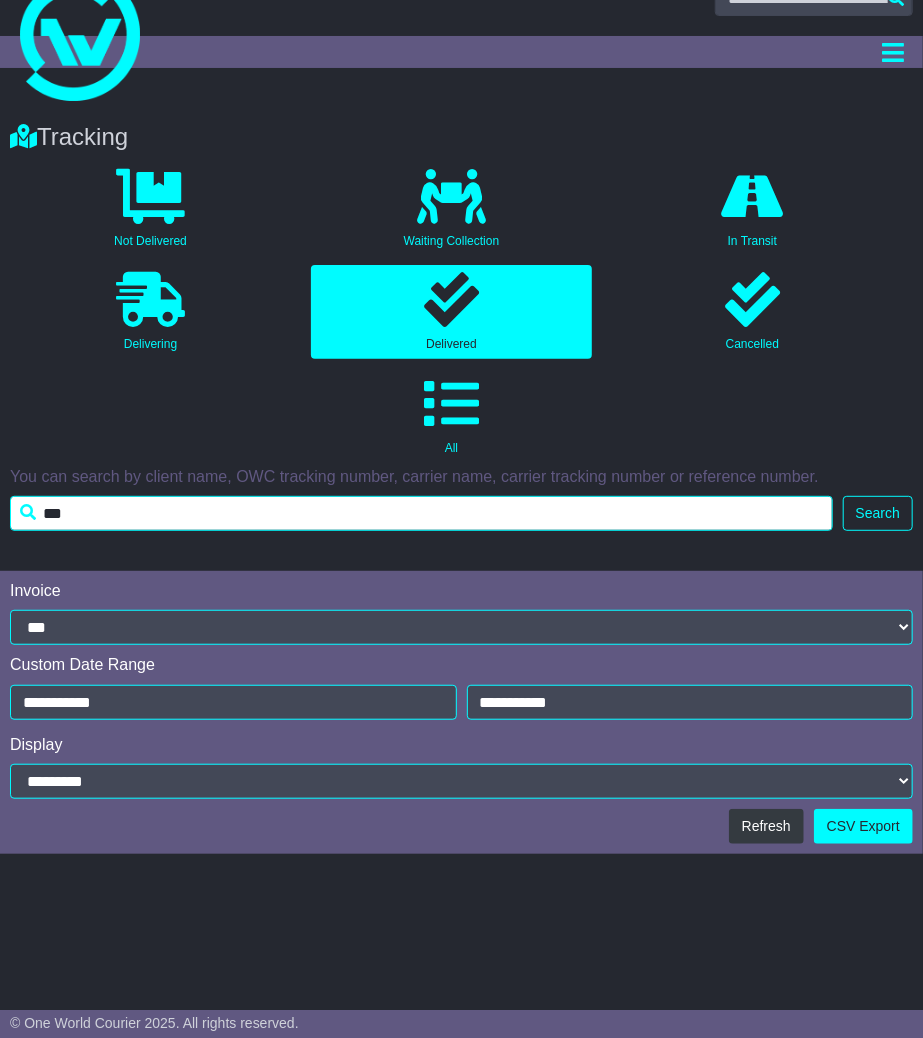 drag, startPoint x: 457, startPoint y: 523, endPoint x: -52, endPoint y: 507, distance: 509.2514 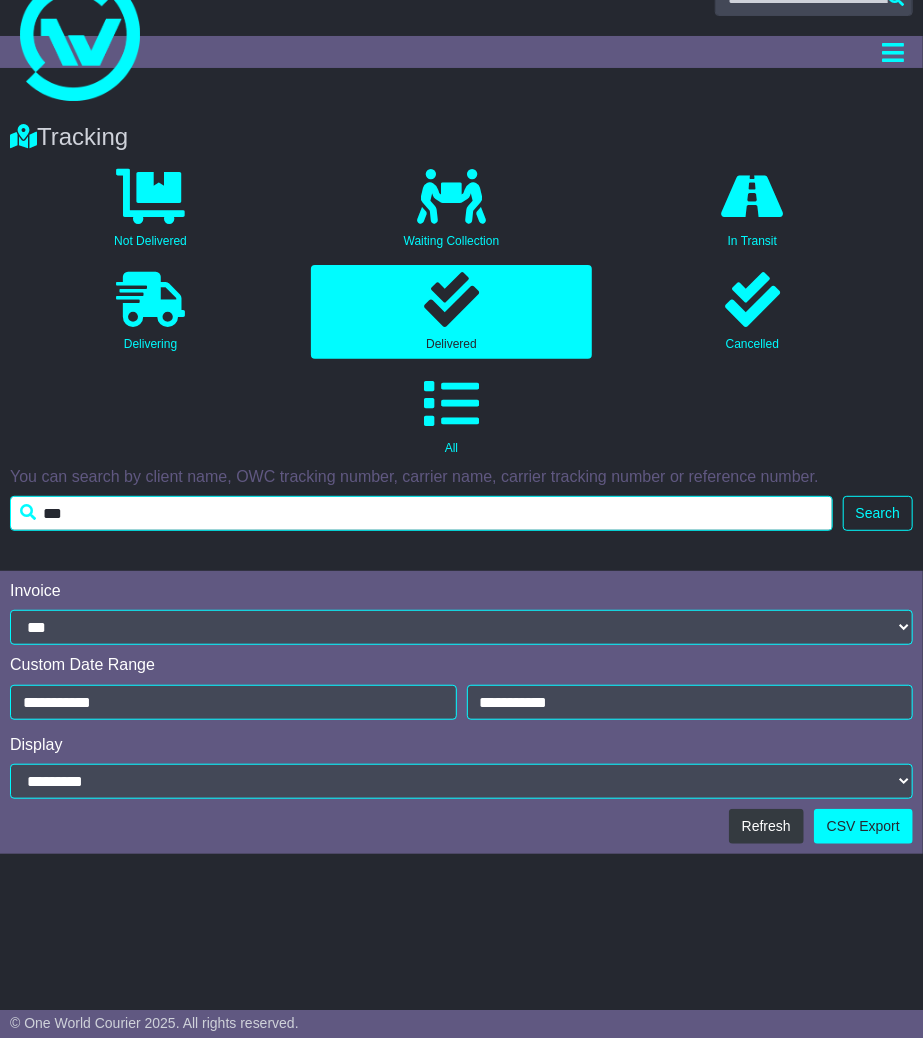 click on "[EMAIL_ADDRESS][DOMAIN_NAME]
Logout
[PERSON_NAME] To
[EMAIL_ADDRESS][DOMAIN_NAME]
0403338866
Change Password
×
Change Password
Current Password
New Password
Repeat Password
Close Change" at bounding box center [461, 475] 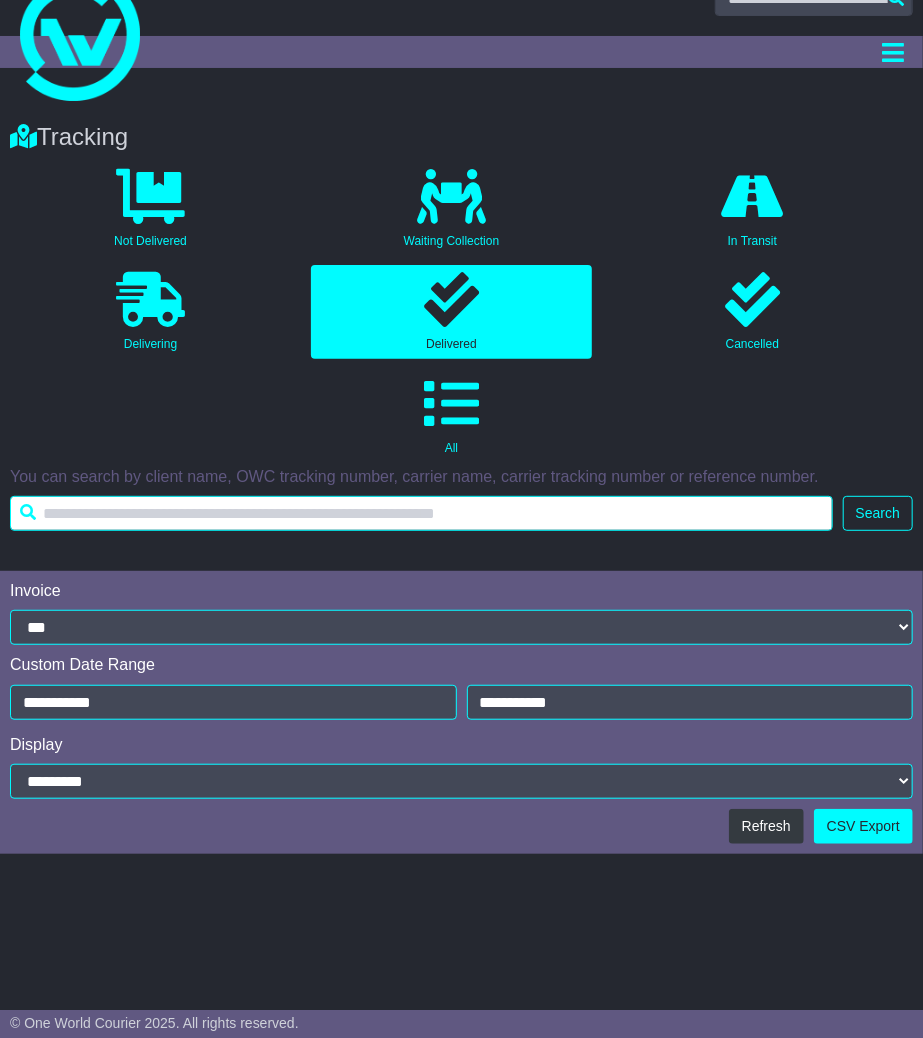 type 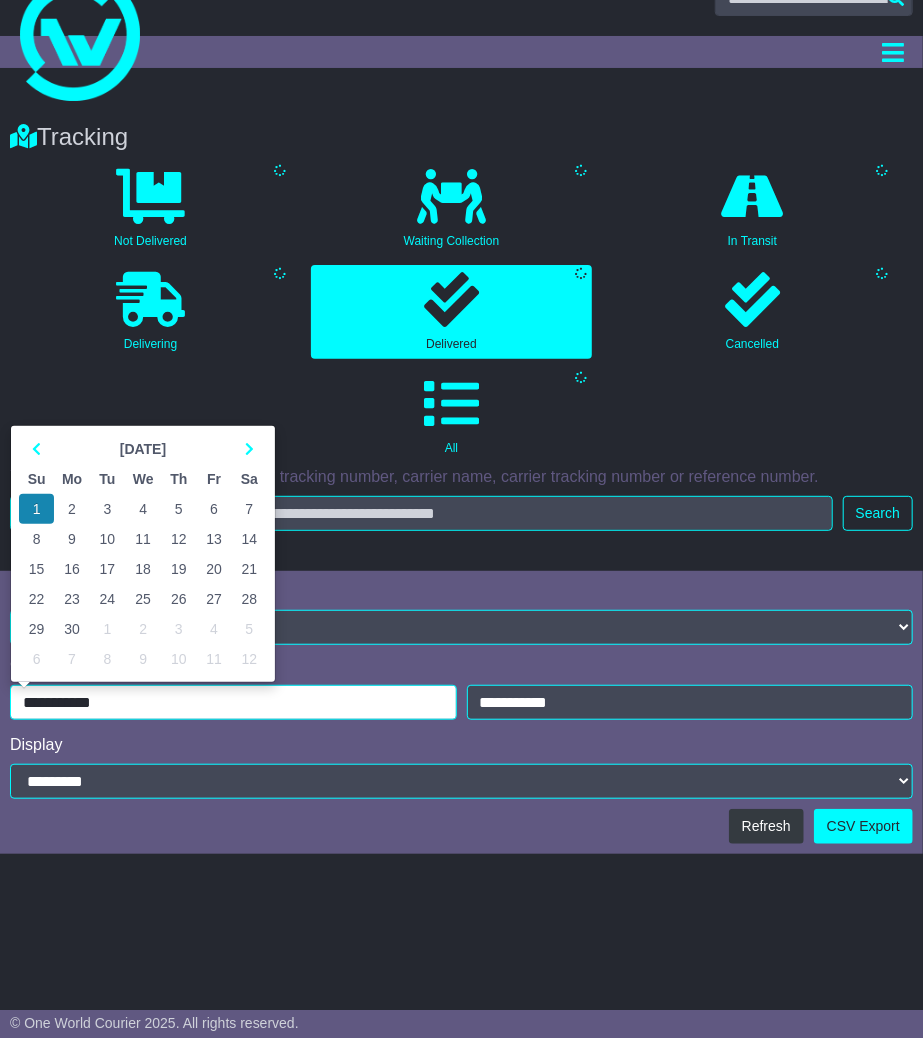 click on "**********" at bounding box center (233, 702) 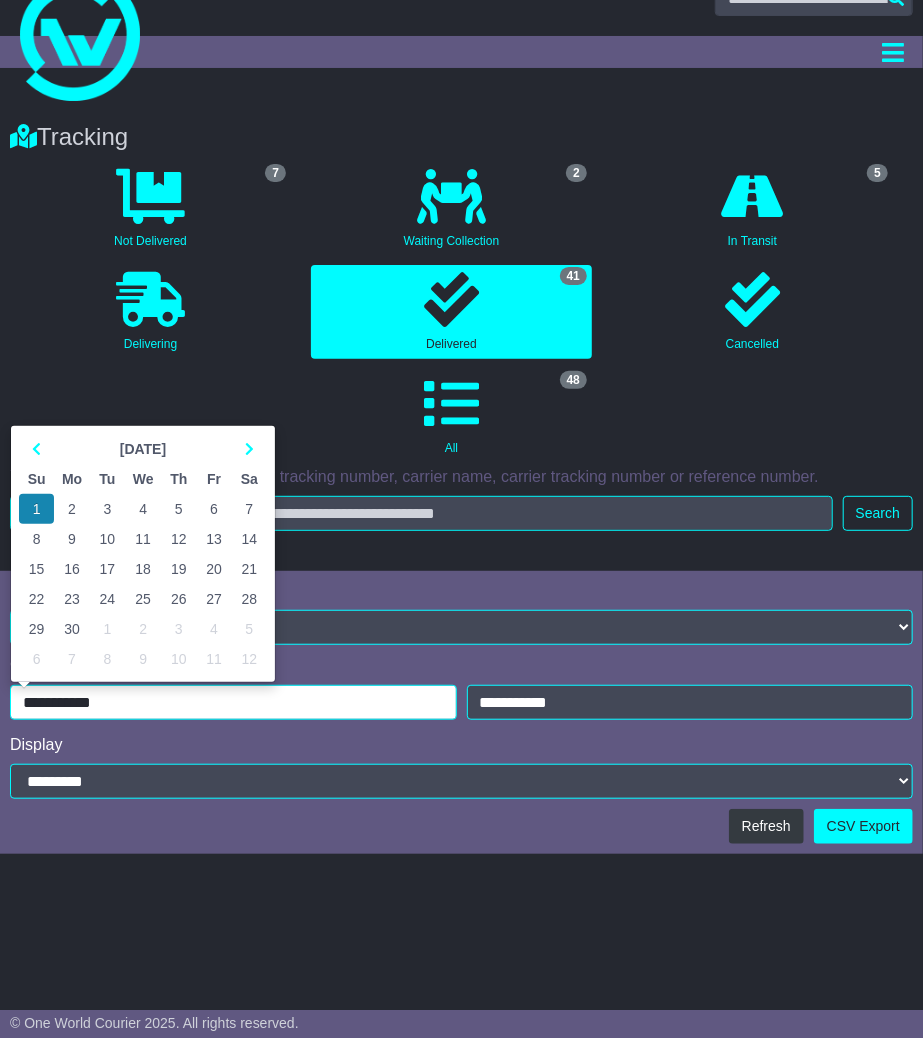 click on "**********" at bounding box center (233, 702) 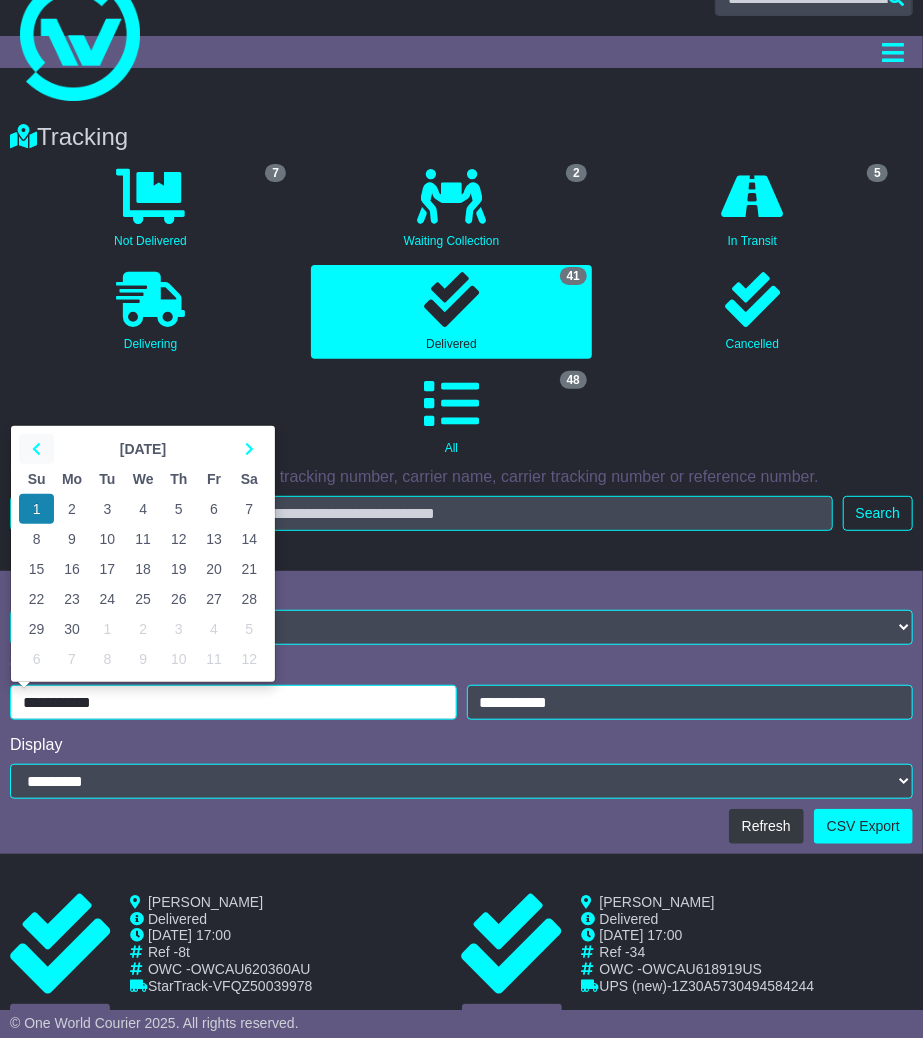click at bounding box center (36, 449) 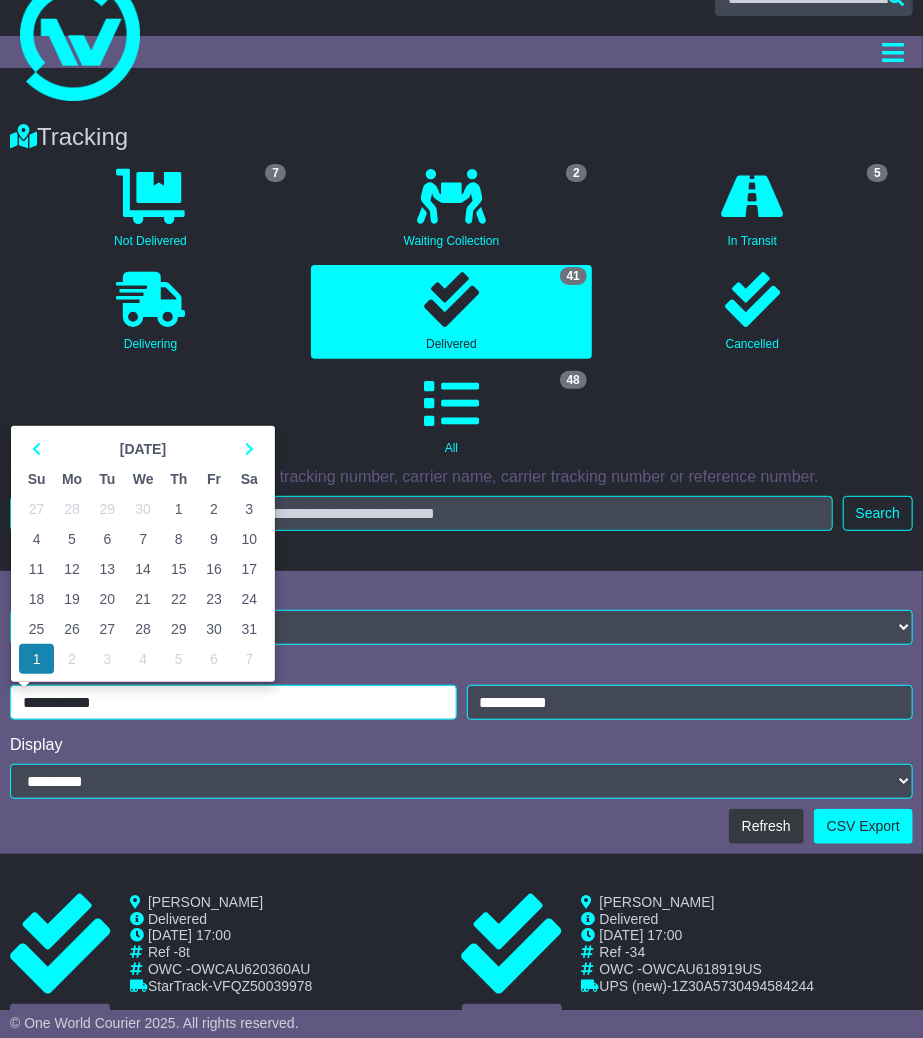 click on "1" at bounding box center [178, 509] 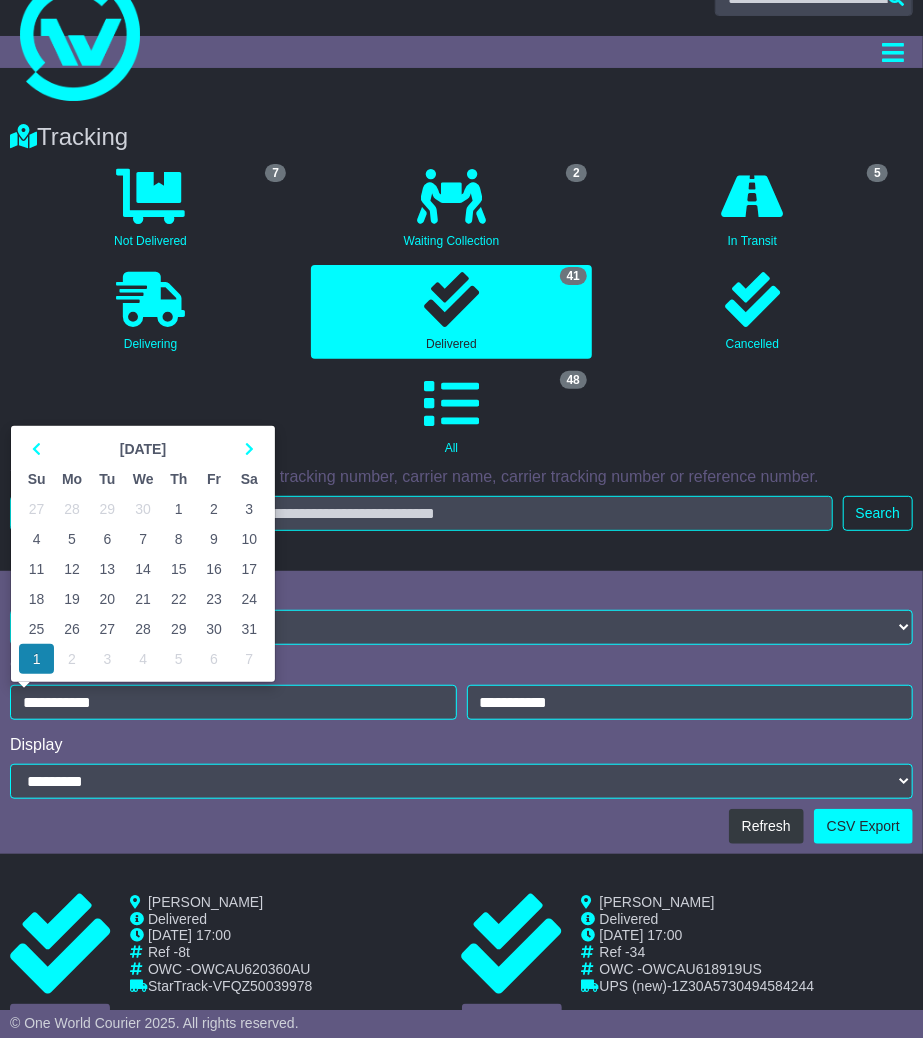 type on "**********" 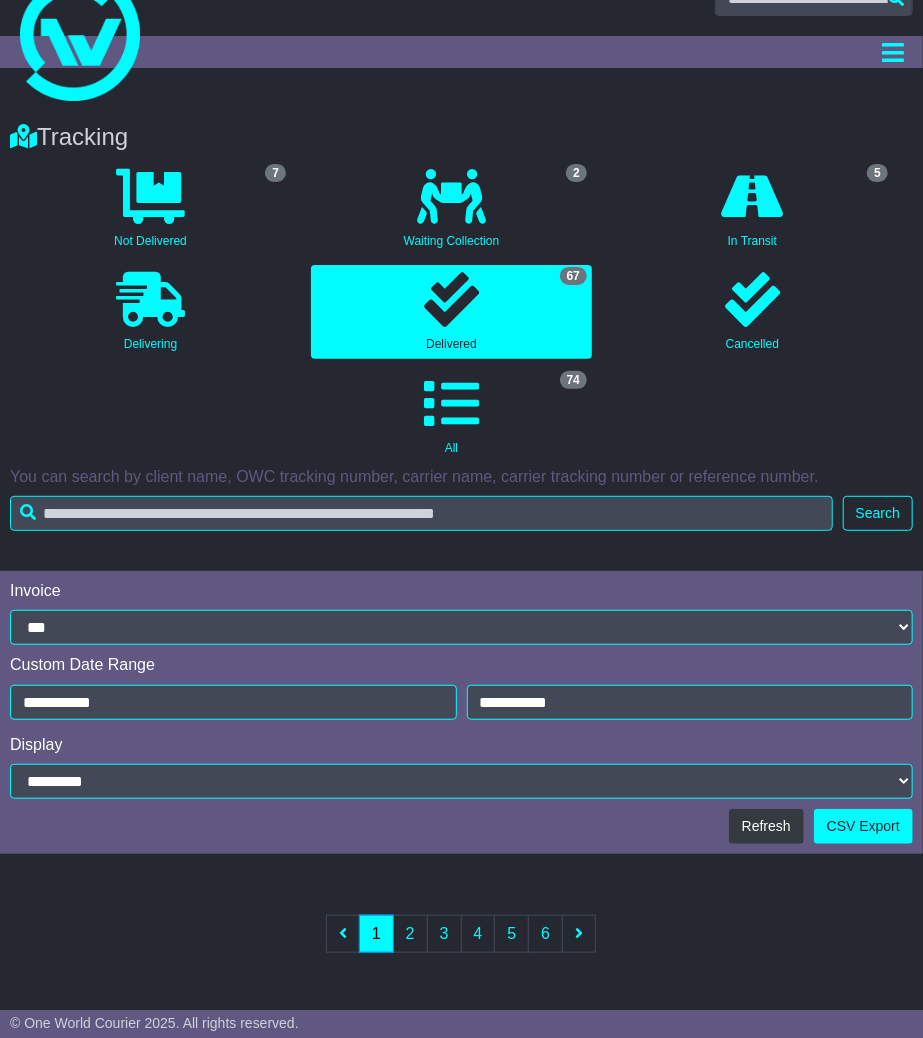 click on "Loading...
No bookings found
Carrier
OWC / Carrier #
Pickup
Delivery
Status
VFQZ50039978
OWCAU620360AU
Body Kit Kingdom pty ltd" at bounding box center (461, 936) 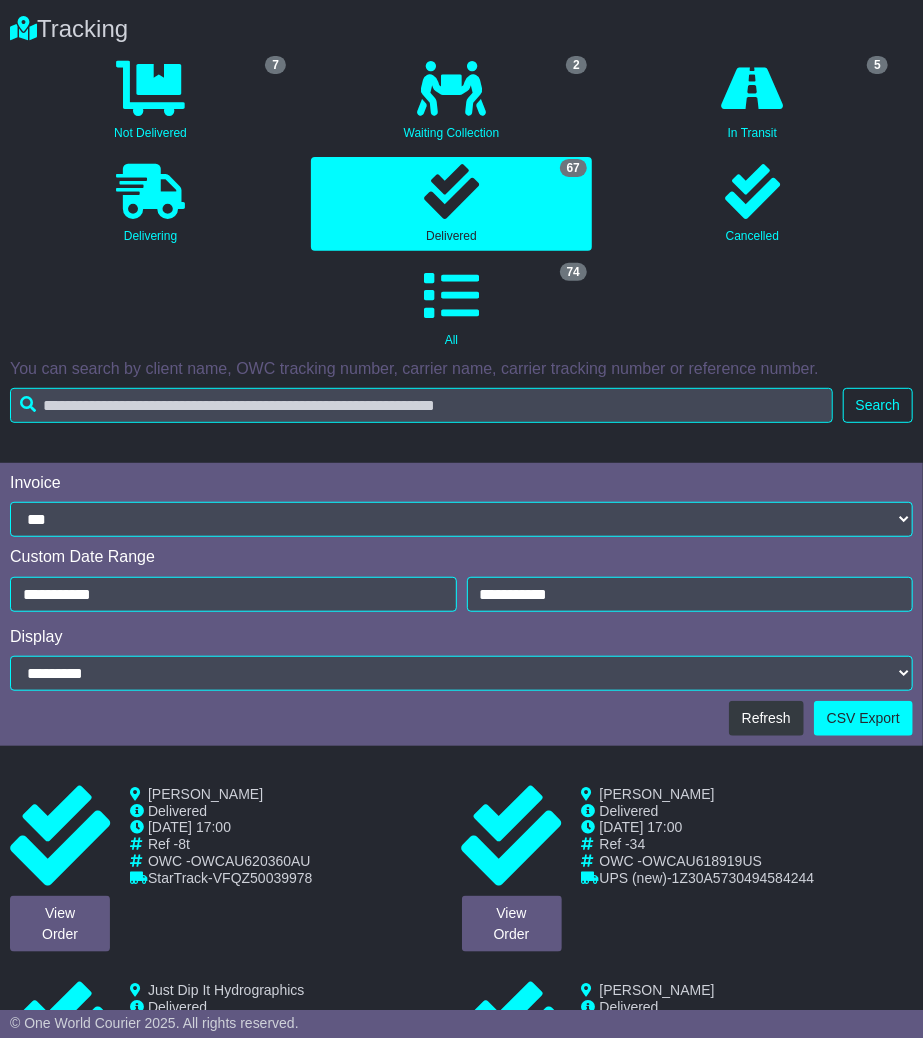scroll, scrollTop: 135, scrollLeft: 0, axis: vertical 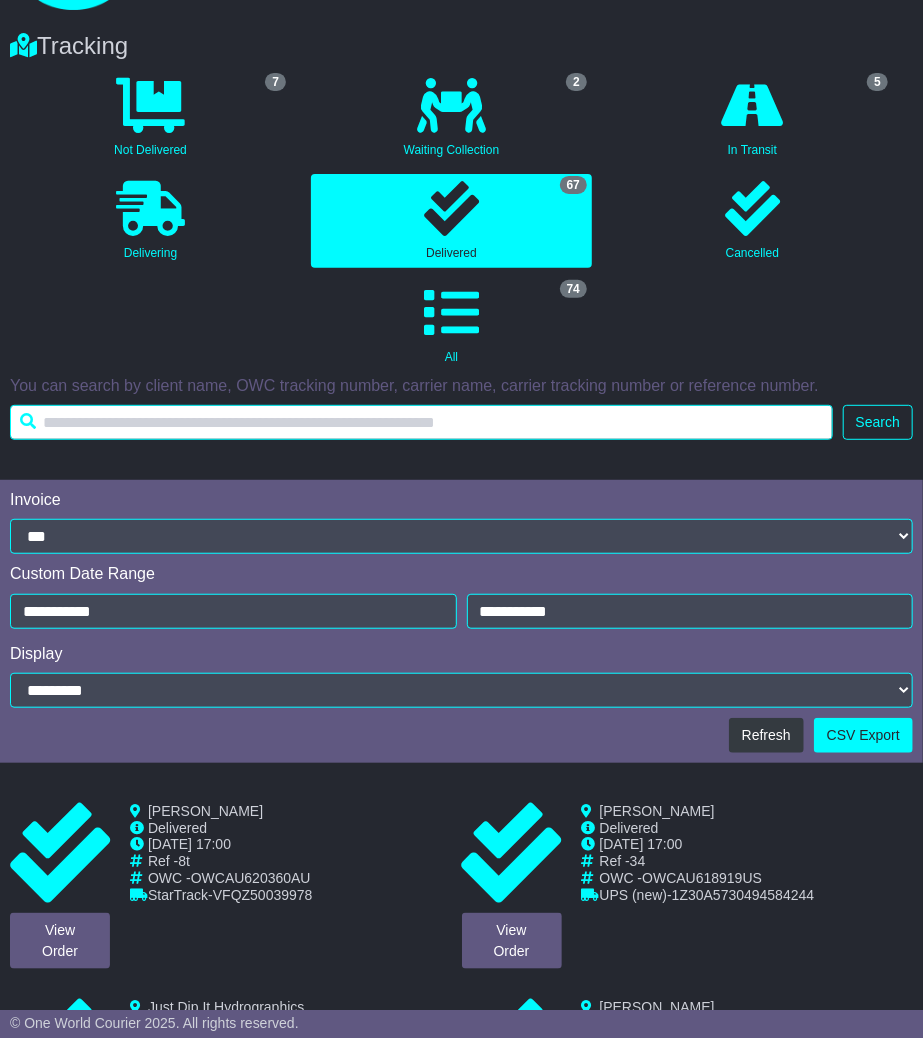 click at bounding box center [421, 422] 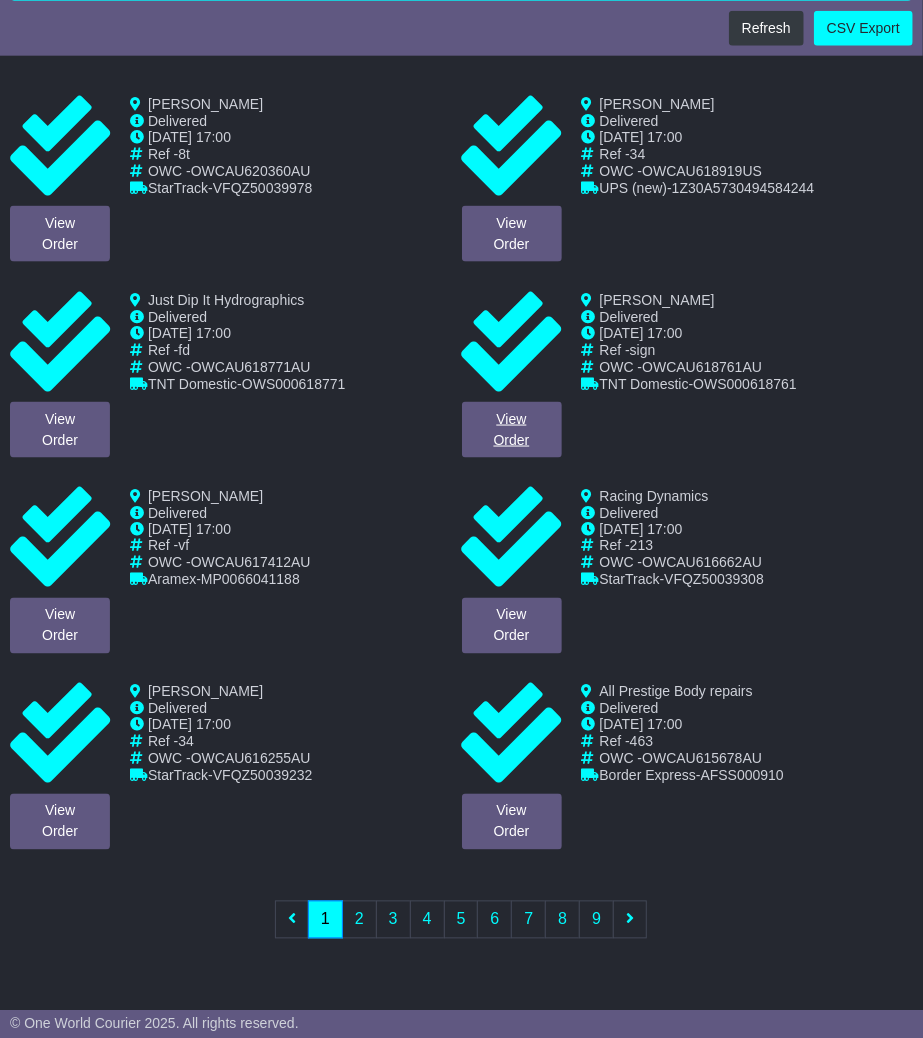 scroll, scrollTop: 913, scrollLeft: 0, axis: vertical 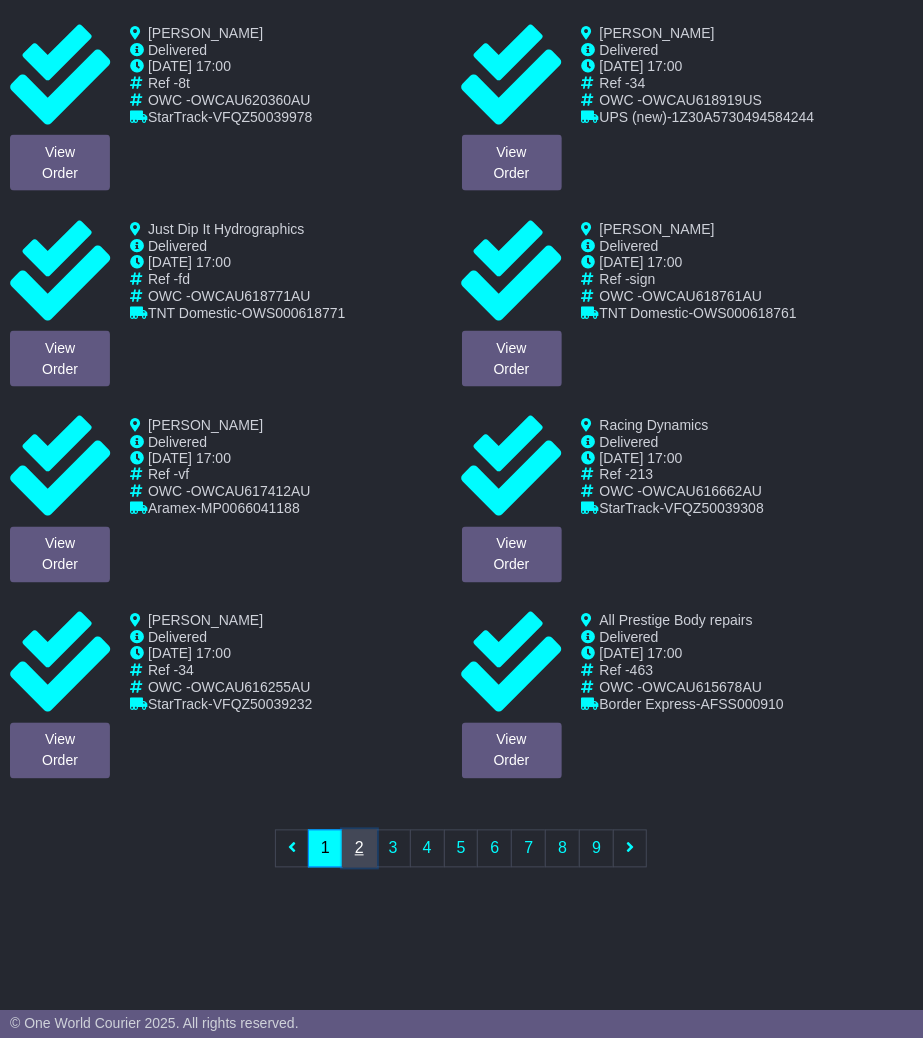 click on "2" at bounding box center [359, 849] 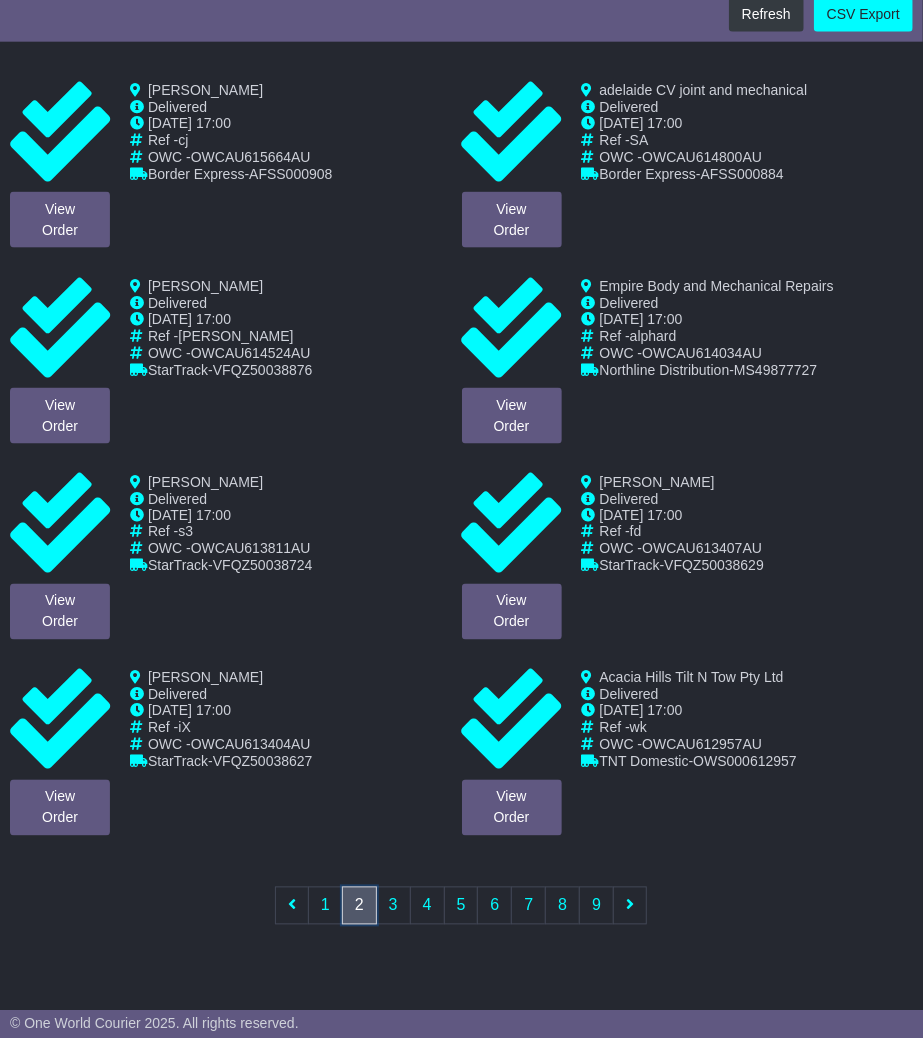 scroll, scrollTop: 802, scrollLeft: 0, axis: vertical 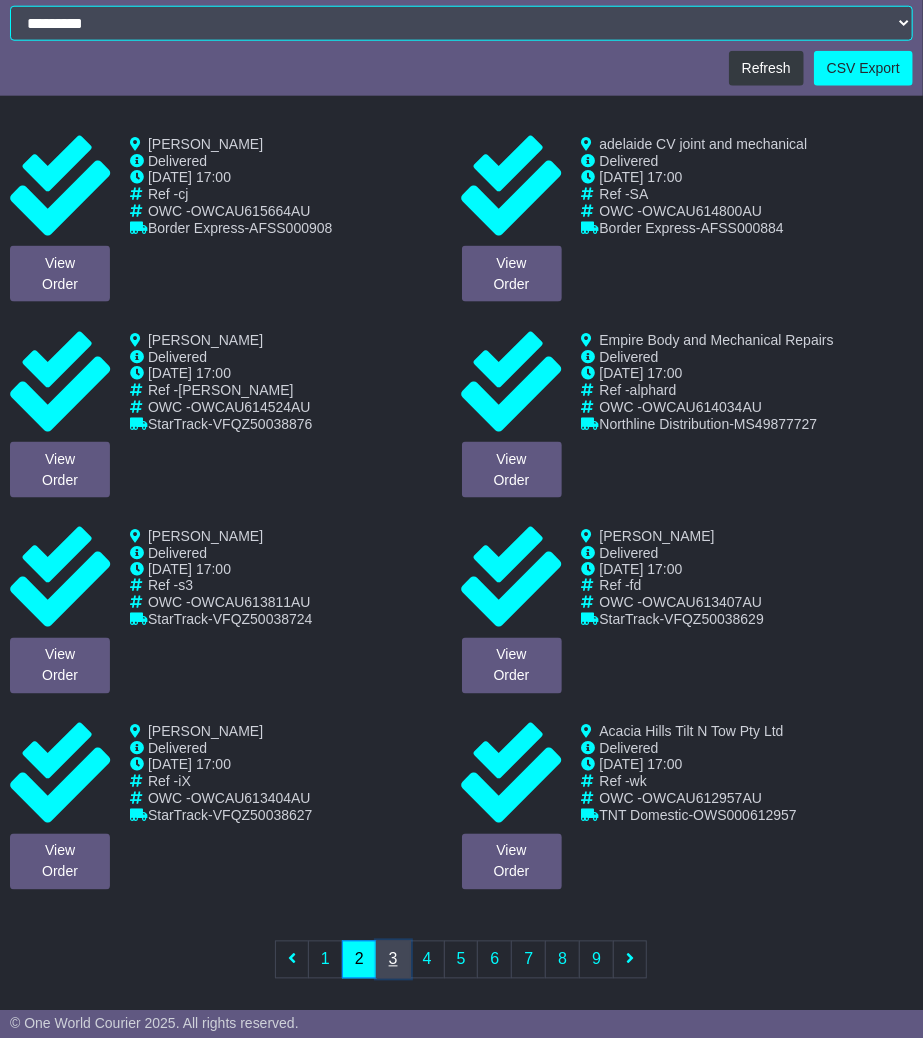 click on "3" at bounding box center [393, 960] 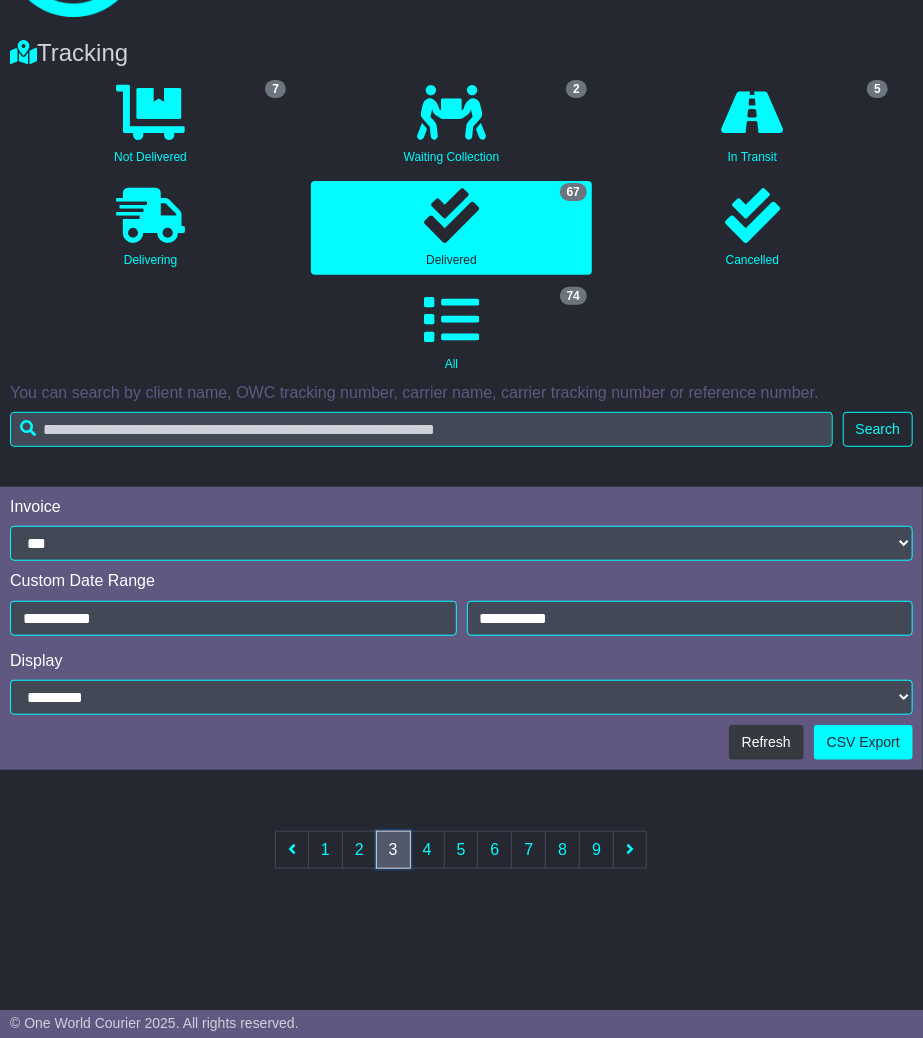 scroll, scrollTop: 802, scrollLeft: 0, axis: vertical 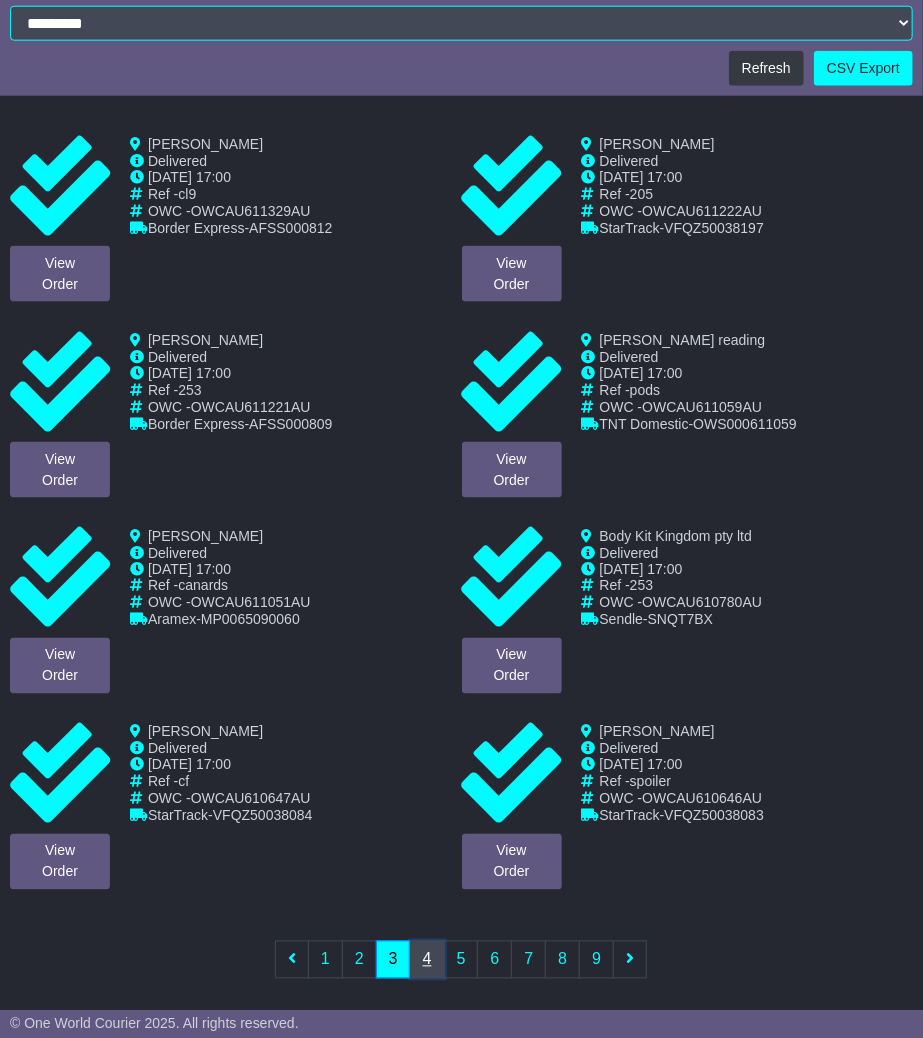 click on "4" at bounding box center (427, 960) 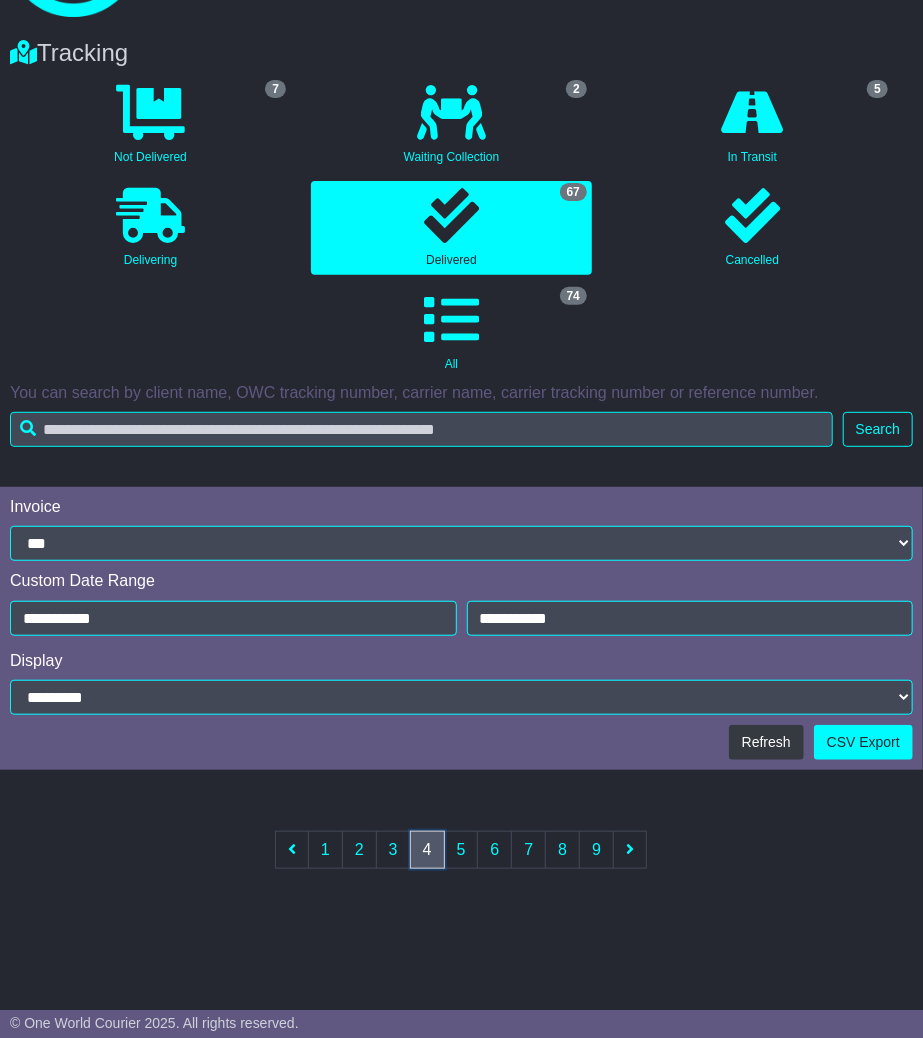 scroll, scrollTop: 802, scrollLeft: 0, axis: vertical 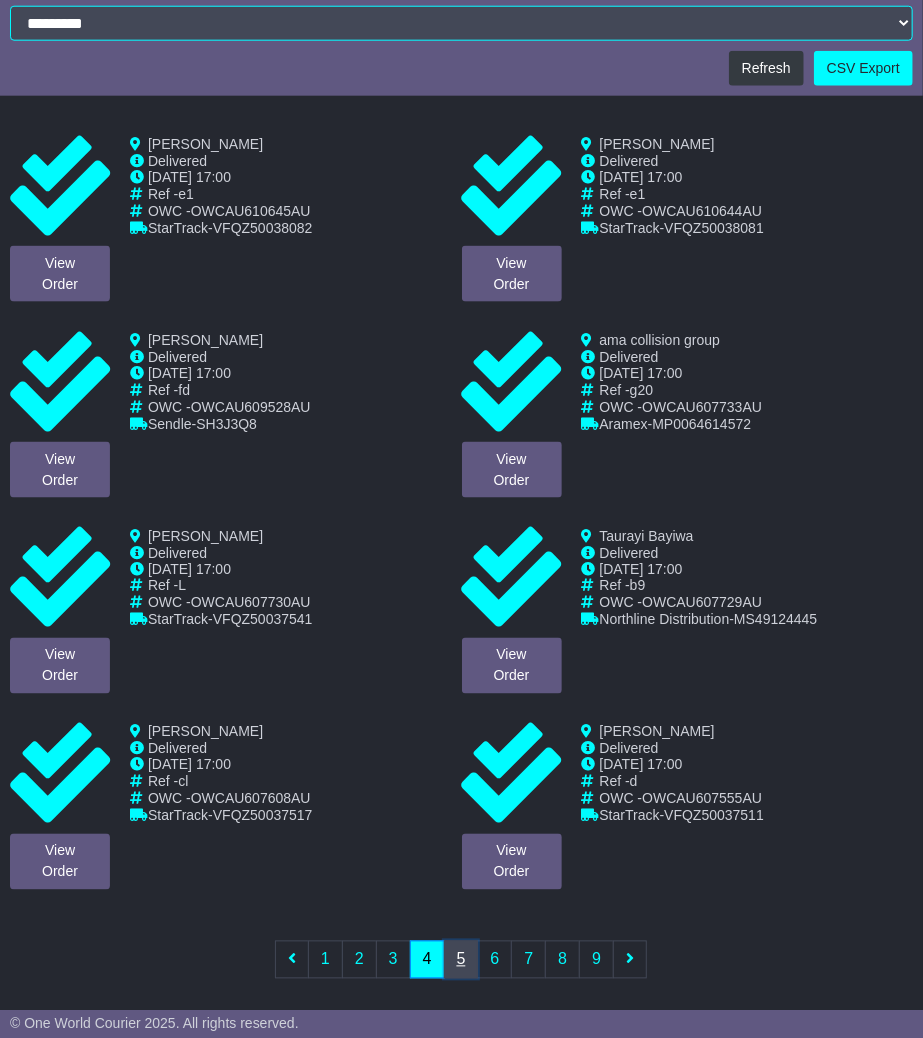 click on "5" at bounding box center [461, 960] 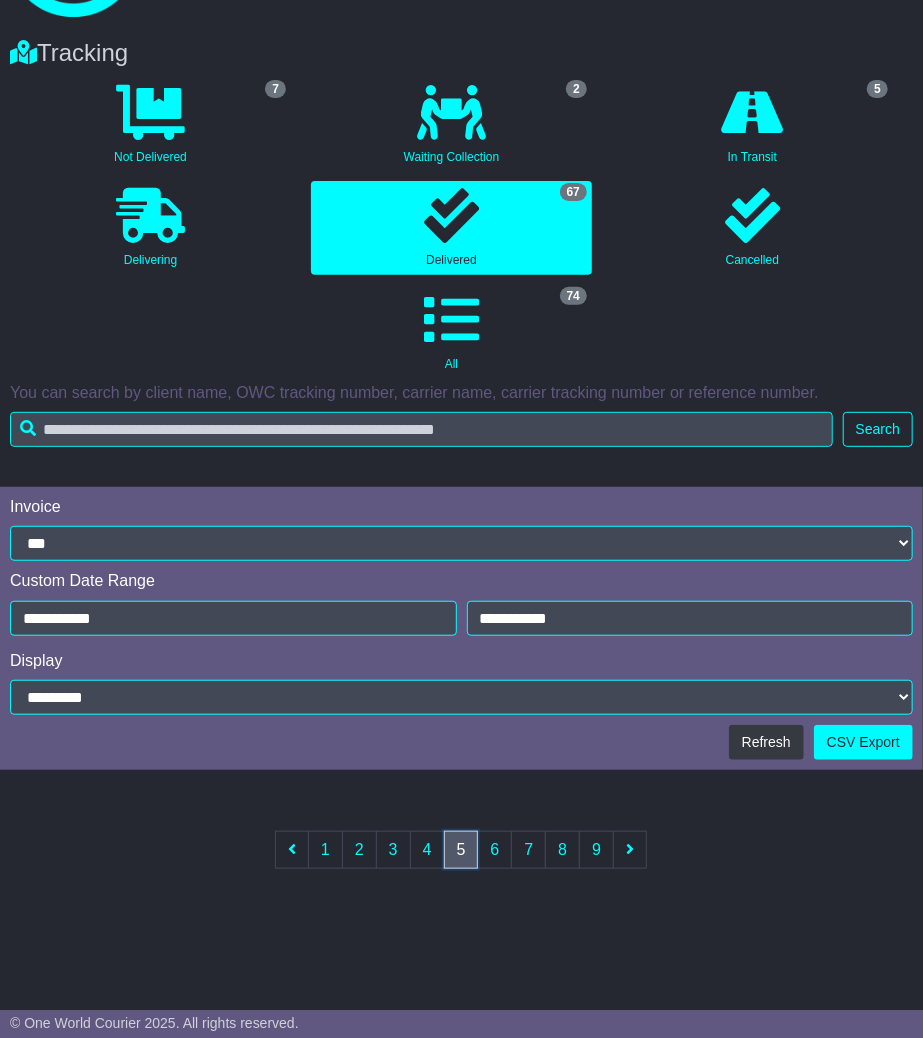 scroll, scrollTop: 802, scrollLeft: 0, axis: vertical 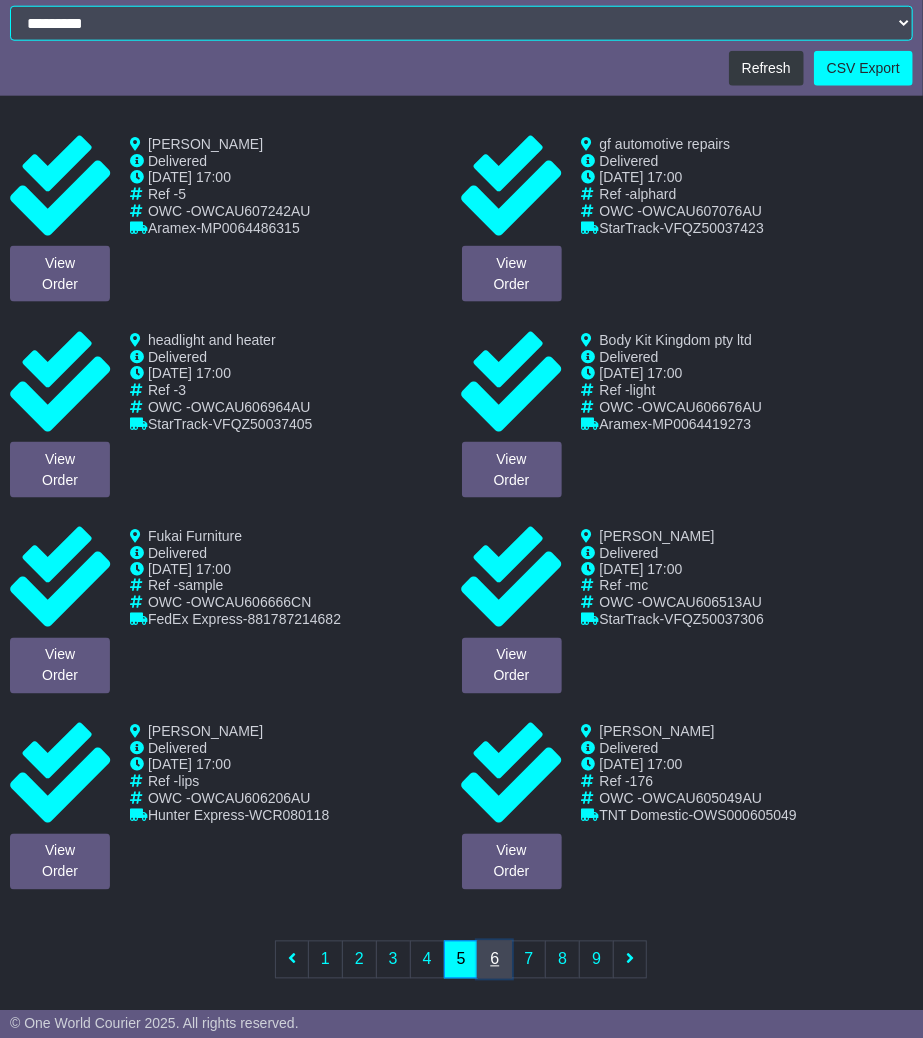 click on "6" at bounding box center (494, 960) 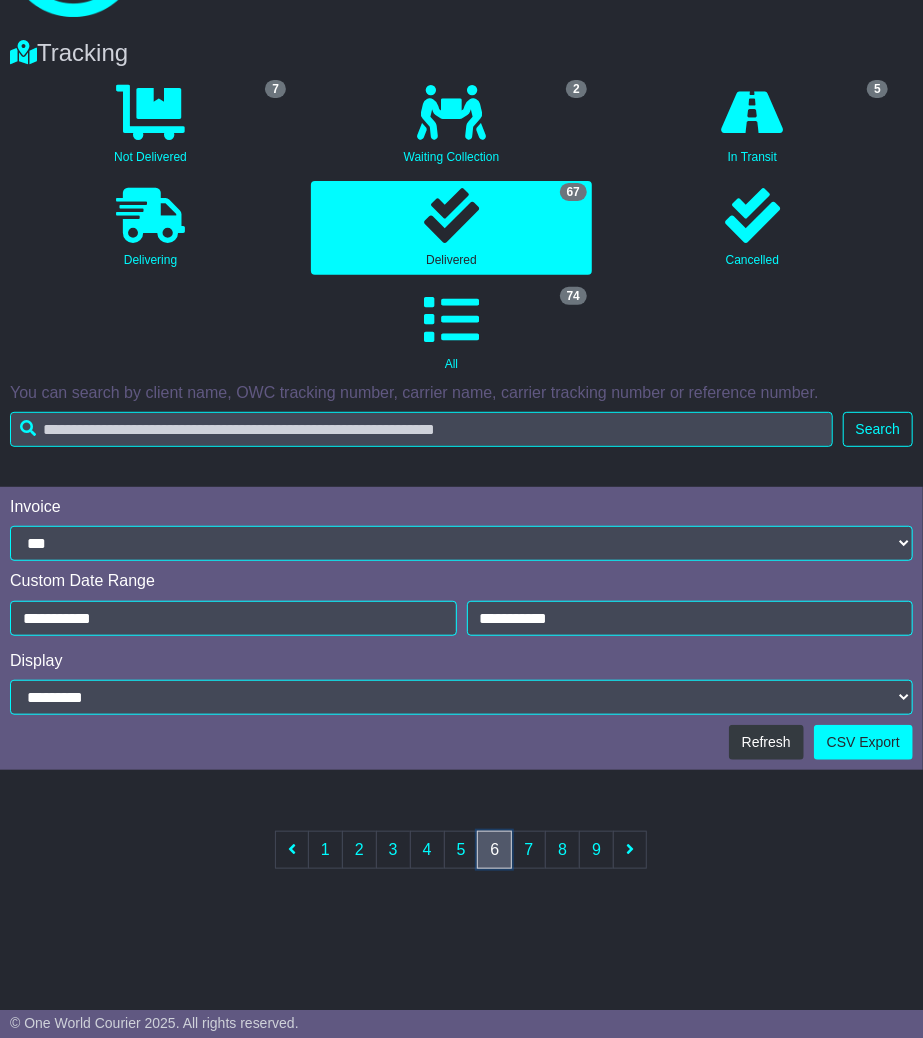 scroll, scrollTop: 802, scrollLeft: 0, axis: vertical 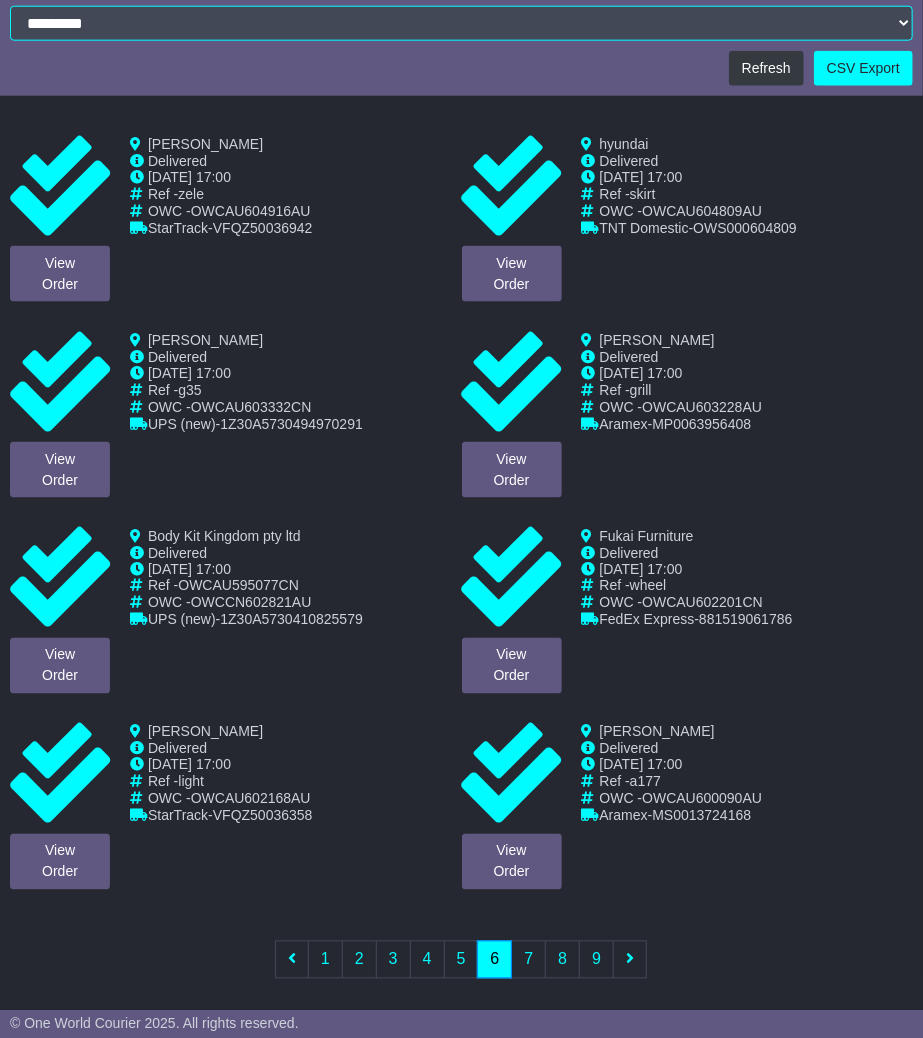 click on "OWC -  OWCAU602201CN" at bounding box center [696, 603] 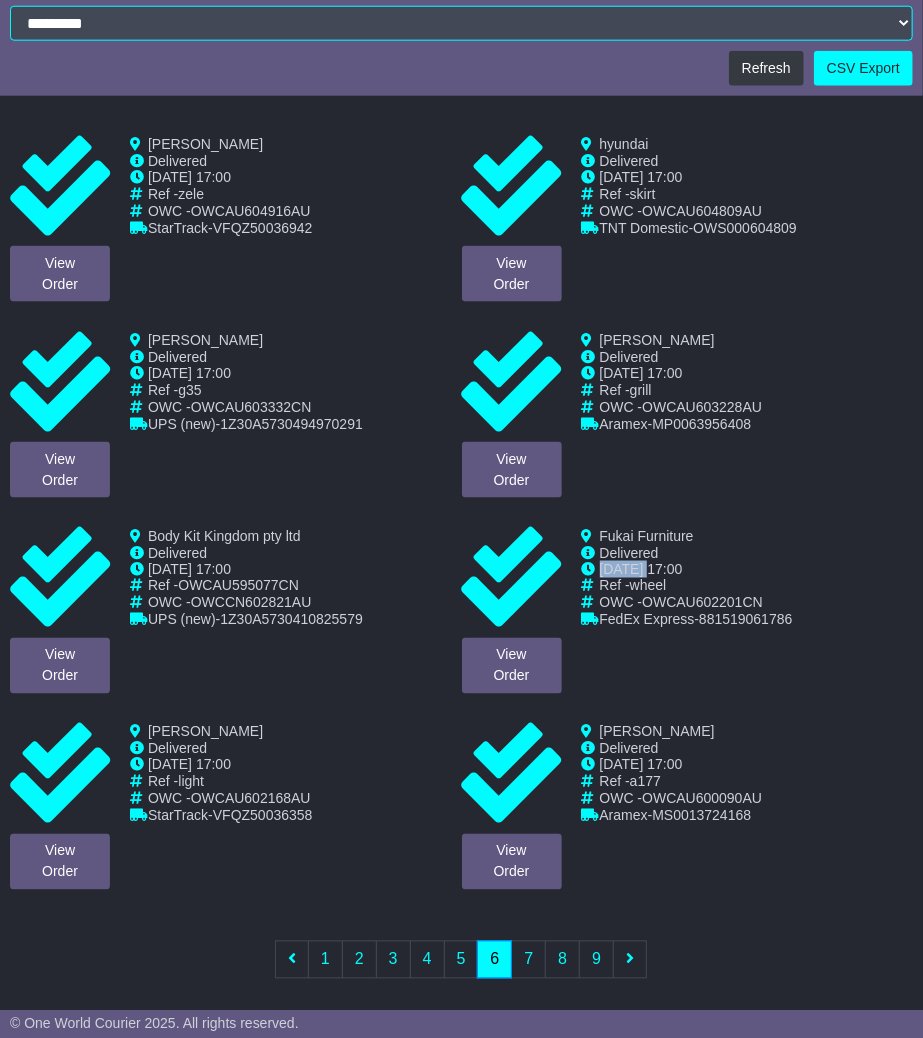 drag, startPoint x: 650, startPoint y: 563, endPoint x: 592, endPoint y: 564, distance: 58.00862 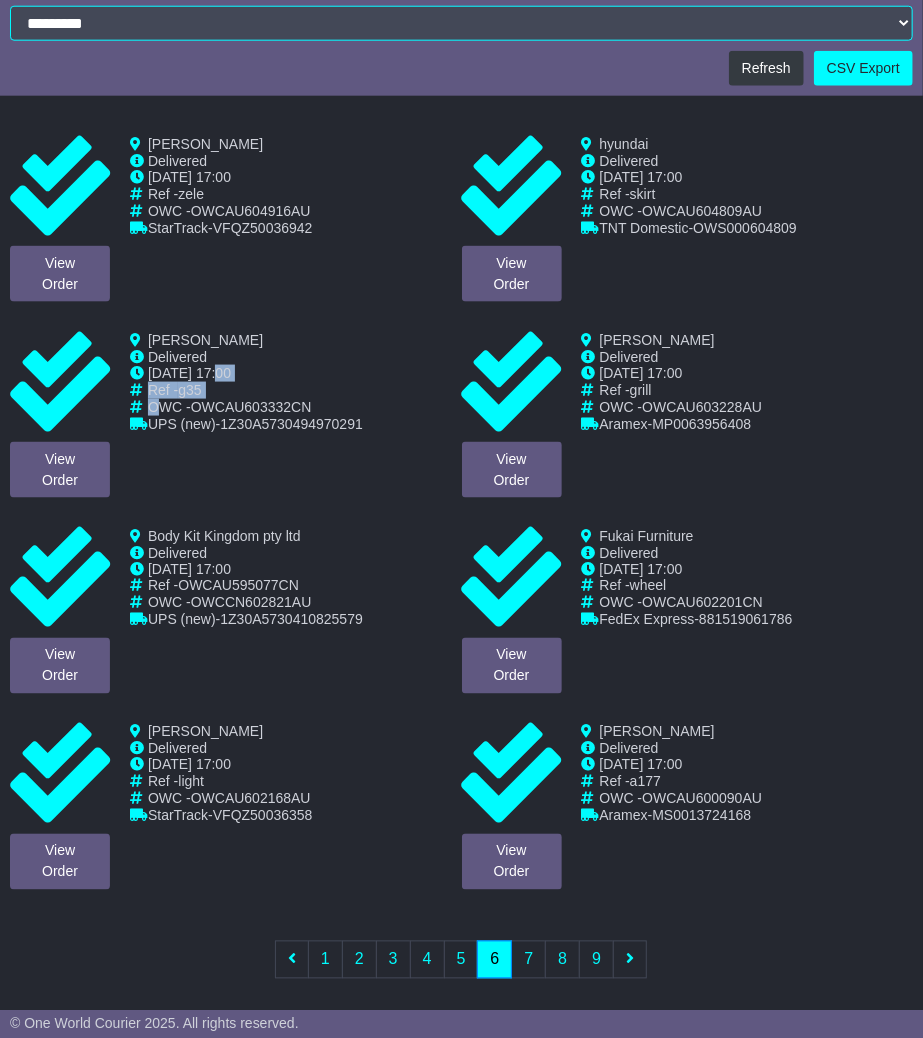 drag, startPoint x: 213, startPoint y: 377, endPoint x: 153, endPoint y: 413, distance: 69.97142 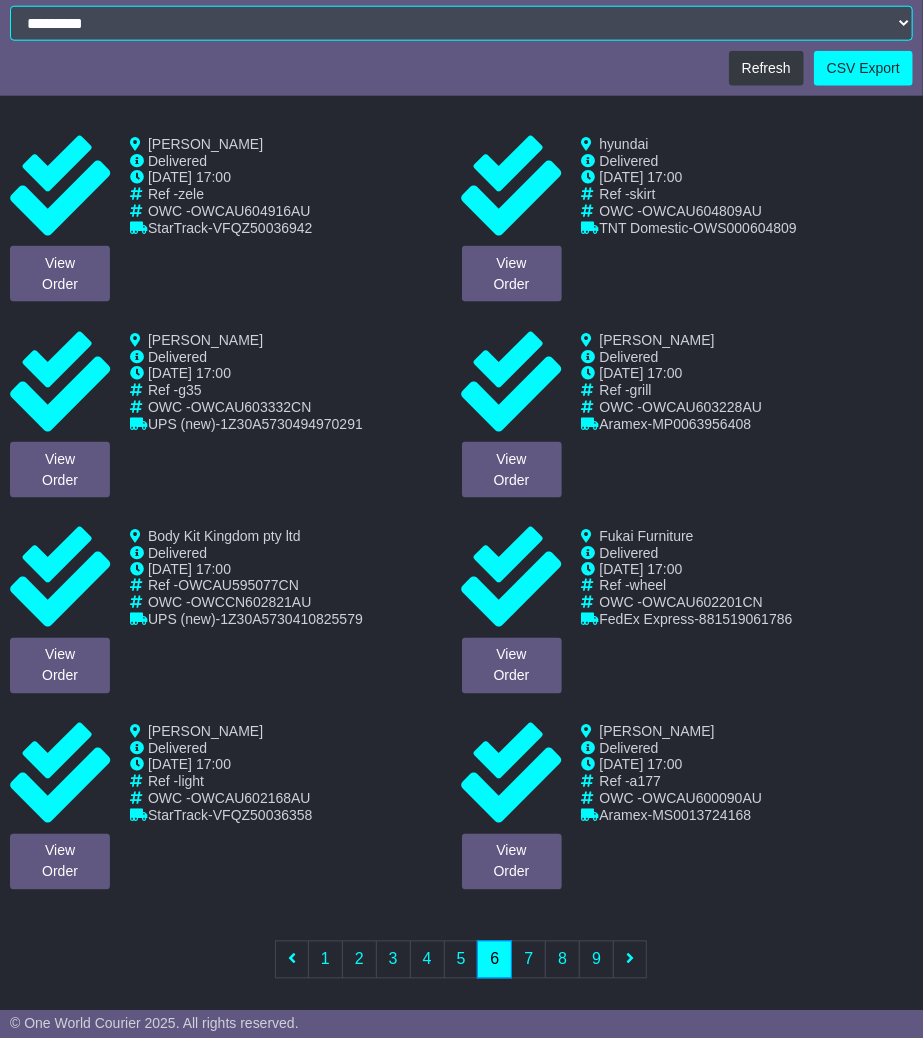 click on "UPS (new)" at bounding box center (182, 424) 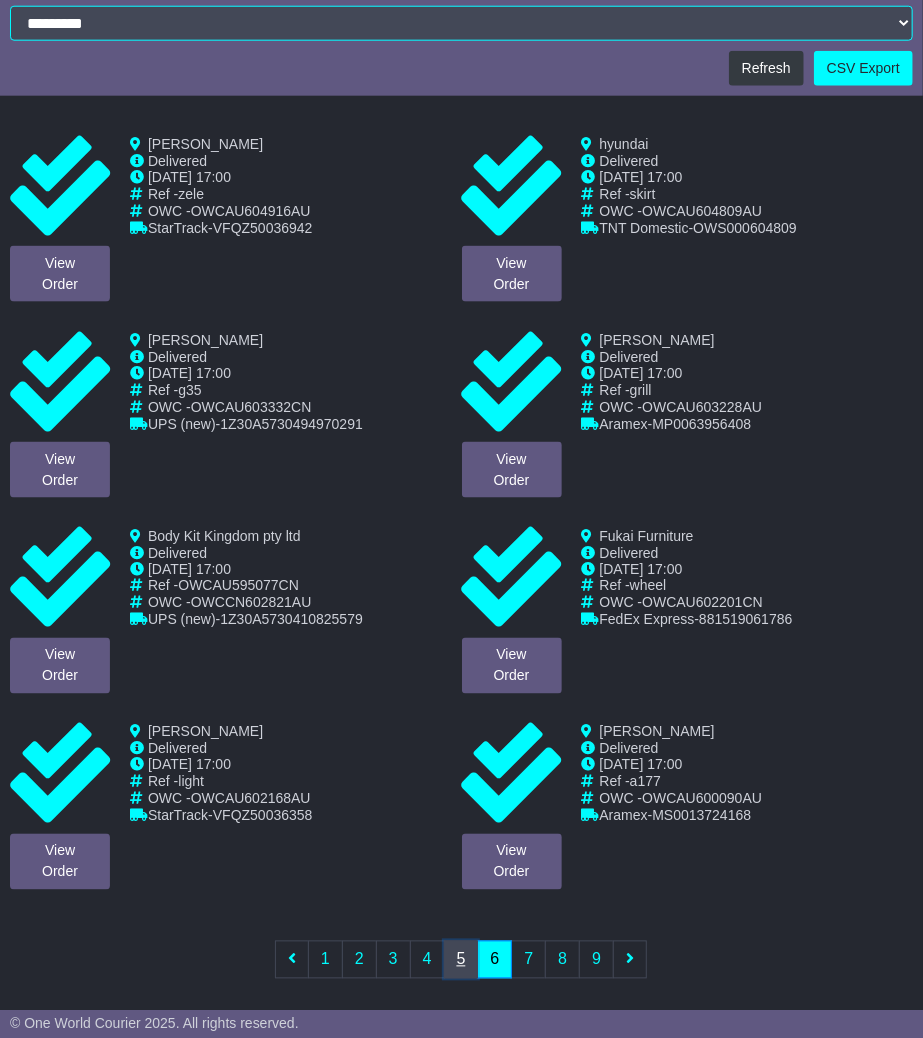 click on "5" at bounding box center [461, 960] 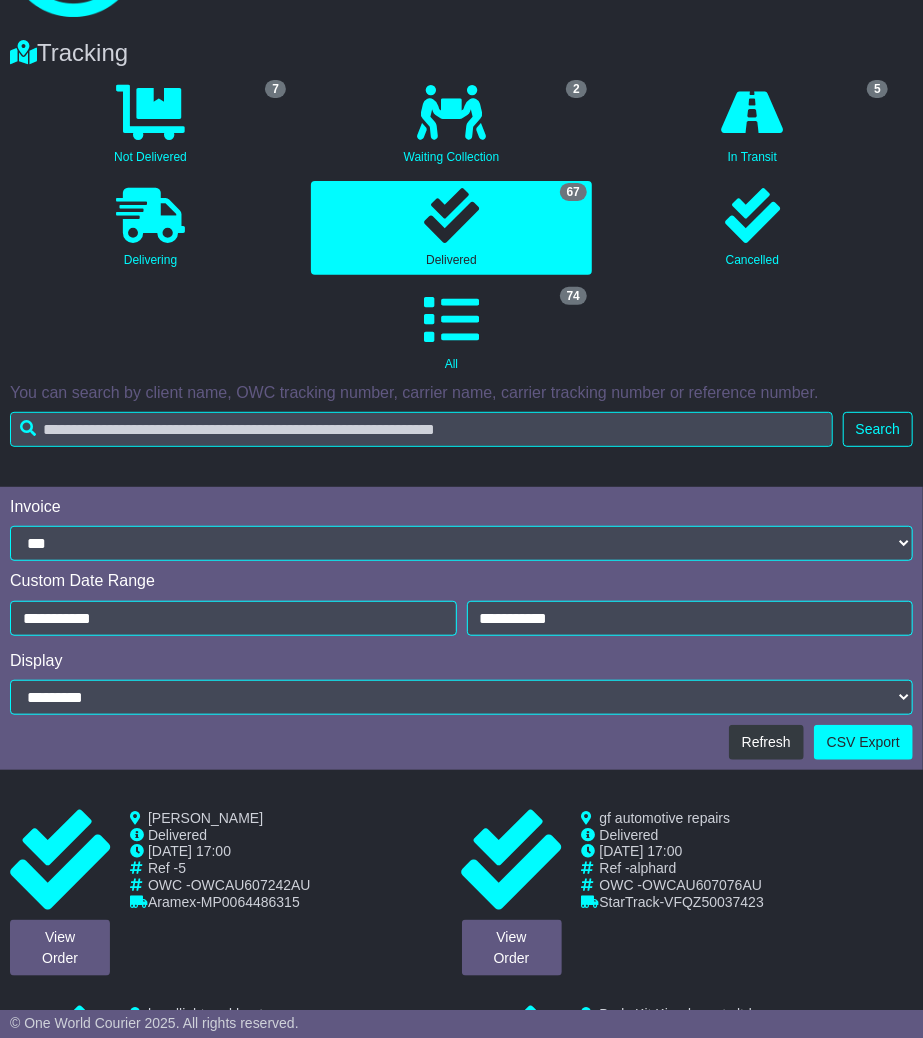 scroll, scrollTop: 802, scrollLeft: 0, axis: vertical 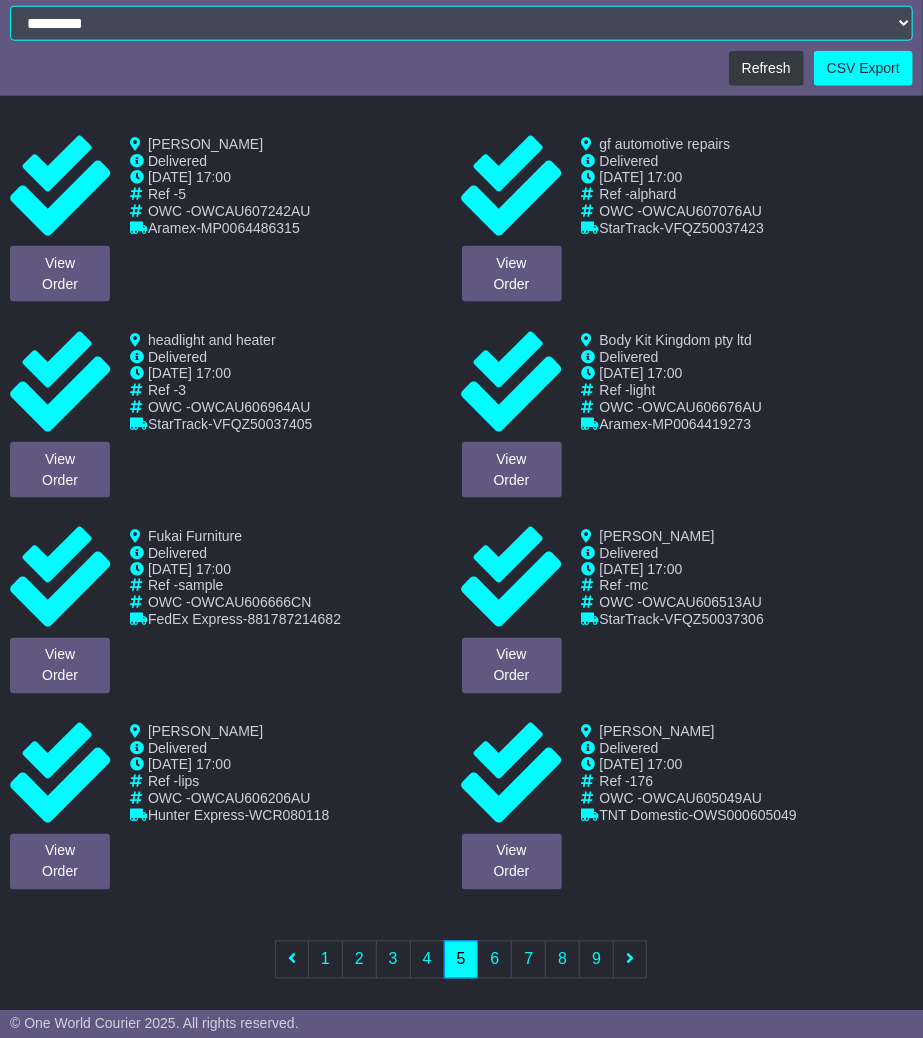 drag, startPoint x: 194, startPoint y: 598, endPoint x: 146, endPoint y: 568, distance: 56.603886 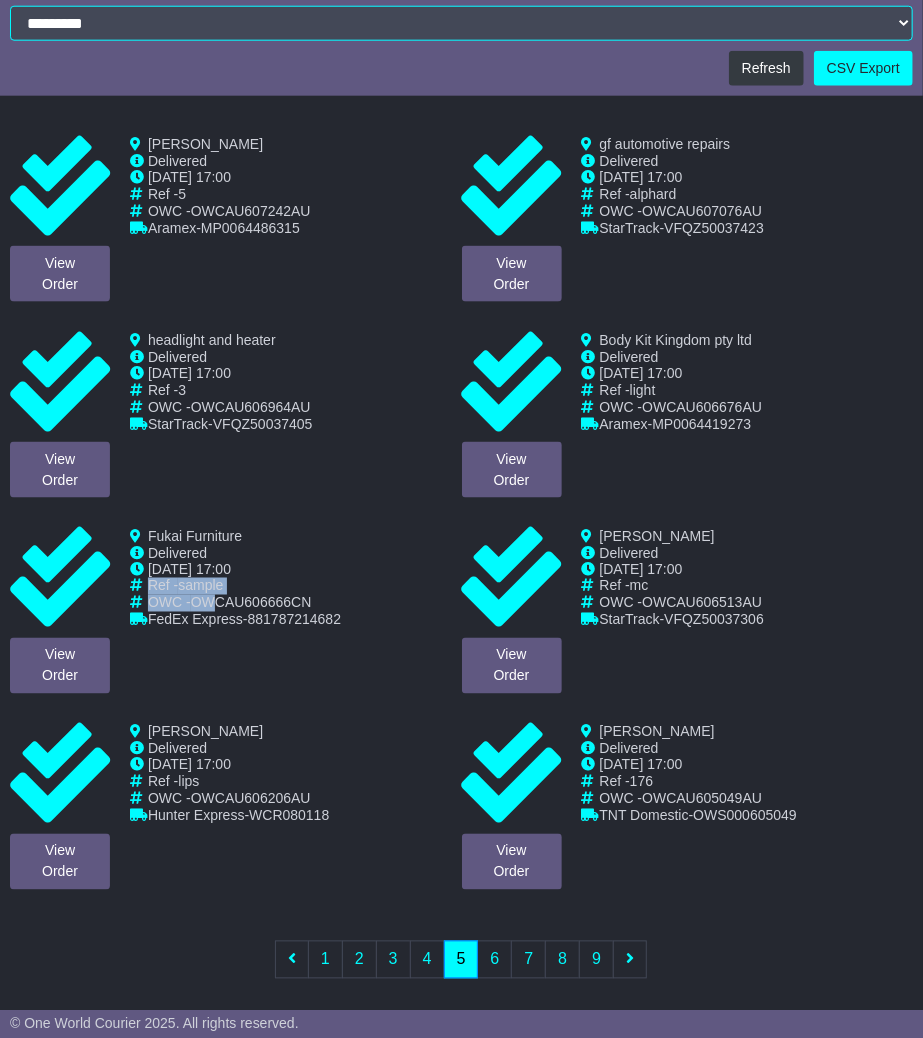 drag, startPoint x: 148, startPoint y: 590, endPoint x: 214, endPoint y: 602, distance: 67.08204 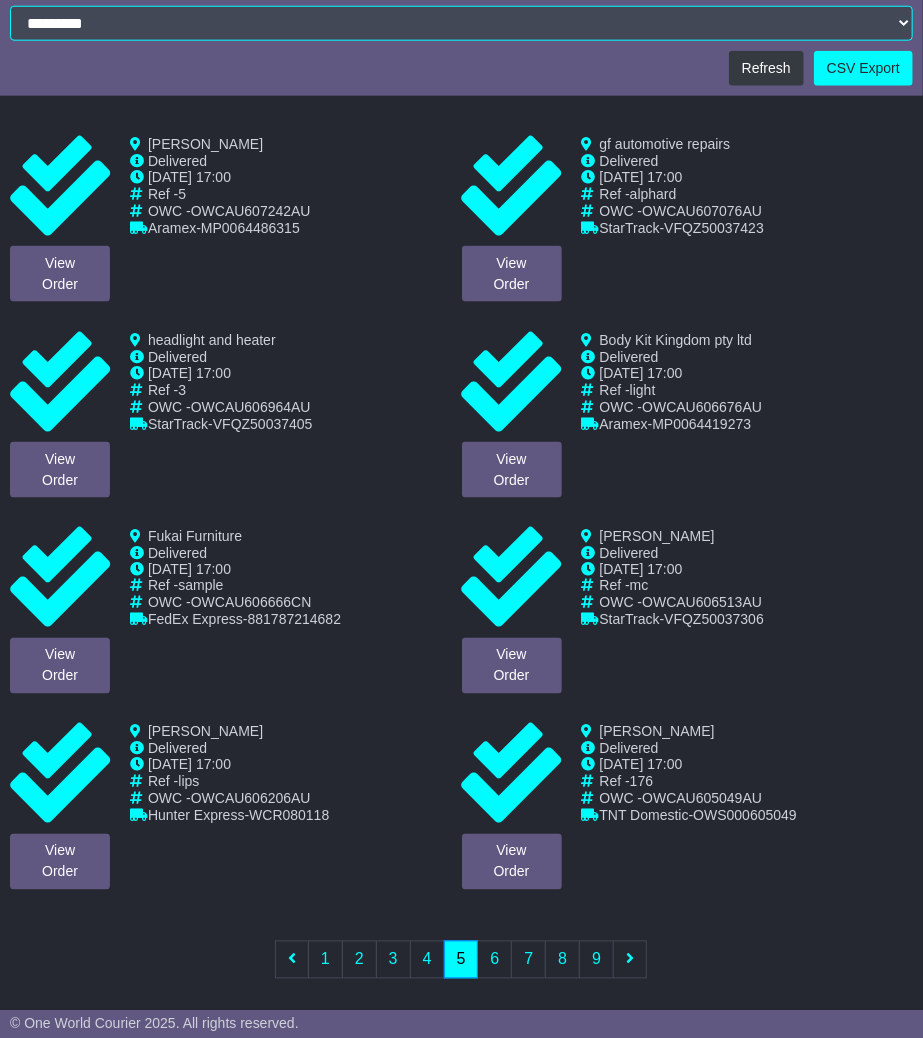 click on "FedEx Express" at bounding box center [195, 620] 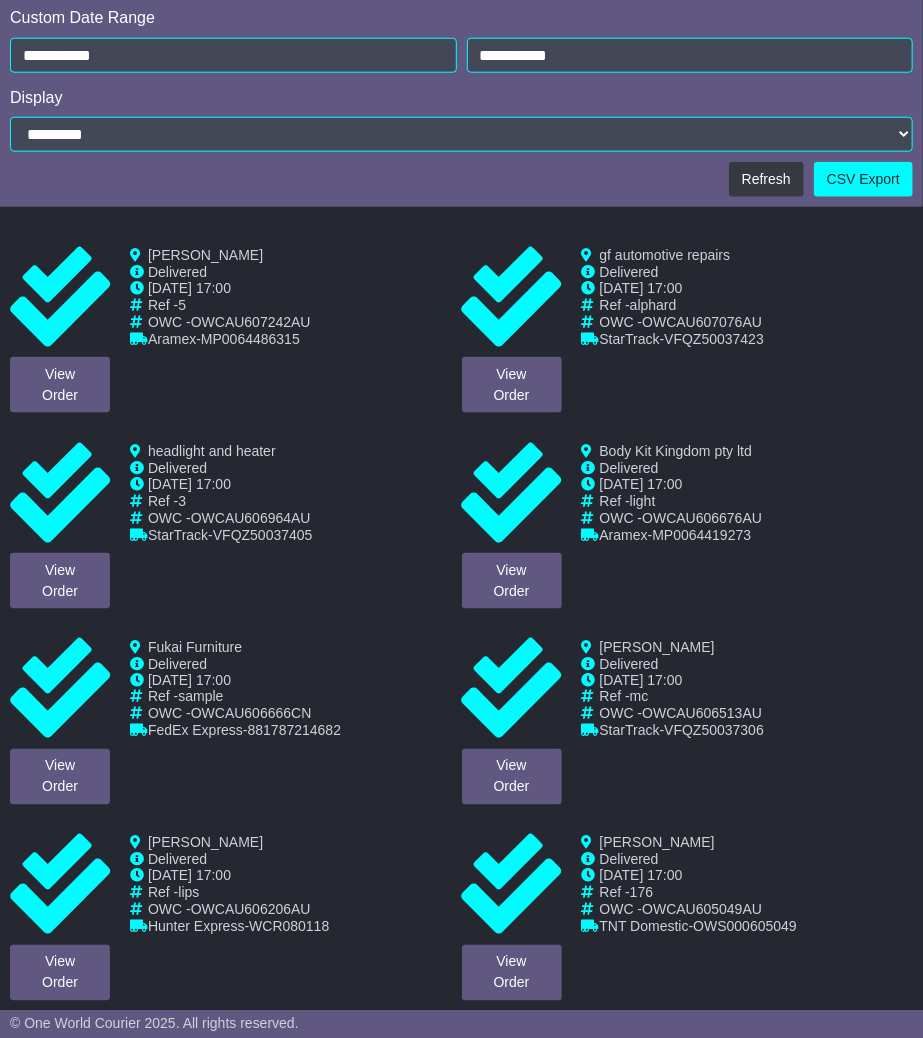 scroll, scrollTop: 802, scrollLeft: 0, axis: vertical 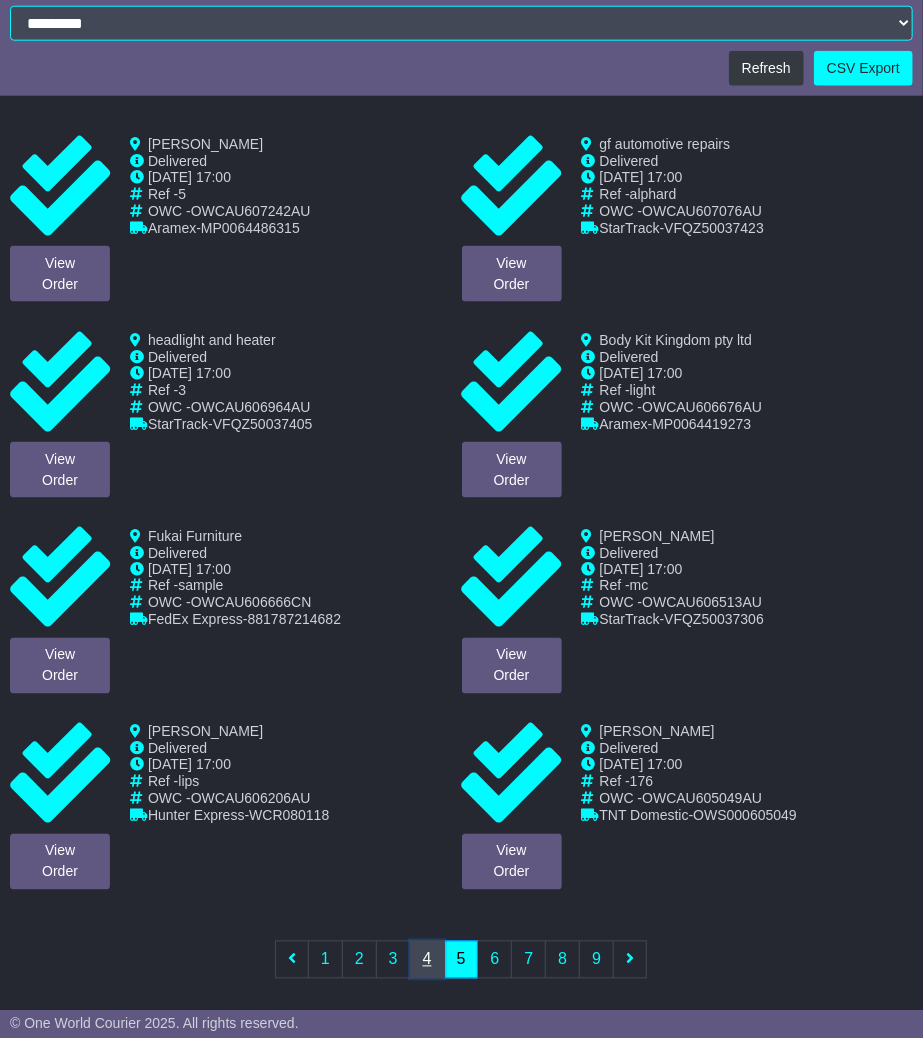 click on "4" at bounding box center [427, 960] 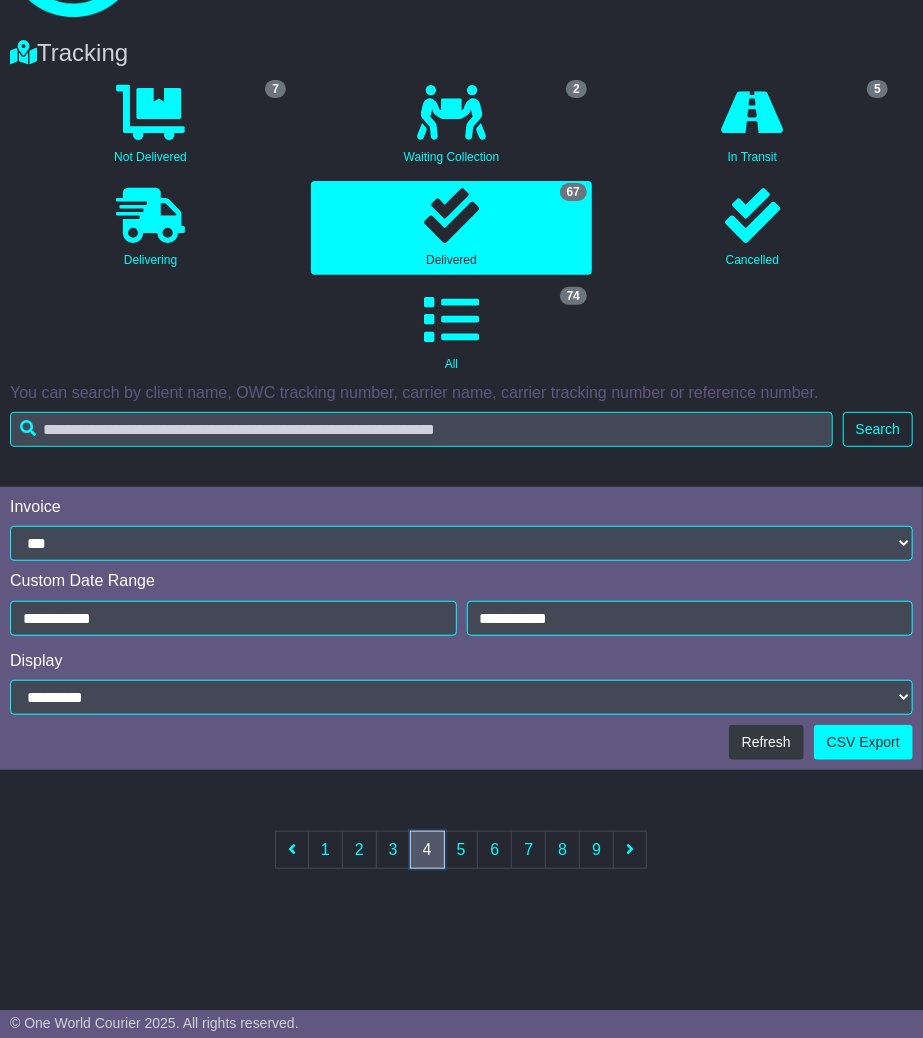 scroll, scrollTop: 802, scrollLeft: 0, axis: vertical 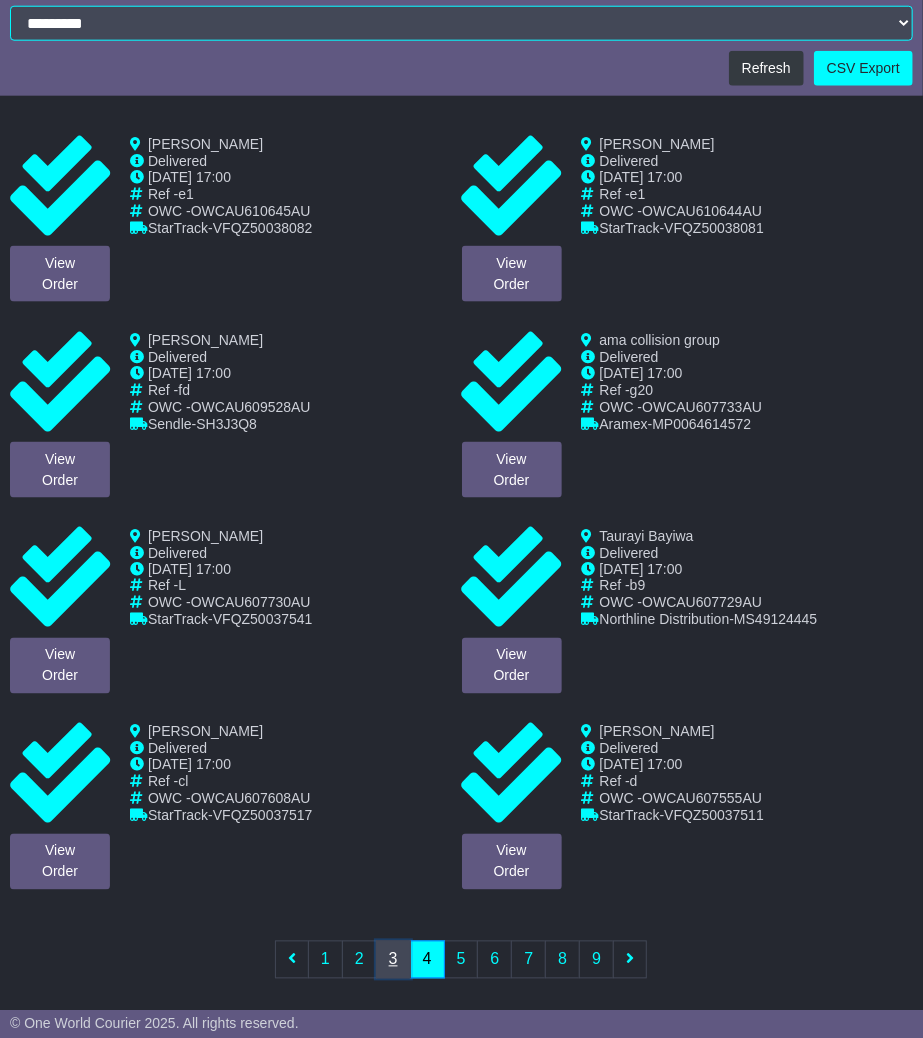 click on "3" at bounding box center (393, 960) 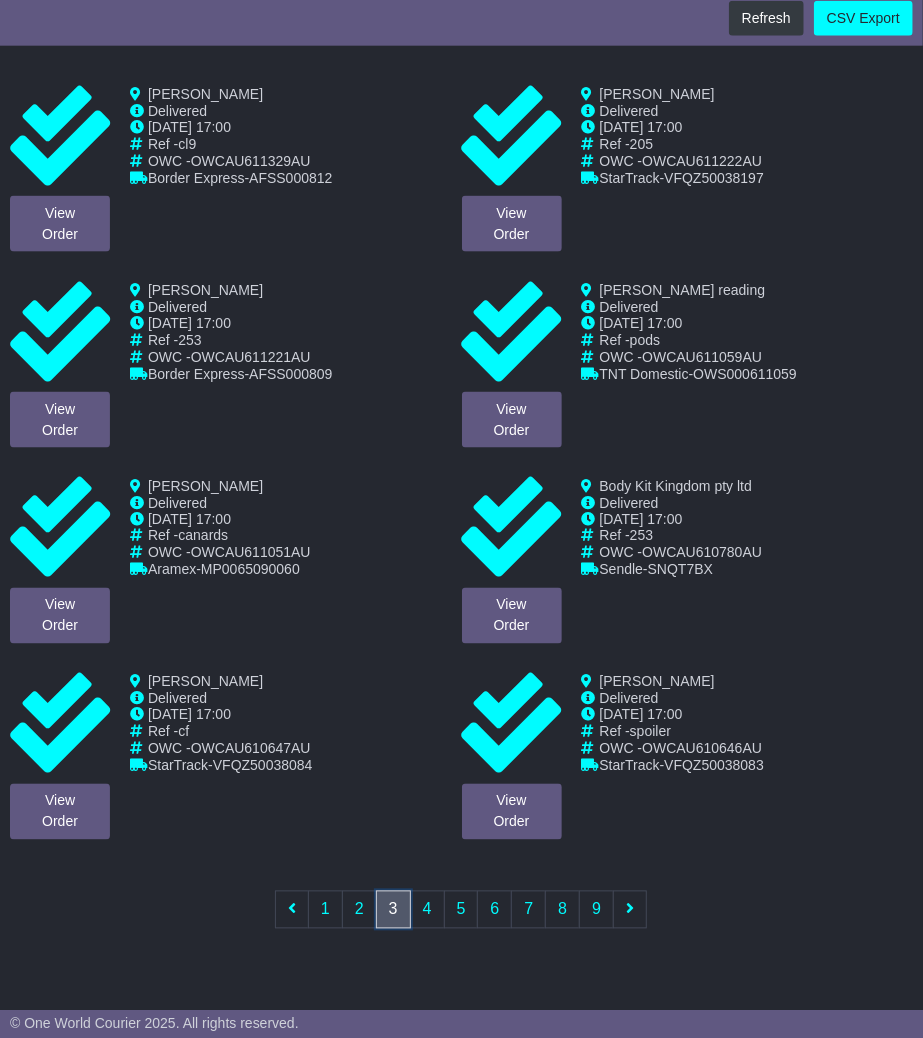 scroll, scrollTop: 906, scrollLeft: 0, axis: vertical 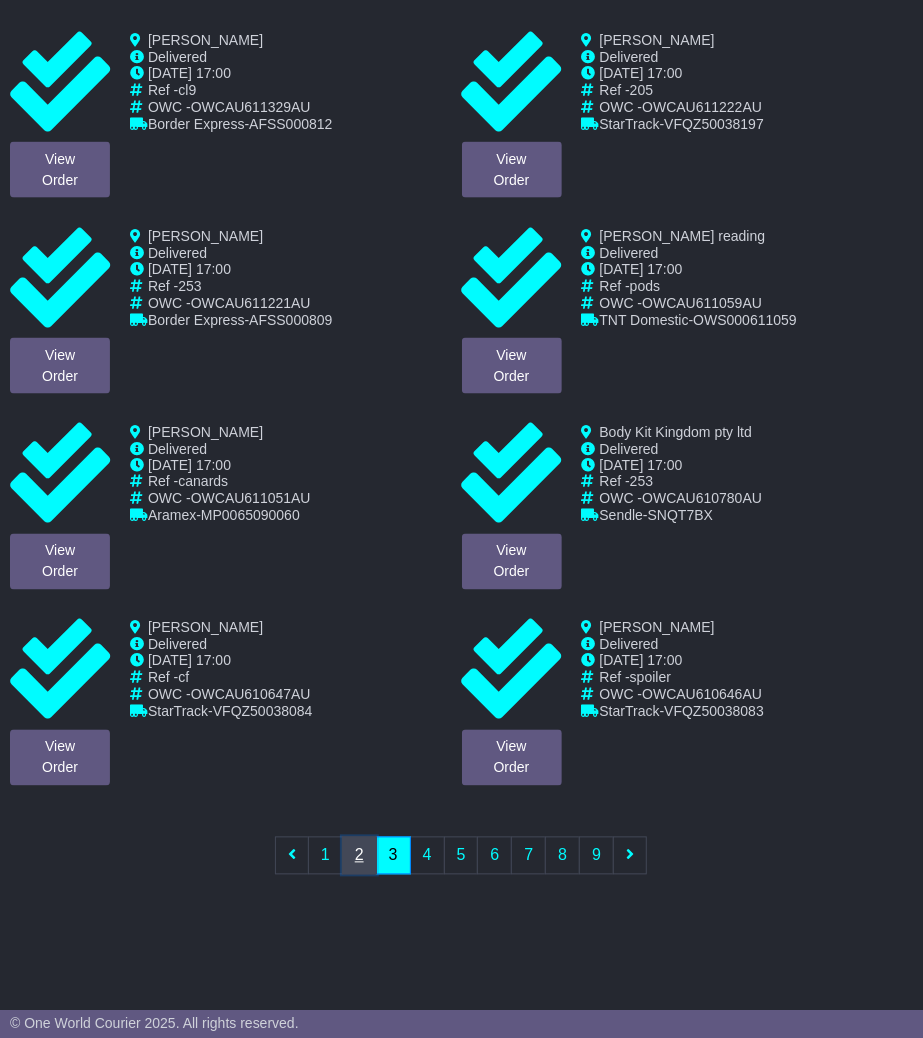 click on "2" at bounding box center [359, 856] 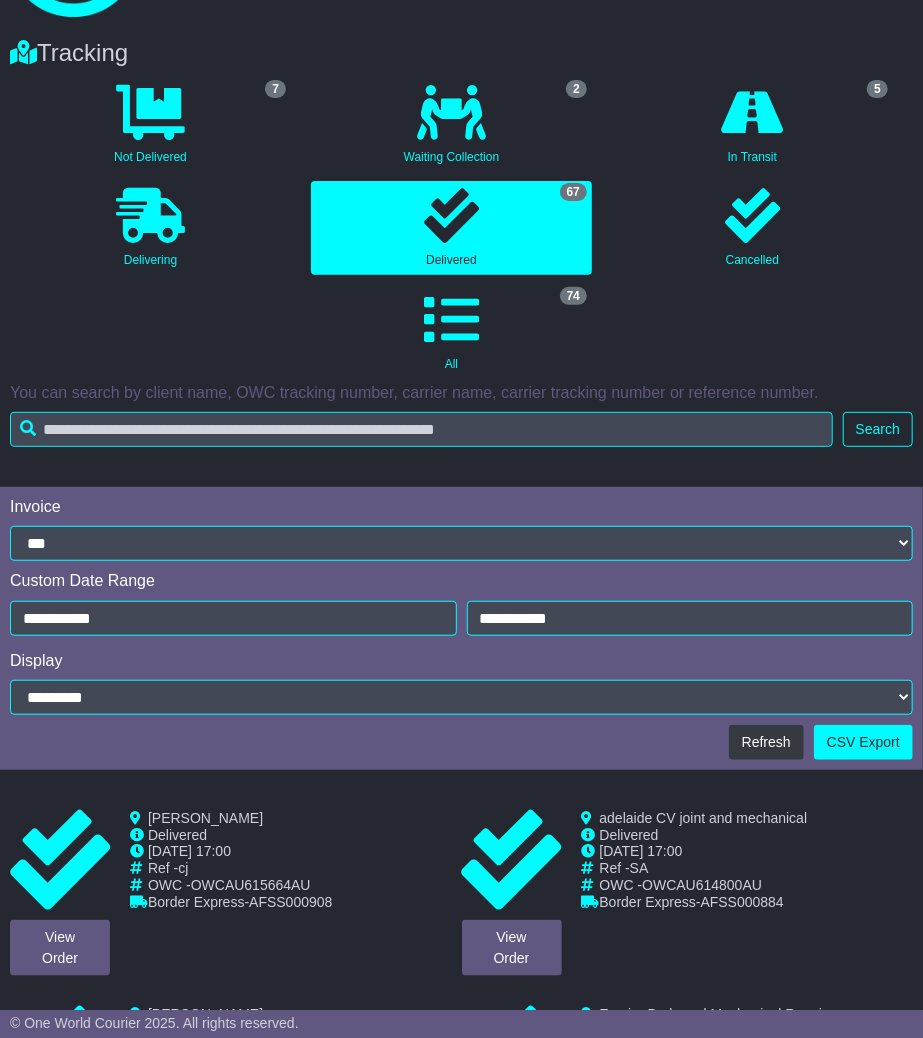 scroll, scrollTop: 906, scrollLeft: 0, axis: vertical 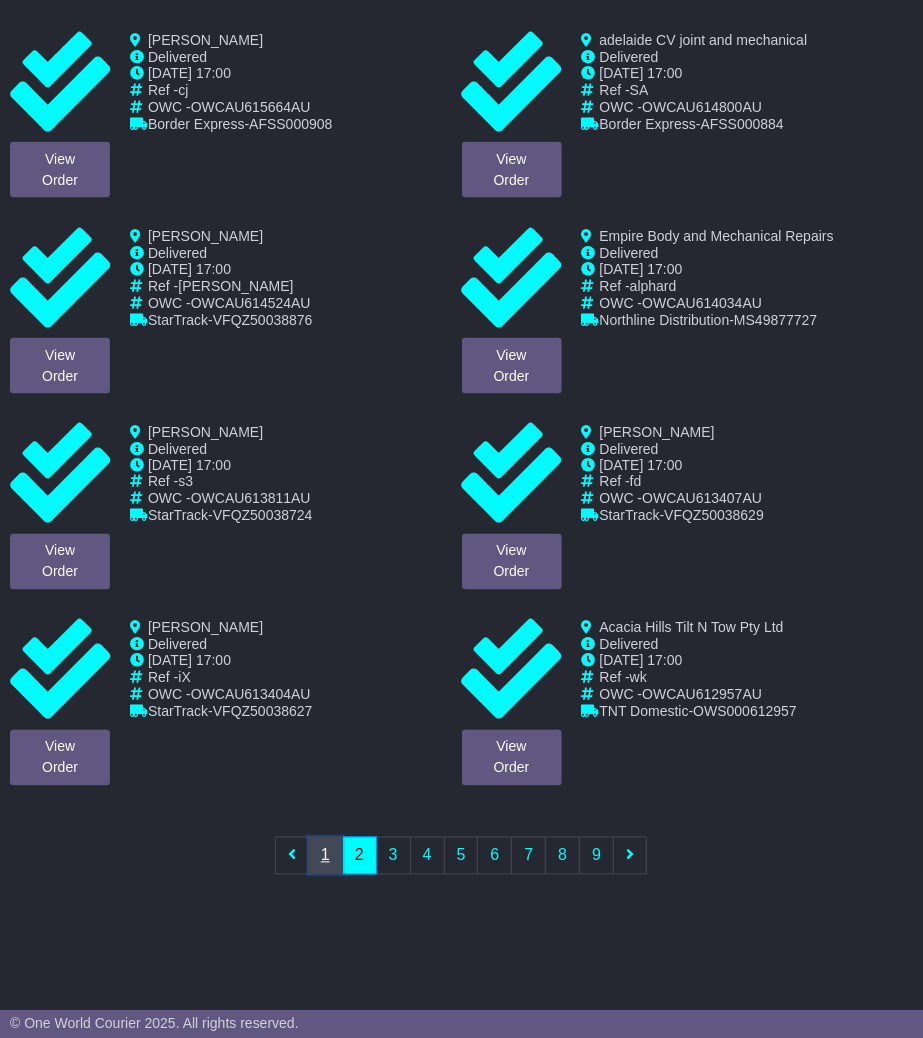 click on "1" at bounding box center (325, 856) 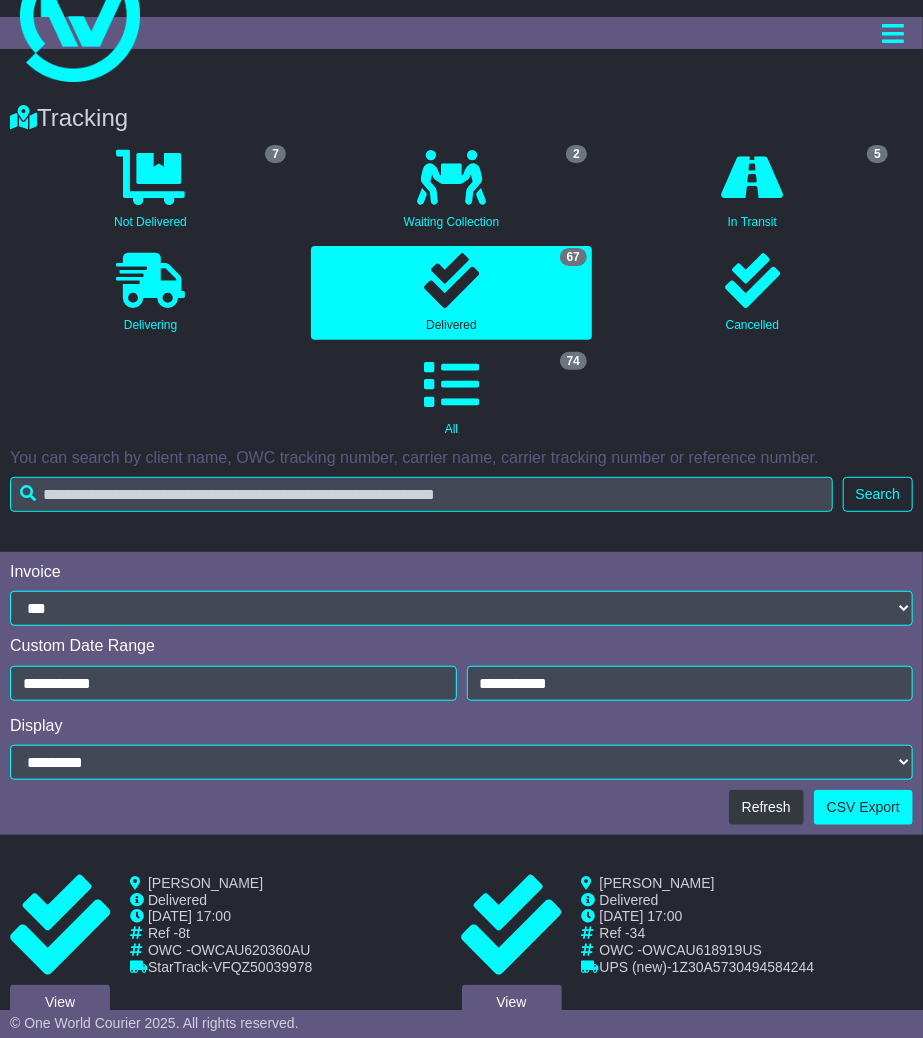 scroll, scrollTop: 0, scrollLeft: 0, axis: both 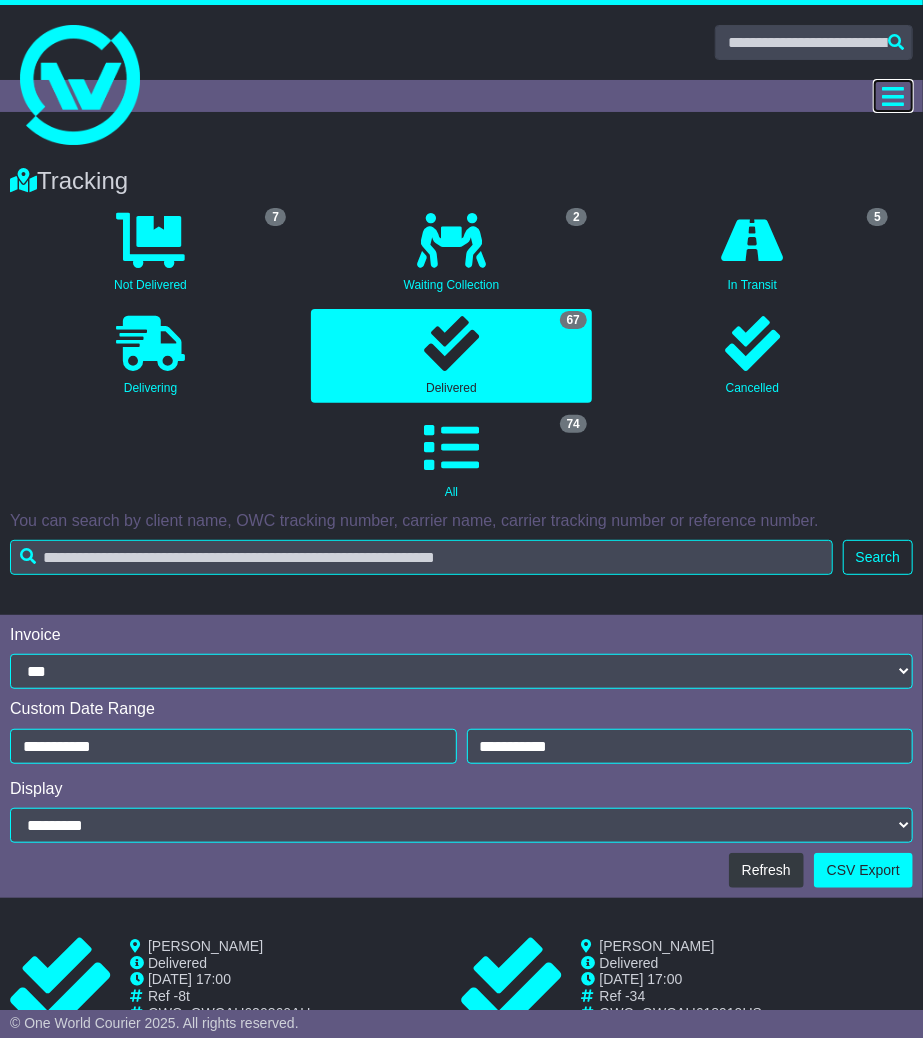 click at bounding box center [894, 96] 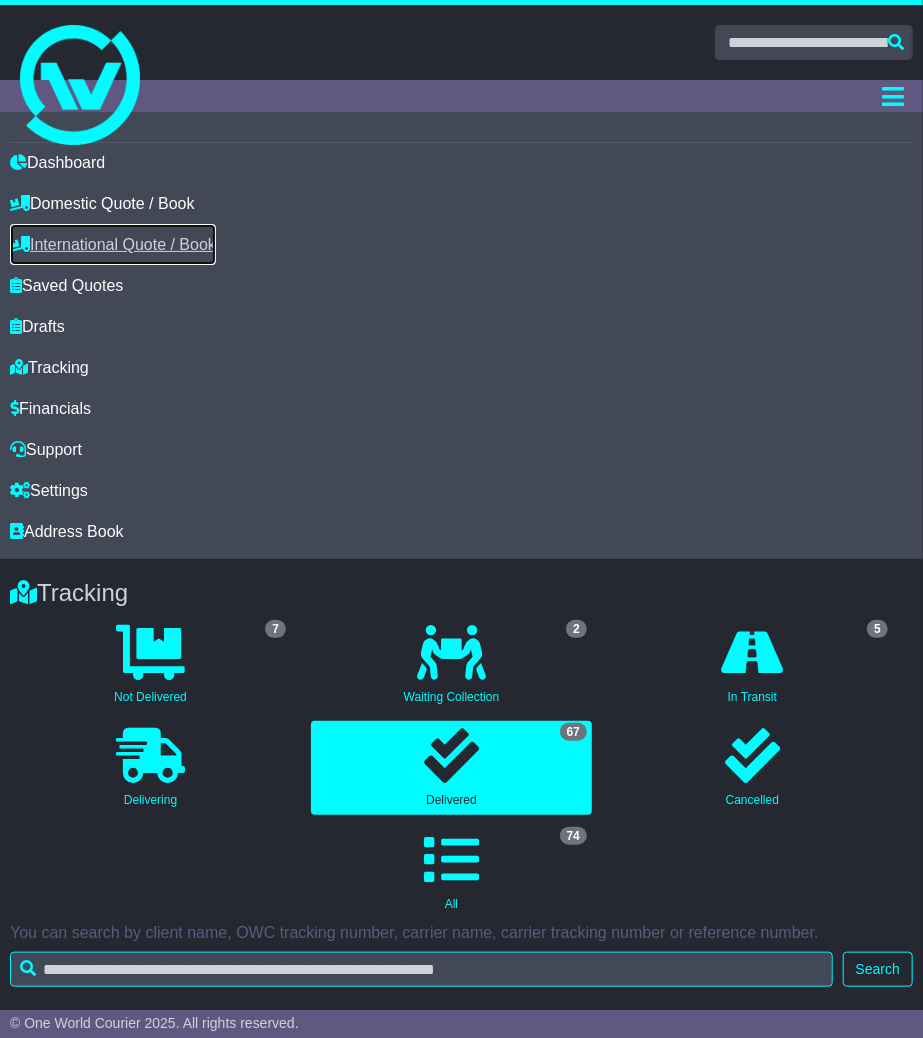 click on "International Quote / Book" at bounding box center (113, 244) 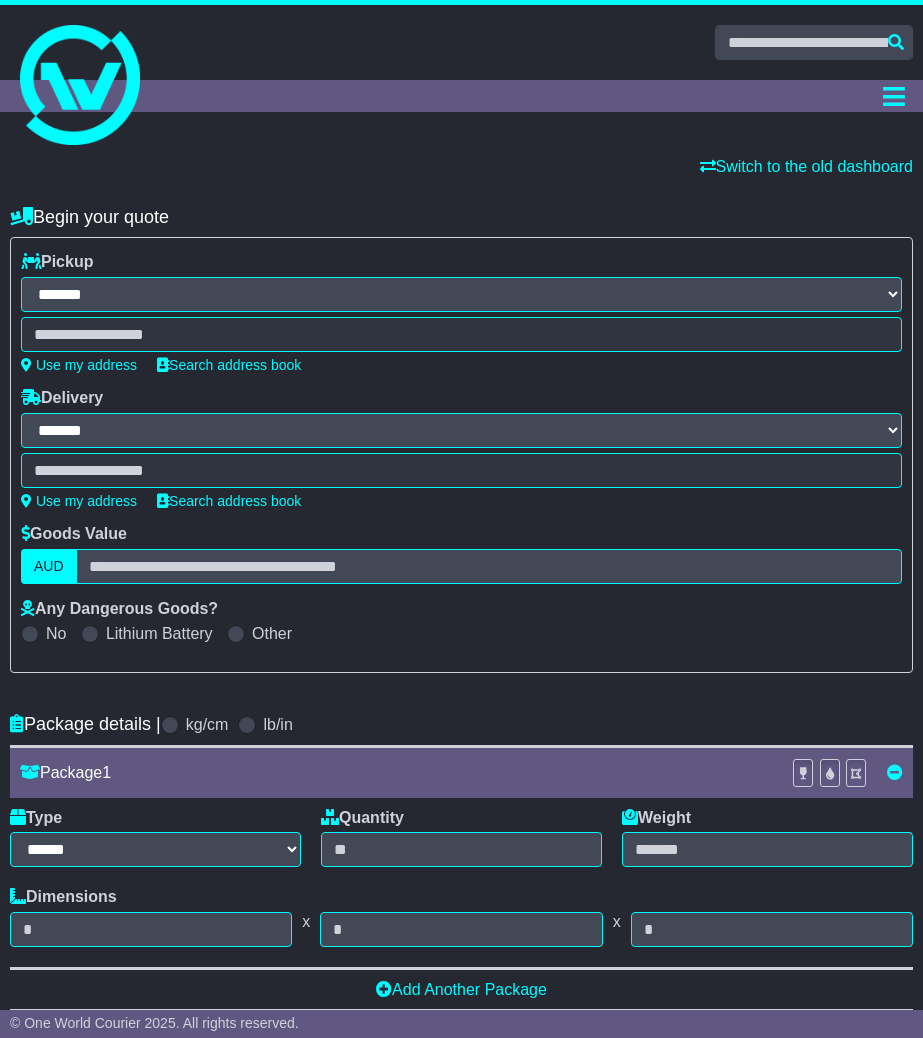 select on "**" 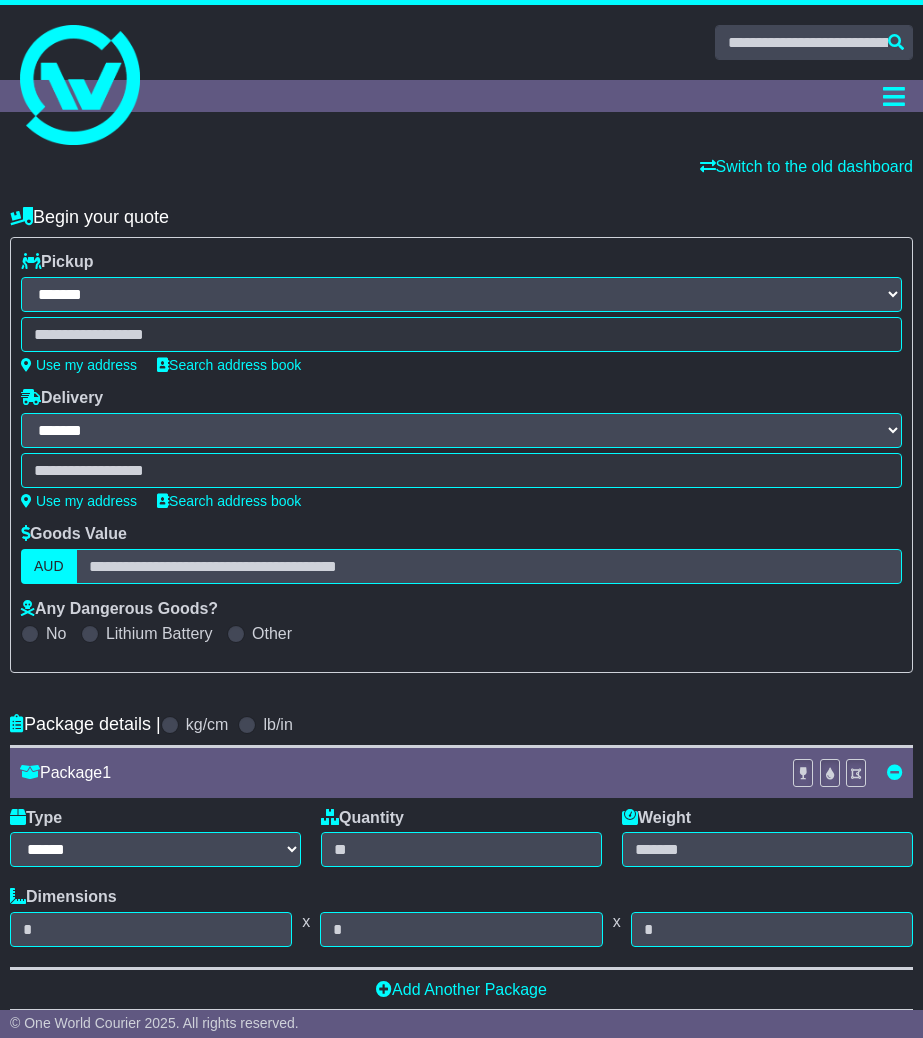 scroll, scrollTop: 0, scrollLeft: 0, axis: both 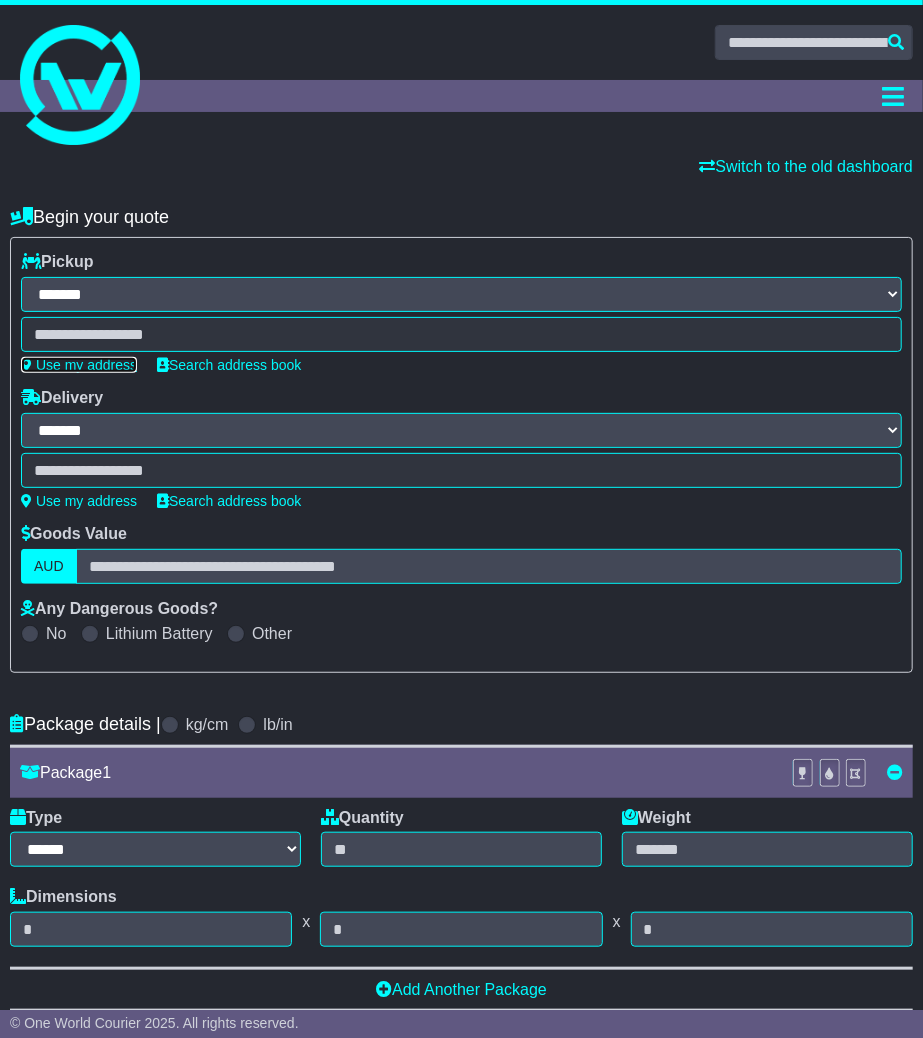 click on "Use my address" at bounding box center (79, 365) 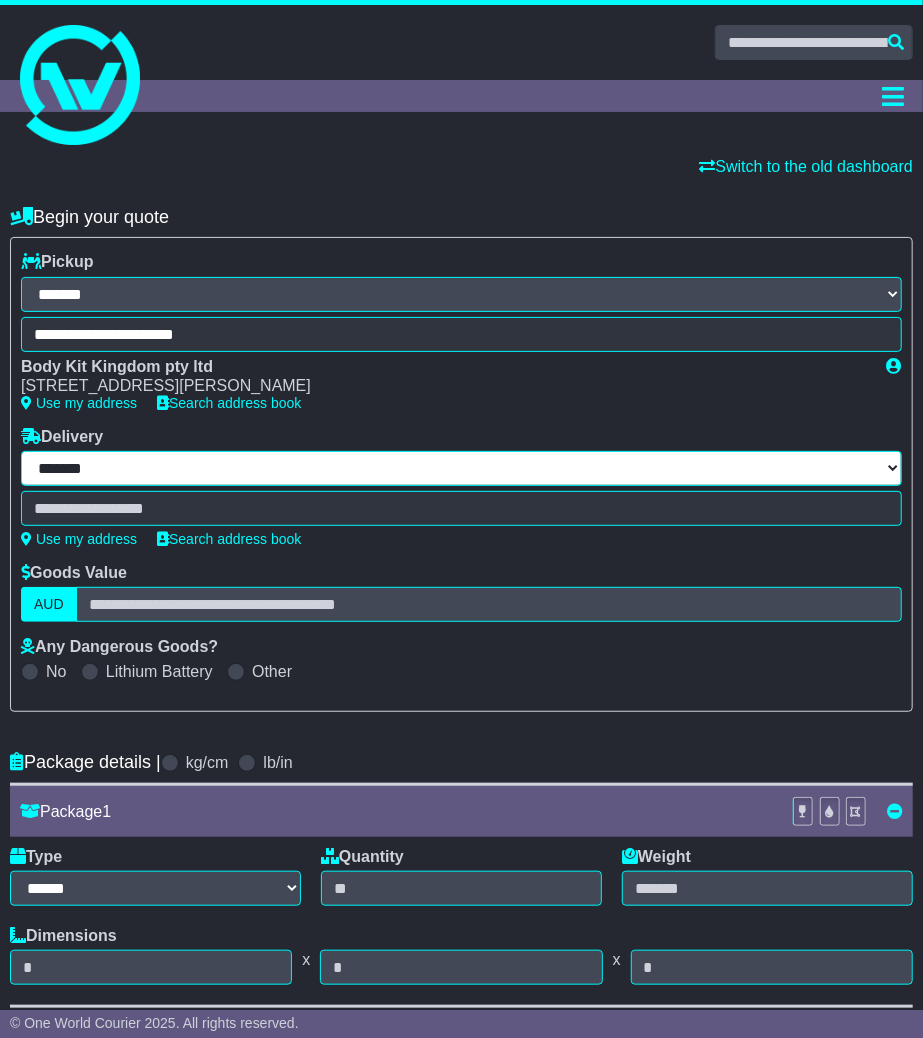 click on "**********" at bounding box center (461, 468) 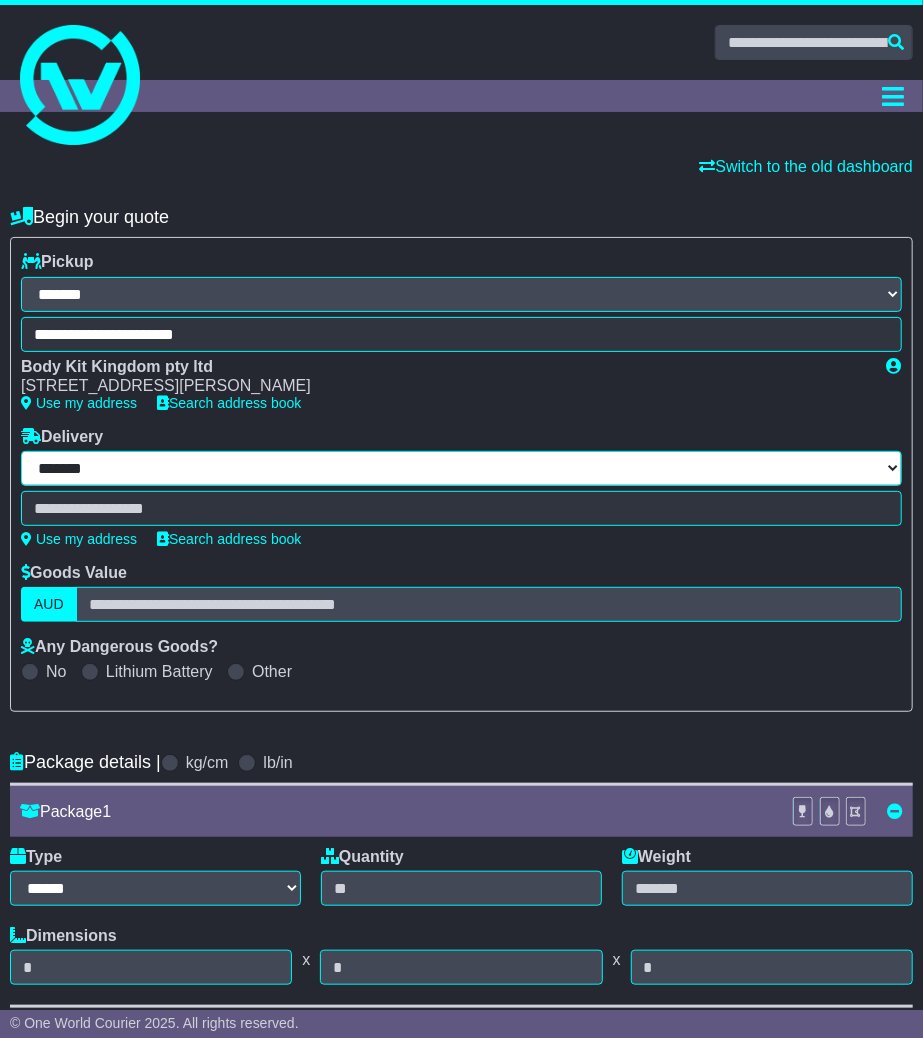 select on "**" 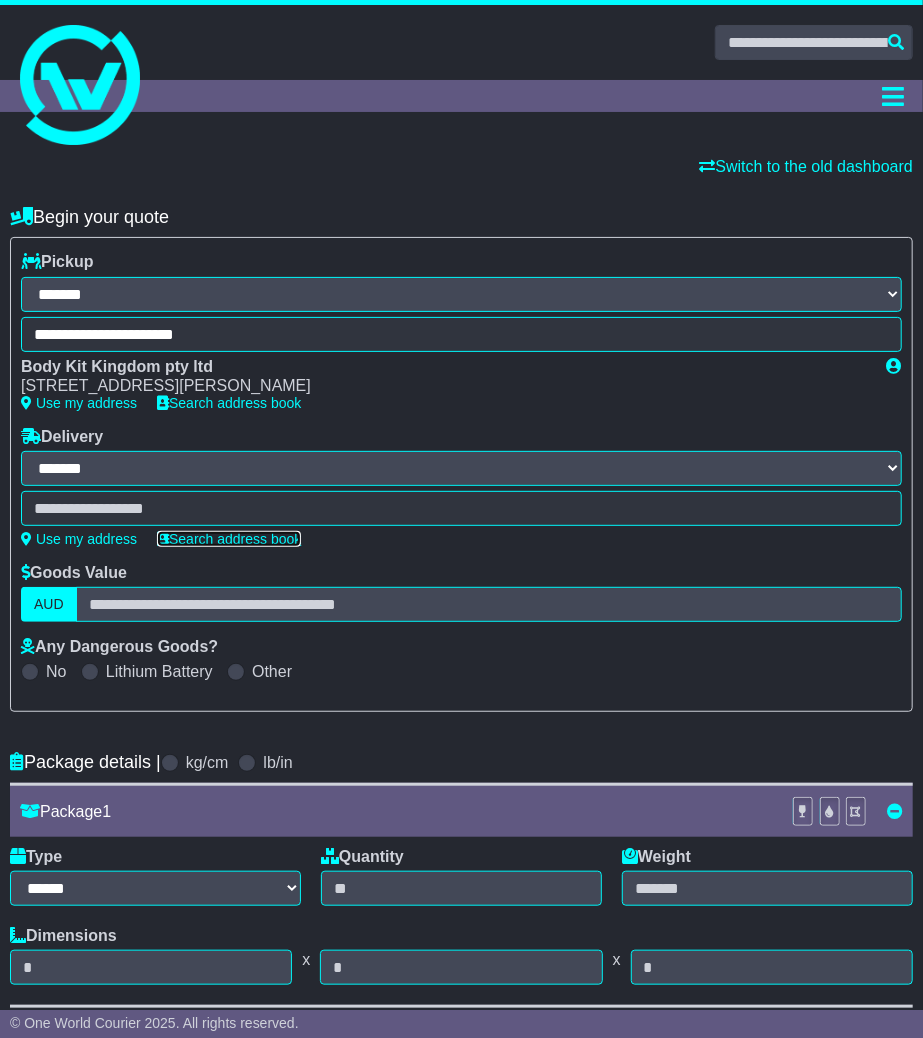 click on "Search address book" at bounding box center (229, 539) 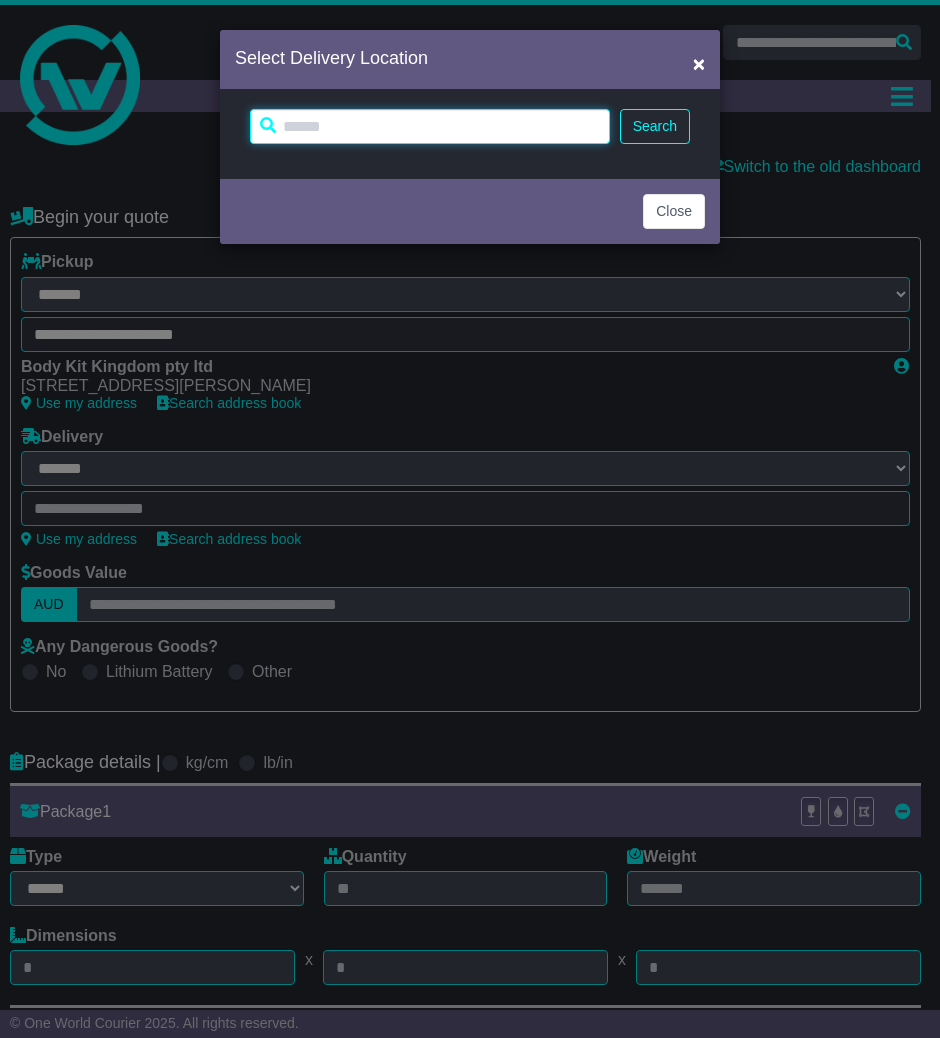 click at bounding box center [430, 126] 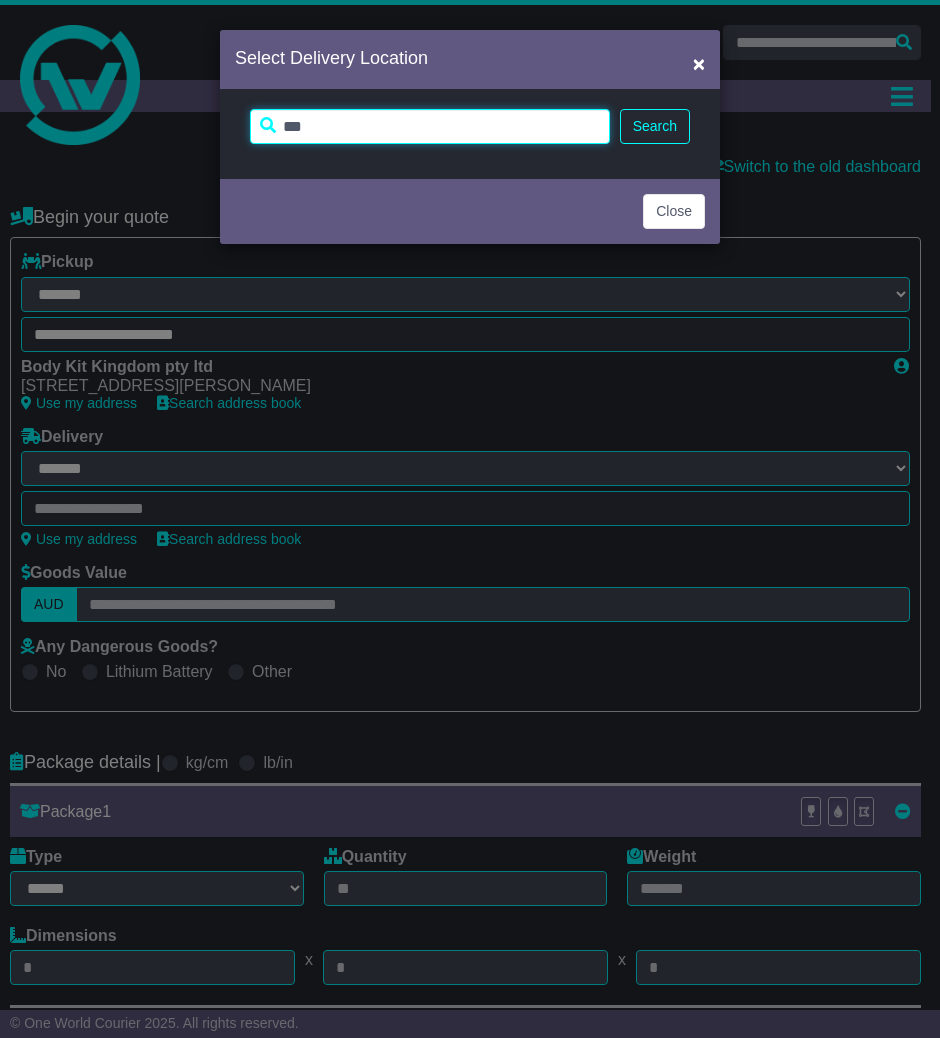 drag, startPoint x: 354, startPoint y: 121, endPoint x: 150, endPoint y: 103, distance: 204.79257 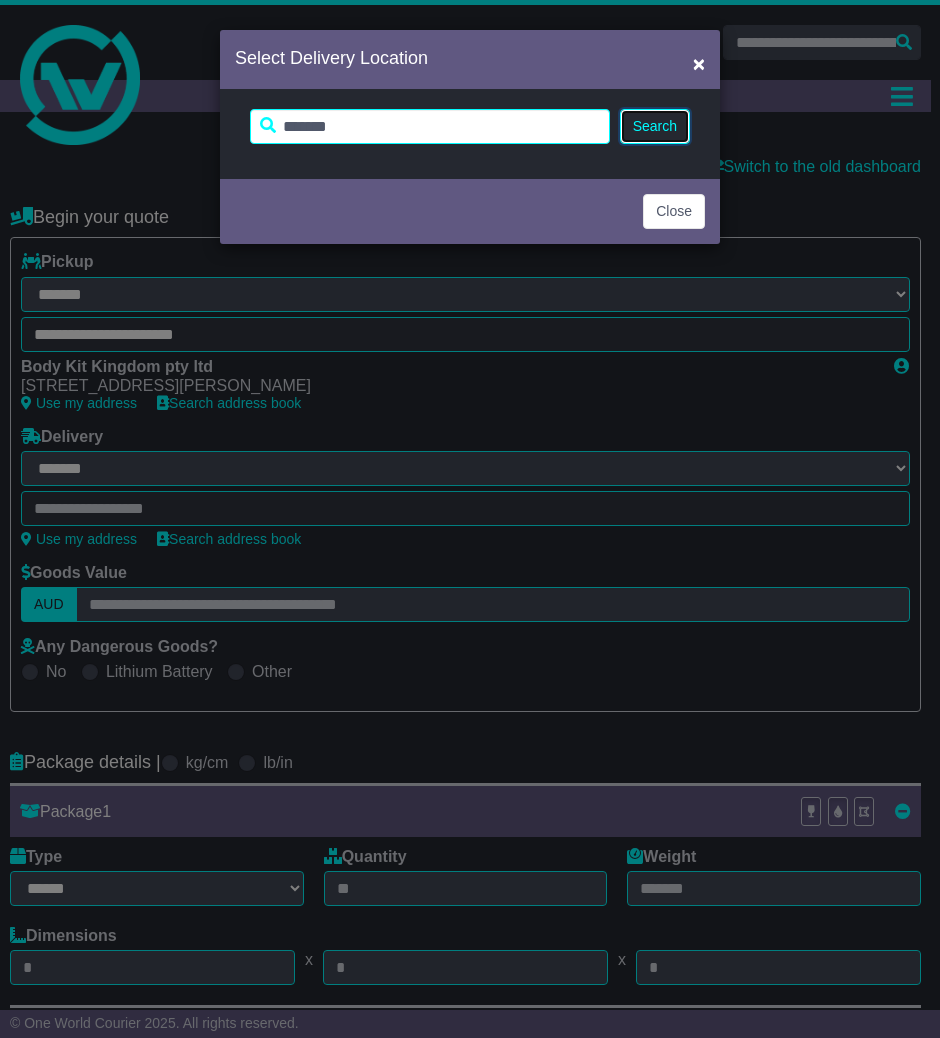 click on "Search" at bounding box center [655, 126] 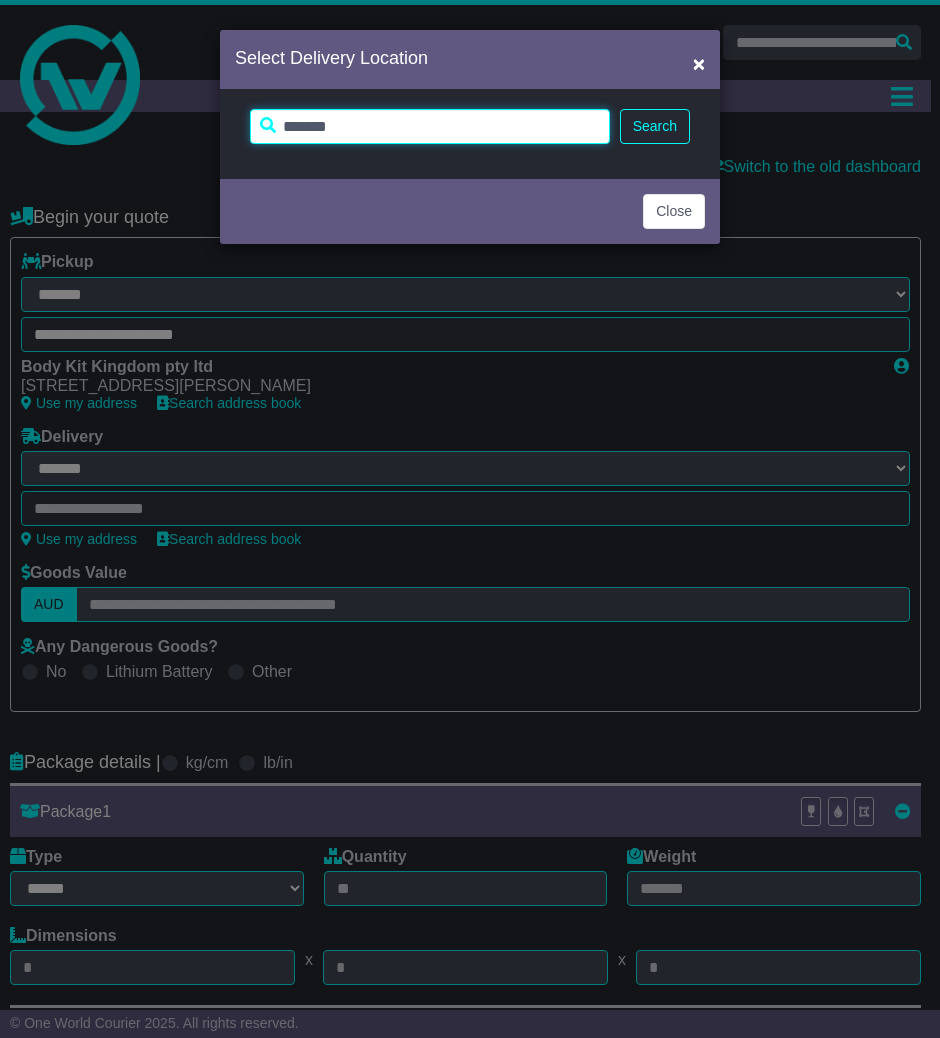drag, startPoint x: 418, startPoint y: 128, endPoint x: 144, endPoint y: 151, distance: 274.96362 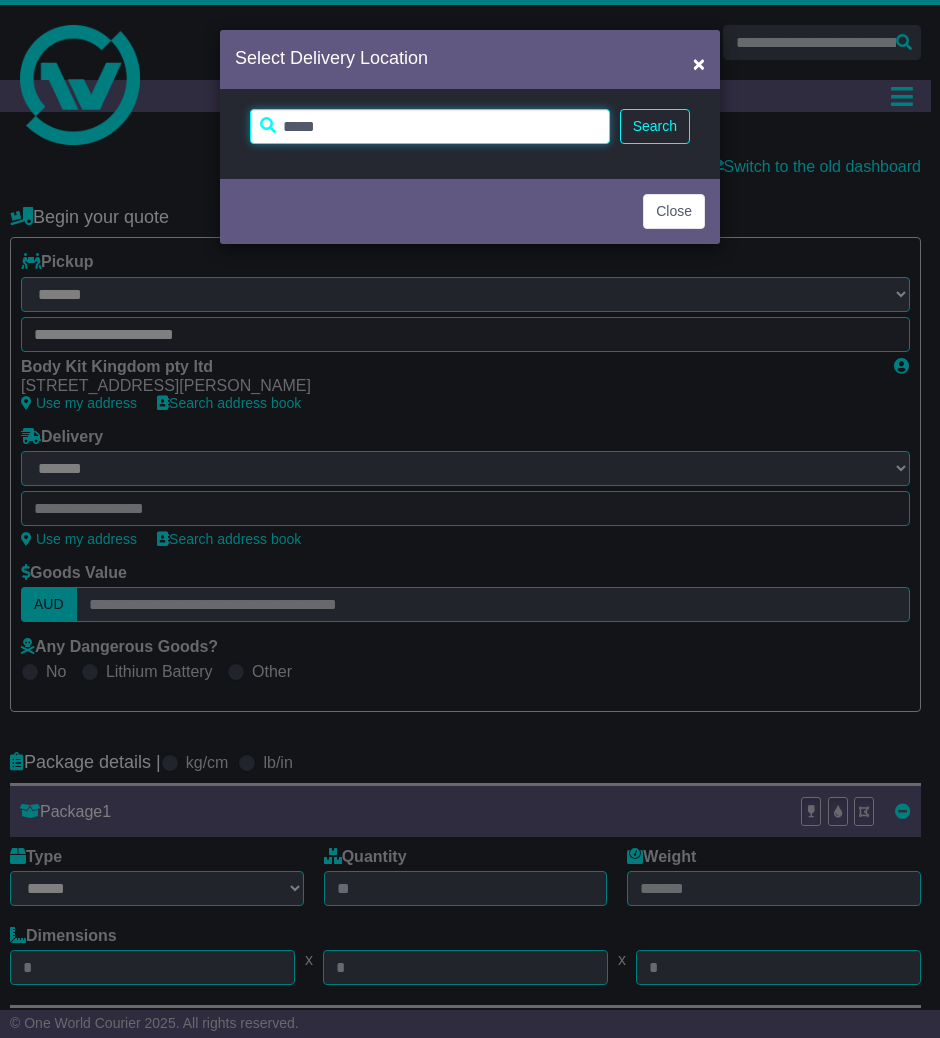 type on "*****" 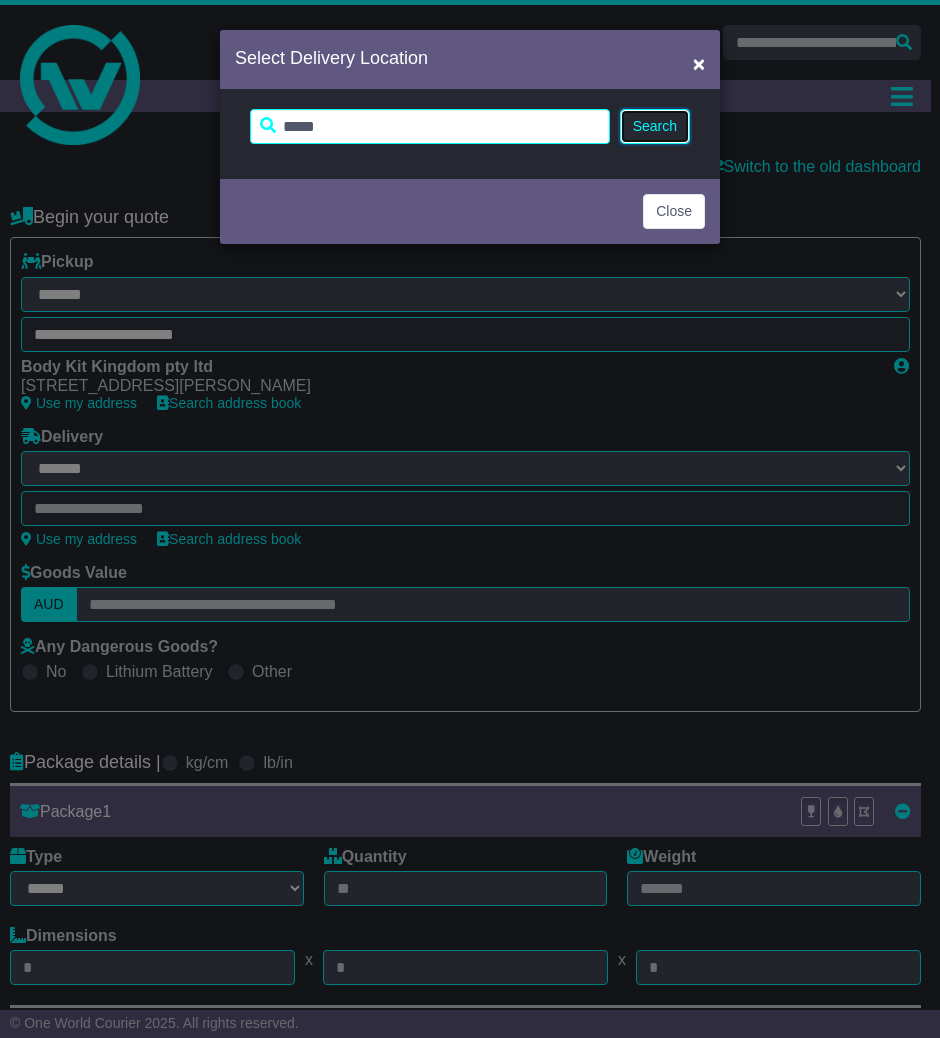 click on "Search" at bounding box center [655, 126] 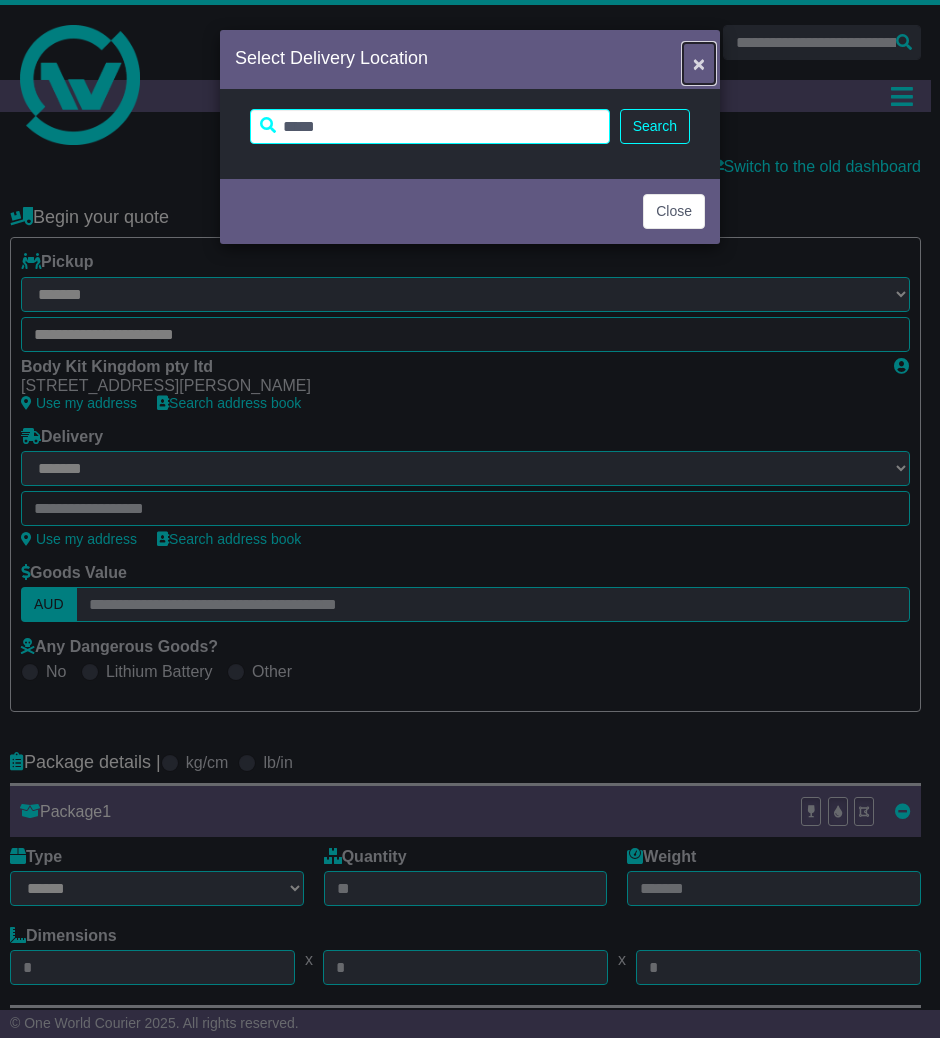 click on "×" at bounding box center (699, 63) 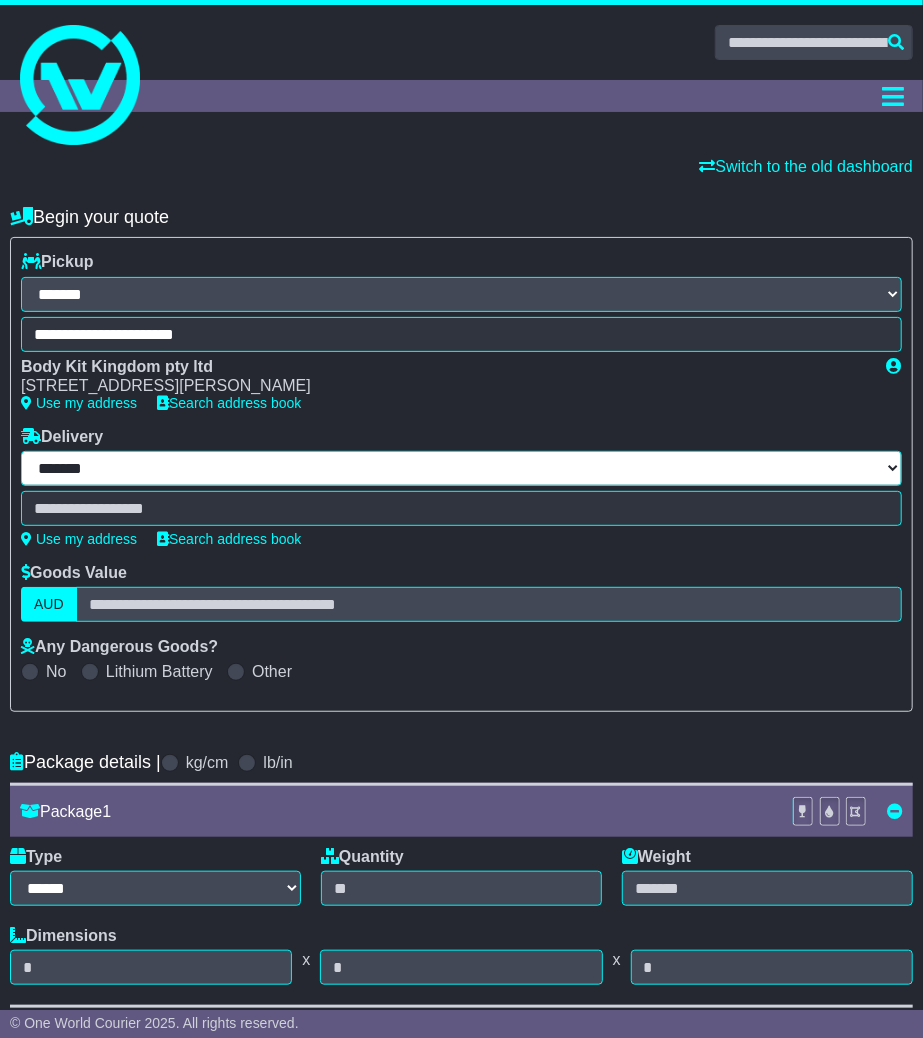 drag, startPoint x: 251, startPoint y: 470, endPoint x: 11, endPoint y: 492, distance: 241.00623 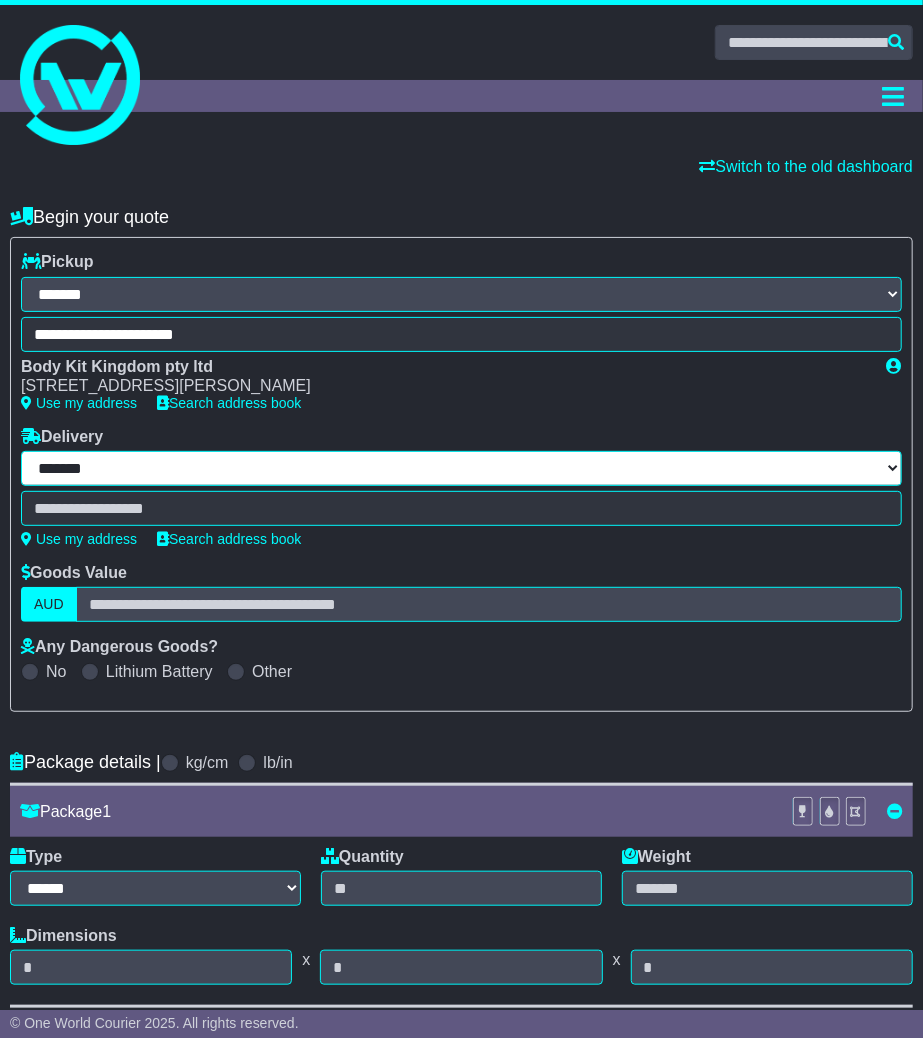 click on "**********" at bounding box center [461, 495] 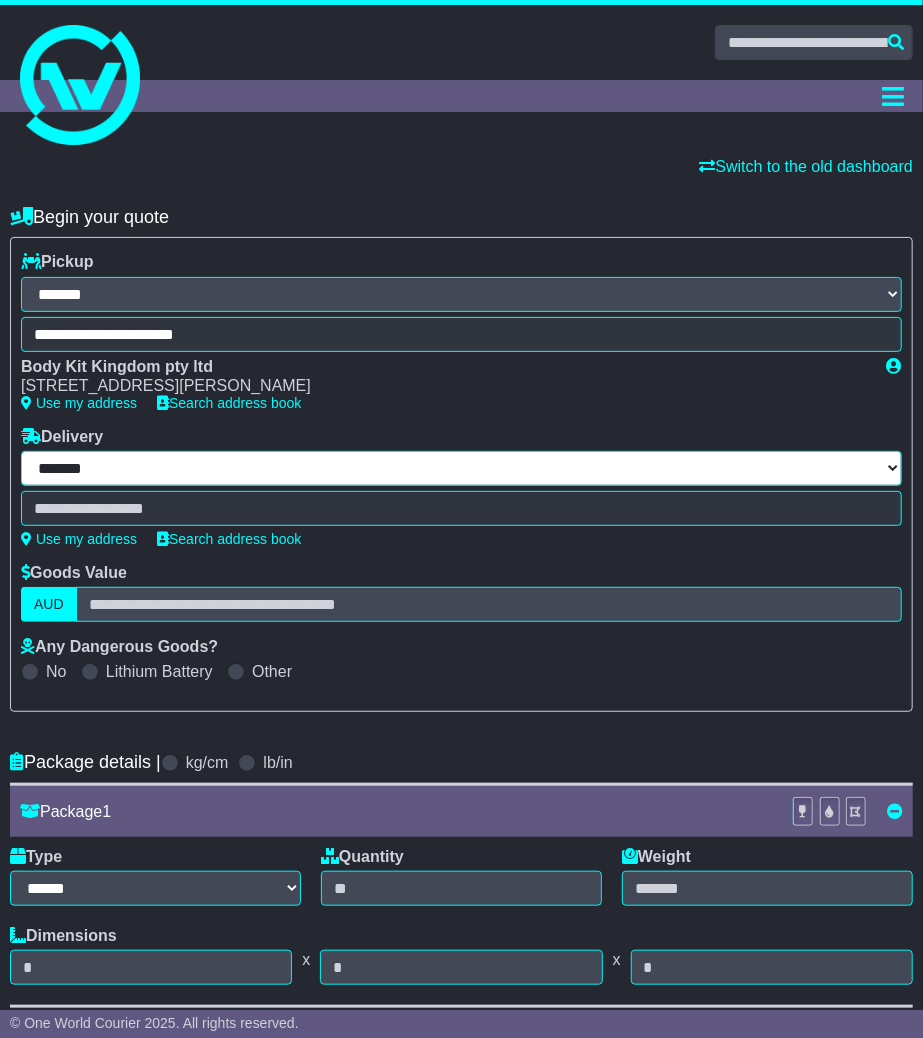select on "**" 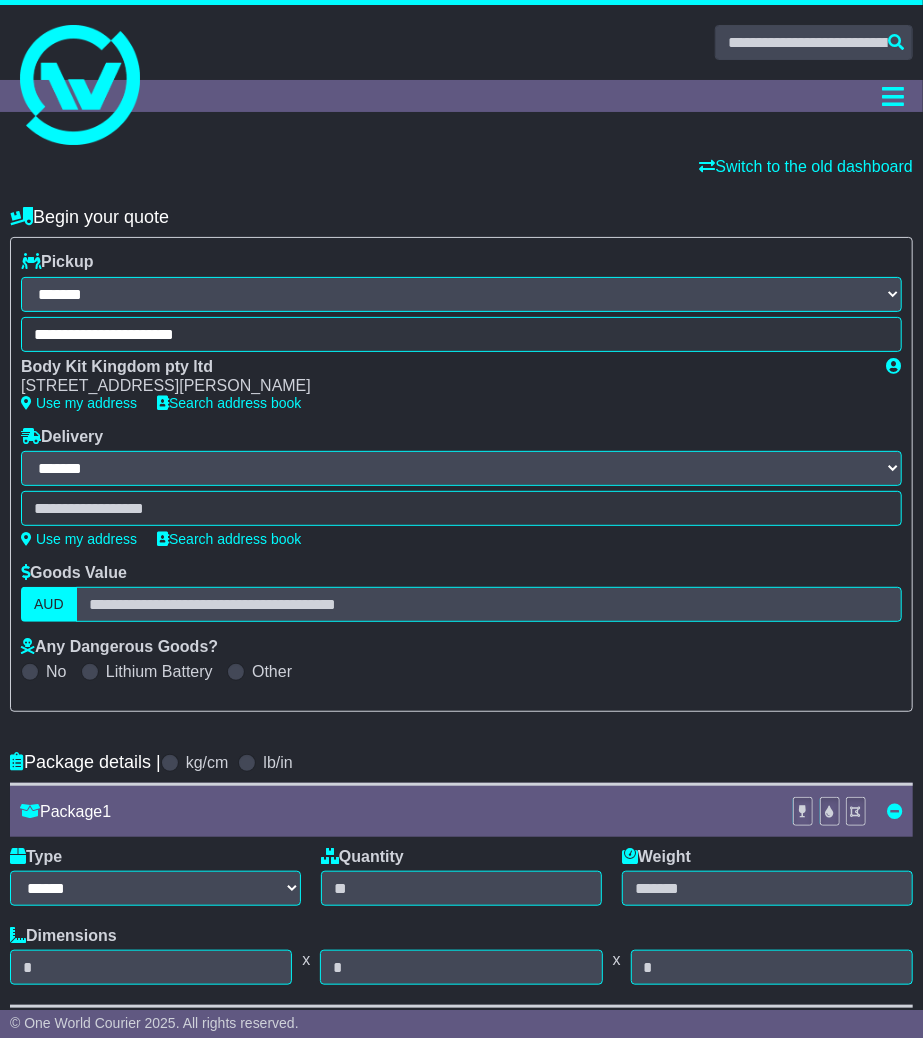 click on "**********" at bounding box center (461, 468) 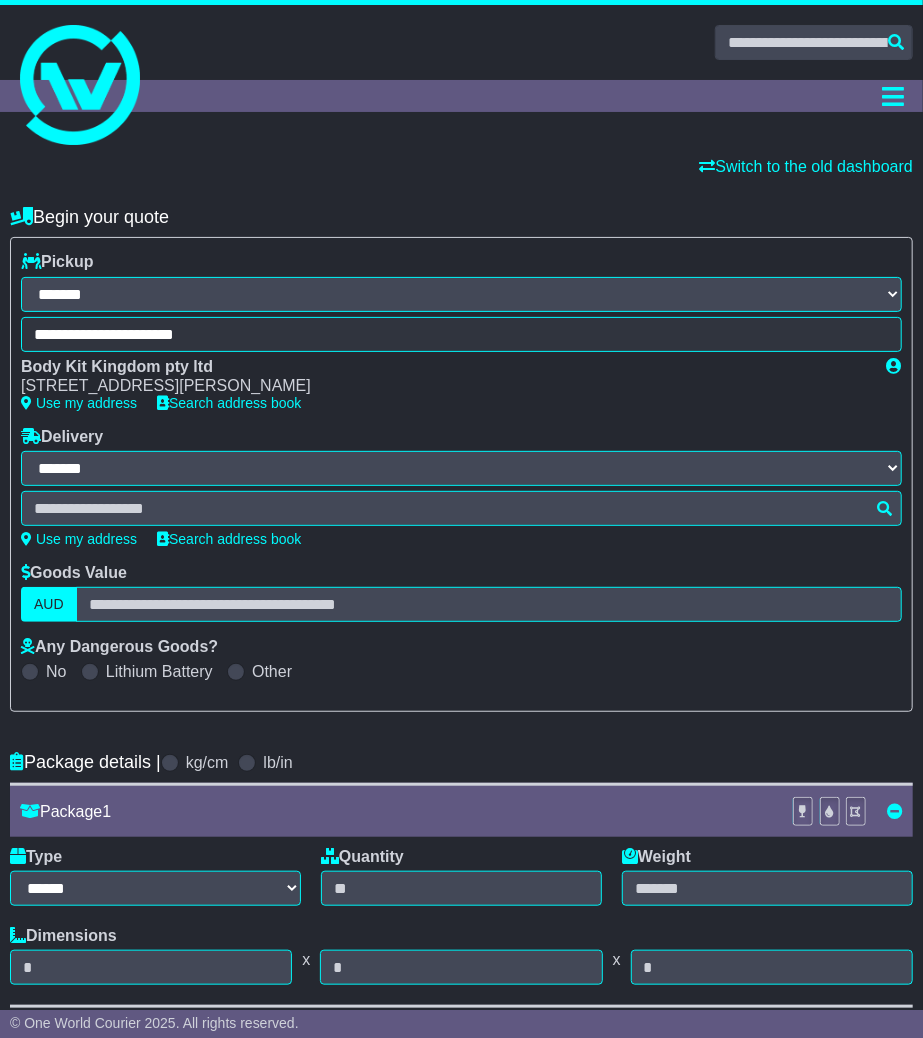 click at bounding box center (461, 508) 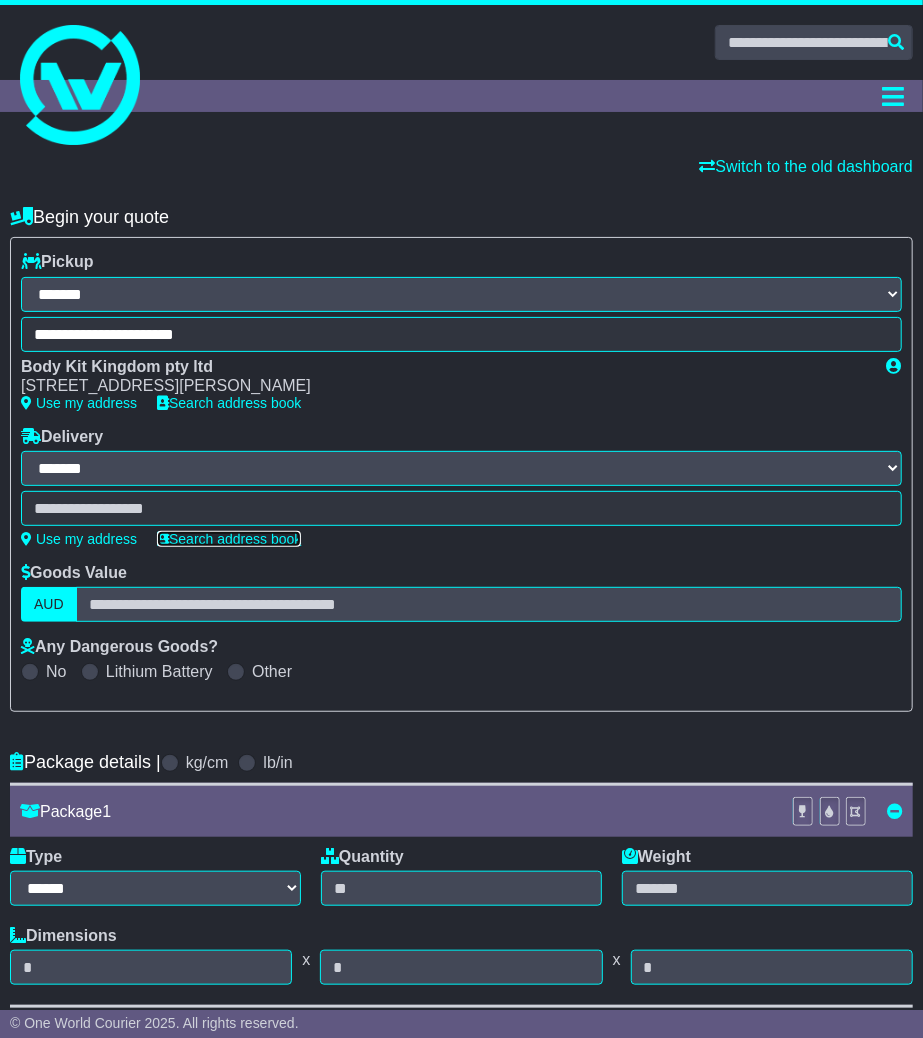 click on "Search address book" at bounding box center (229, 539) 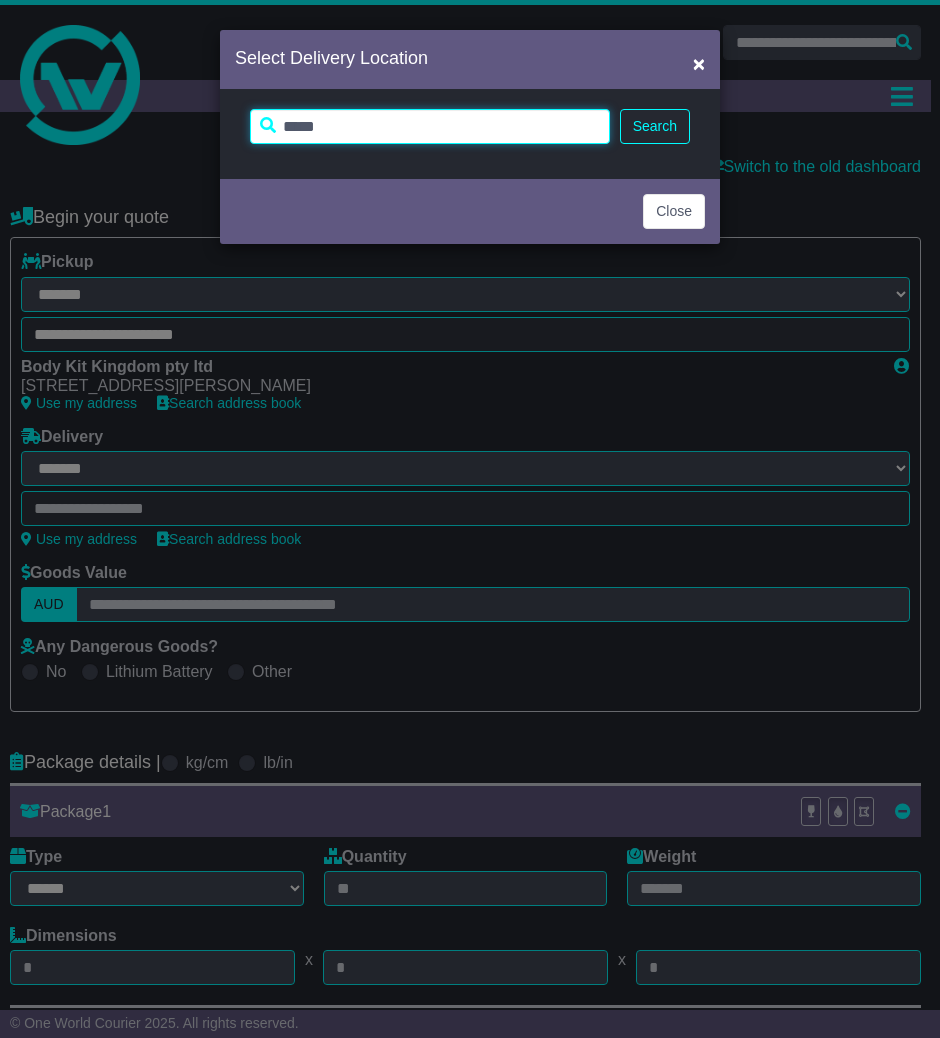 click on "*****" at bounding box center (430, 126) 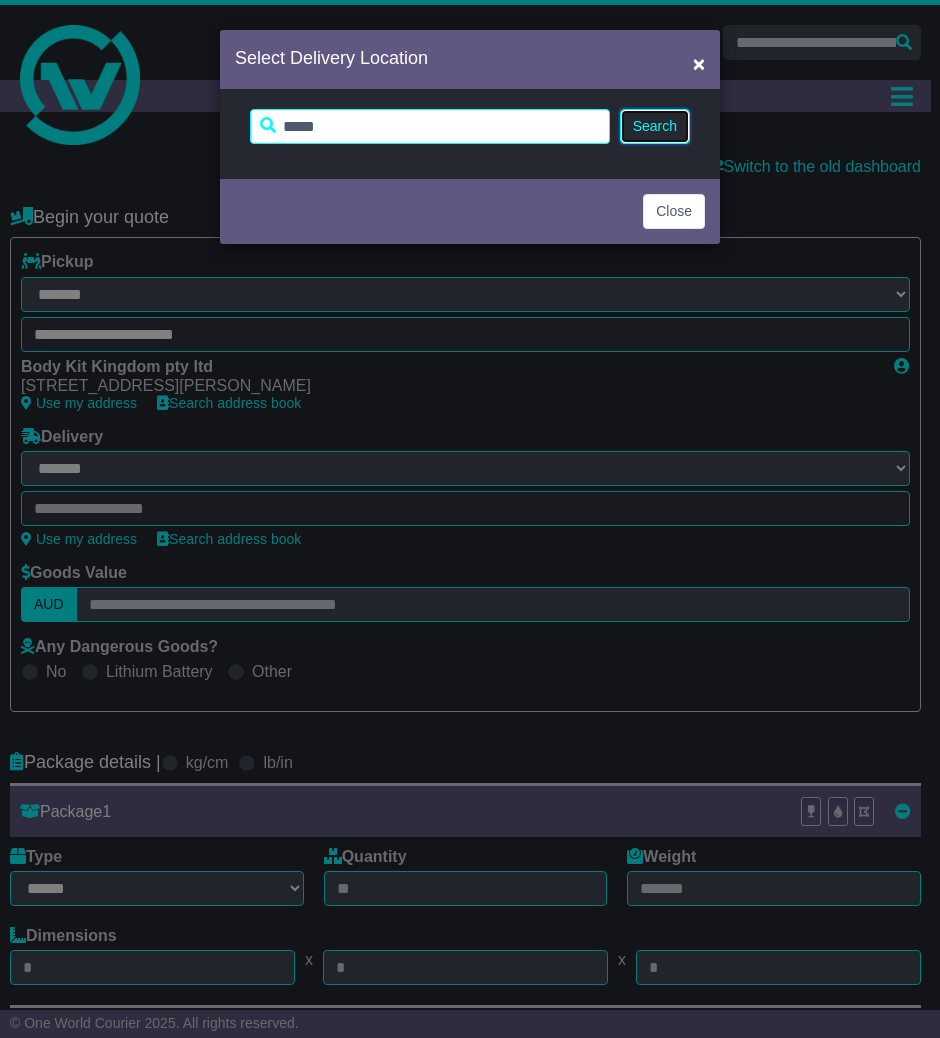 click on "Search" at bounding box center [655, 126] 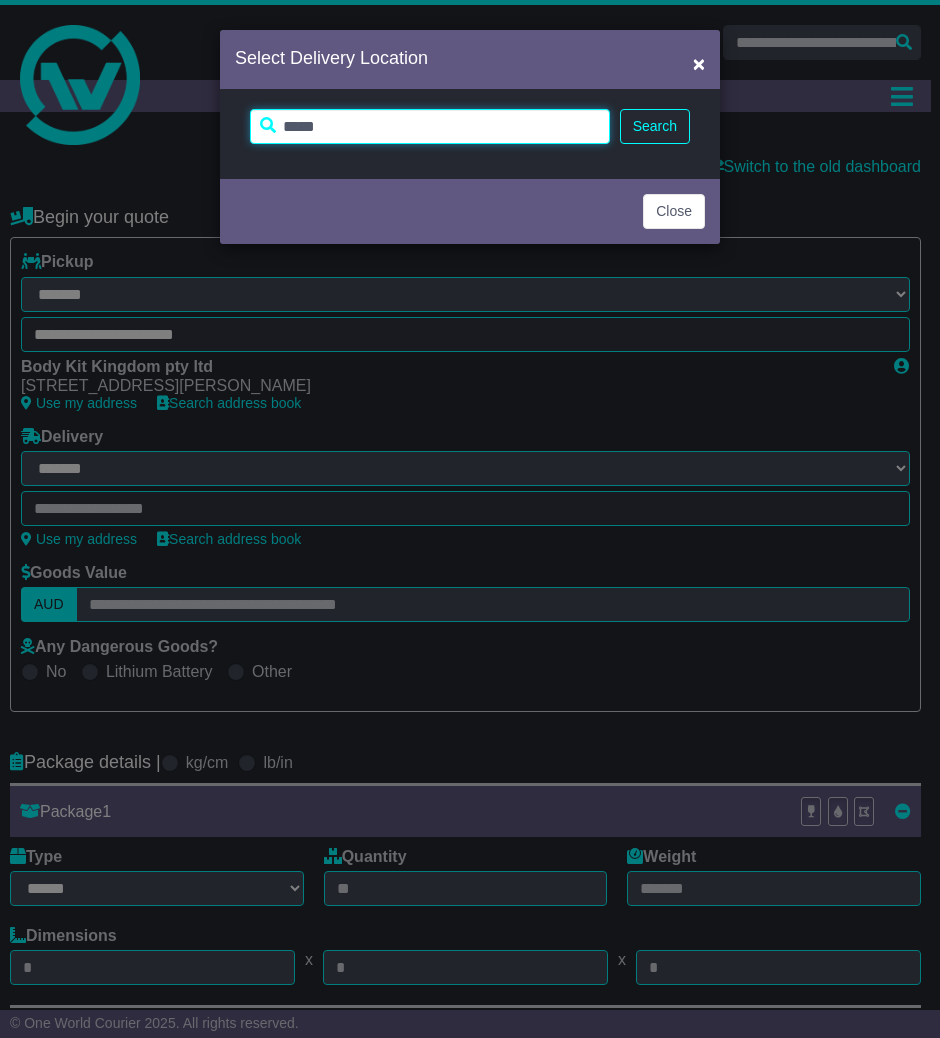 drag, startPoint x: 516, startPoint y: 128, endPoint x: 452, endPoint y: 130, distance: 64.03124 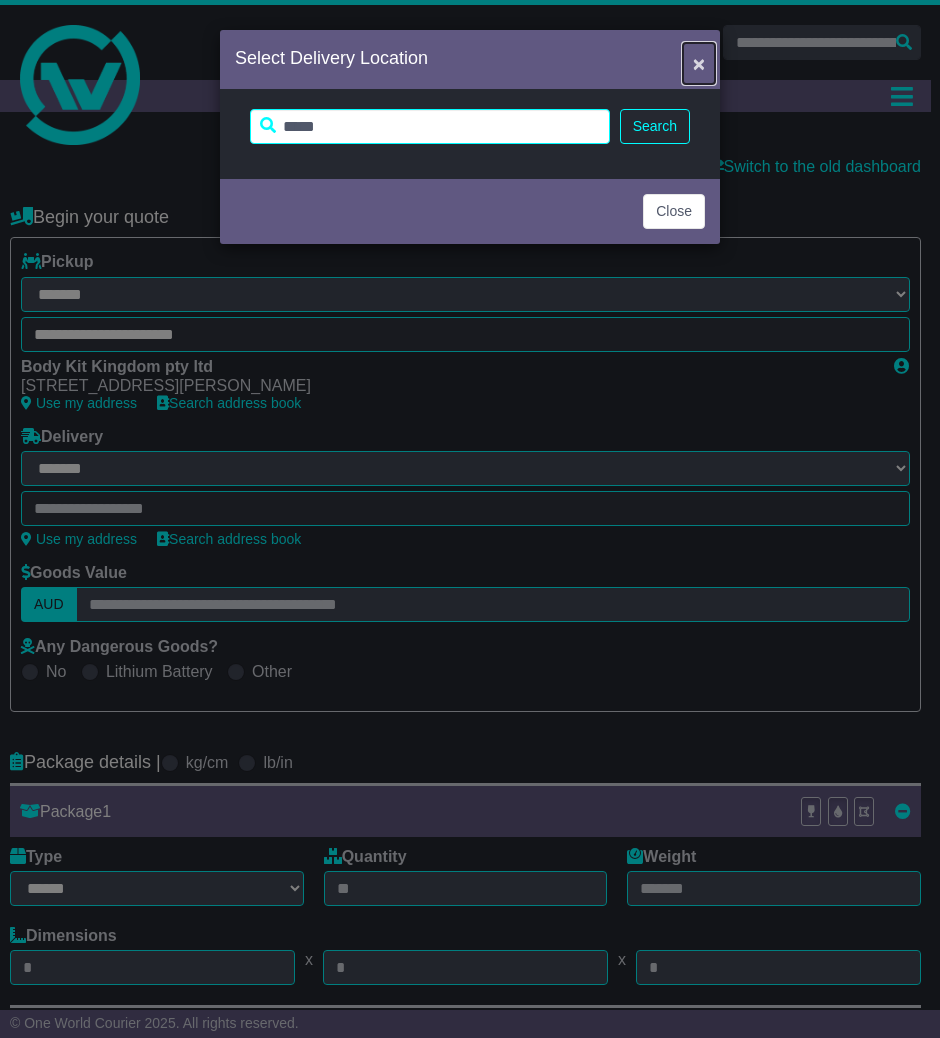 click on "×" at bounding box center (699, 63) 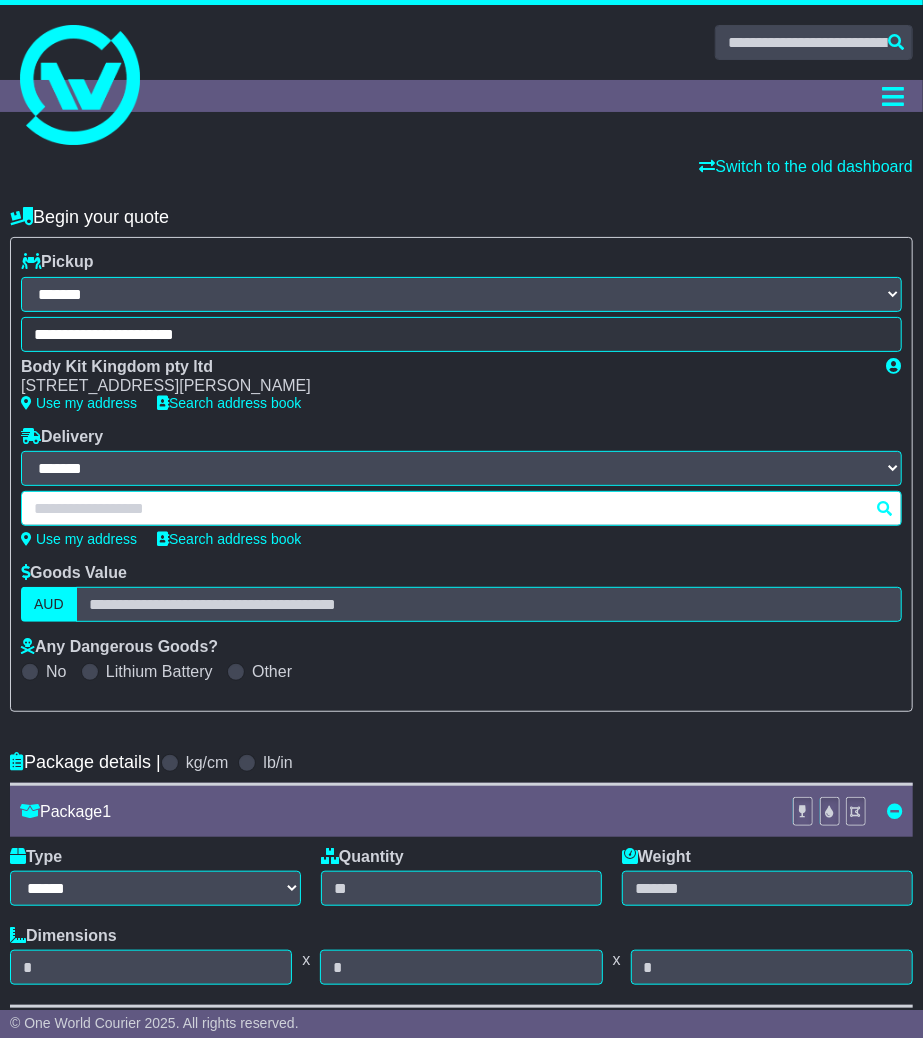 click at bounding box center (461, 508) 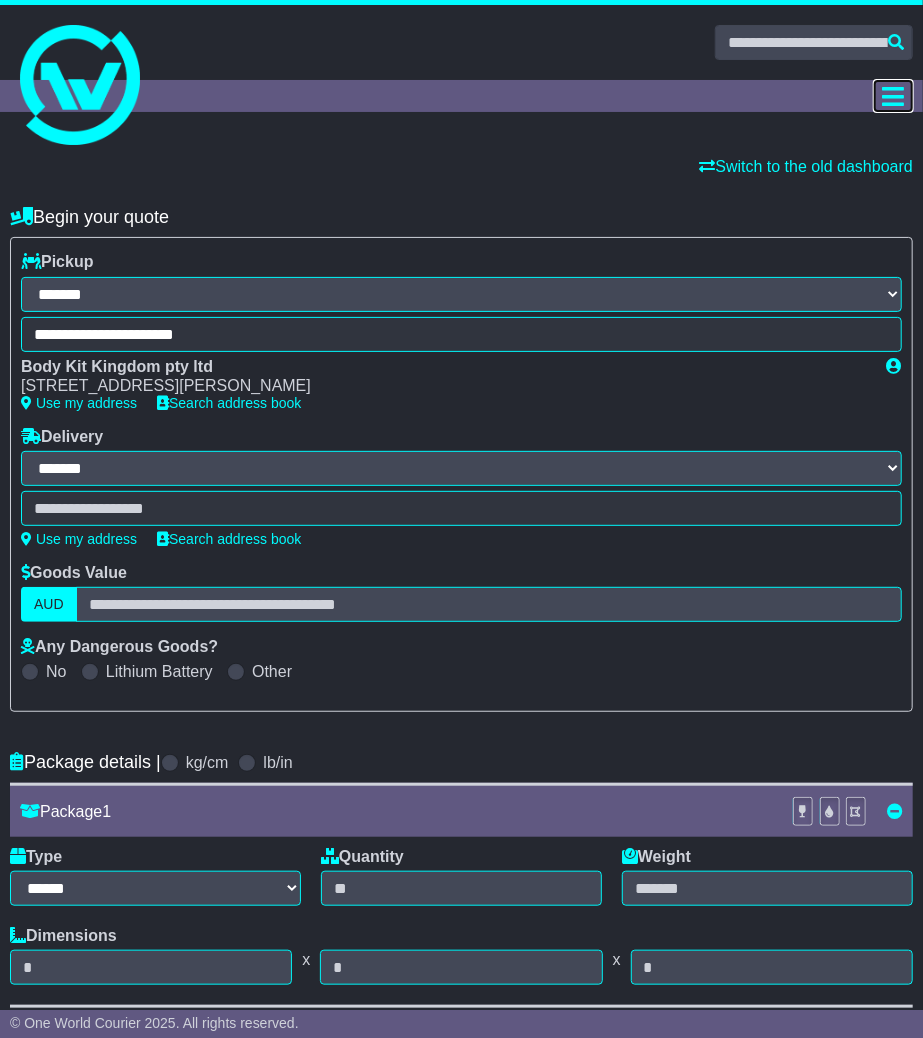 click at bounding box center (894, 96) 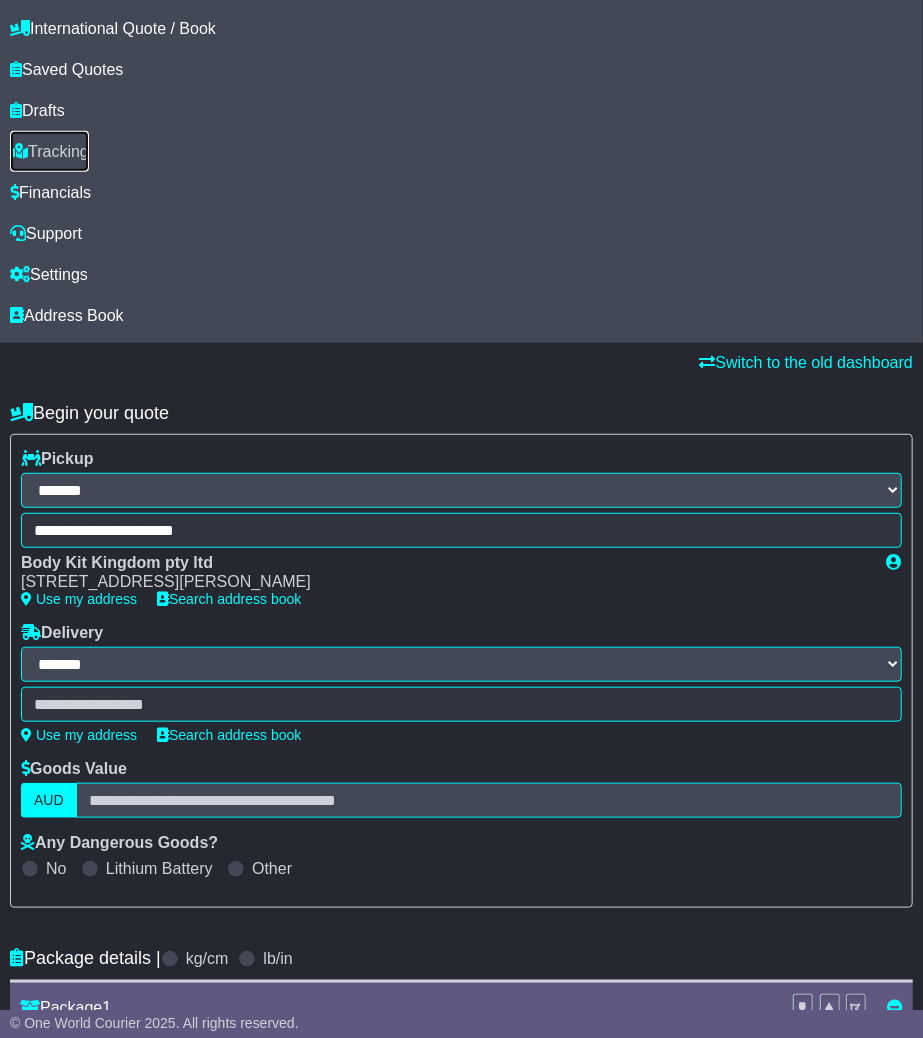scroll, scrollTop: 333, scrollLeft: 0, axis: vertical 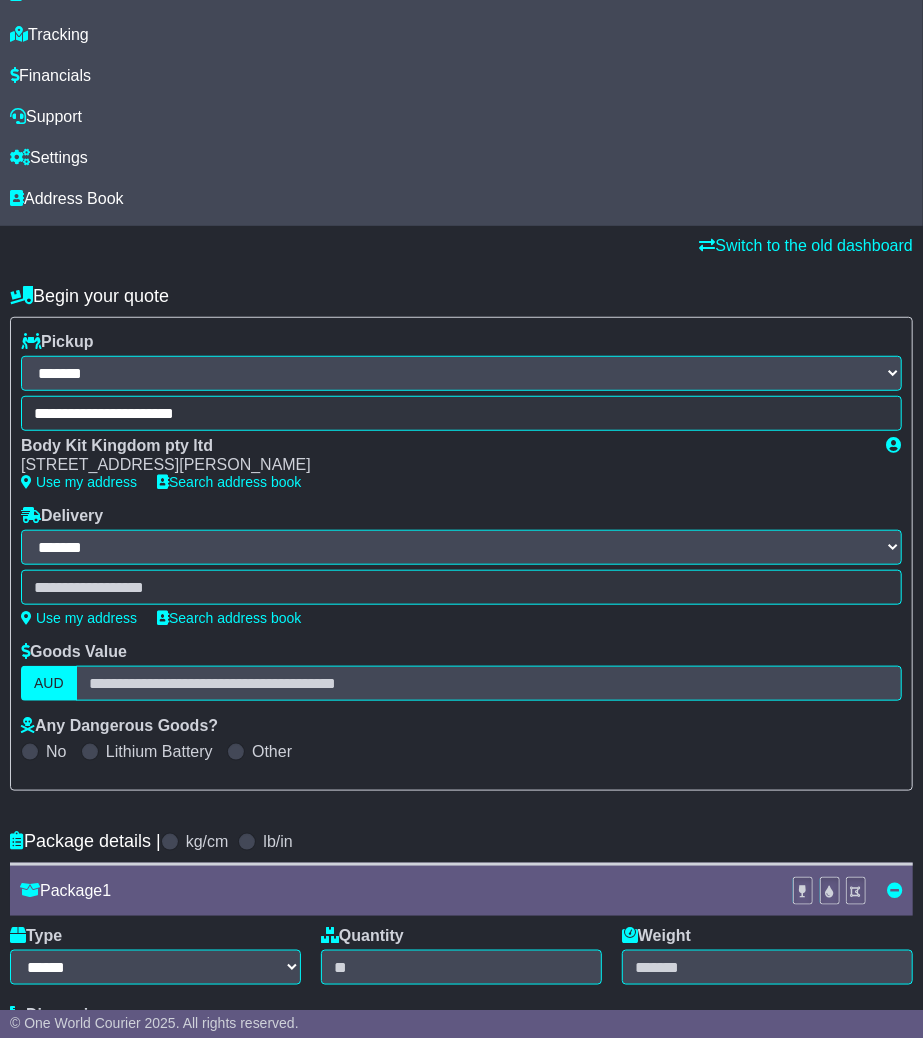 click at bounding box center [461, 587] 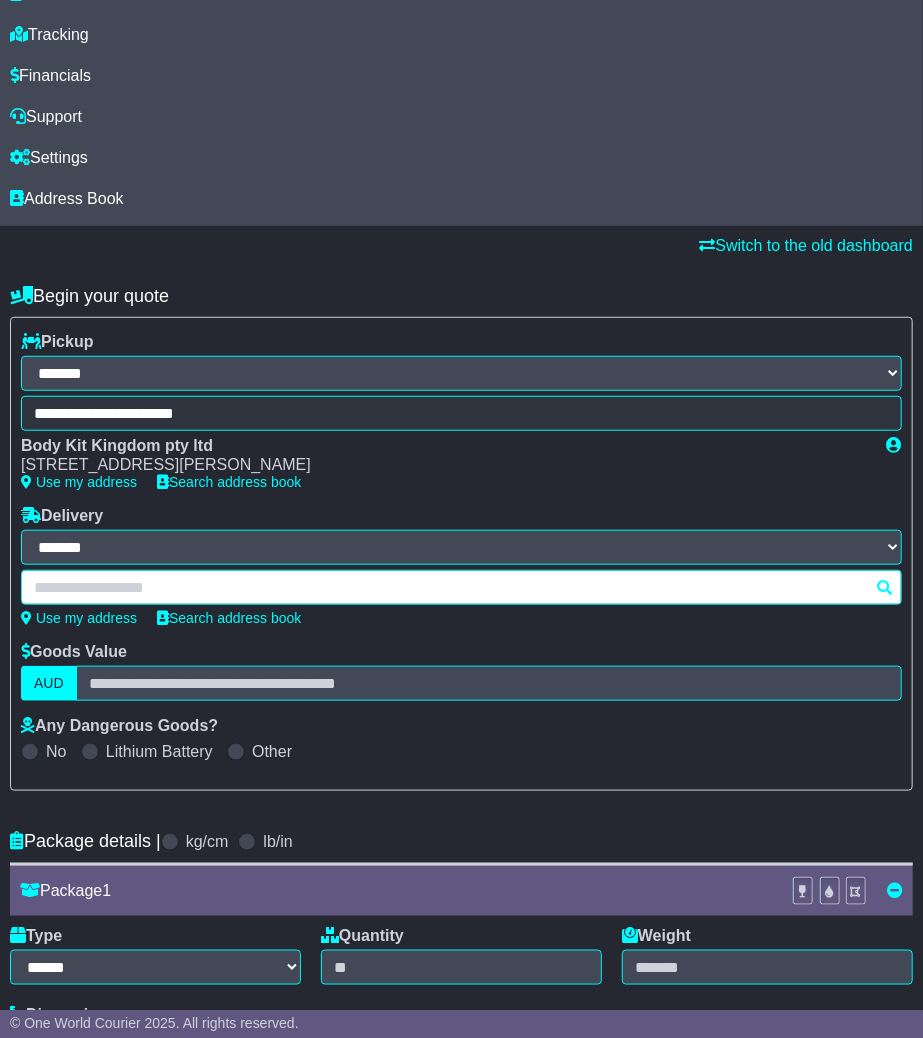paste on "**********" 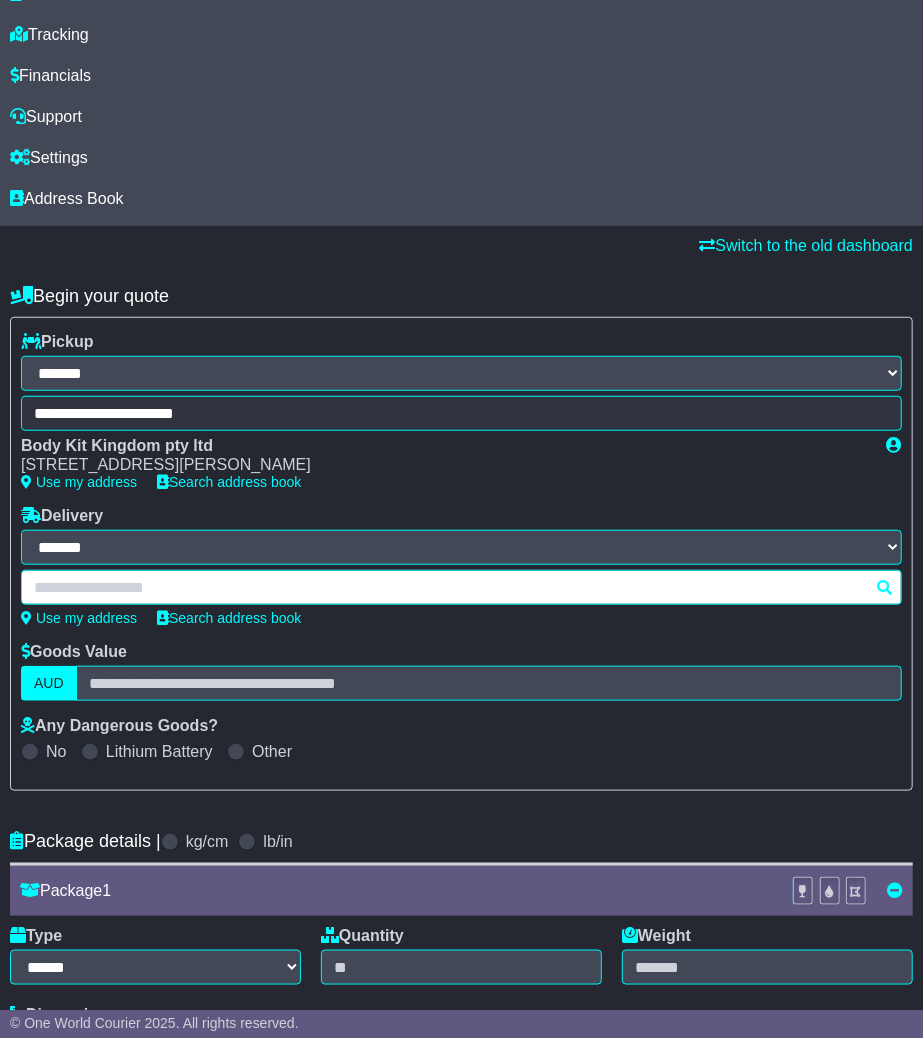 type on "**********" 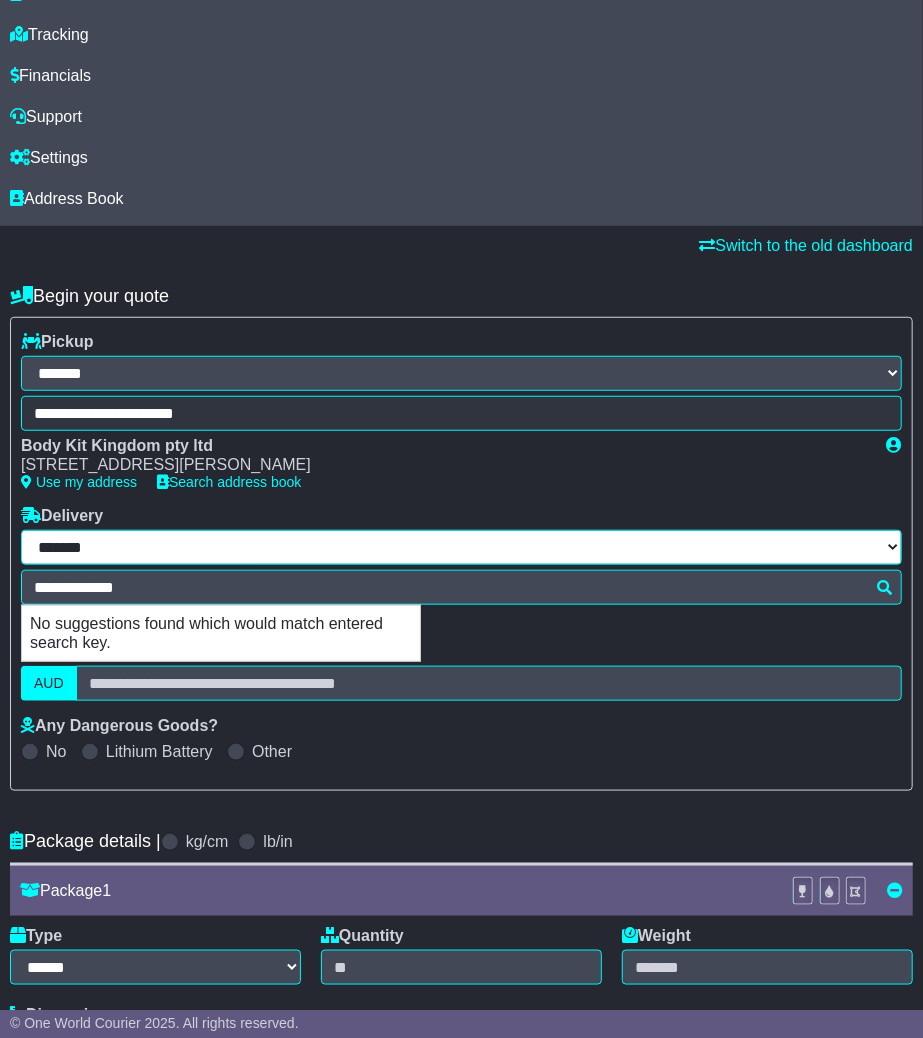 click on "**********" at bounding box center (461, 547) 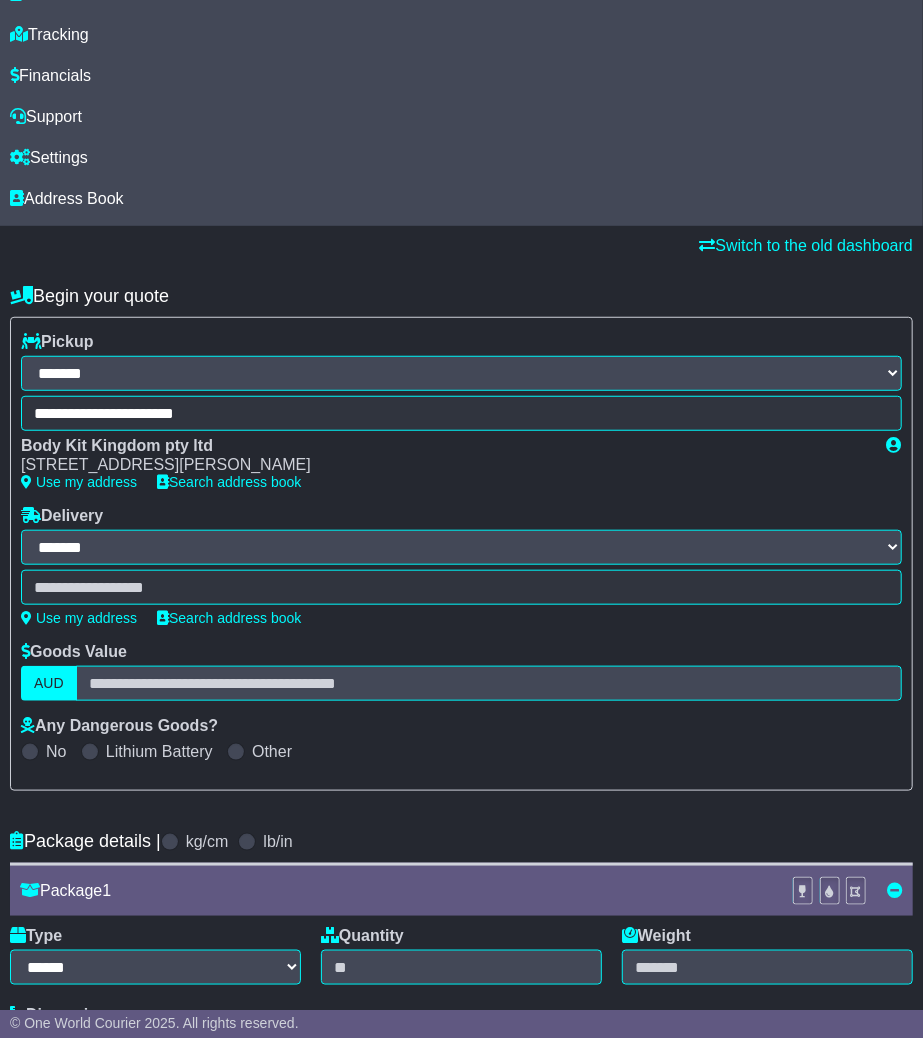 click on "**********" at bounding box center [461, 547] 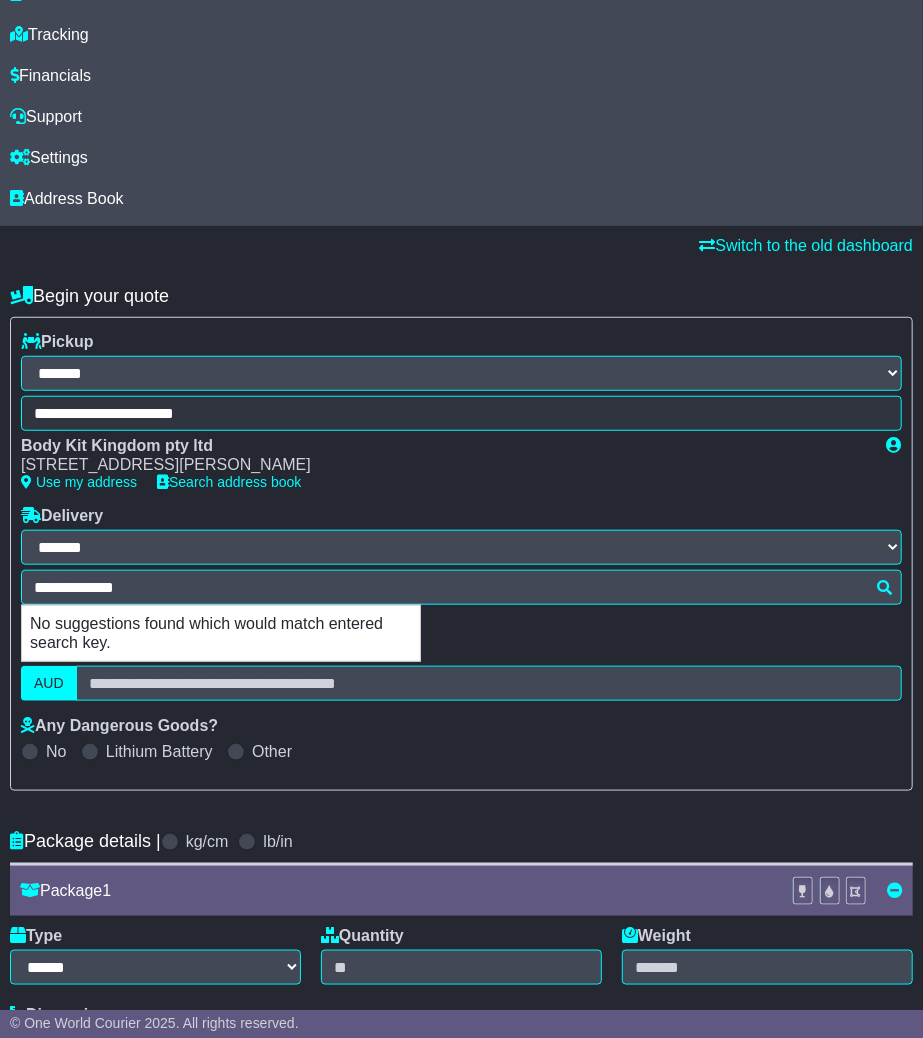 click on "Use my address
Search address book" at bounding box center (461, 618) 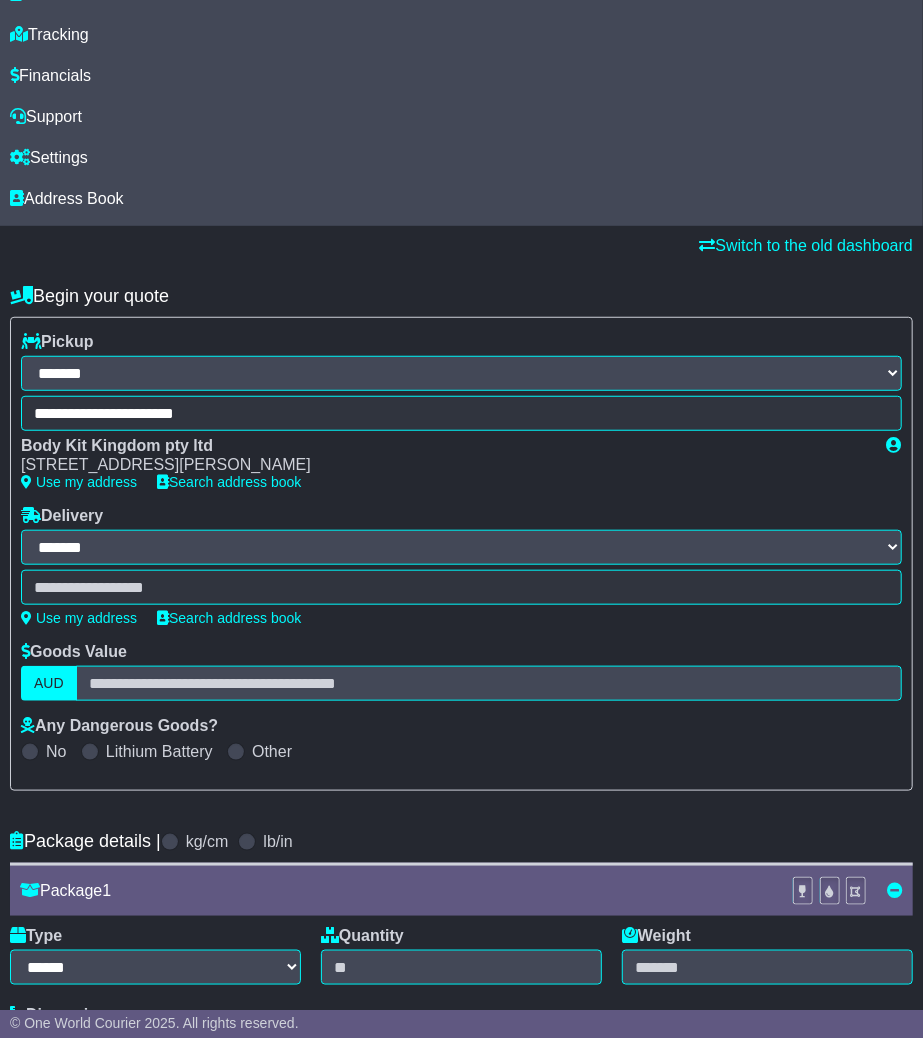 click on "**********" at bounding box center (461, 574) 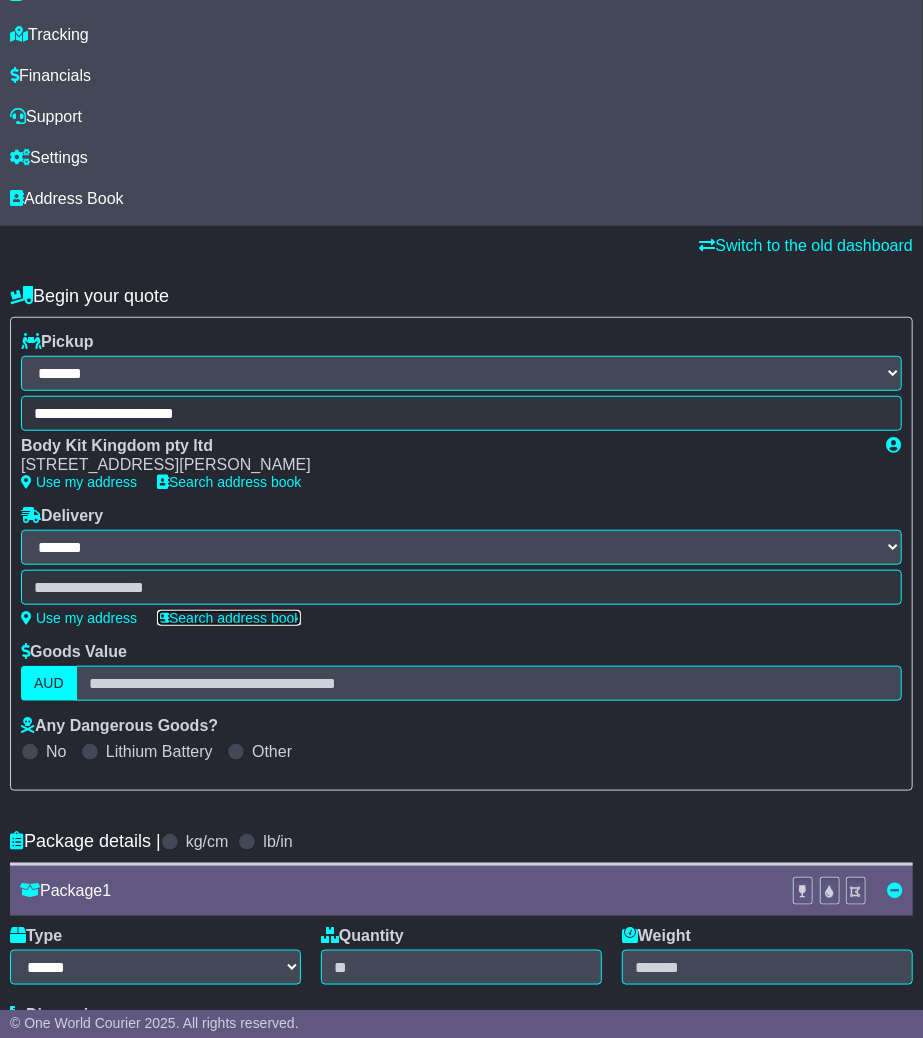 click on "Search address book" at bounding box center [229, 618] 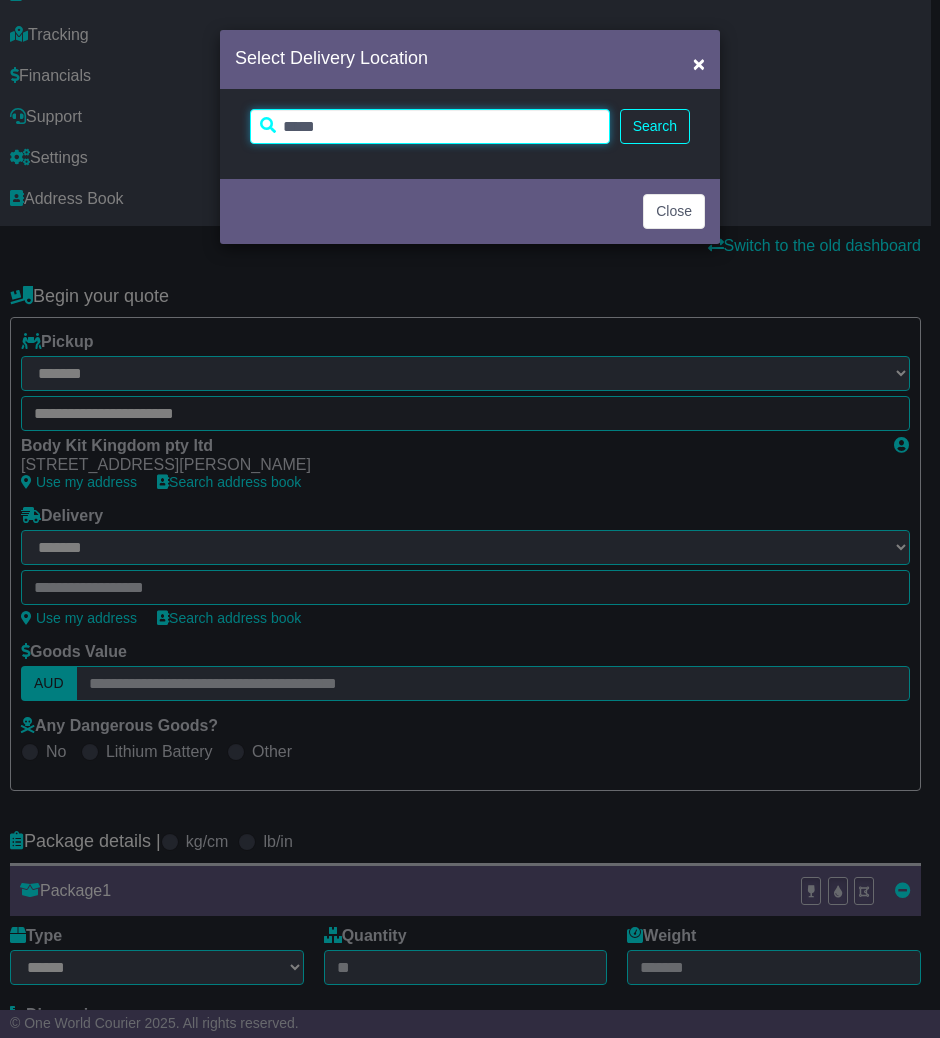 drag, startPoint x: 353, startPoint y: 126, endPoint x: 86, endPoint y: 132, distance: 267.0674 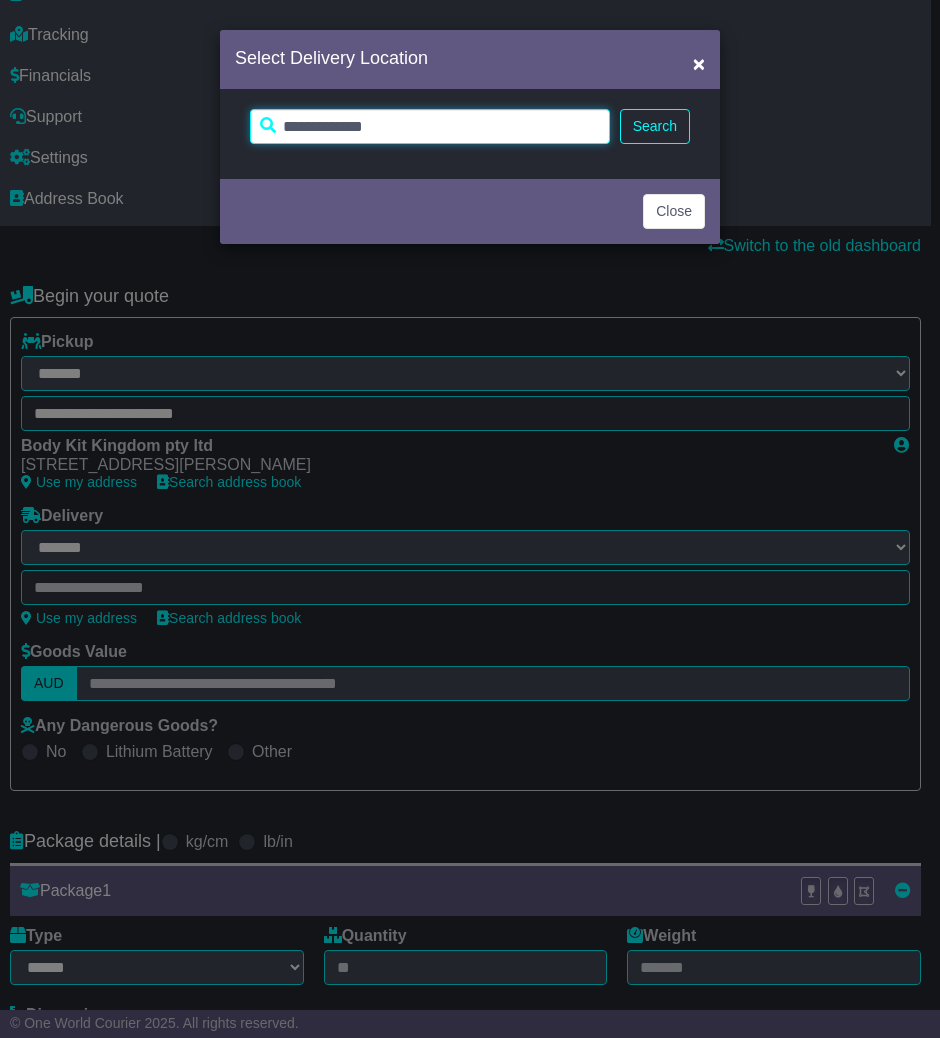 type on "**********" 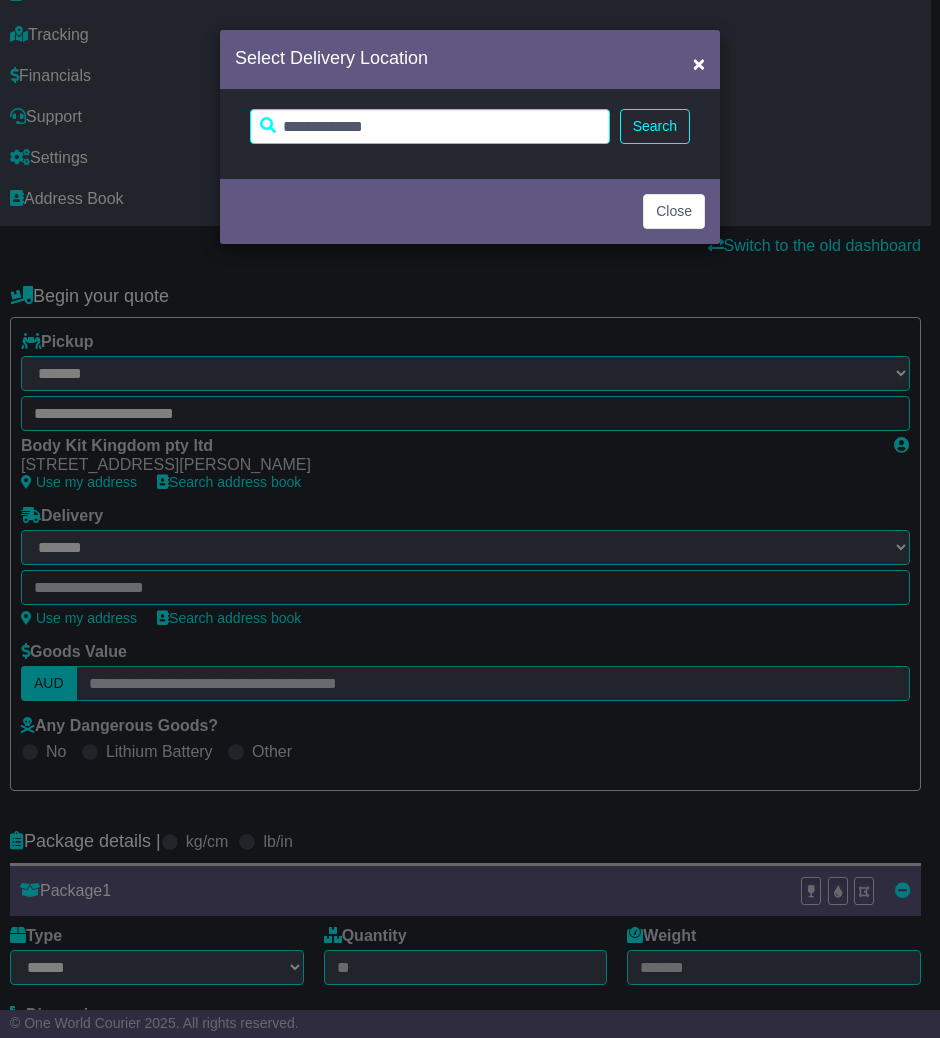 click on "Search" at bounding box center [655, 126] 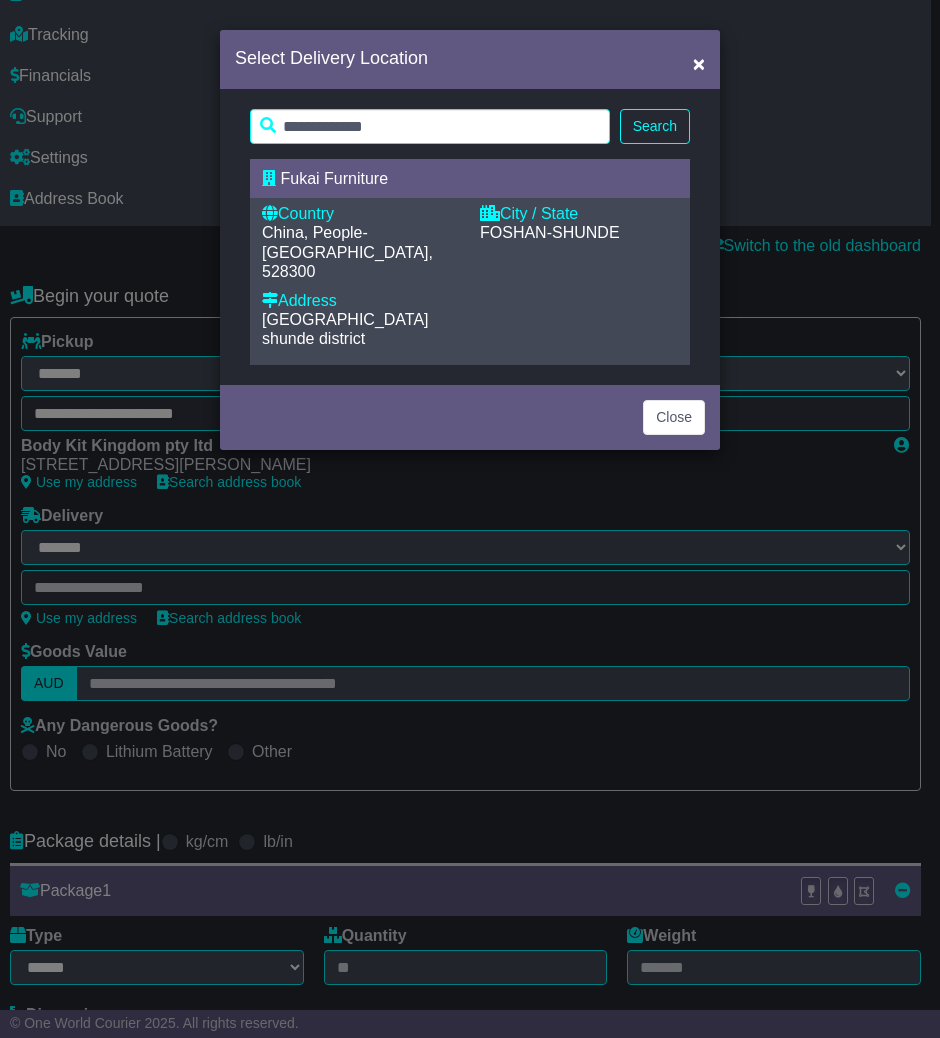 click on "shunde district" at bounding box center [313, 338] 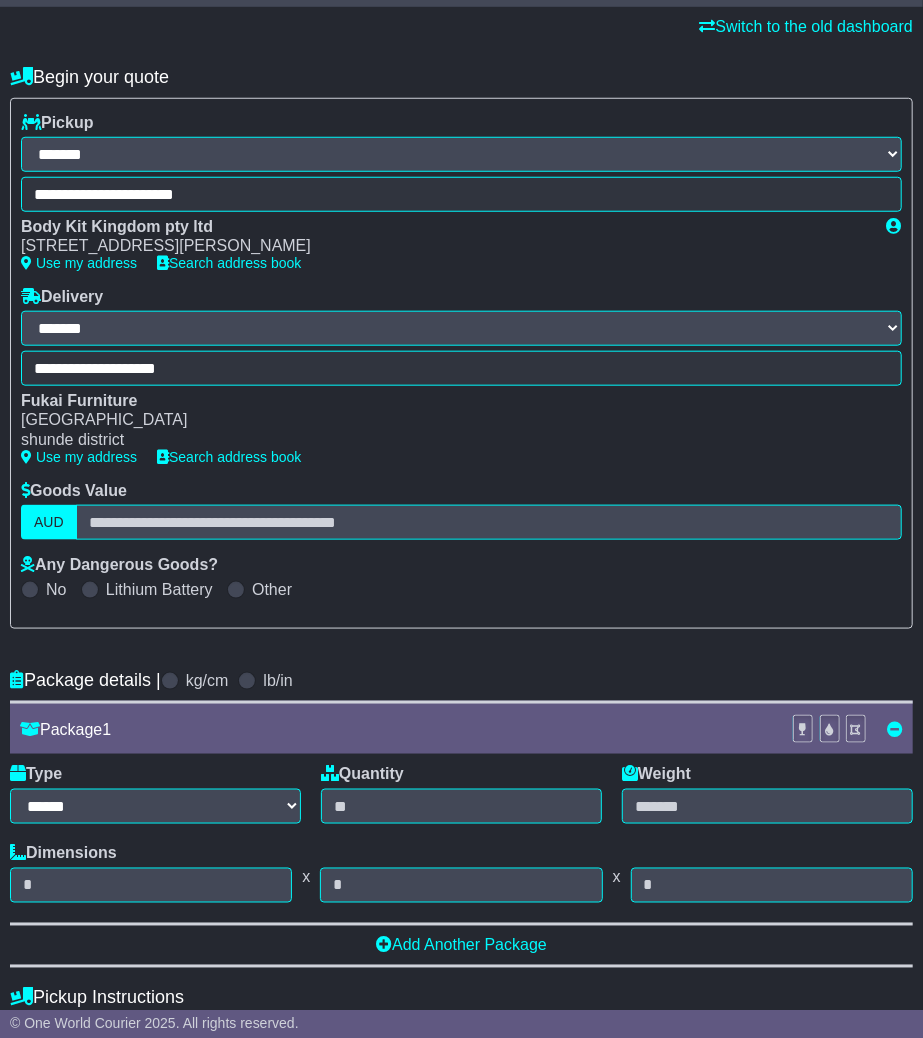 scroll, scrollTop: 555, scrollLeft: 0, axis: vertical 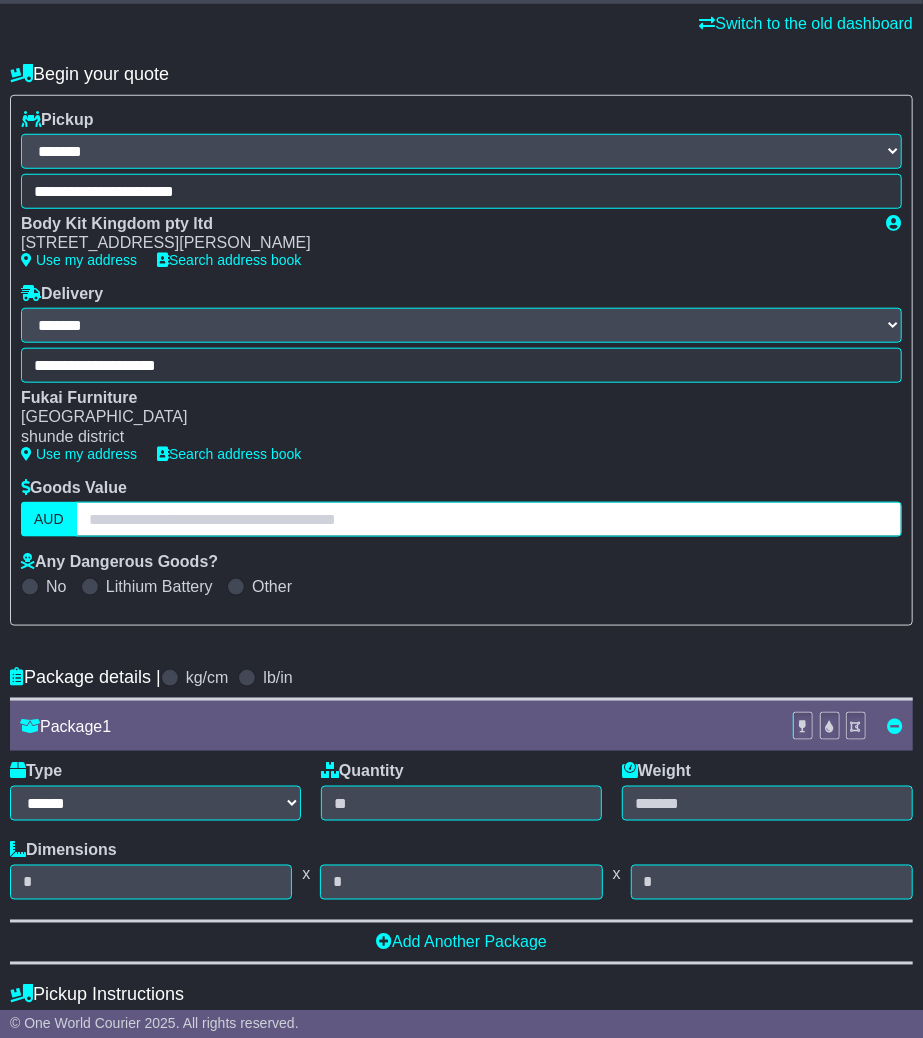 click at bounding box center (489, 519) 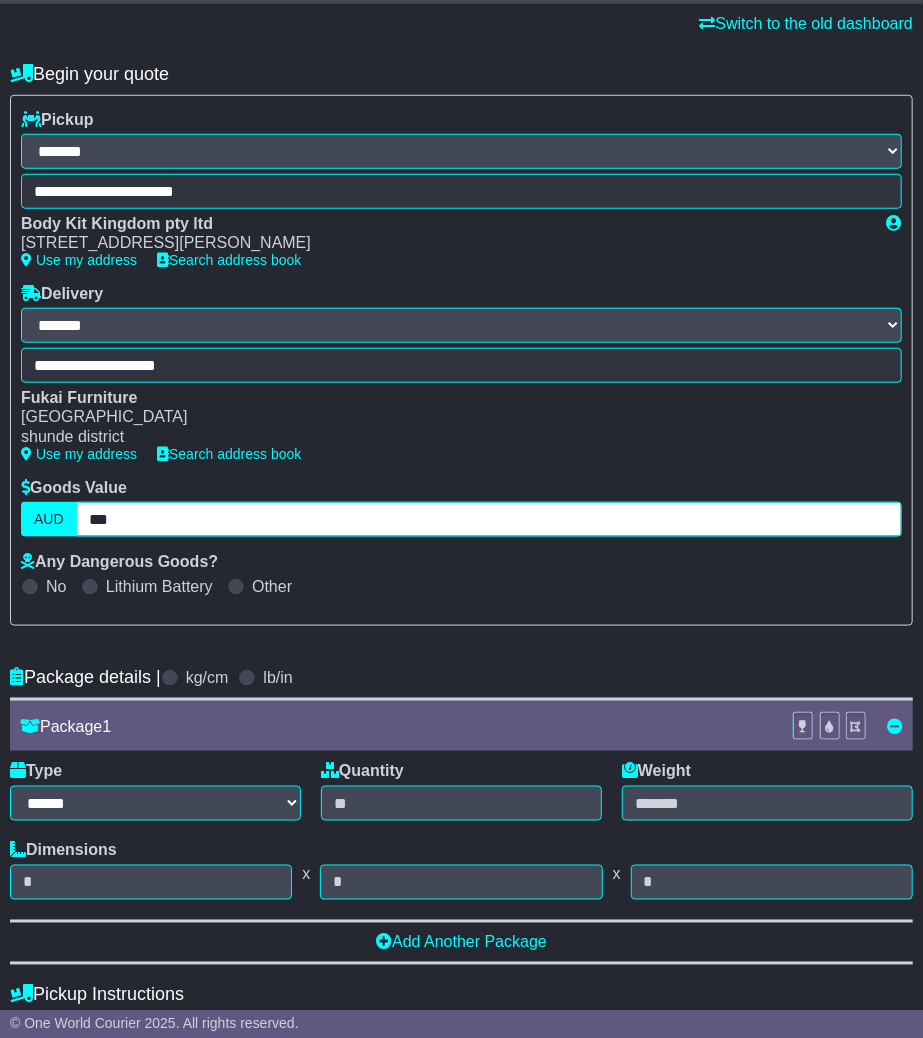 type on "***" 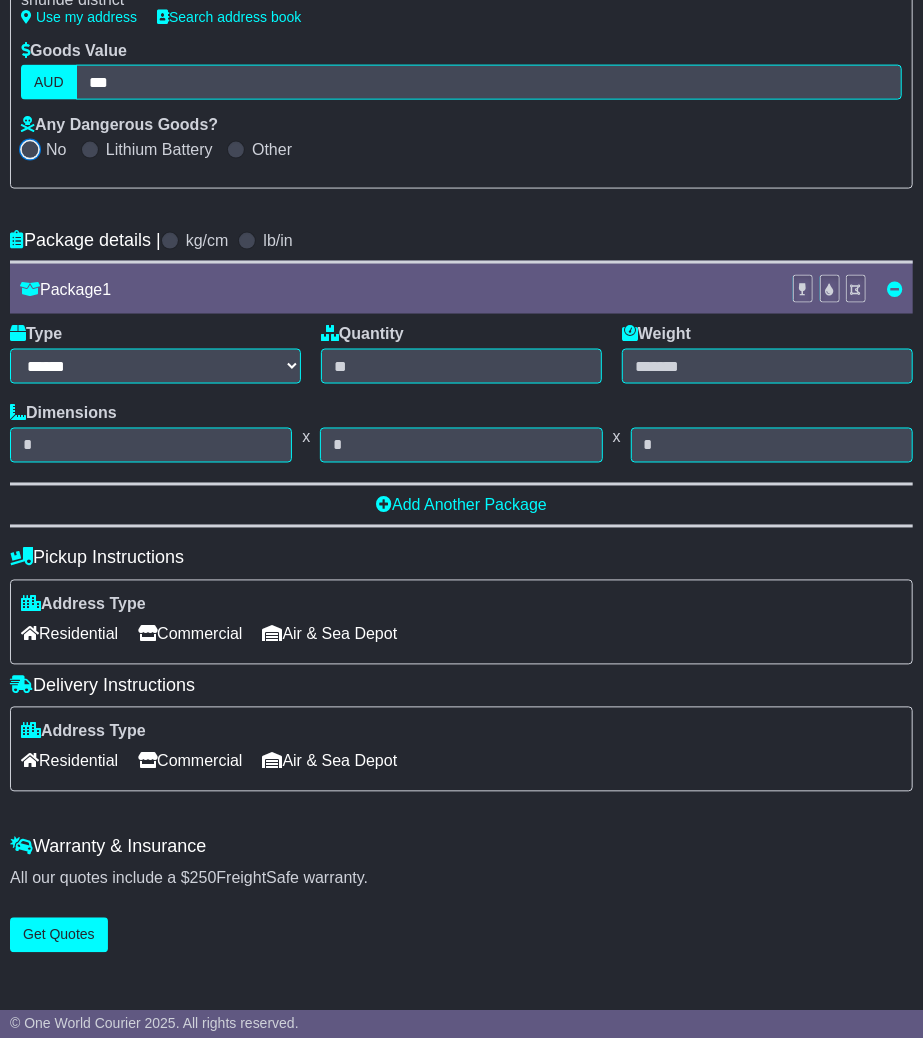 scroll, scrollTop: 1000, scrollLeft: 0, axis: vertical 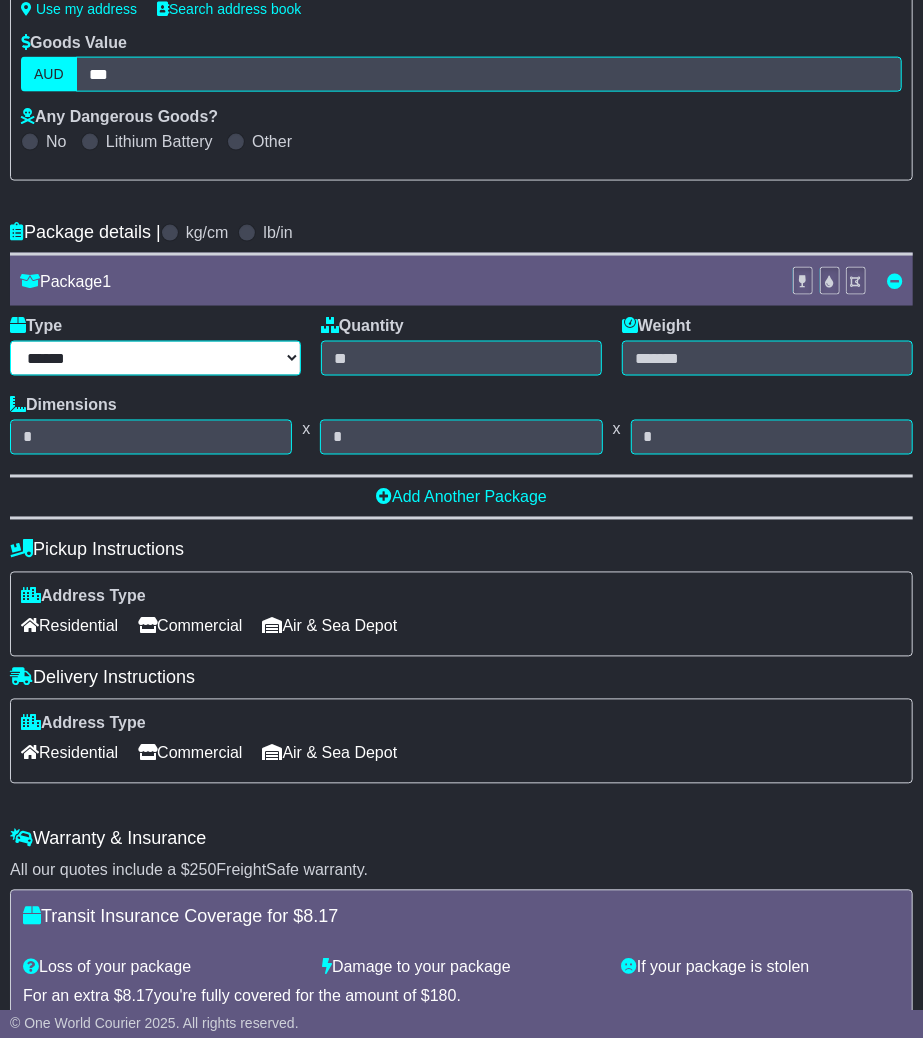 click on "****** ****** *** ******** ***** **** **** ****** *** *******" at bounding box center (155, 358) 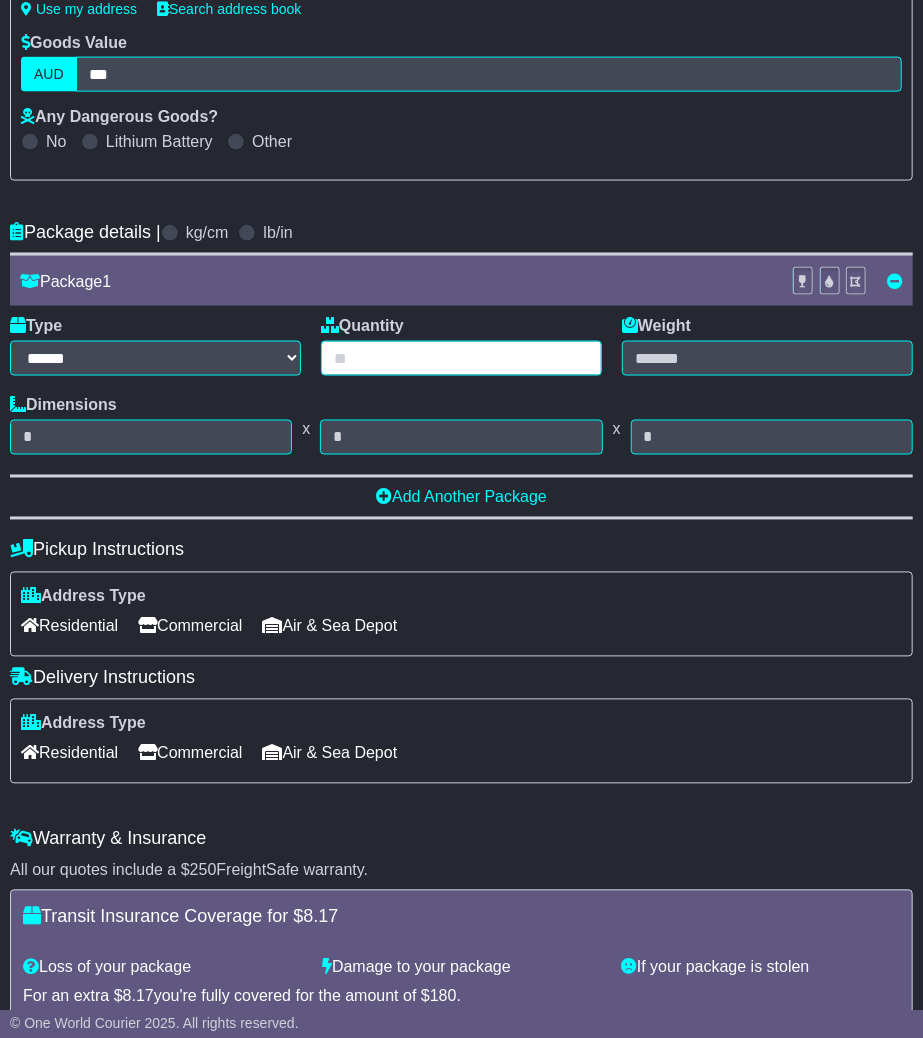 click at bounding box center (461, 358) 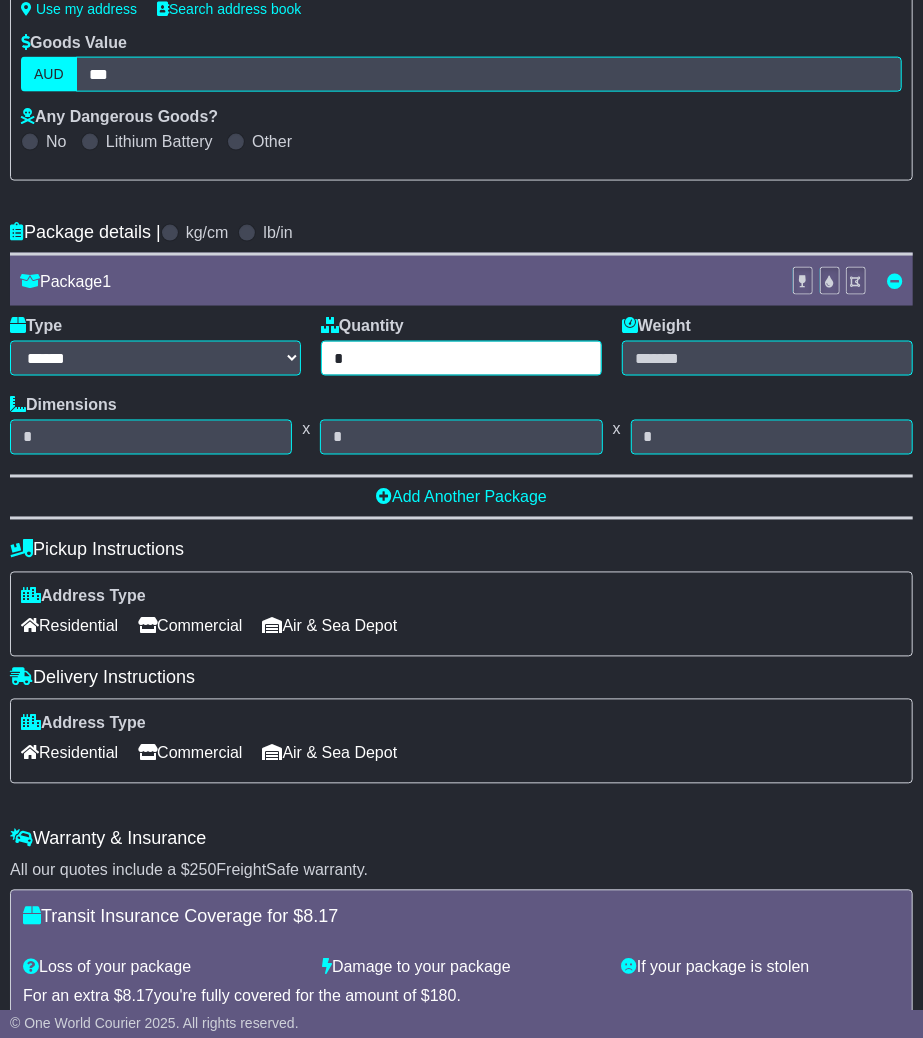 type on "*" 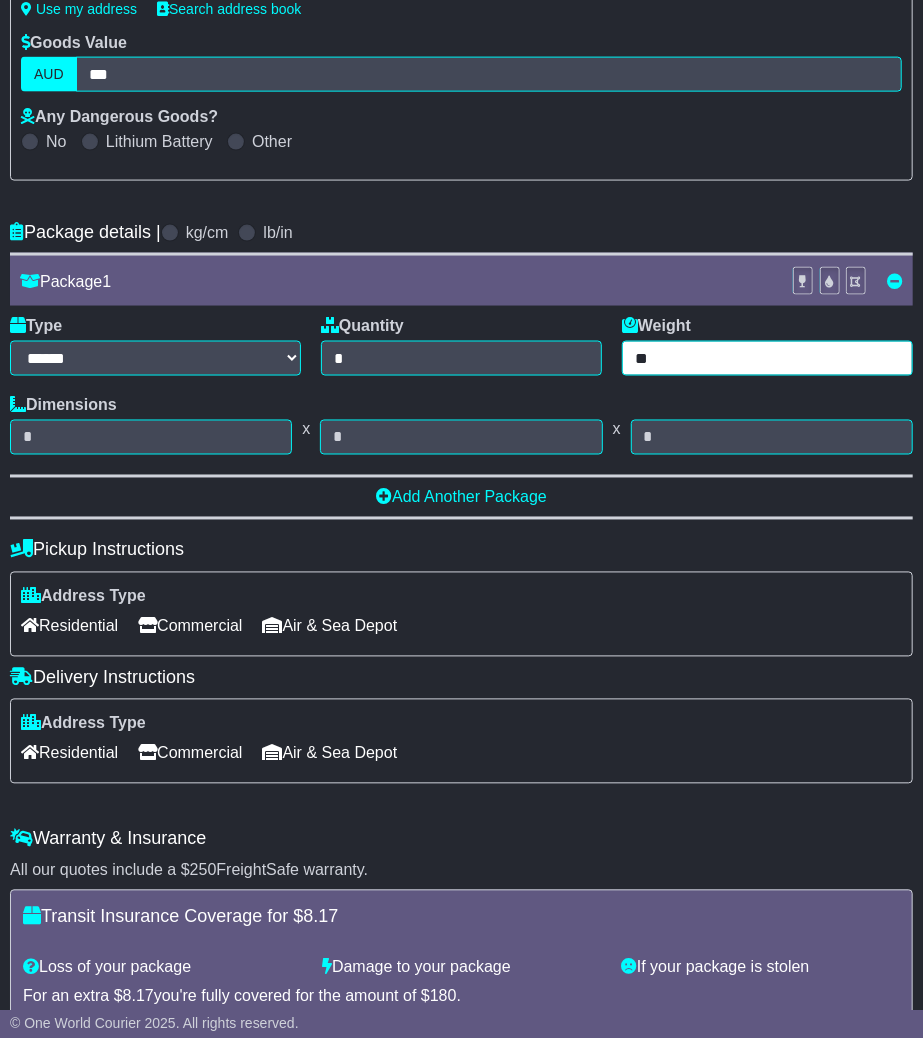 type on "**" 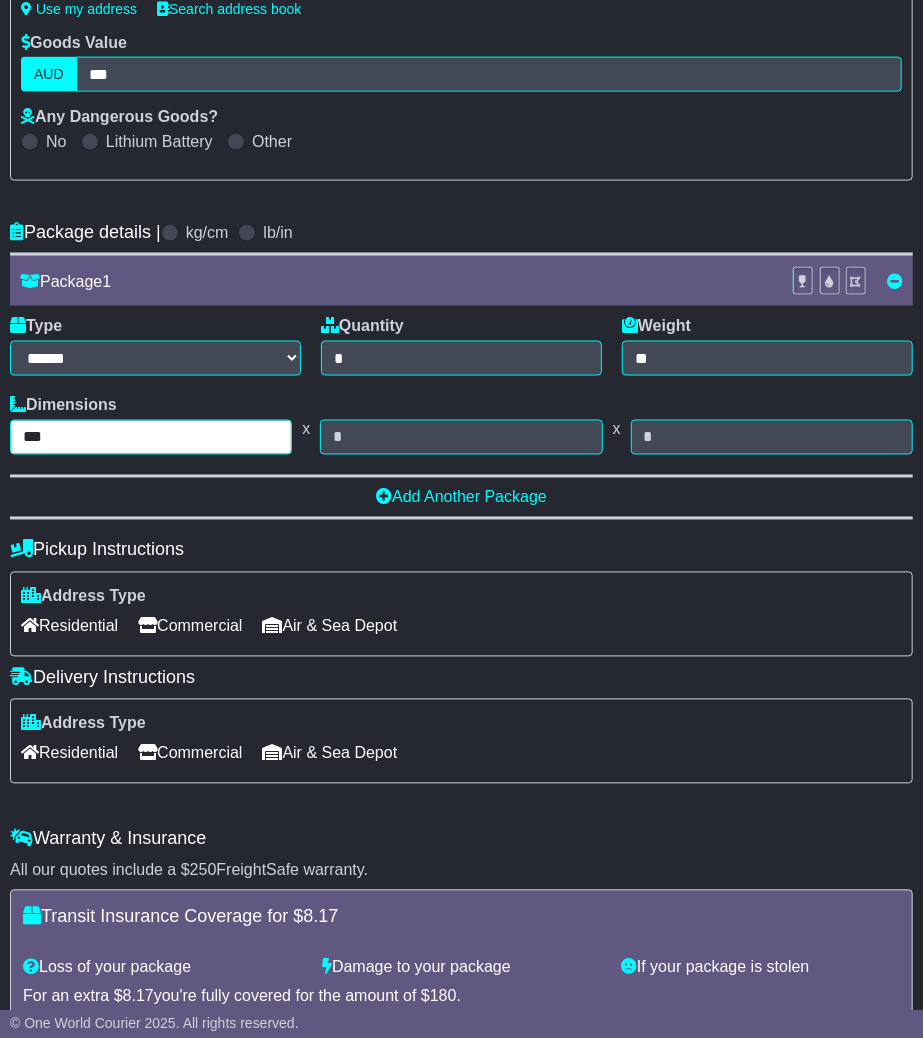 type on "***" 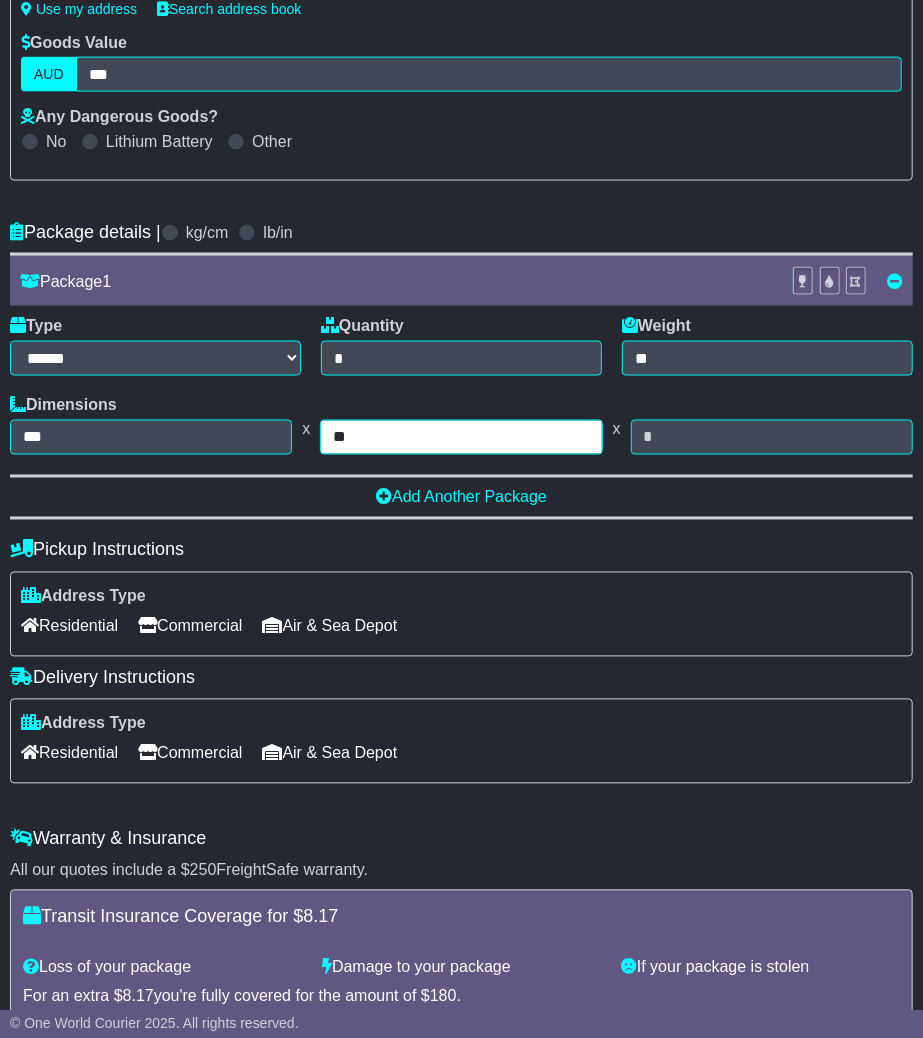 type on "**" 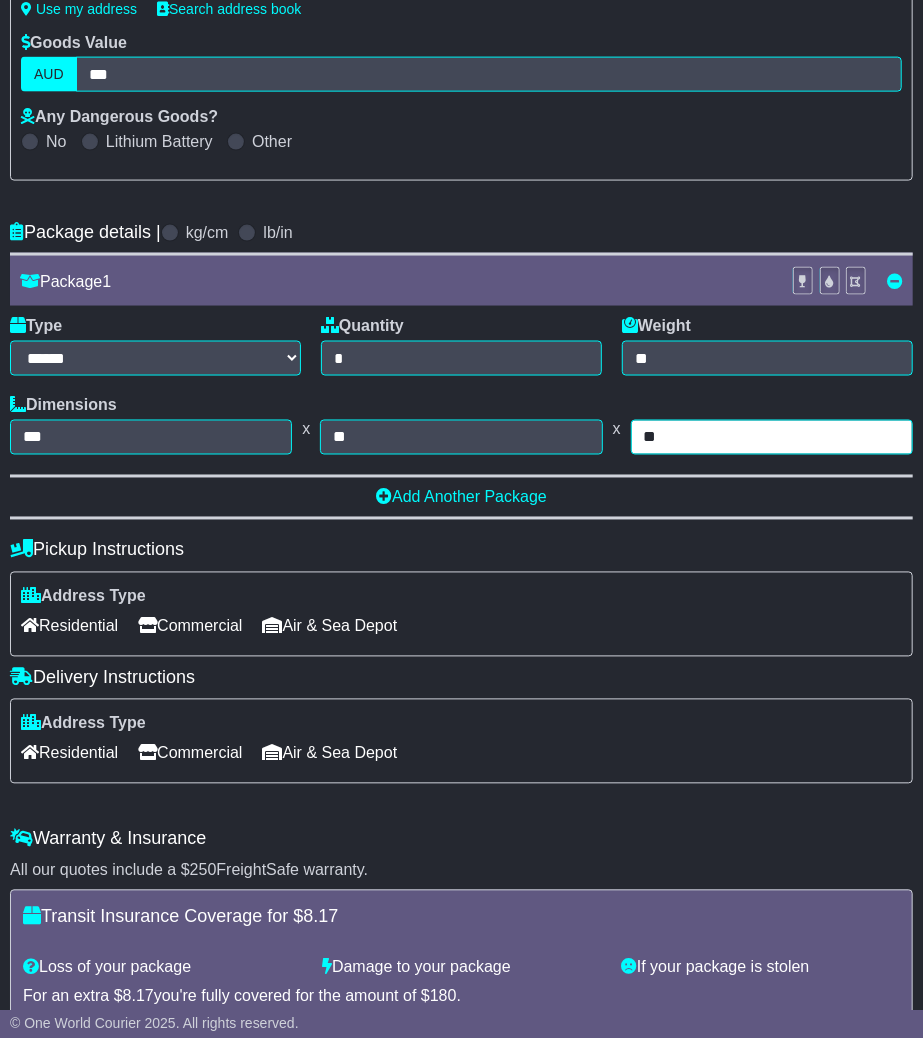 type on "**" 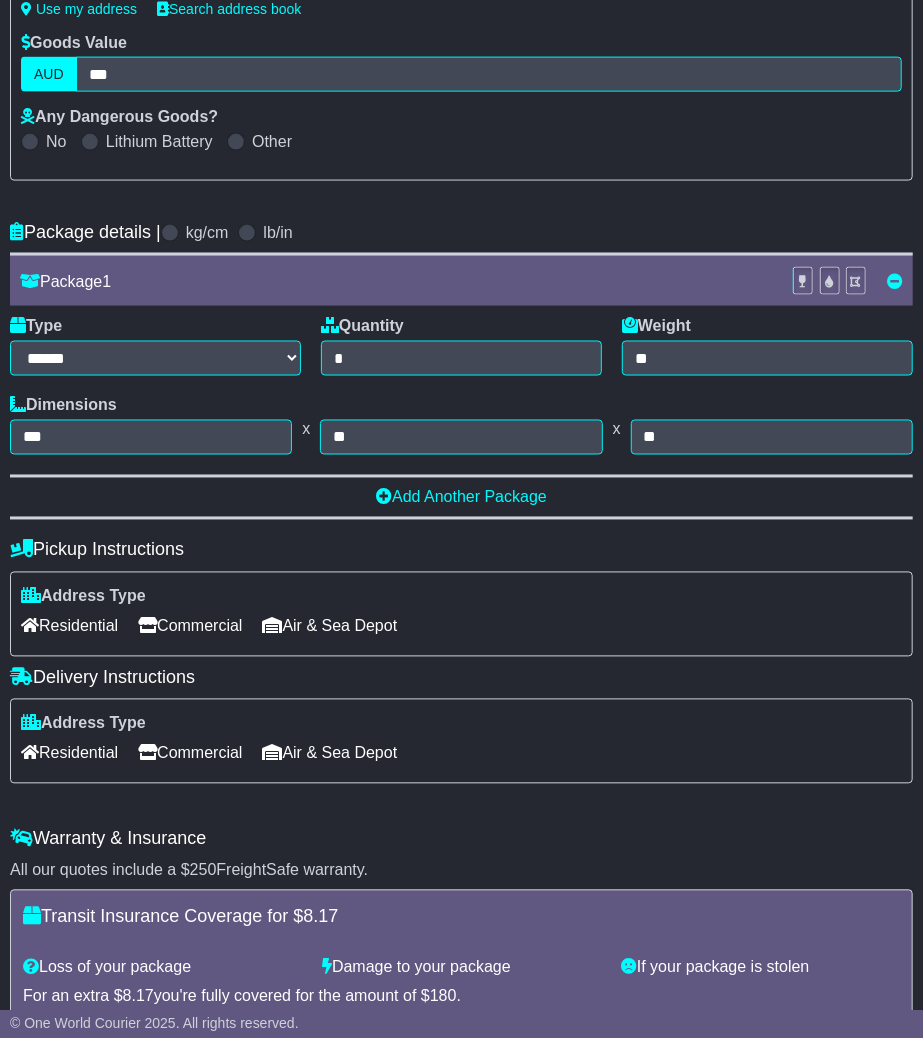 scroll, scrollTop: 1011, scrollLeft: 0, axis: vertical 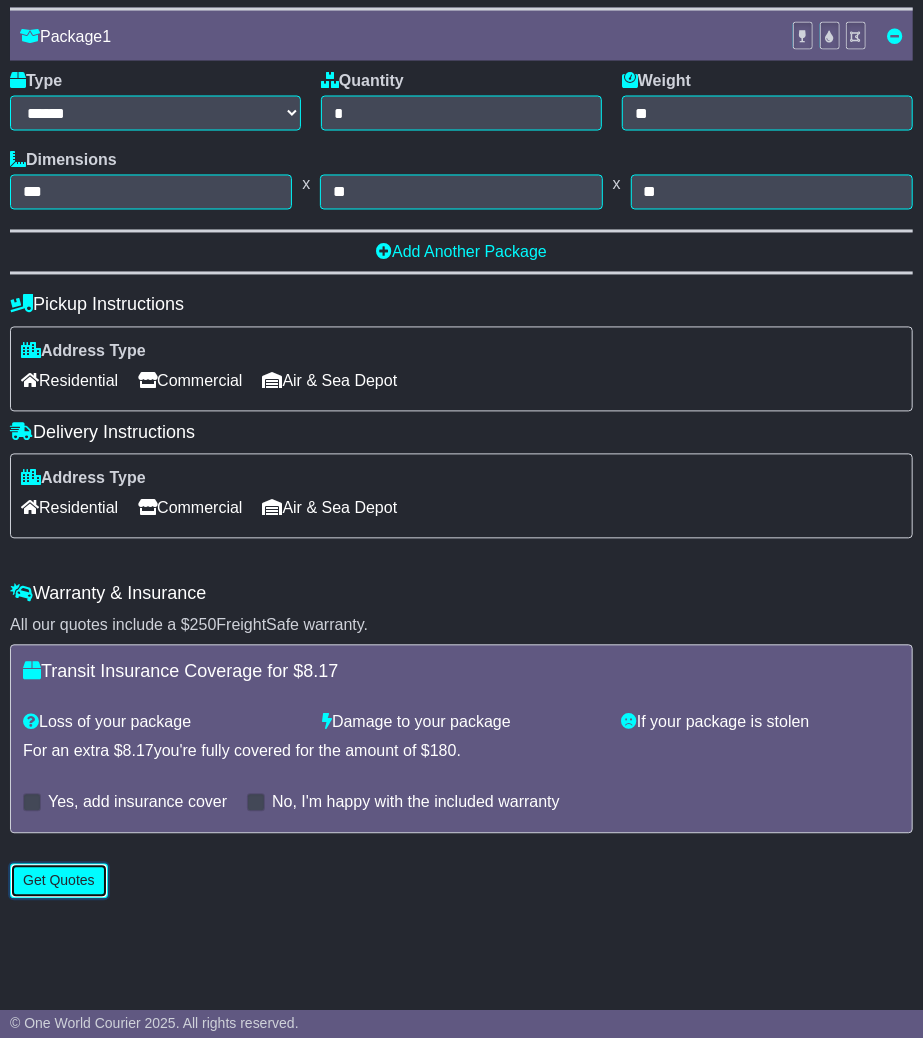 click on "Get Quotes" at bounding box center (59, 881) 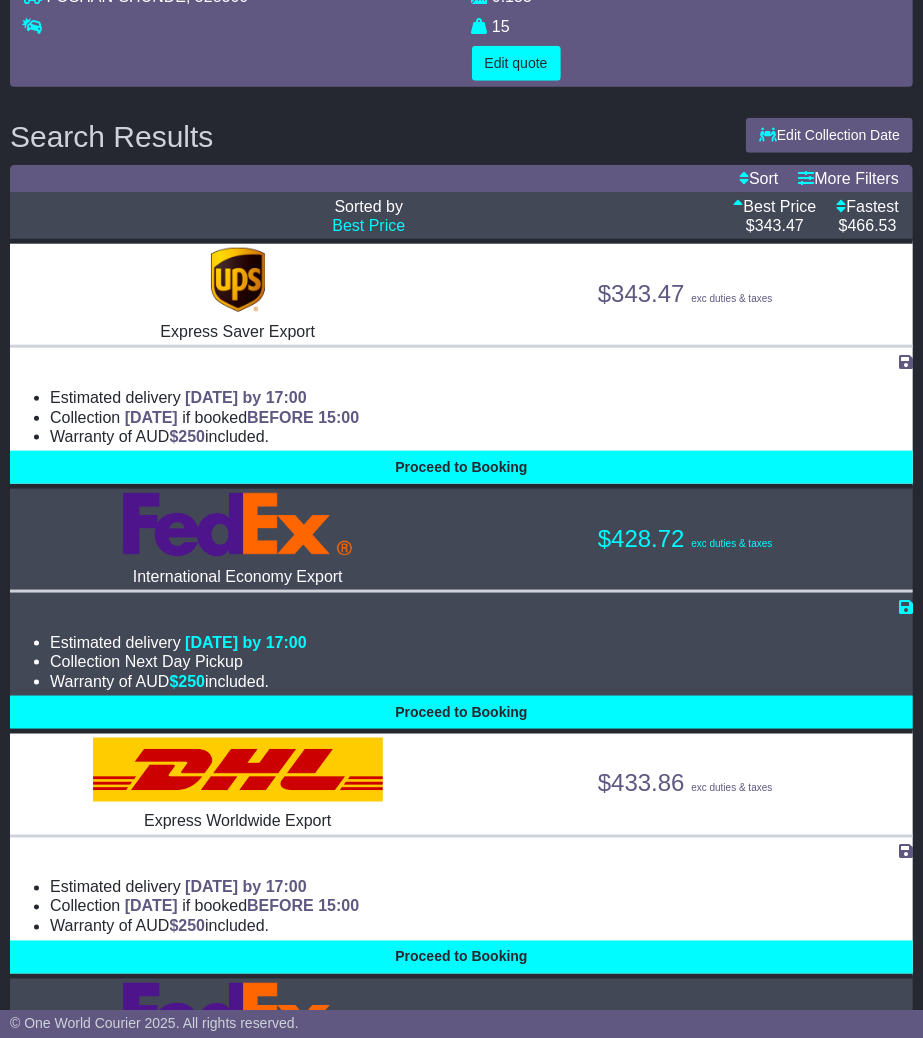 scroll, scrollTop: 666, scrollLeft: 0, axis: vertical 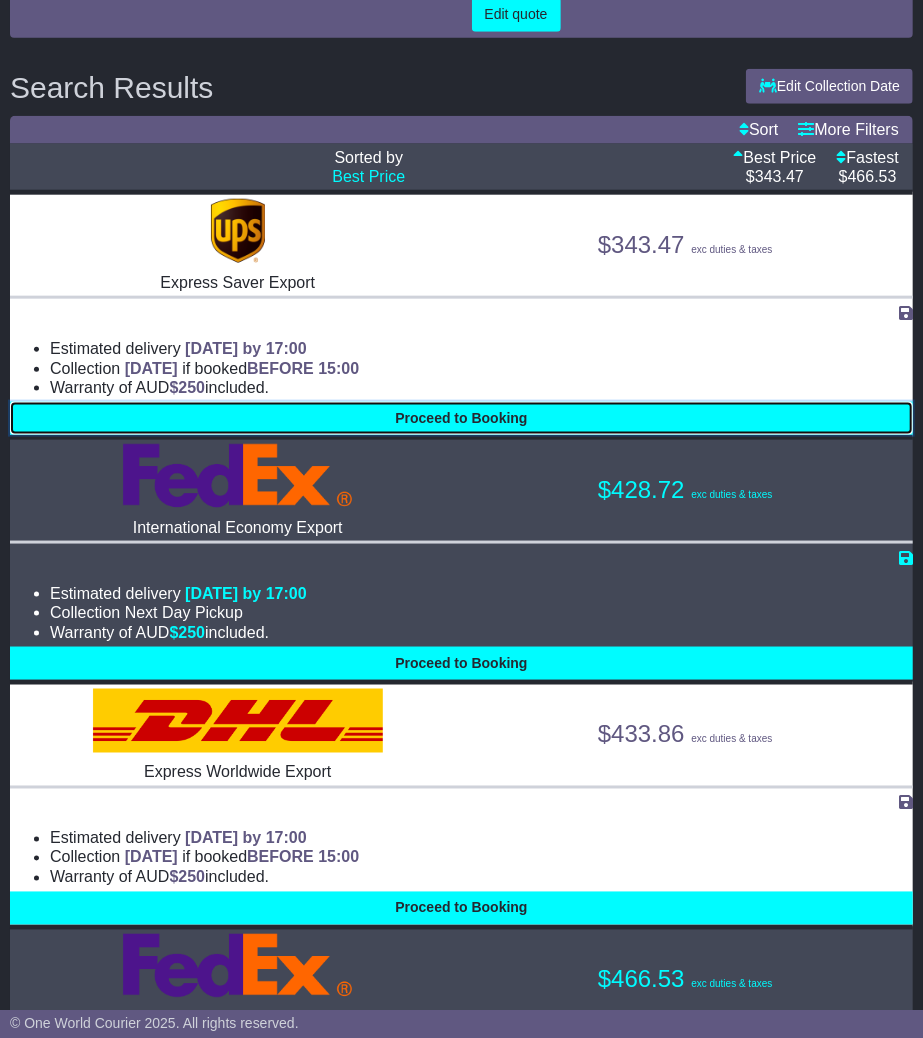 click on "Proceed to Booking" at bounding box center [461, 418] 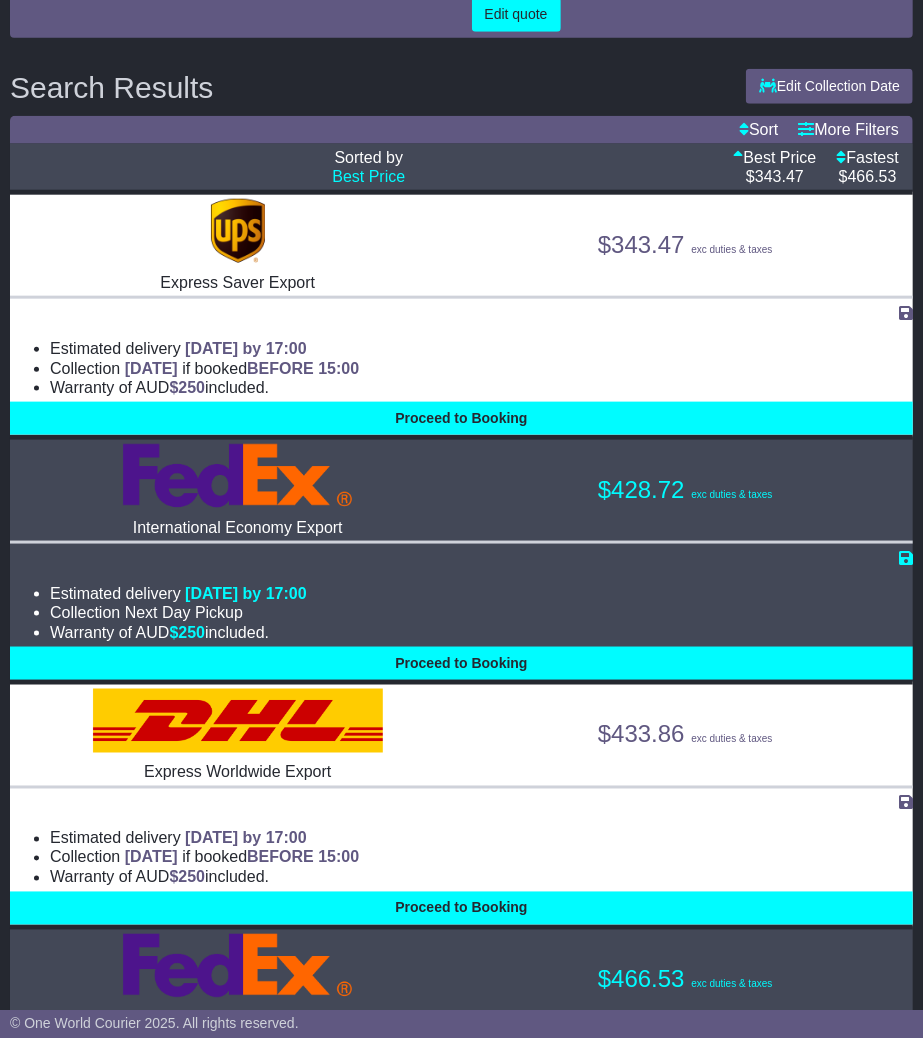 select on "***" 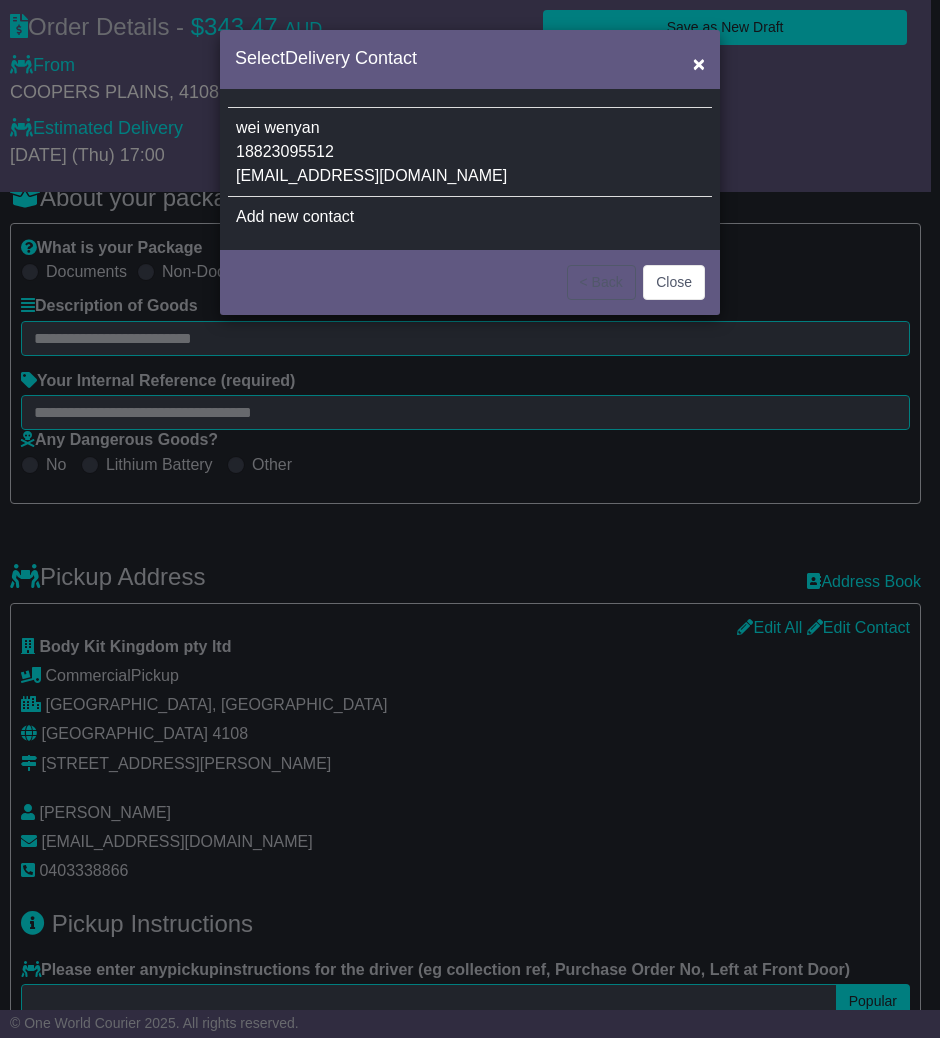 click on "18823095512" at bounding box center [285, 151] 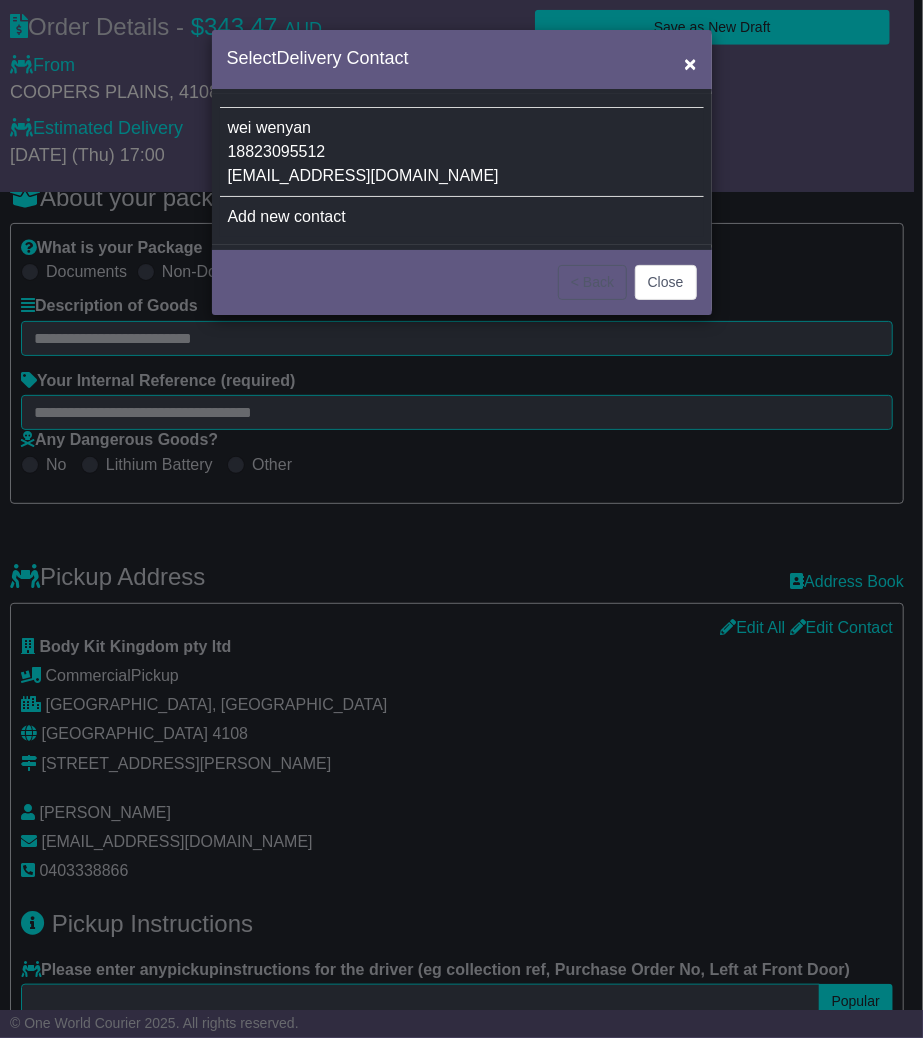 type on "***" 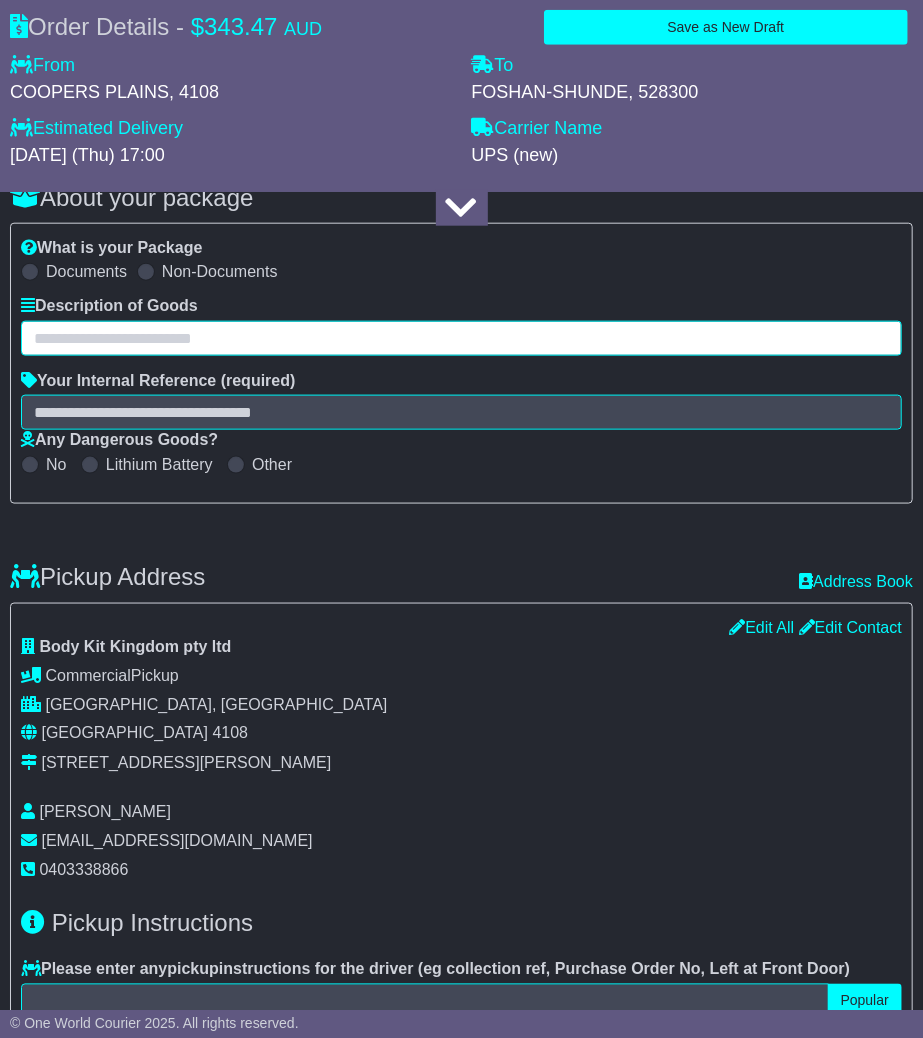 click at bounding box center (461, 338) 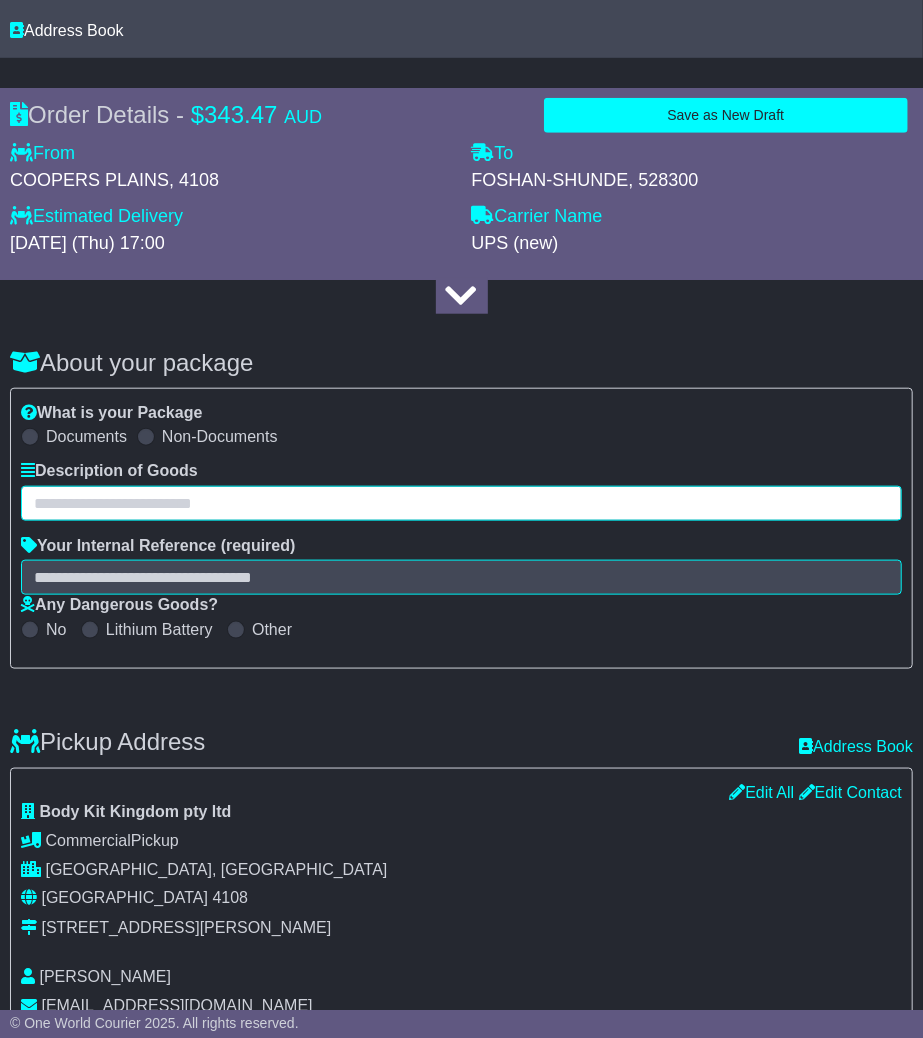 scroll, scrollTop: 555, scrollLeft: 0, axis: vertical 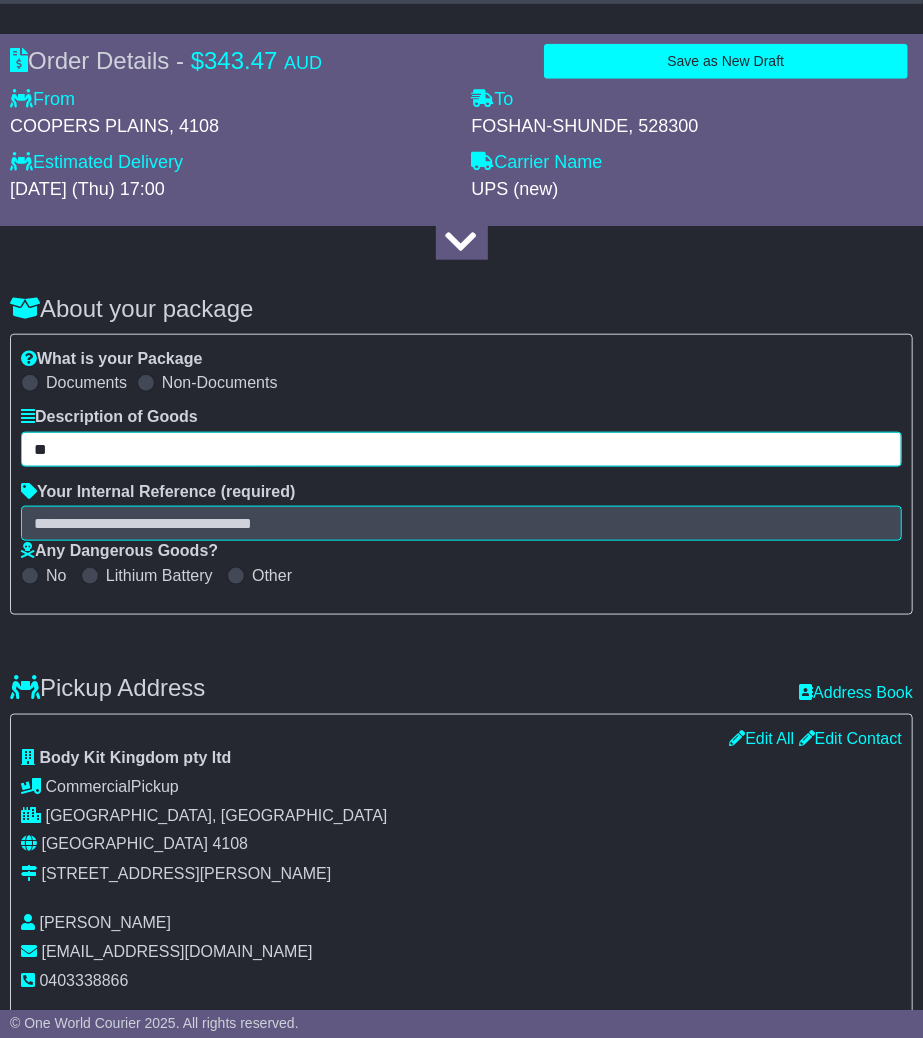 type on "*" 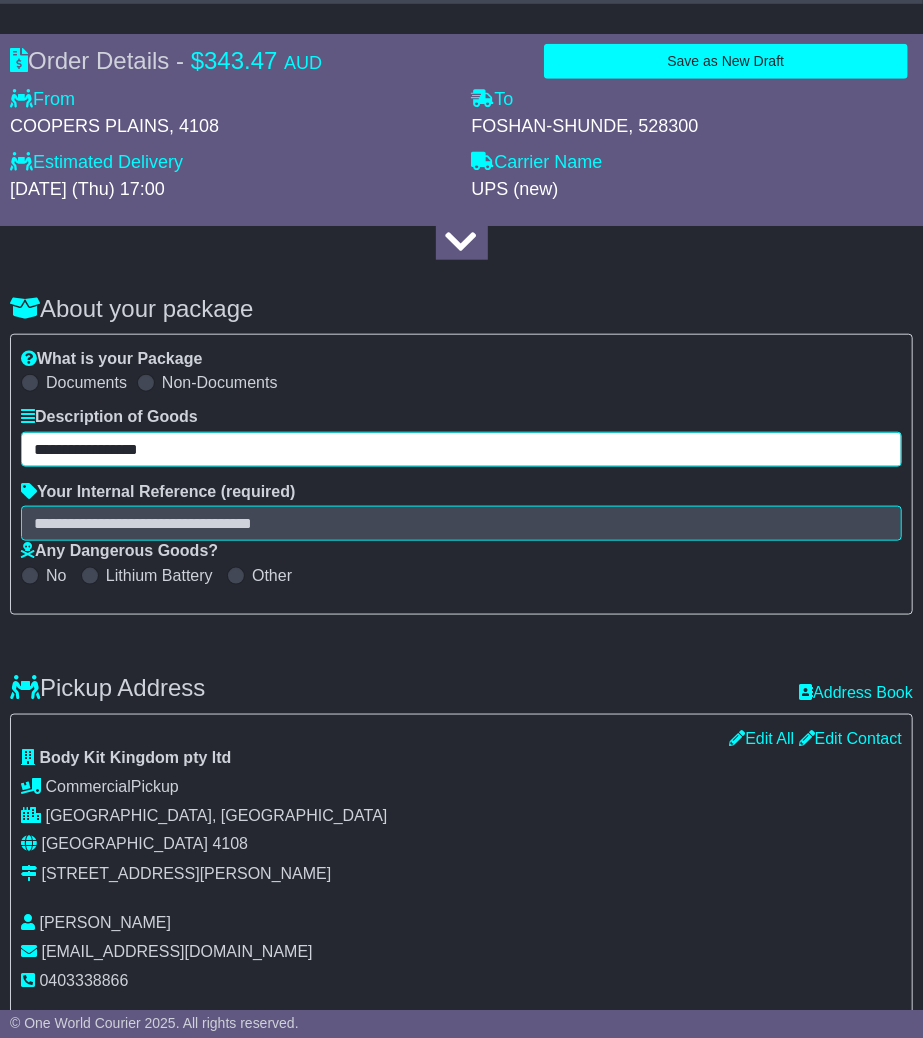 drag, startPoint x: 214, startPoint y: 445, endPoint x: -40, endPoint y: 446, distance: 254.00197 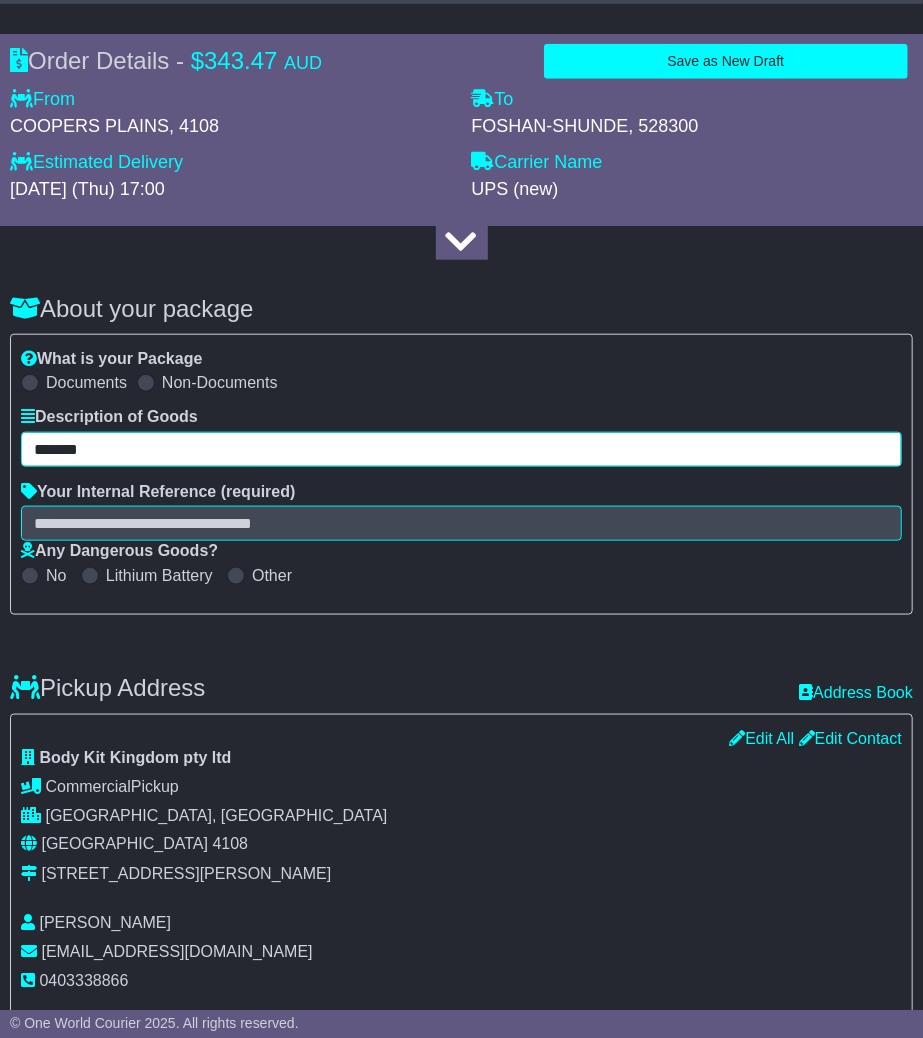 type on "*******" 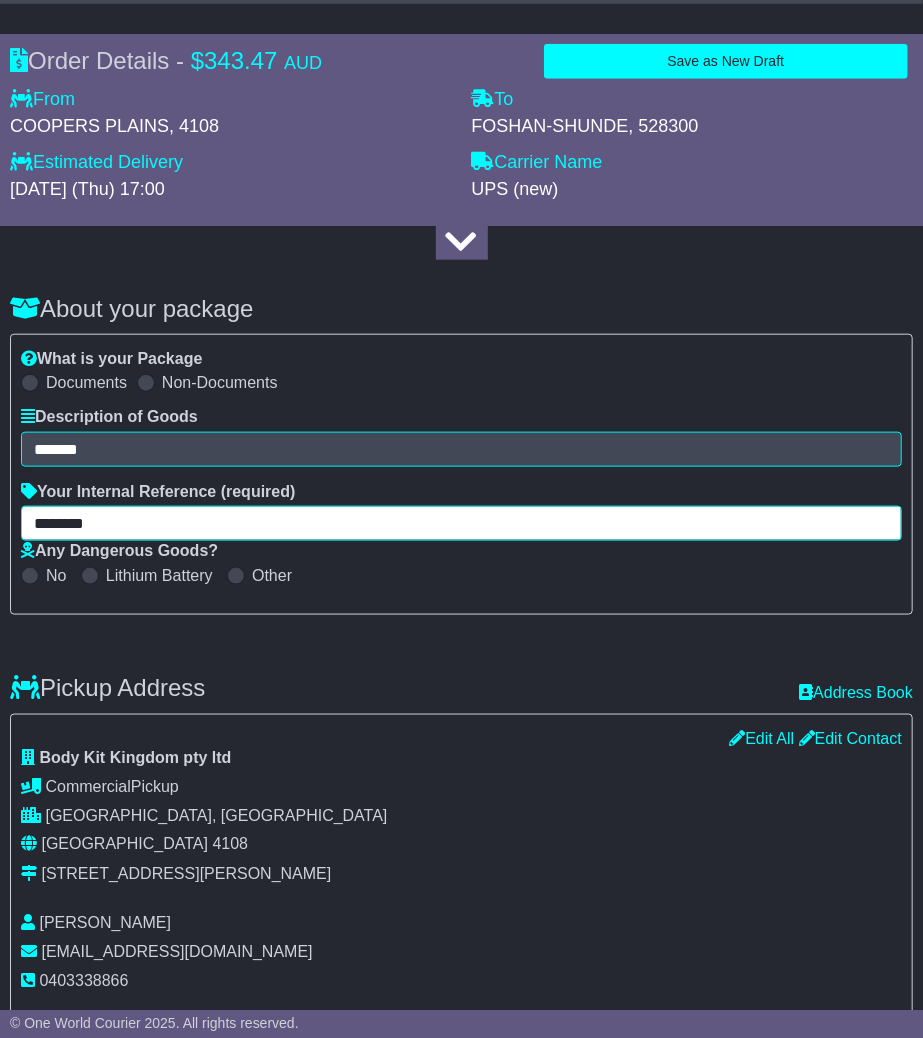 type on "********" 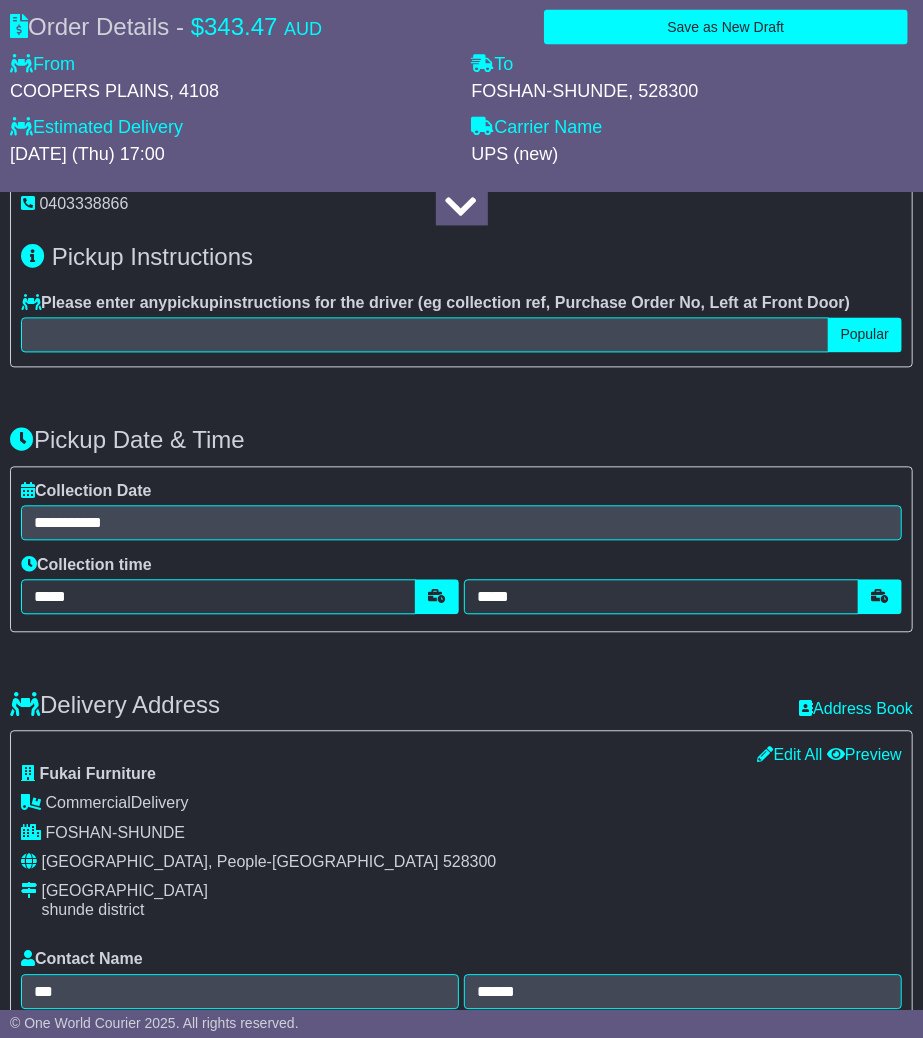 scroll, scrollTop: 1333, scrollLeft: 0, axis: vertical 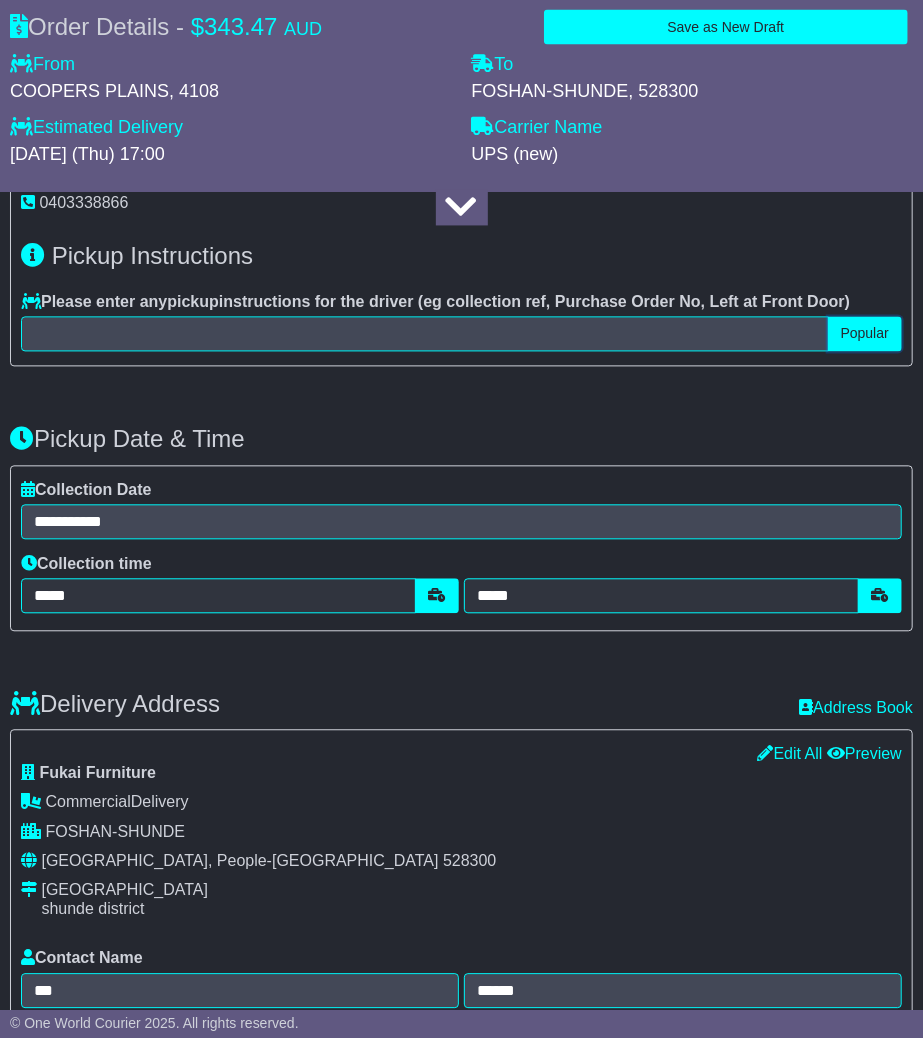 click on "Popular" at bounding box center [865, 334] 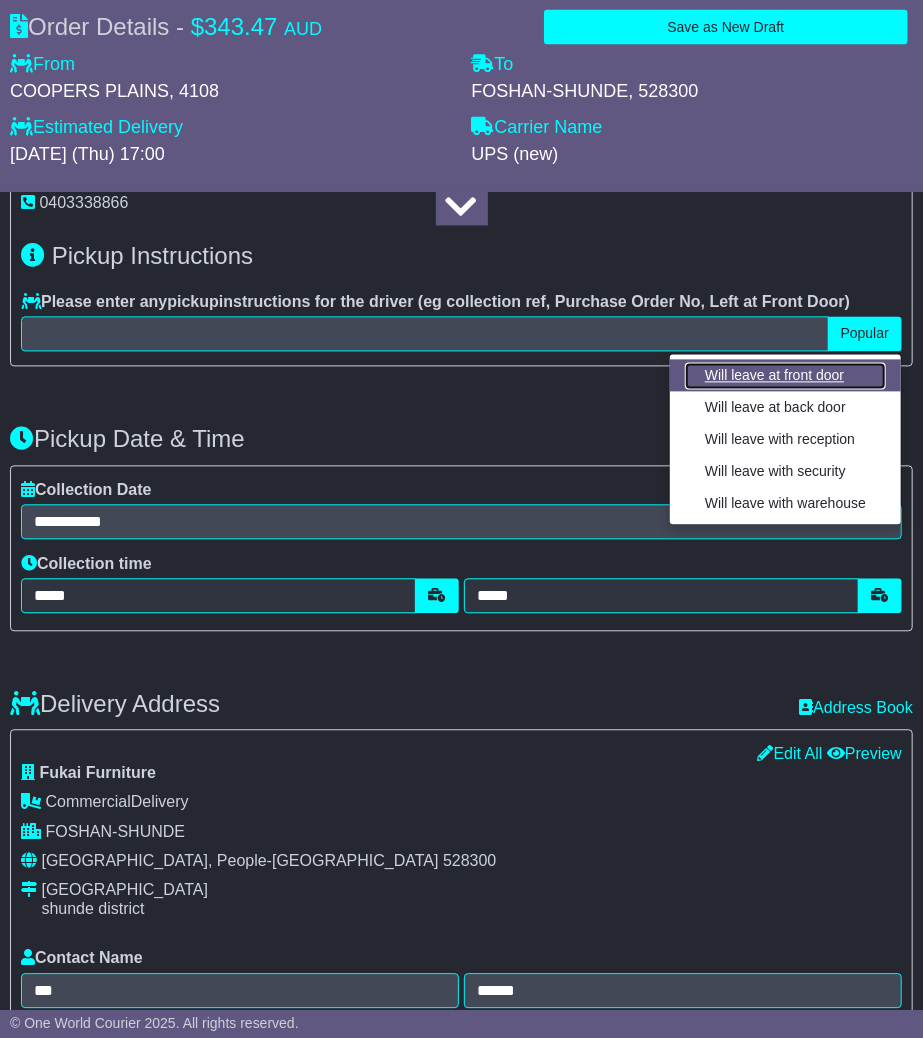 click on "Will leave at front door" at bounding box center (785, 376) 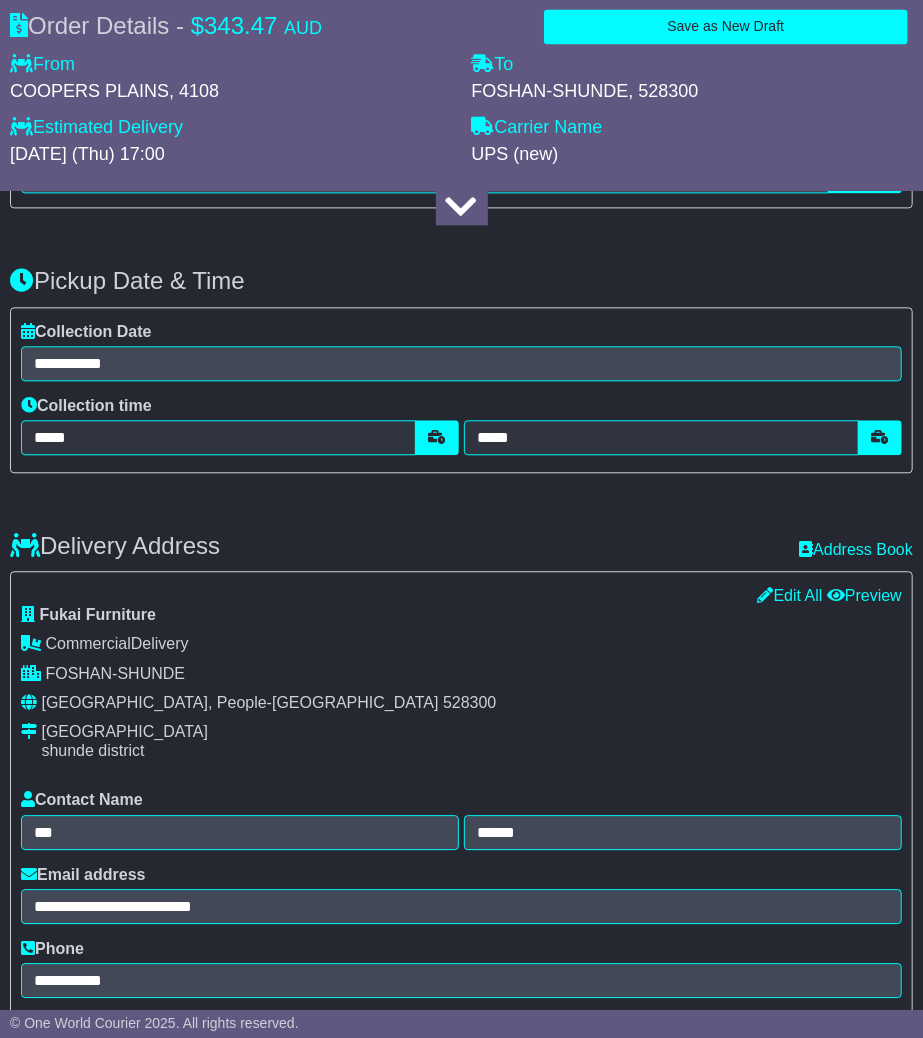 scroll, scrollTop: 1555, scrollLeft: 0, axis: vertical 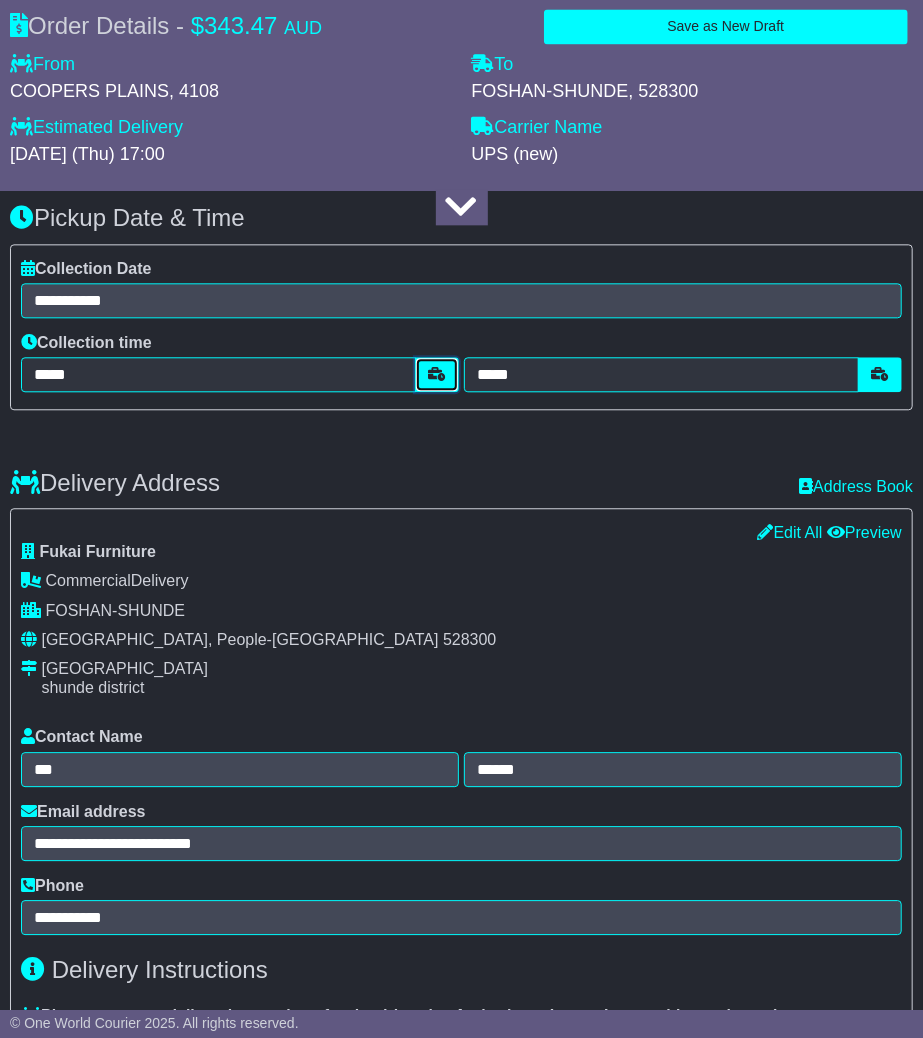 click at bounding box center [437, 374] 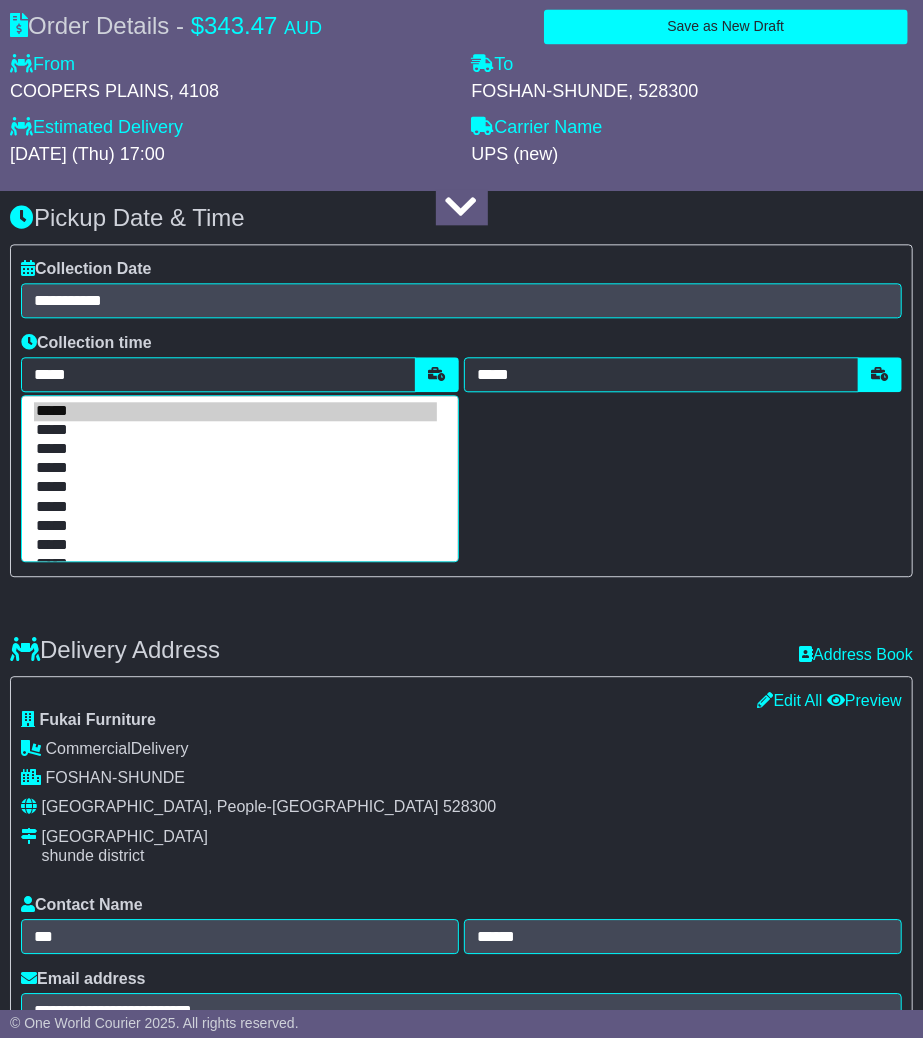 click on "*****" at bounding box center (235, 430) 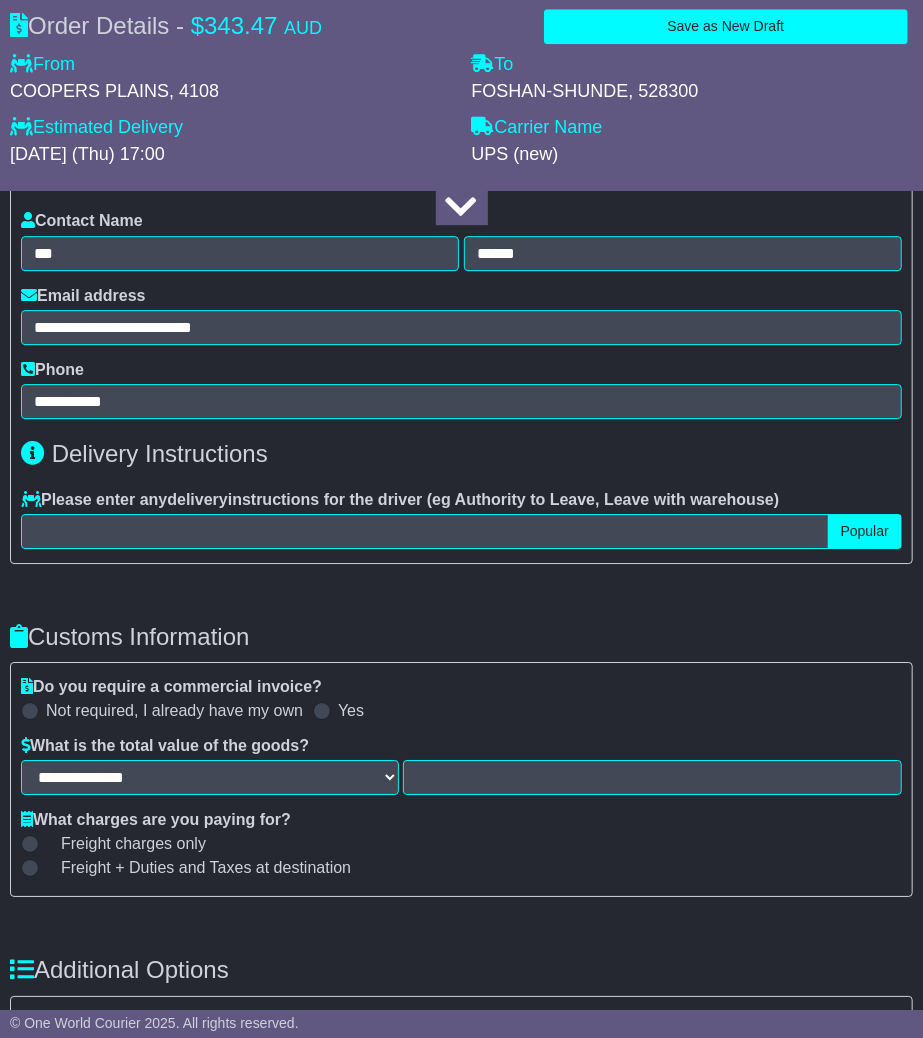 scroll, scrollTop: 2111, scrollLeft: 0, axis: vertical 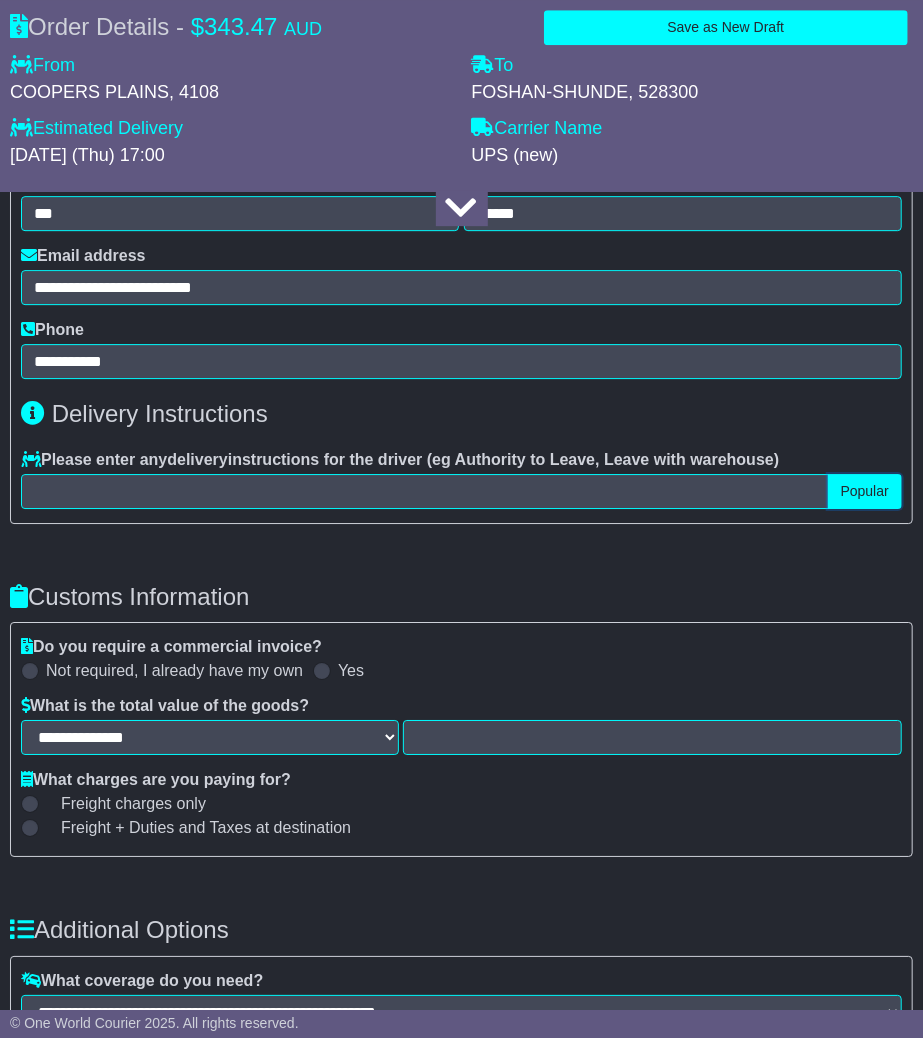 click on "Popular" at bounding box center [865, 491] 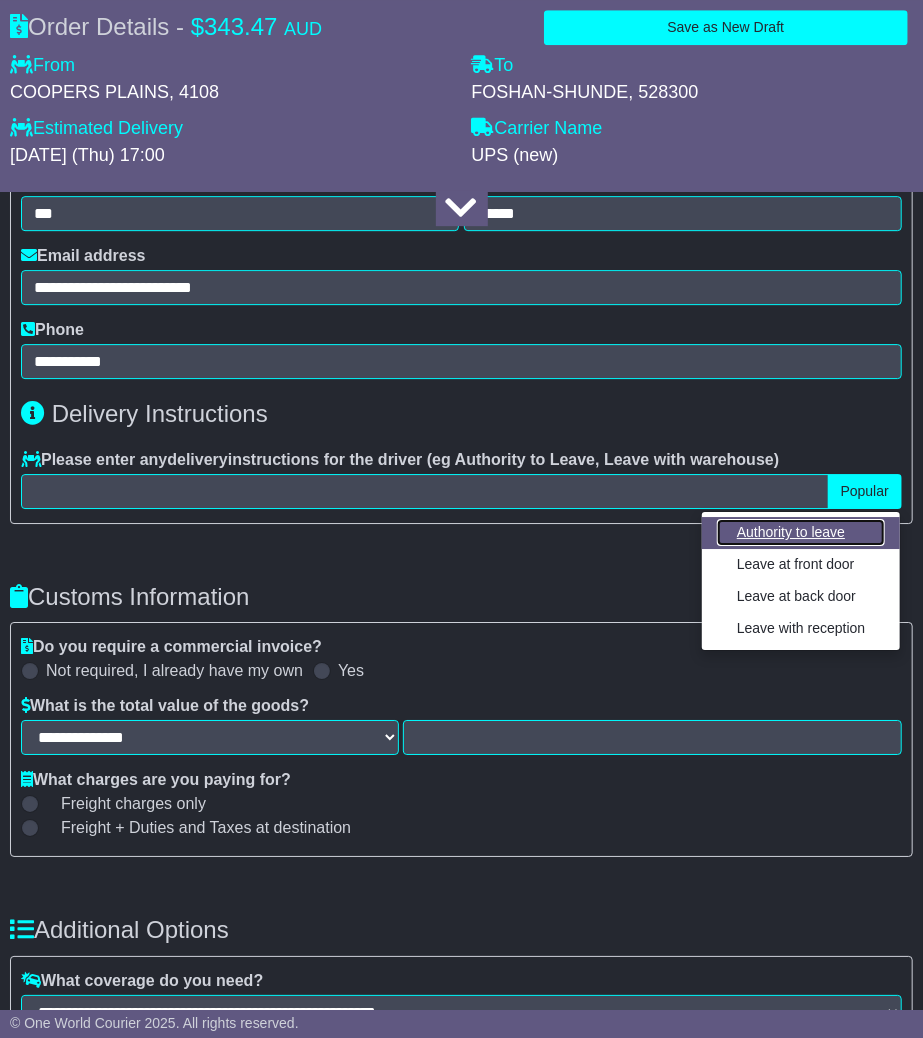 click on "Authority to leave" at bounding box center [801, 532] 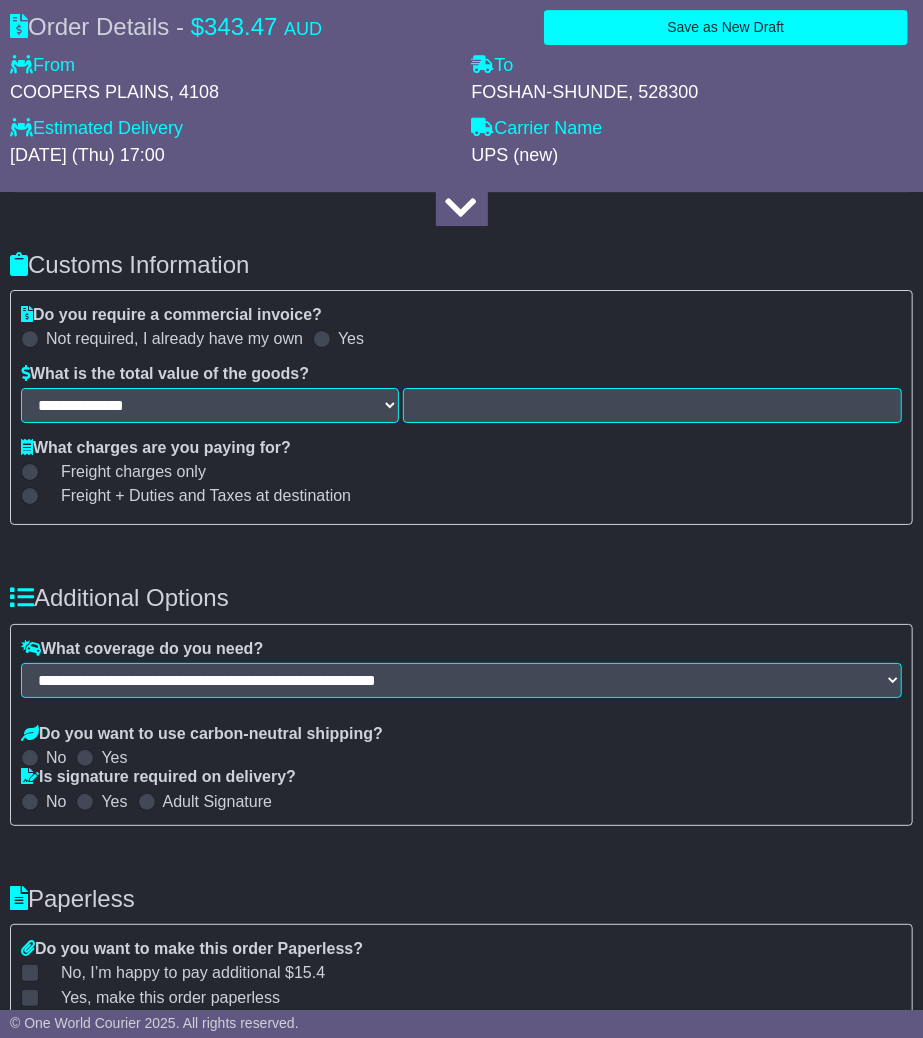 scroll, scrollTop: 2444, scrollLeft: 0, axis: vertical 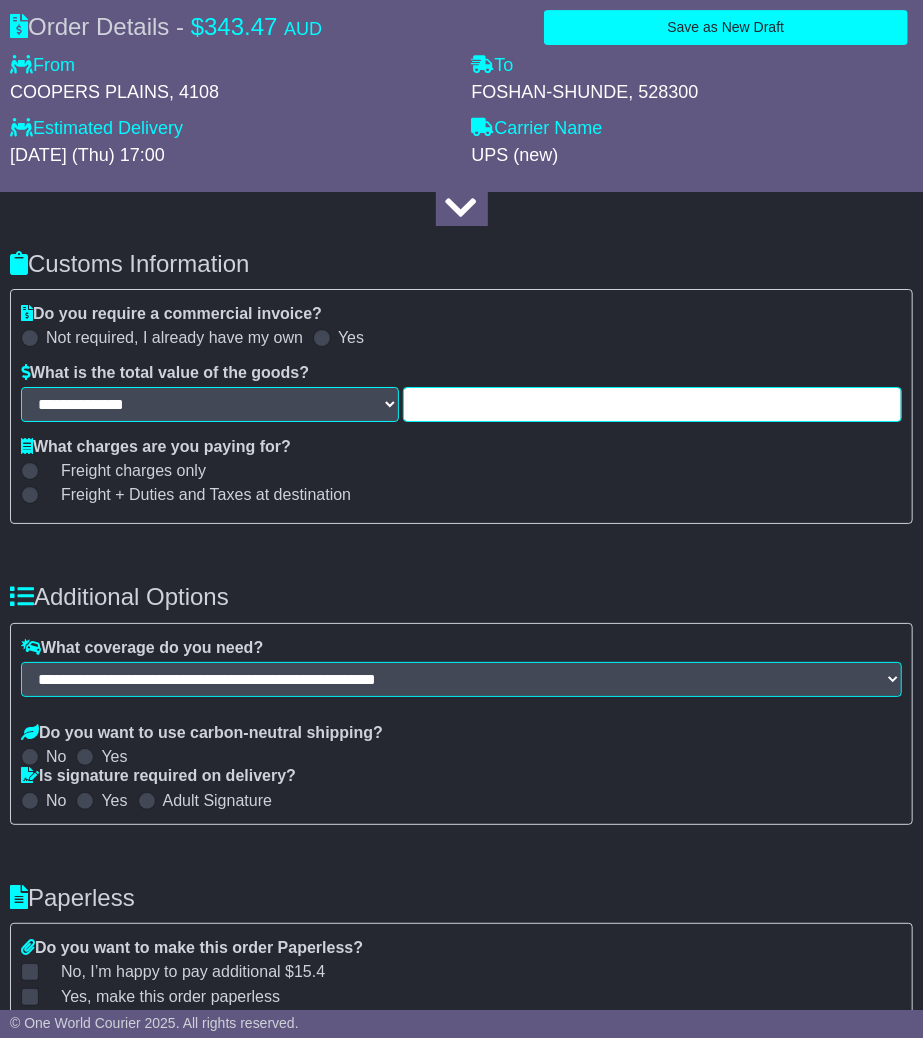click at bounding box center (652, 404) 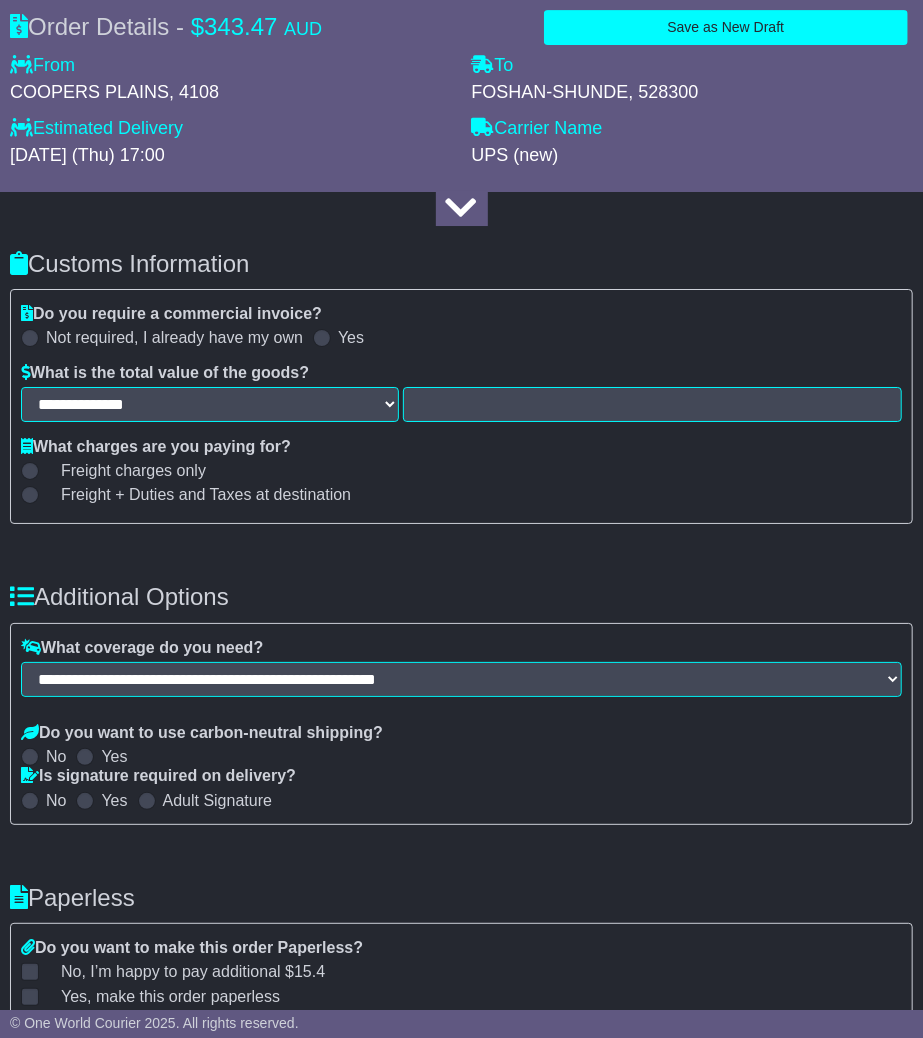 click at bounding box center (322, 338) 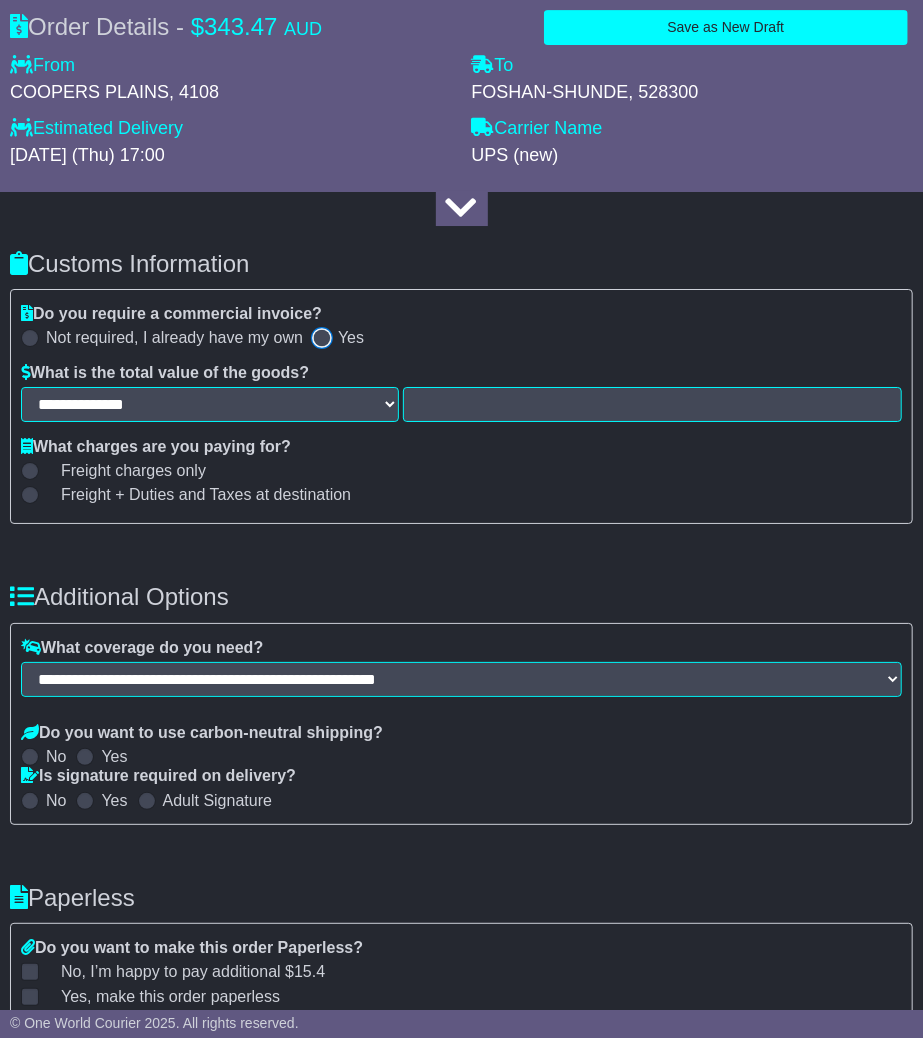 select on "***" 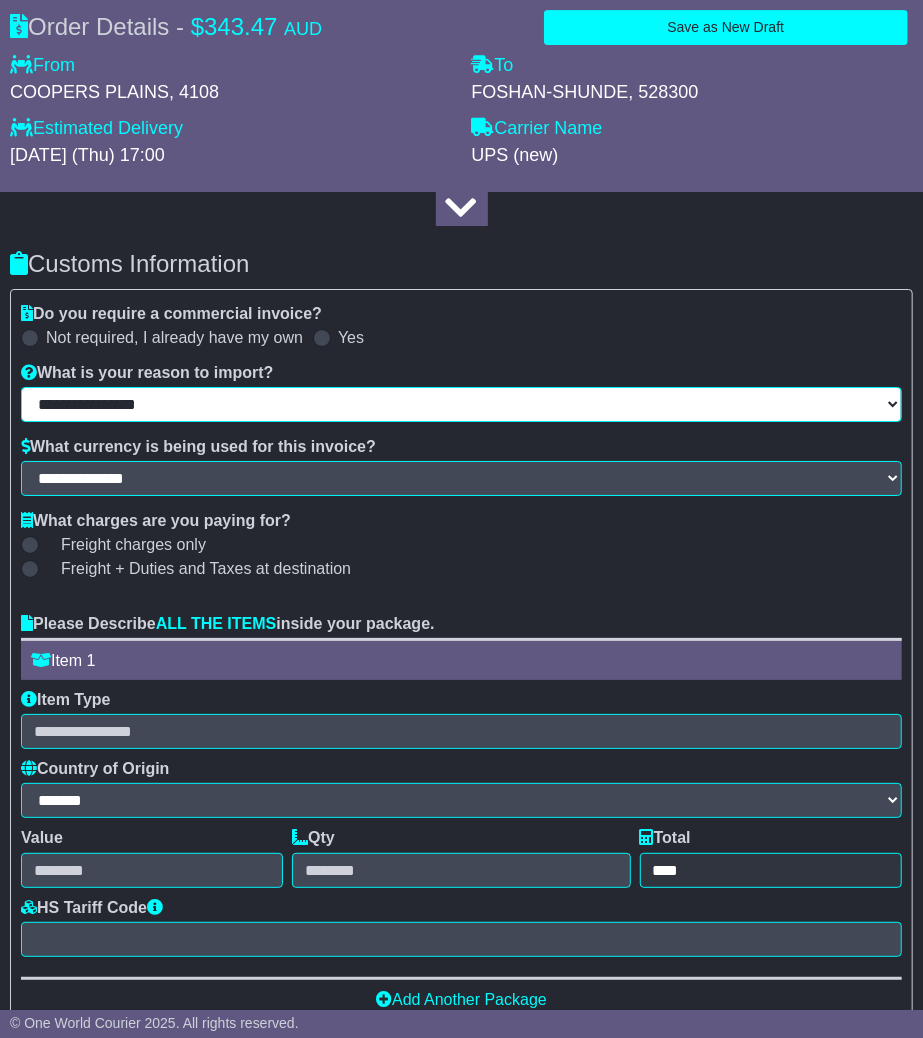 click on "**********" at bounding box center (461, 404) 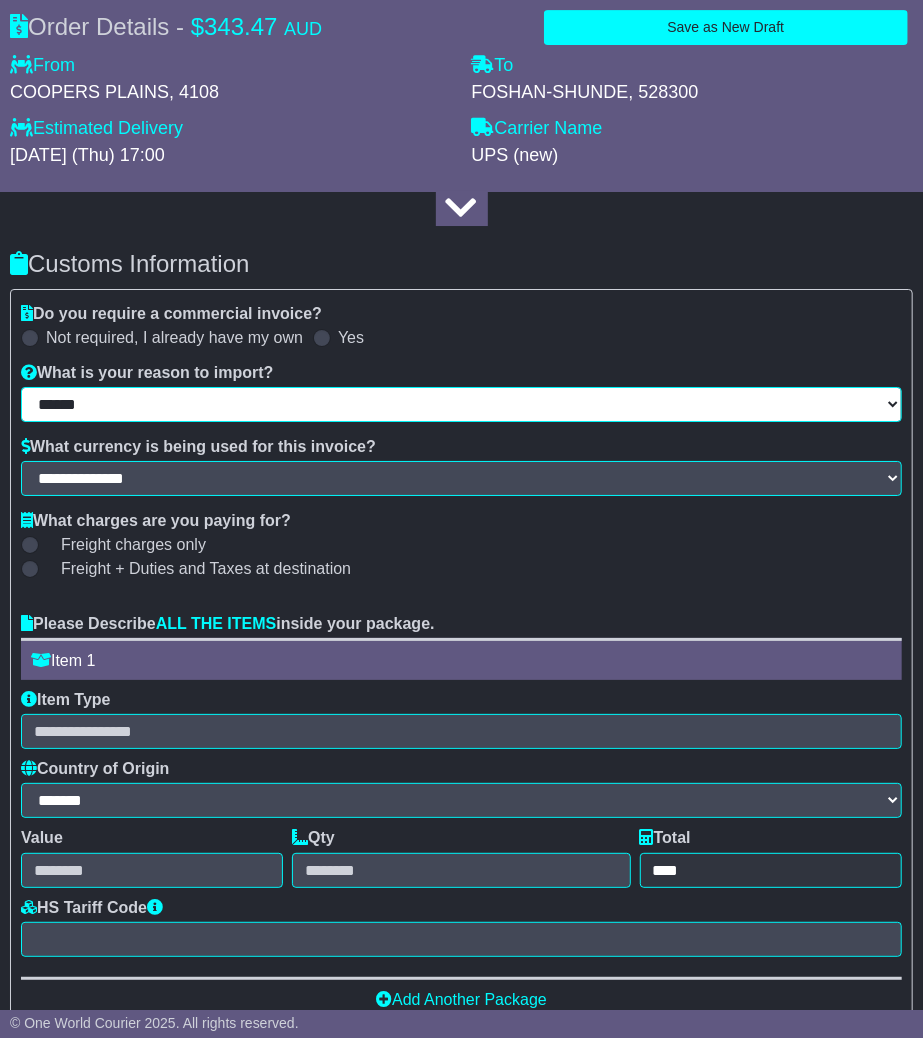 click on "**********" at bounding box center [461, 404] 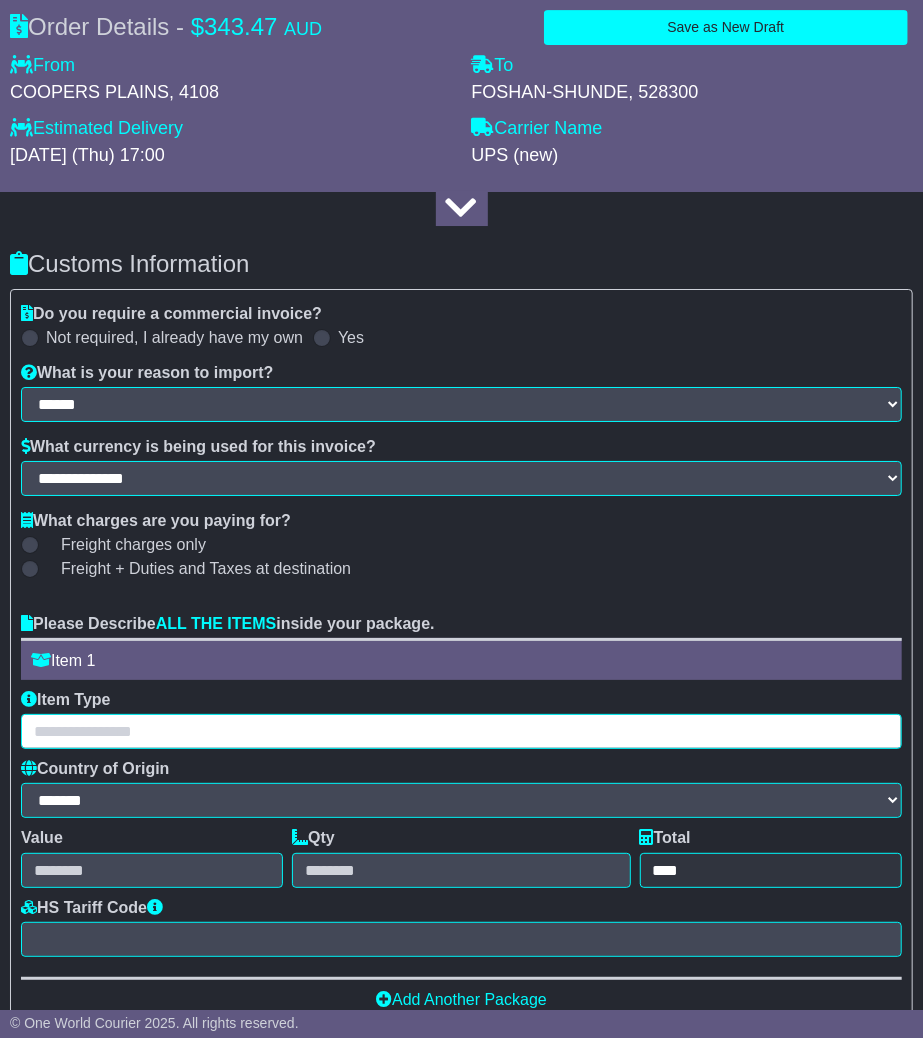 click at bounding box center [461, 731] 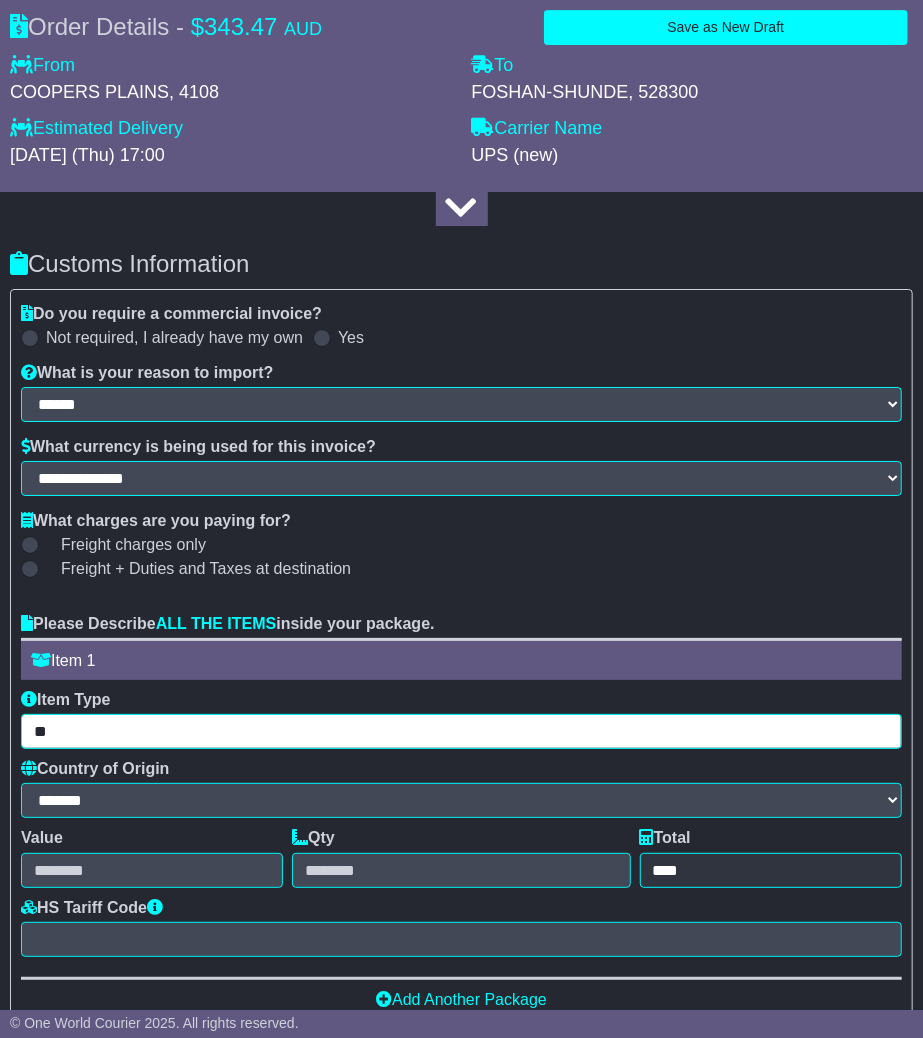 type on "*" 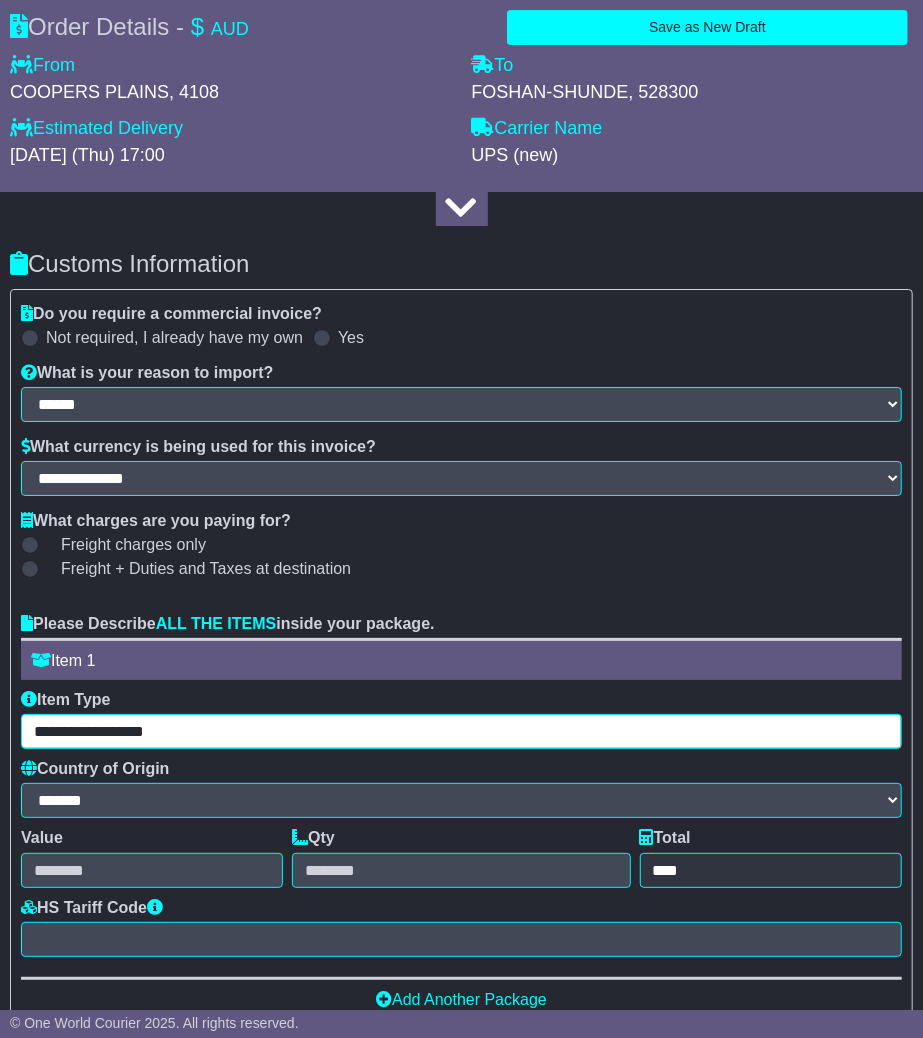 type on "**********" 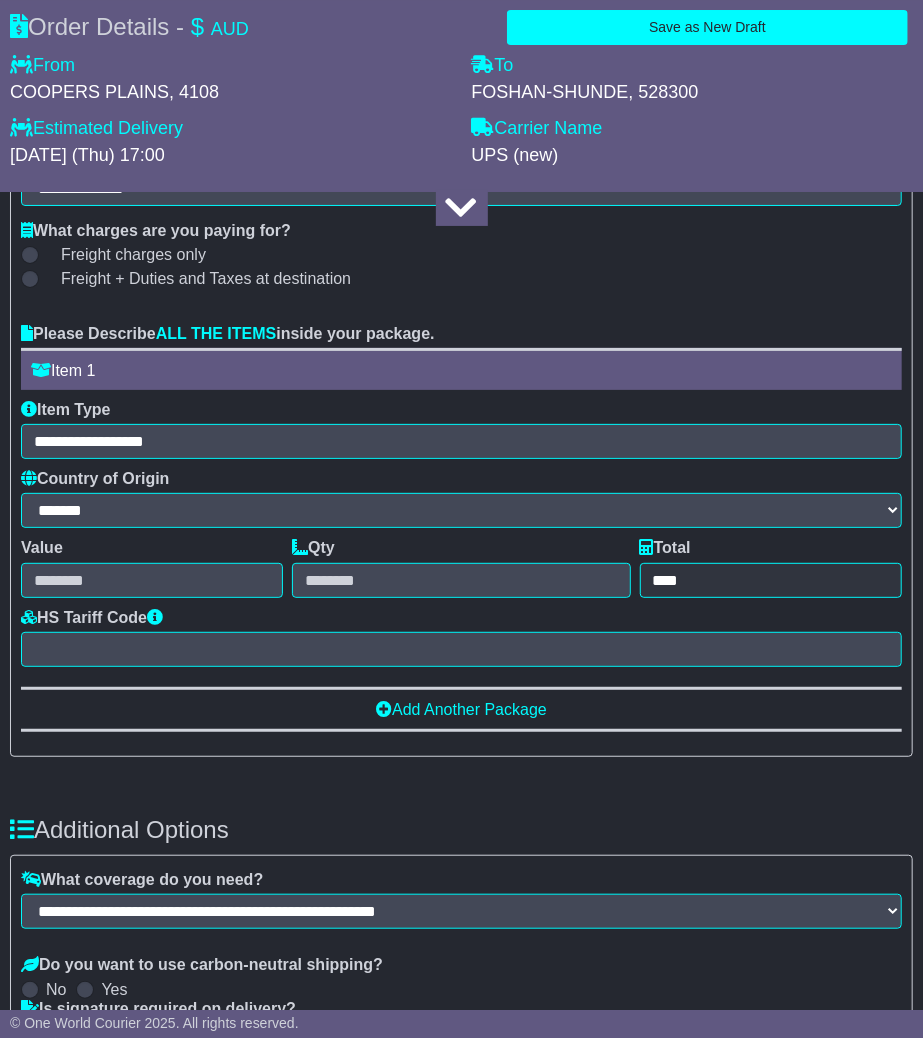scroll, scrollTop: 2777, scrollLeft: 0, axis: vertical 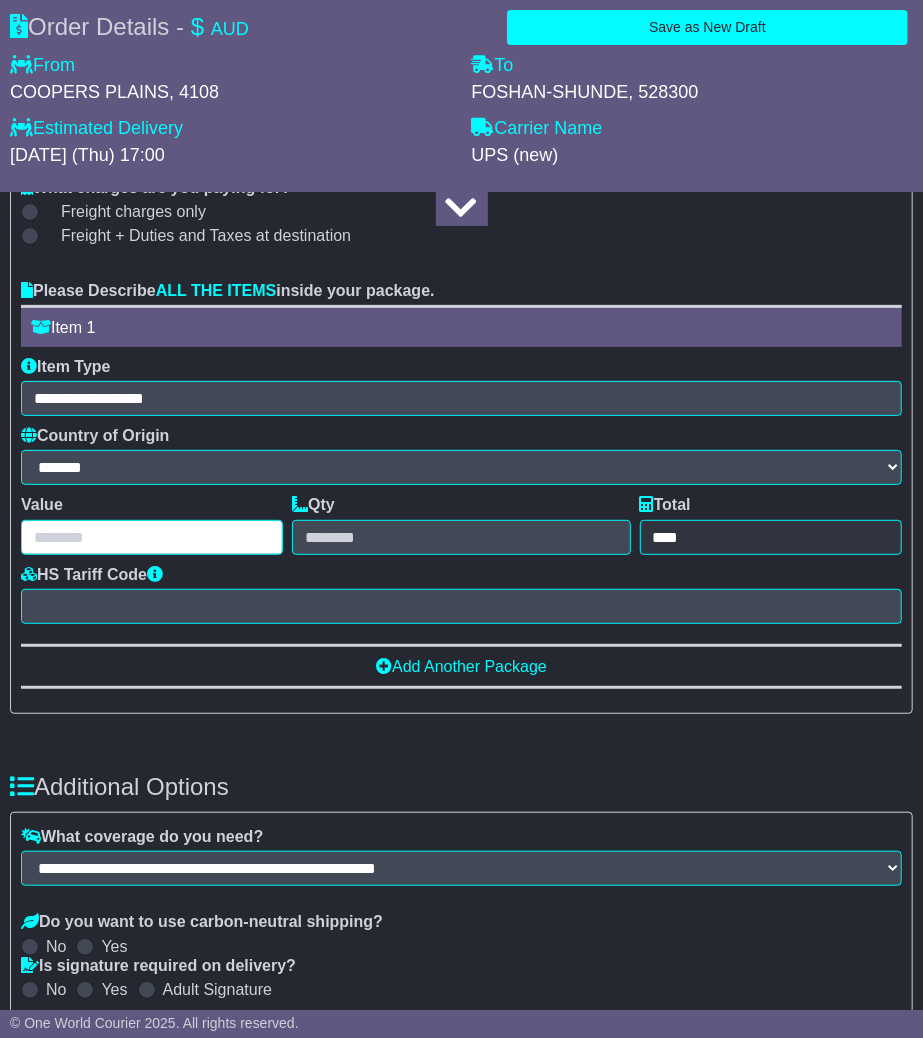click at bounding box center [152, 537] 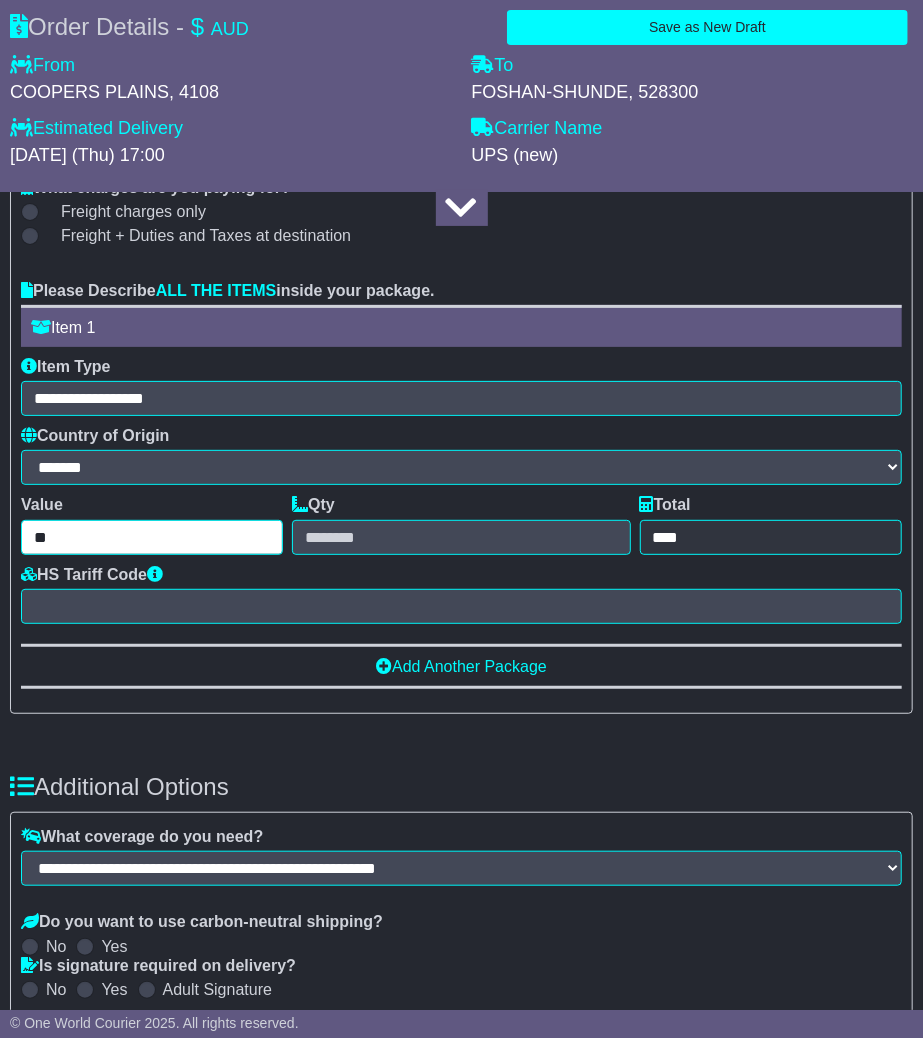 type on "**" 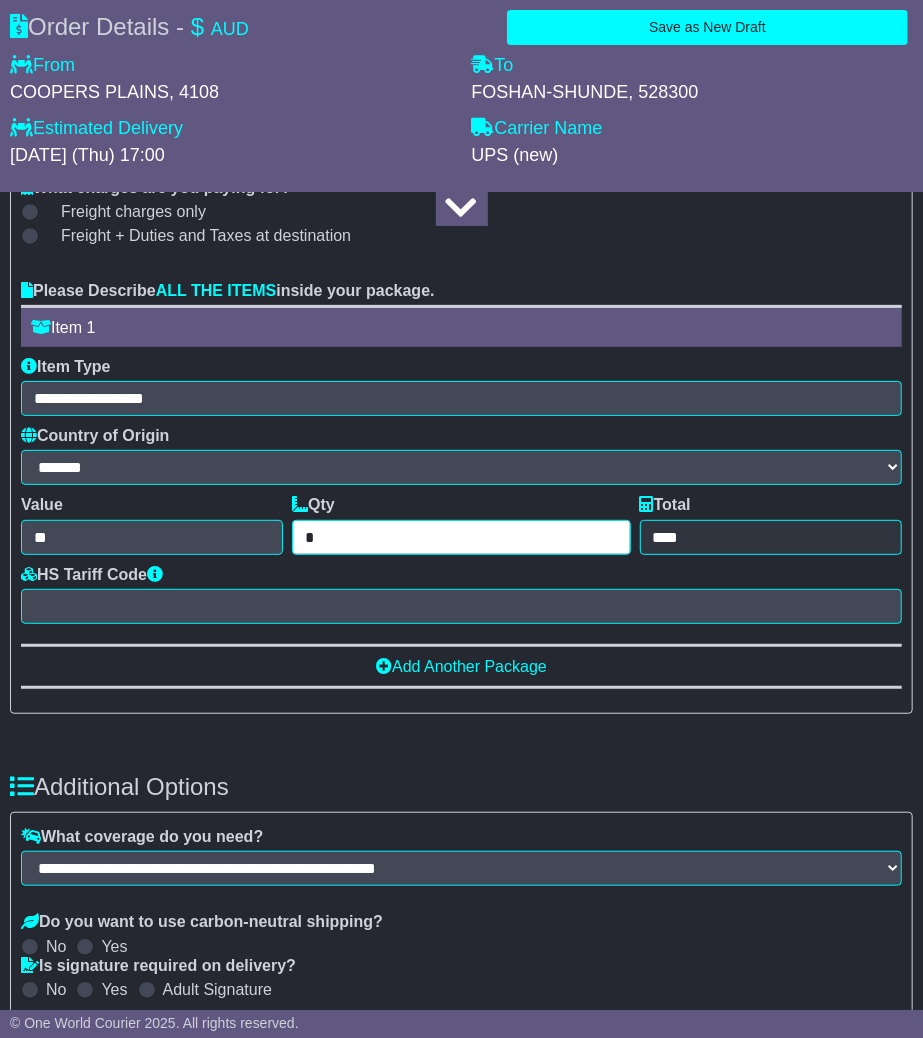 type on "*" 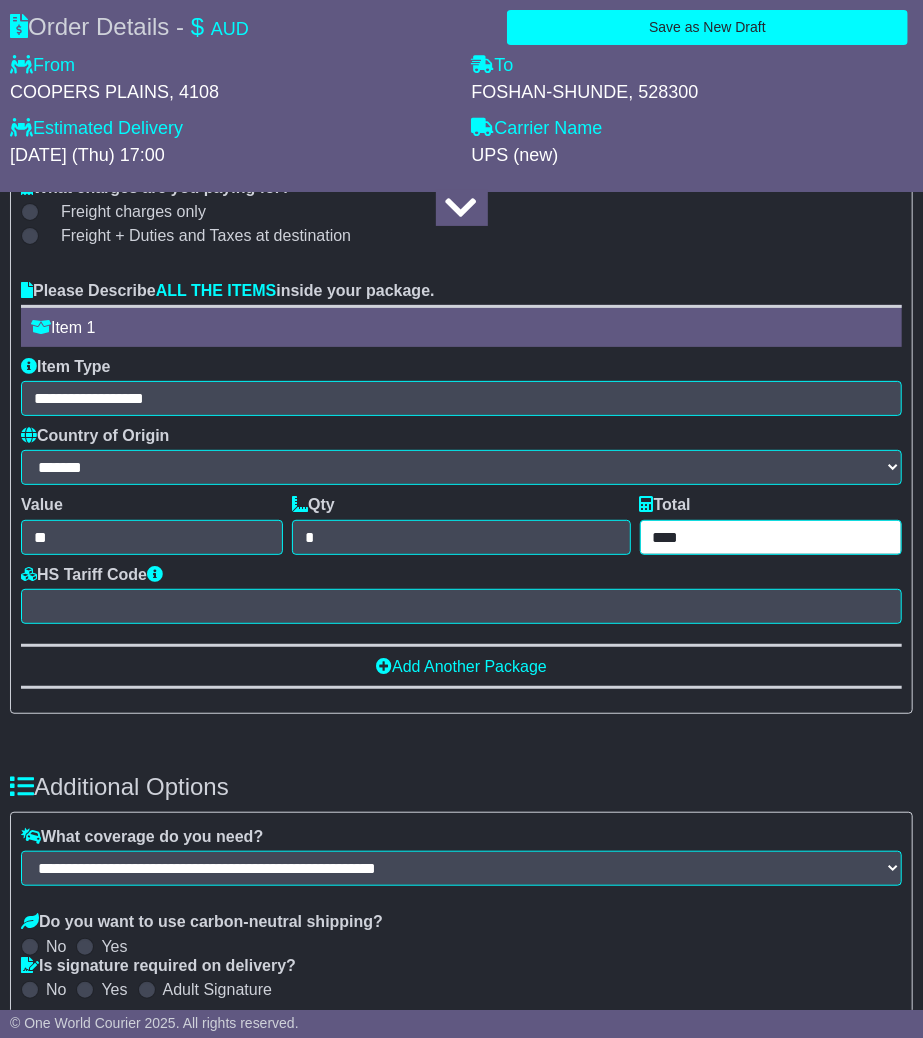 type on "******" 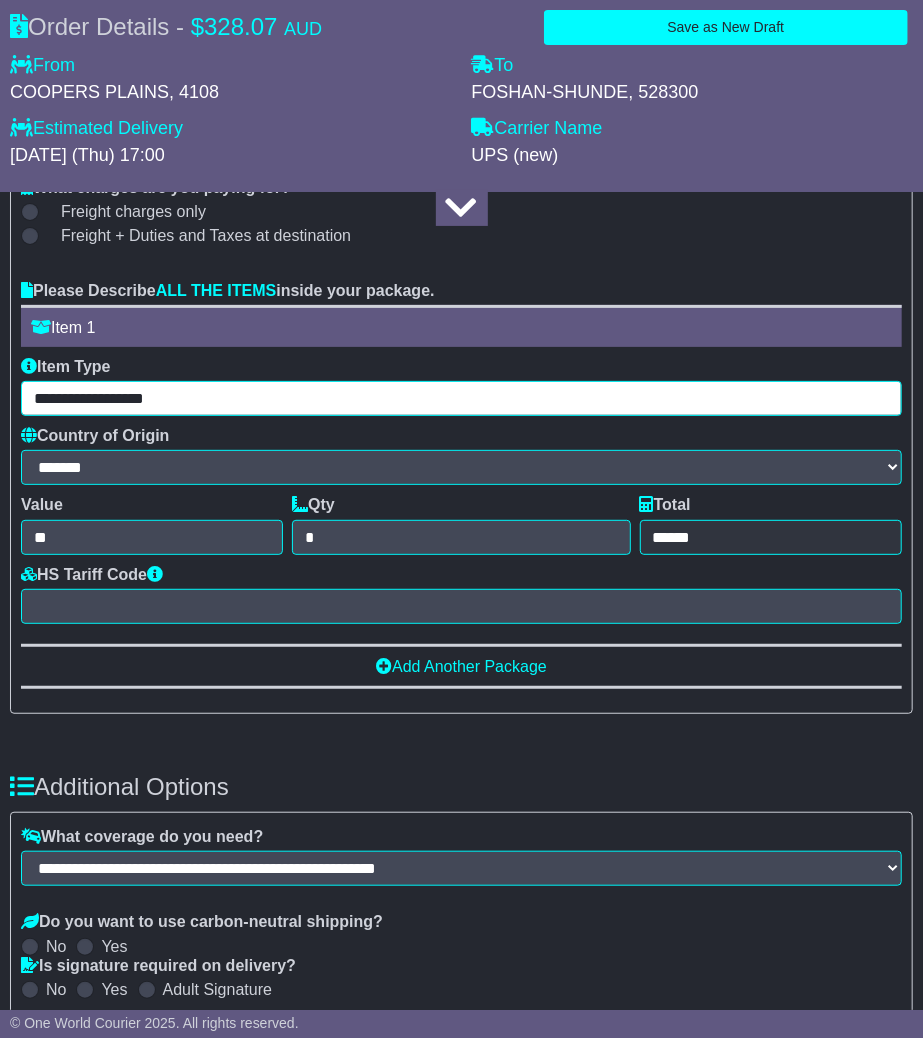 click on "**********" at bounding box center [461, 398] 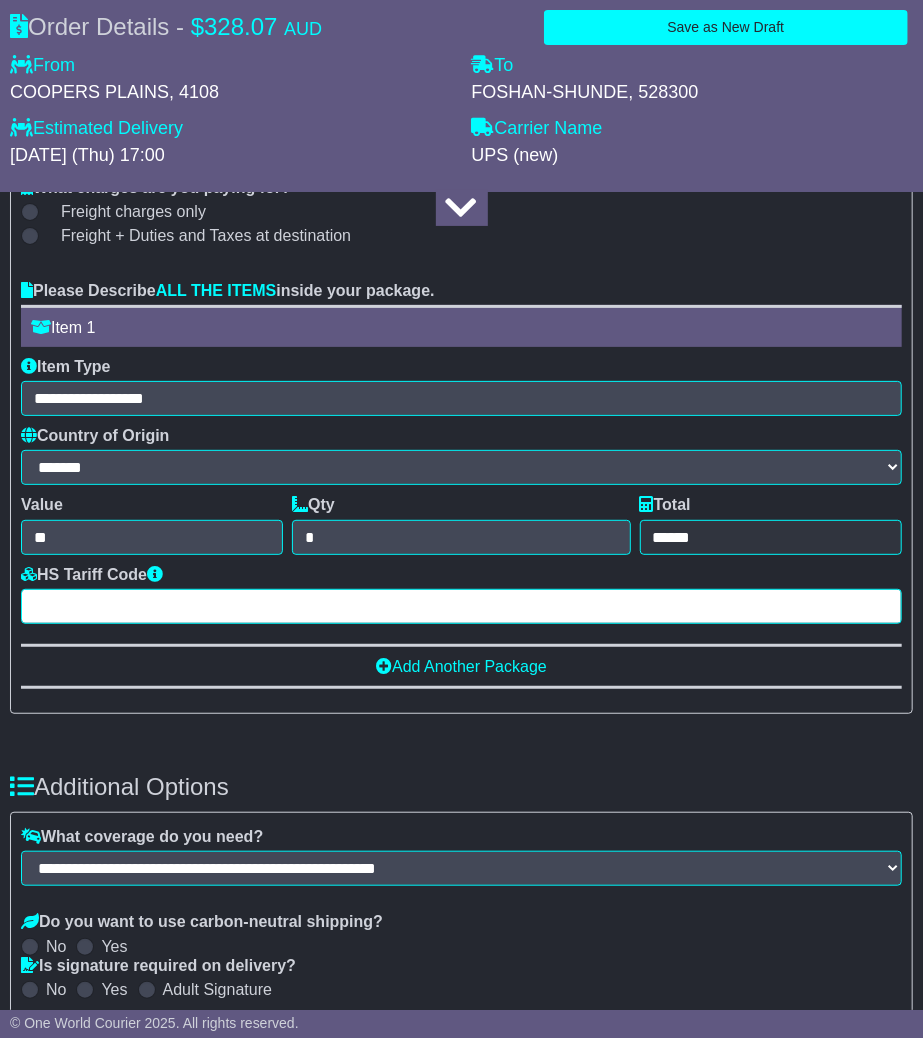 click at bounding box center [461, 606] 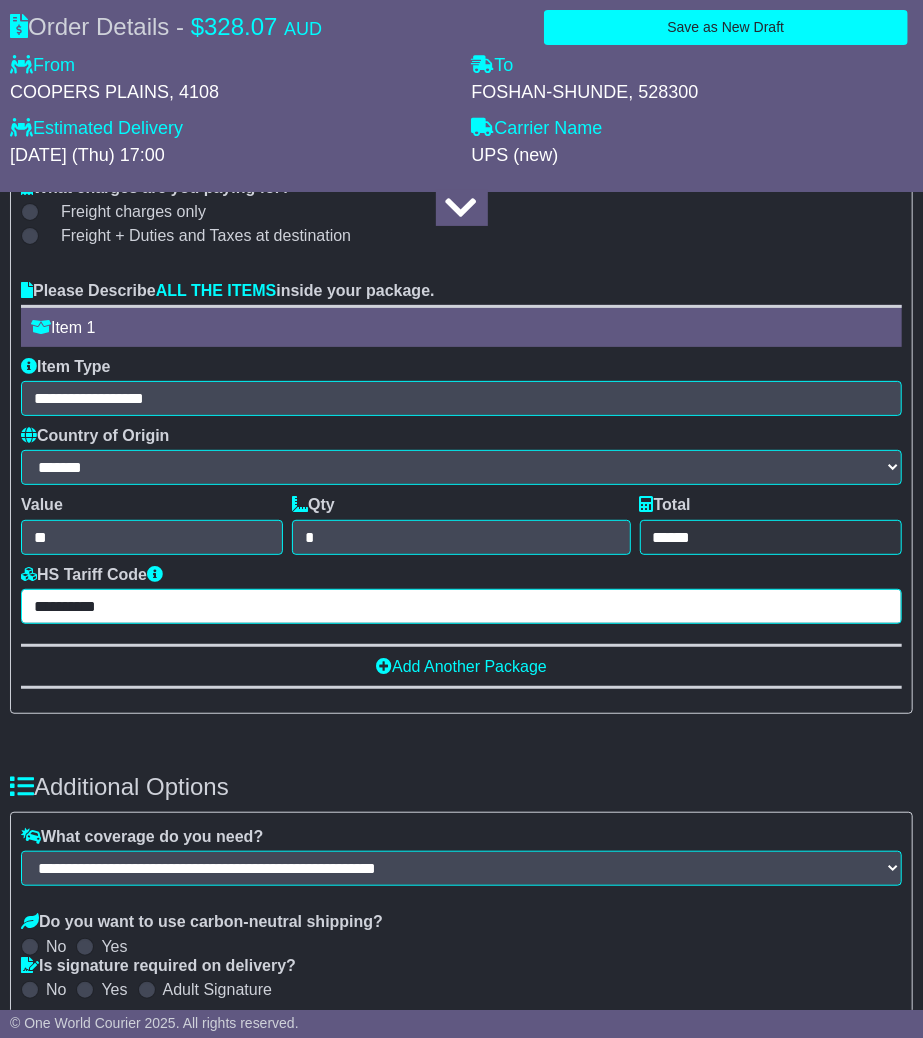 type on "**********" 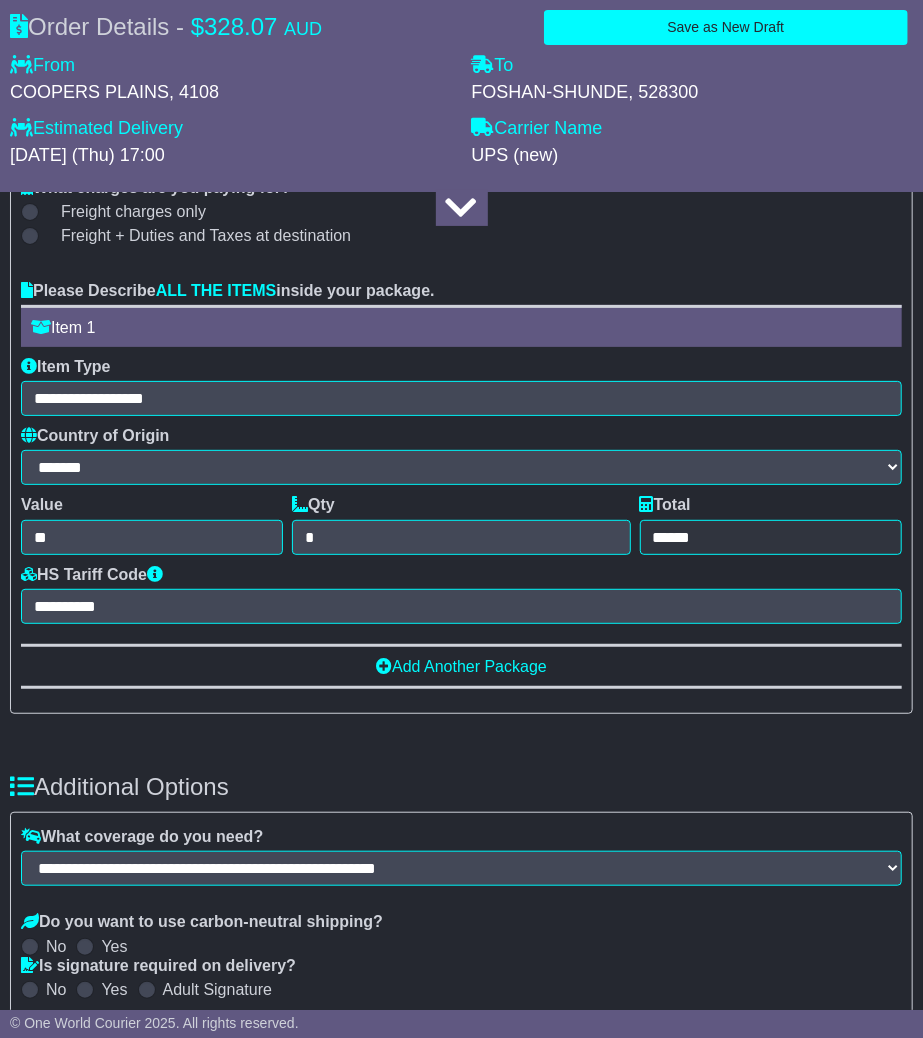click on "Add Another Package" at bounding box center (461, 666) 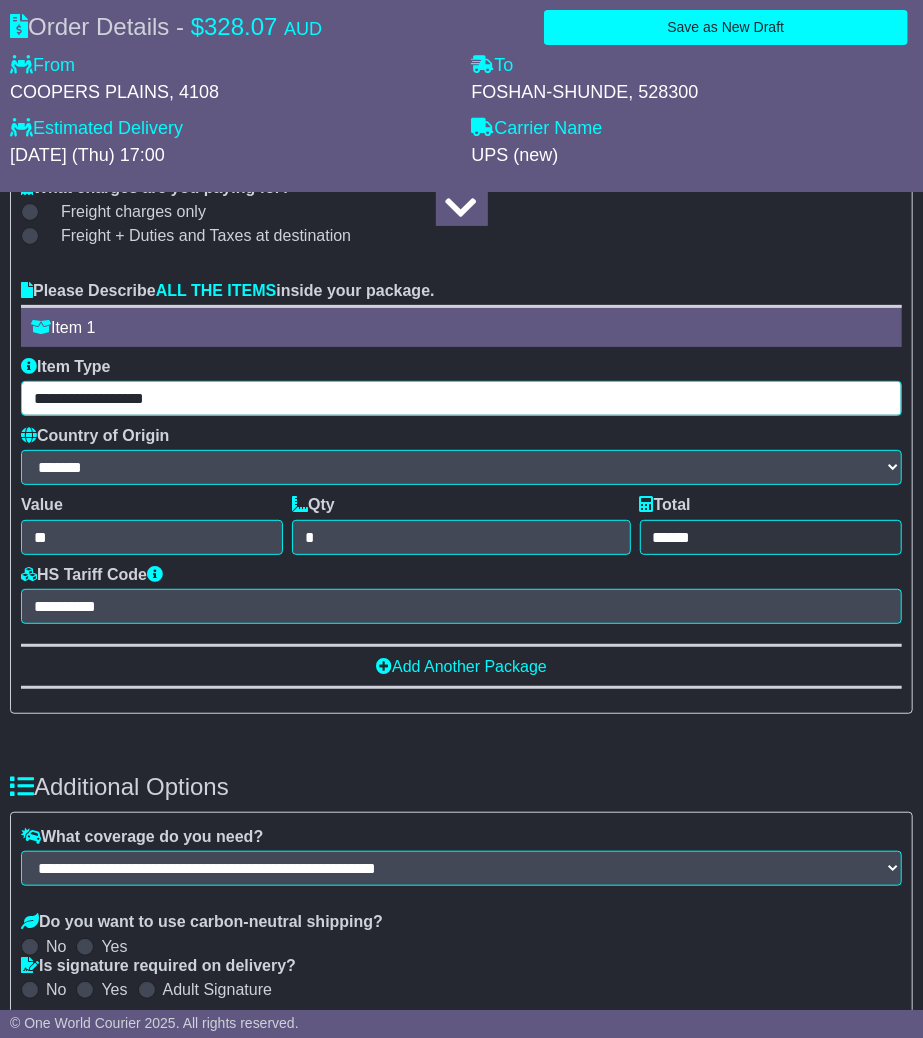 drag, startPoint x: 171, startPoint y: 398, endPoint x: 33, endPoint y: 411, distance: 138.61096 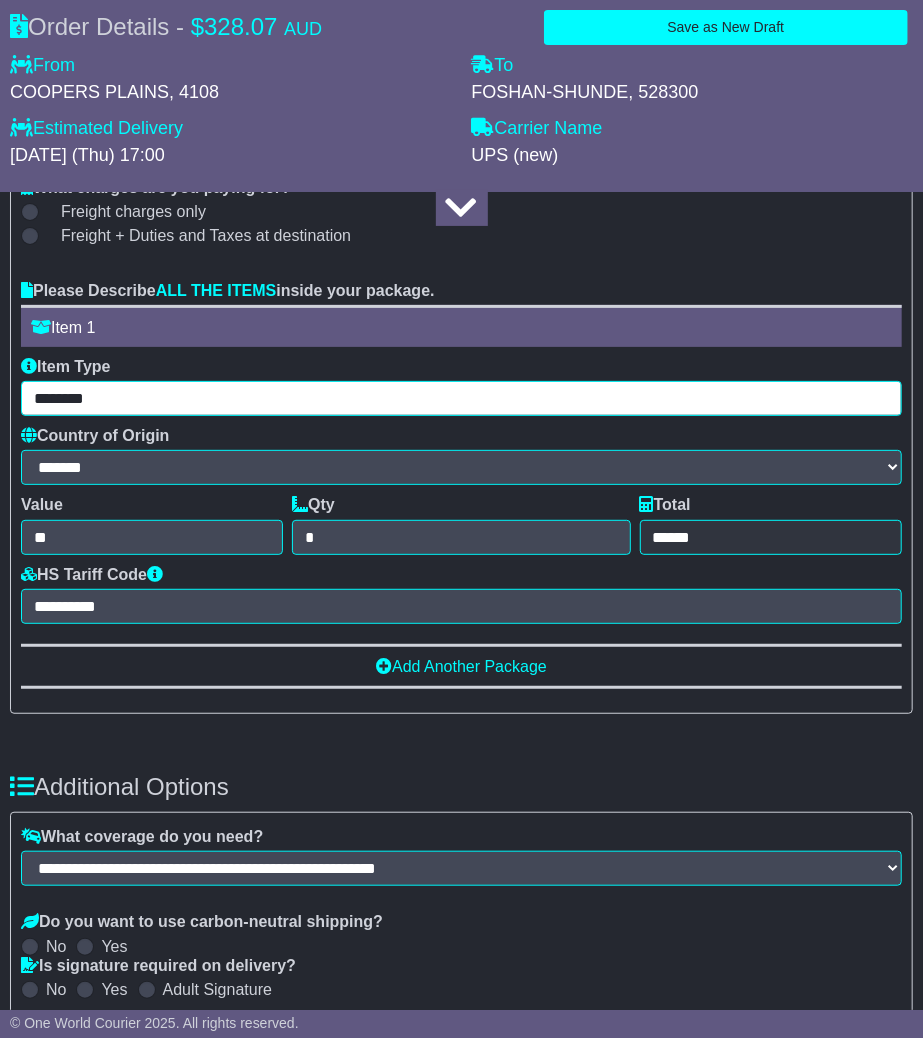 type on "********" 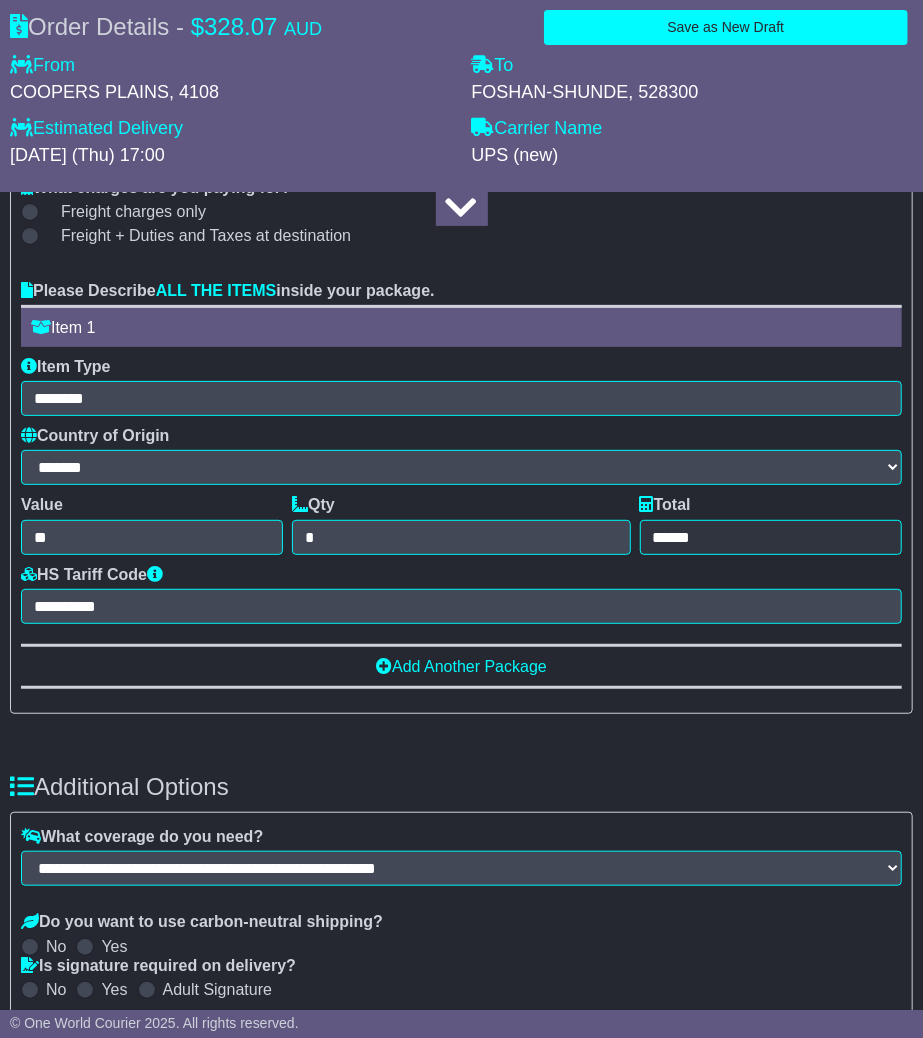 click on "Item Type
********" at bounding box center [461, 386] 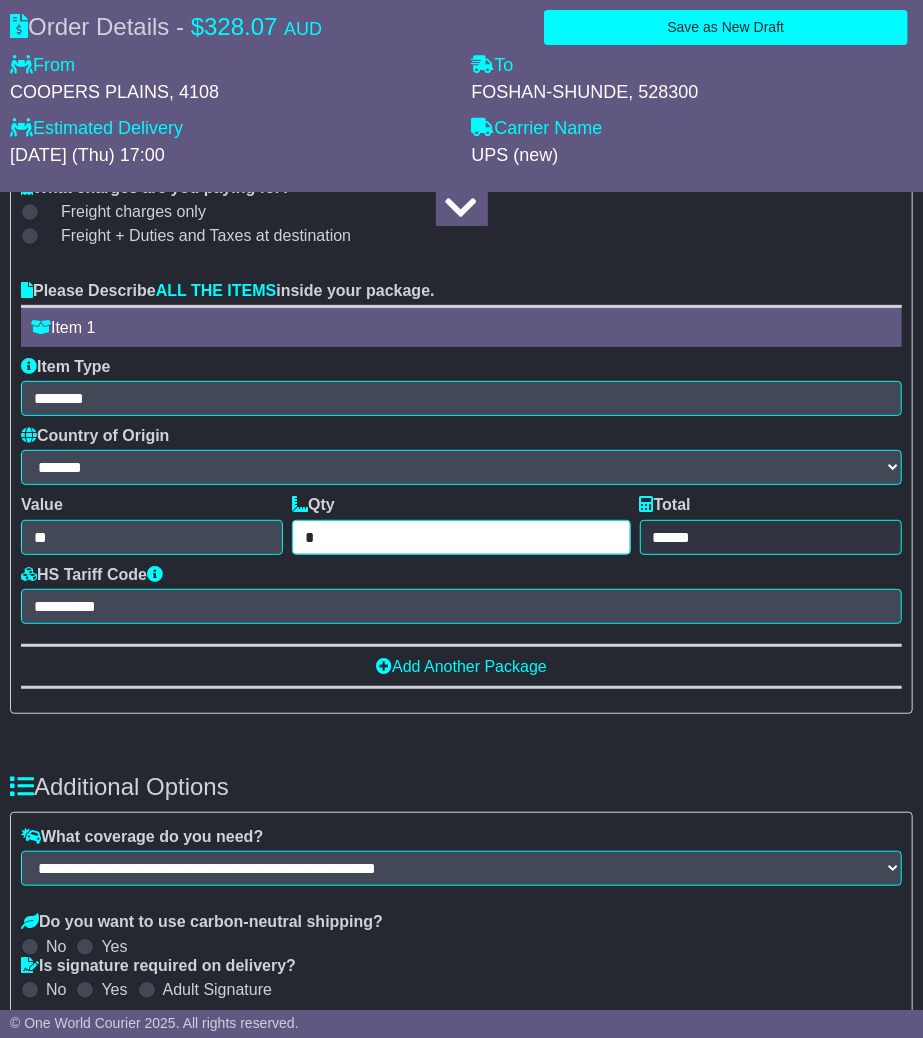 click on "*" at bounding box center [461, 537] 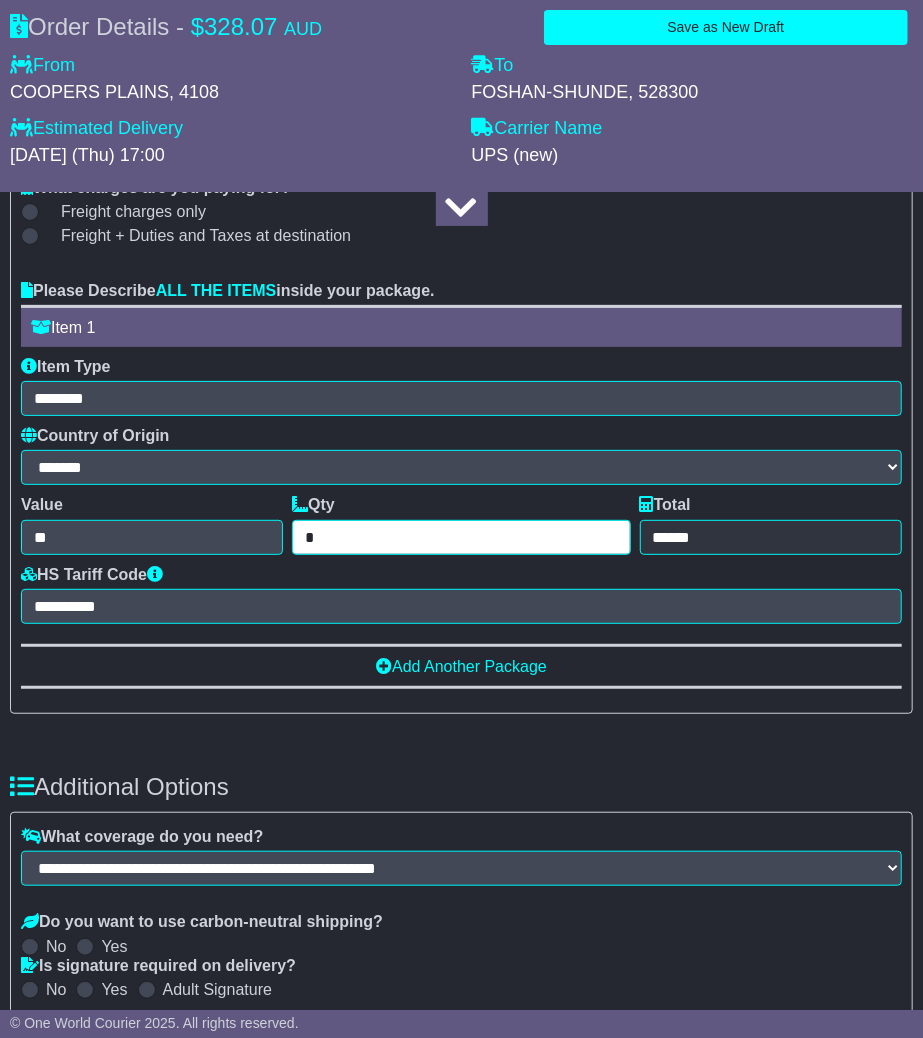 type on "*" 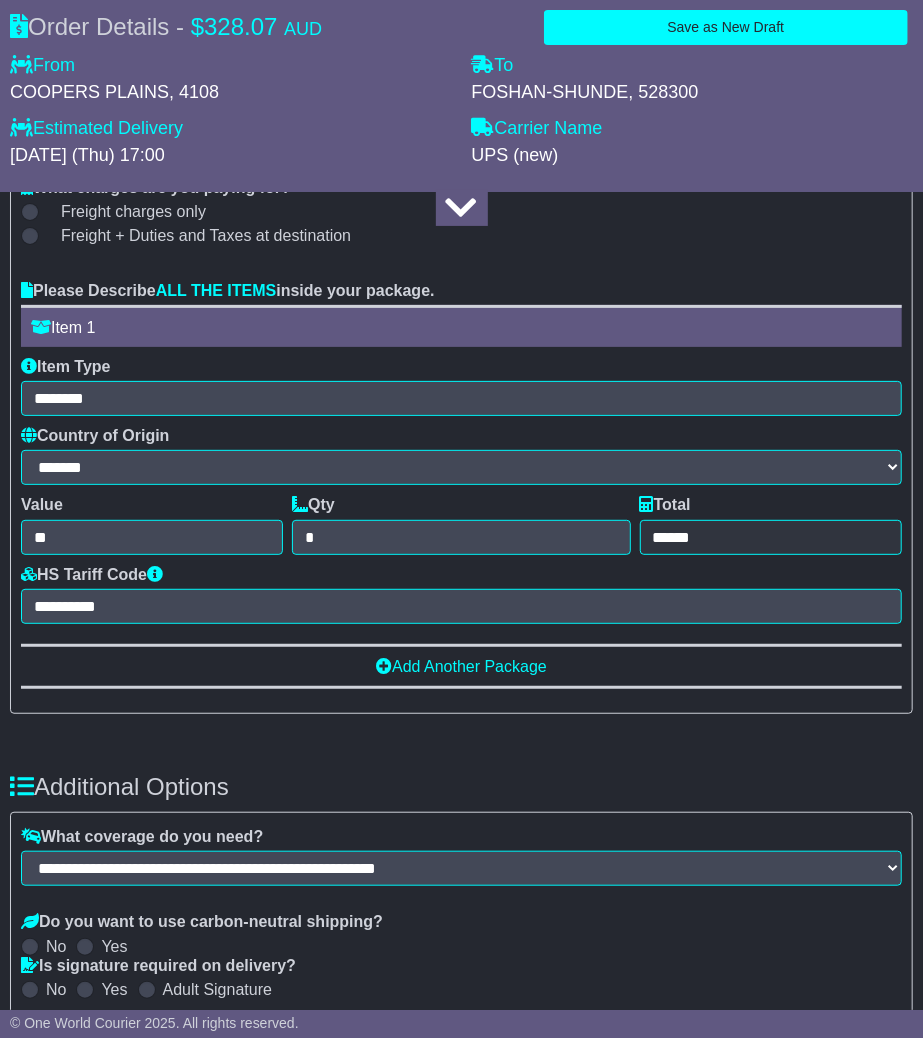 type on "******" 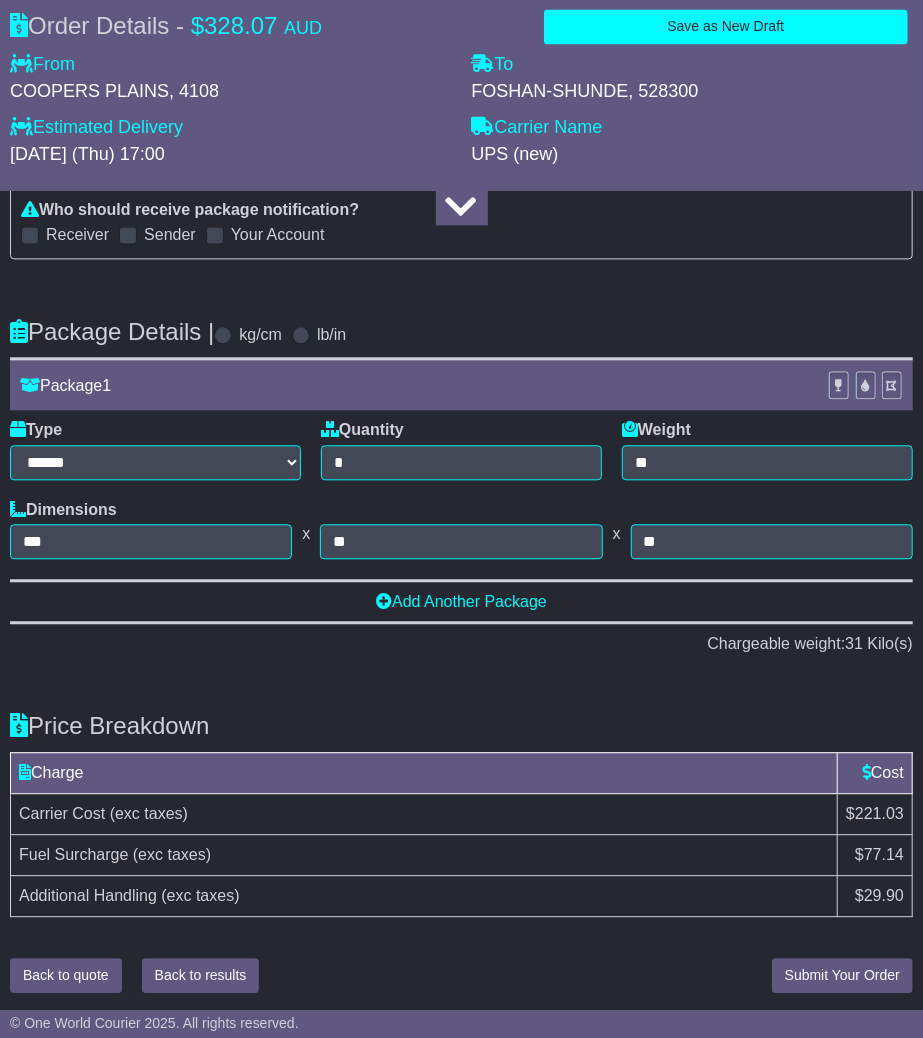 scroll, scrollTop: 4304, scrollLeft: 0, axis: vertical 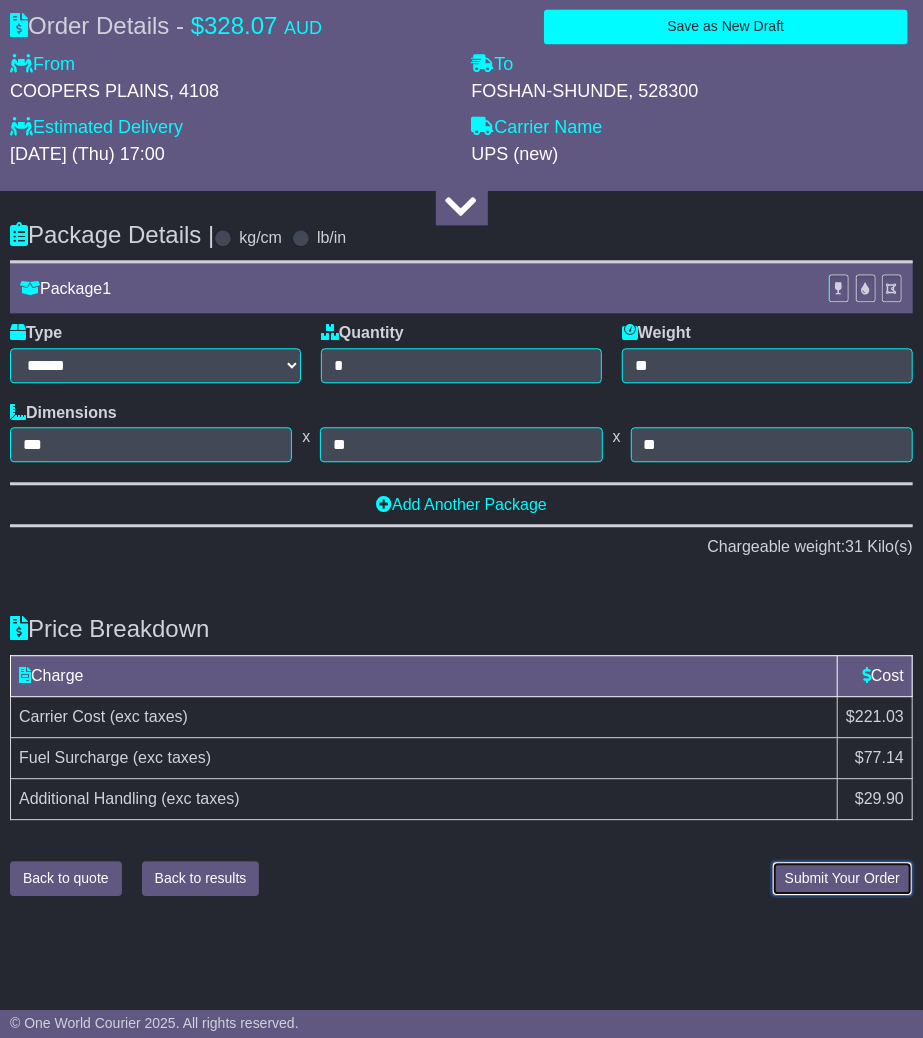 click on "Submit Your Order" at bounding box center [842, 878] 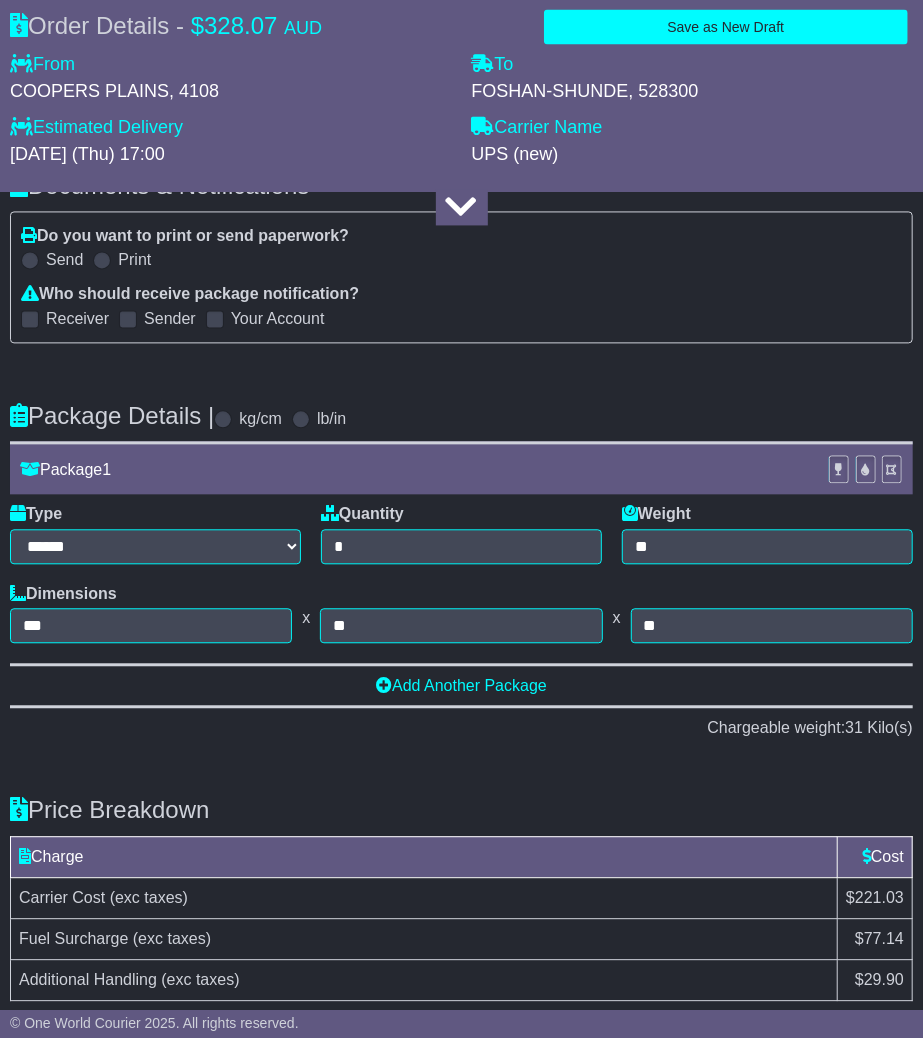 scroll, scrollTop: 4304, scrollLeft: 0, axis: vertical 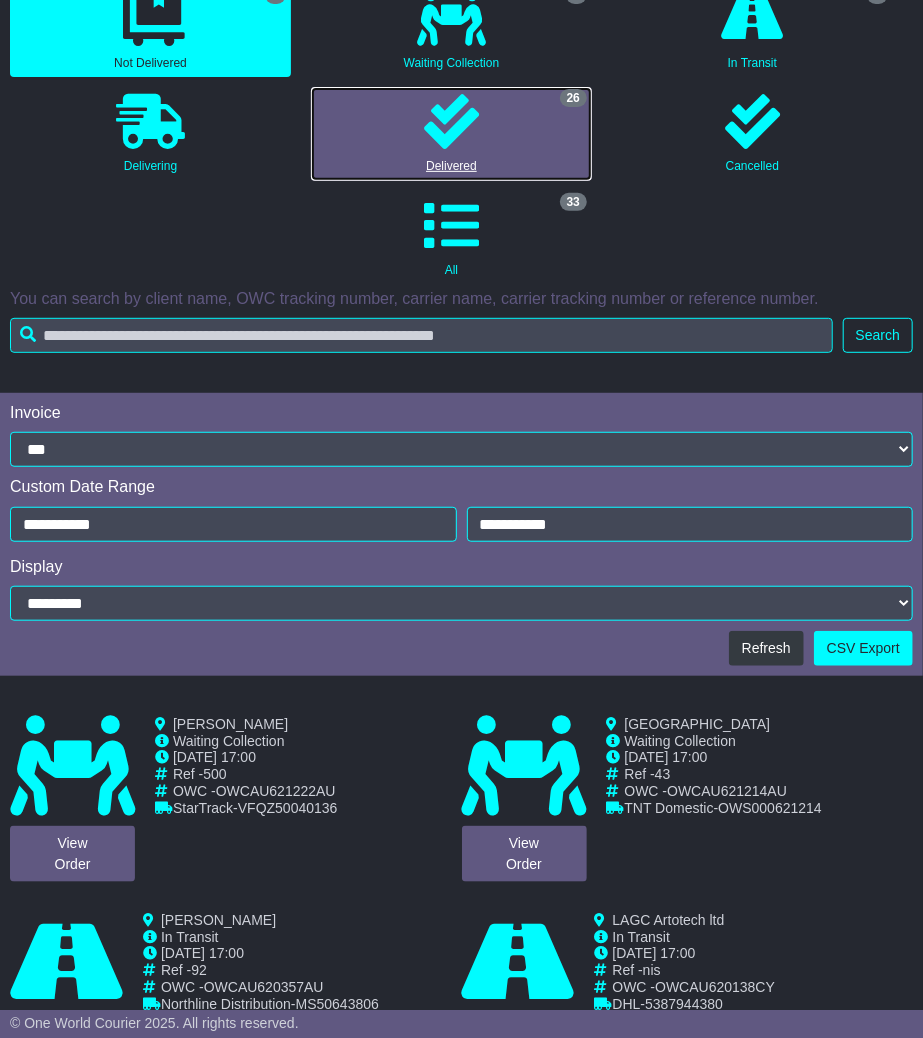 click on "26
Delivered" at bounding box center [451, 133] 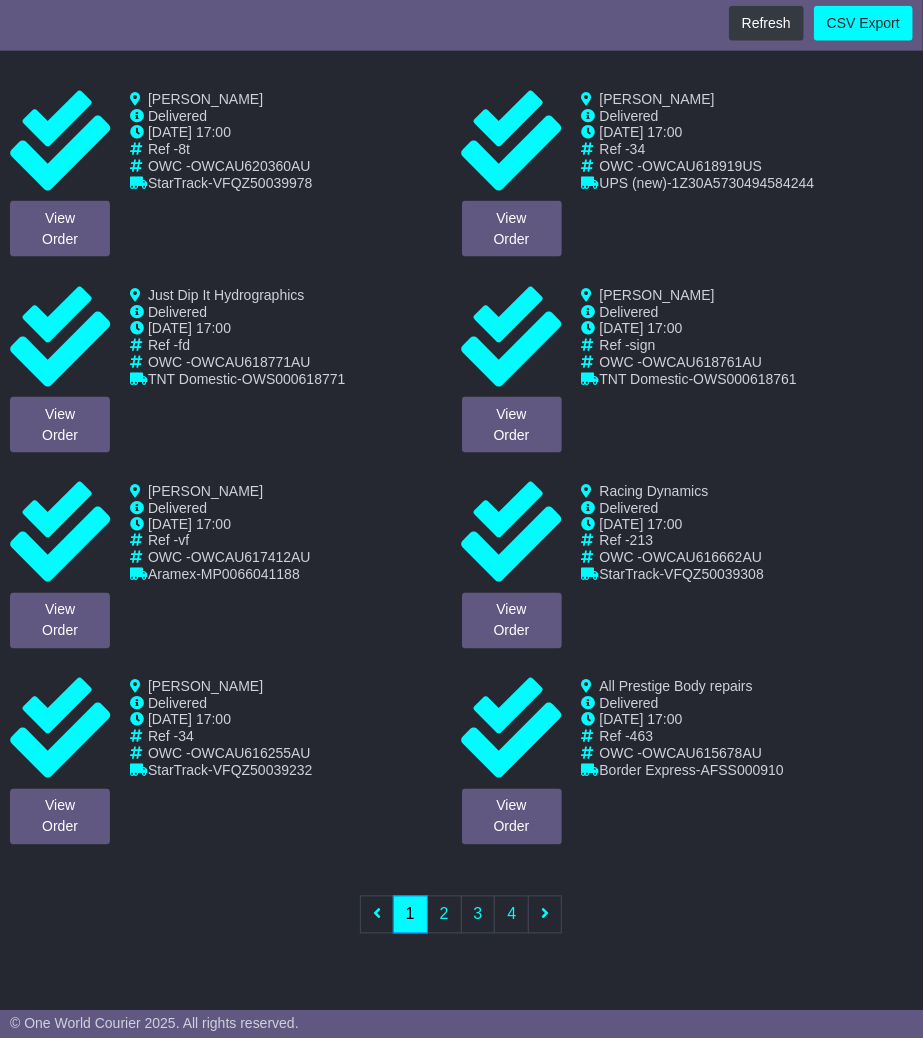 scroll, scrollTop: 913, scrollLeft: 0, axis: vertical 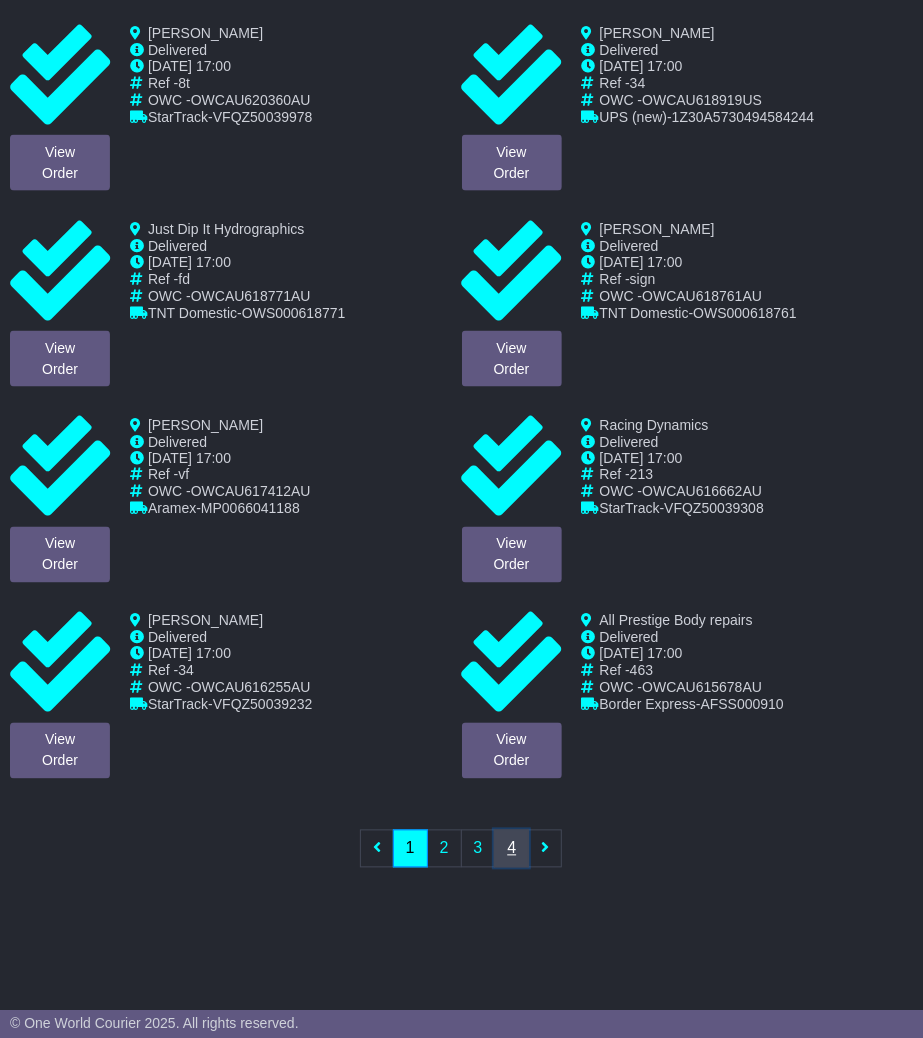 click on "4" at bounding box center (511, 849) 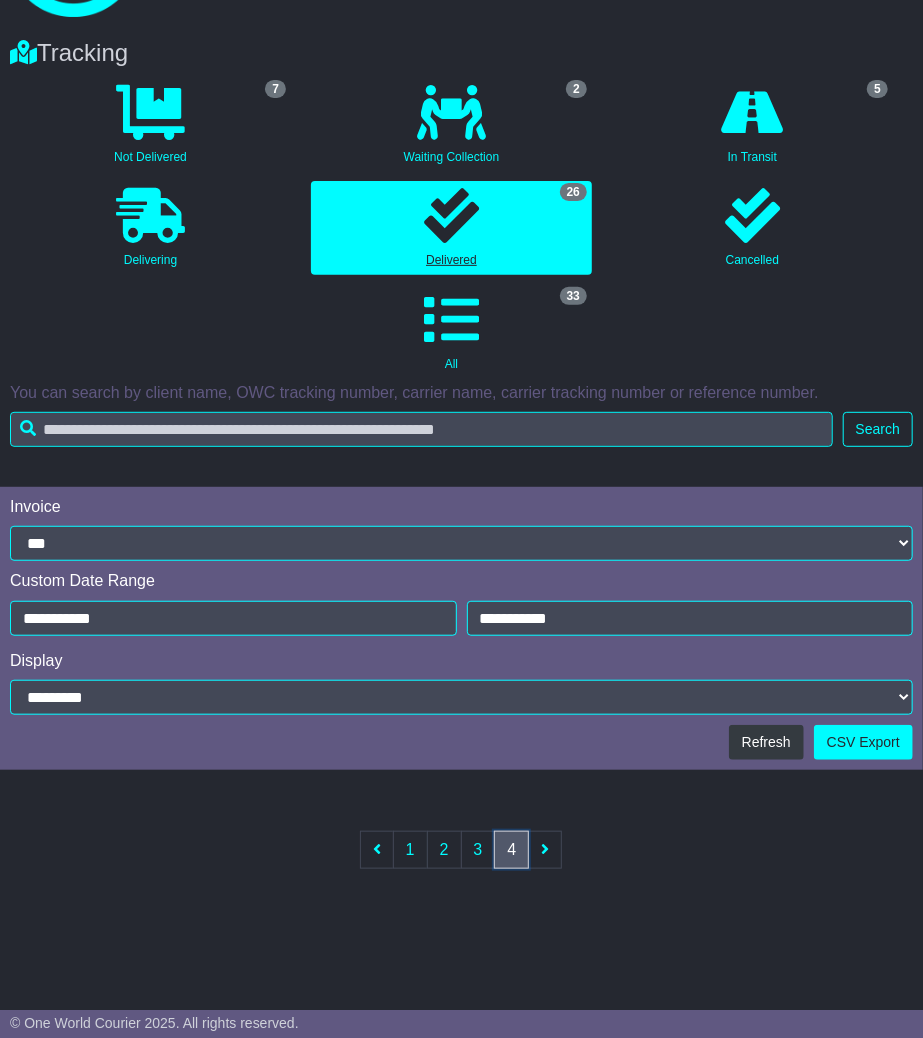 scroll, scrollTop: 325, scrollLeft: 0, axis: vertical 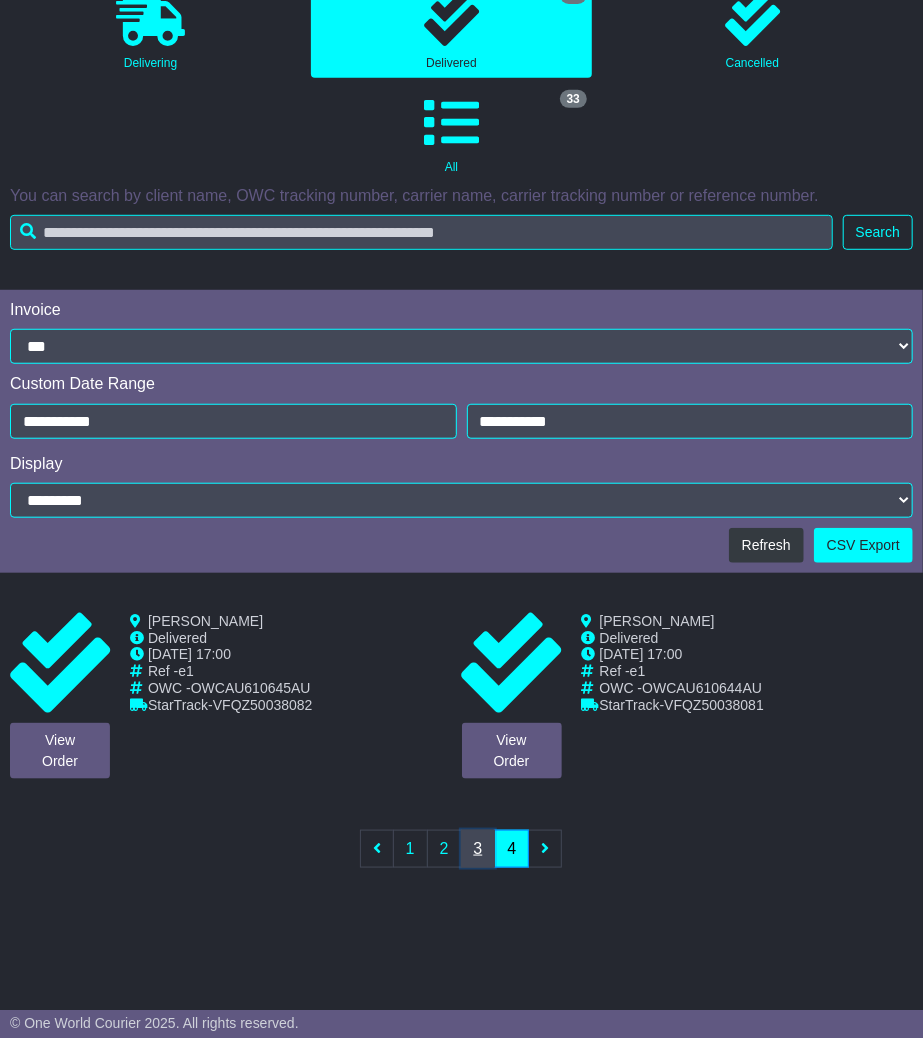click on "3" at bounding box center (478, 849) 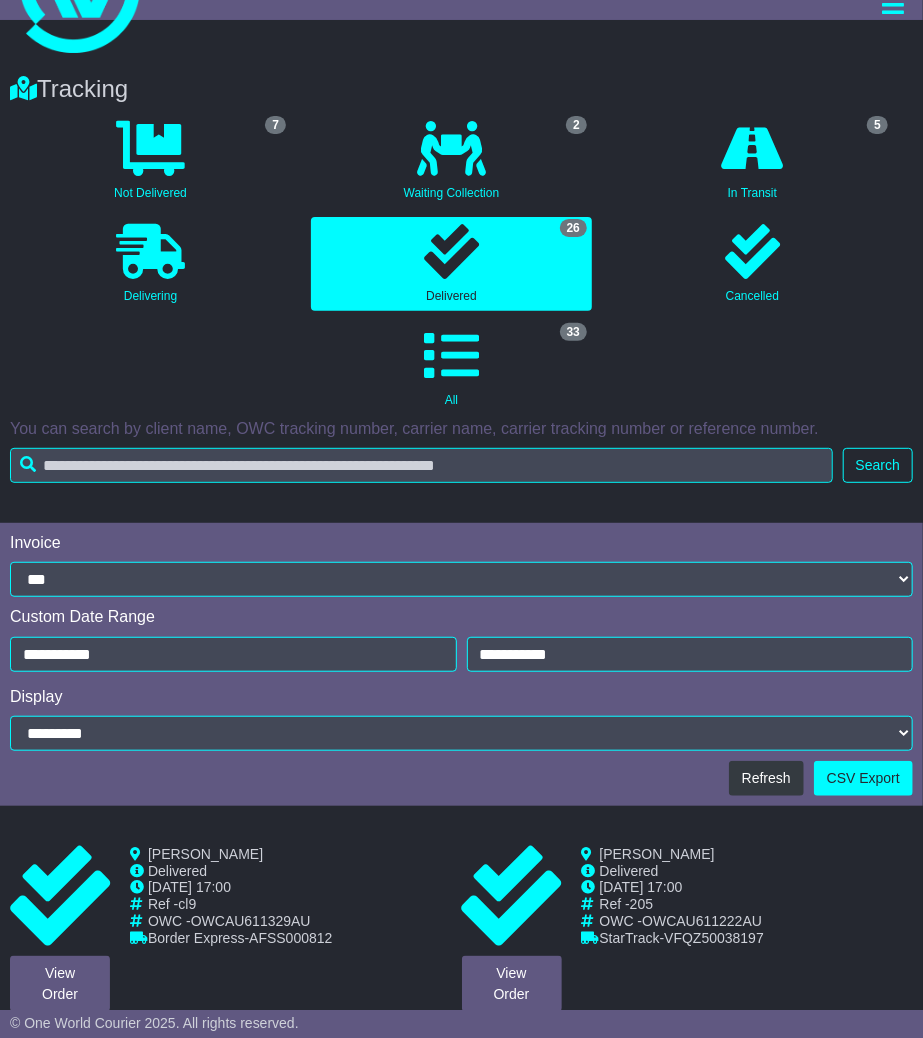 scroll, scrollTop: 0, scrollLeft: 0, axis: both 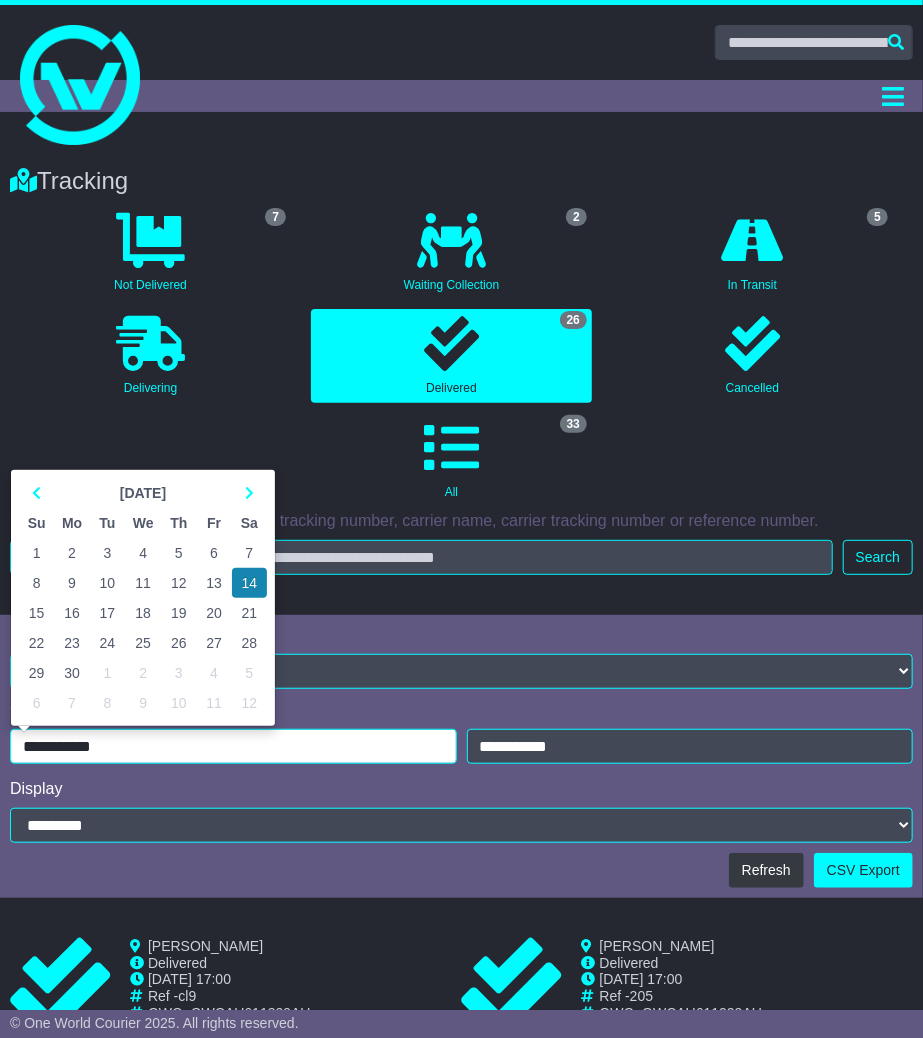 click on "**********" at bounding box center (233, 746) 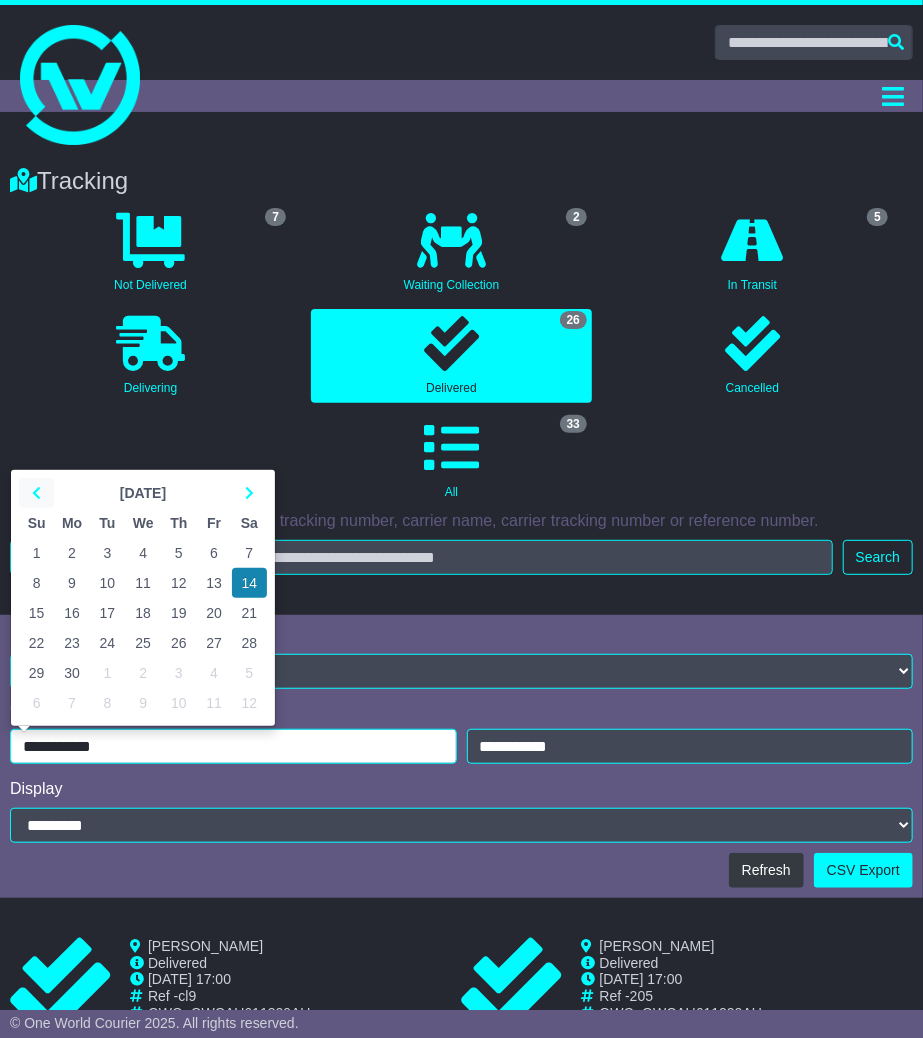 click at bounding box center (36, 493) 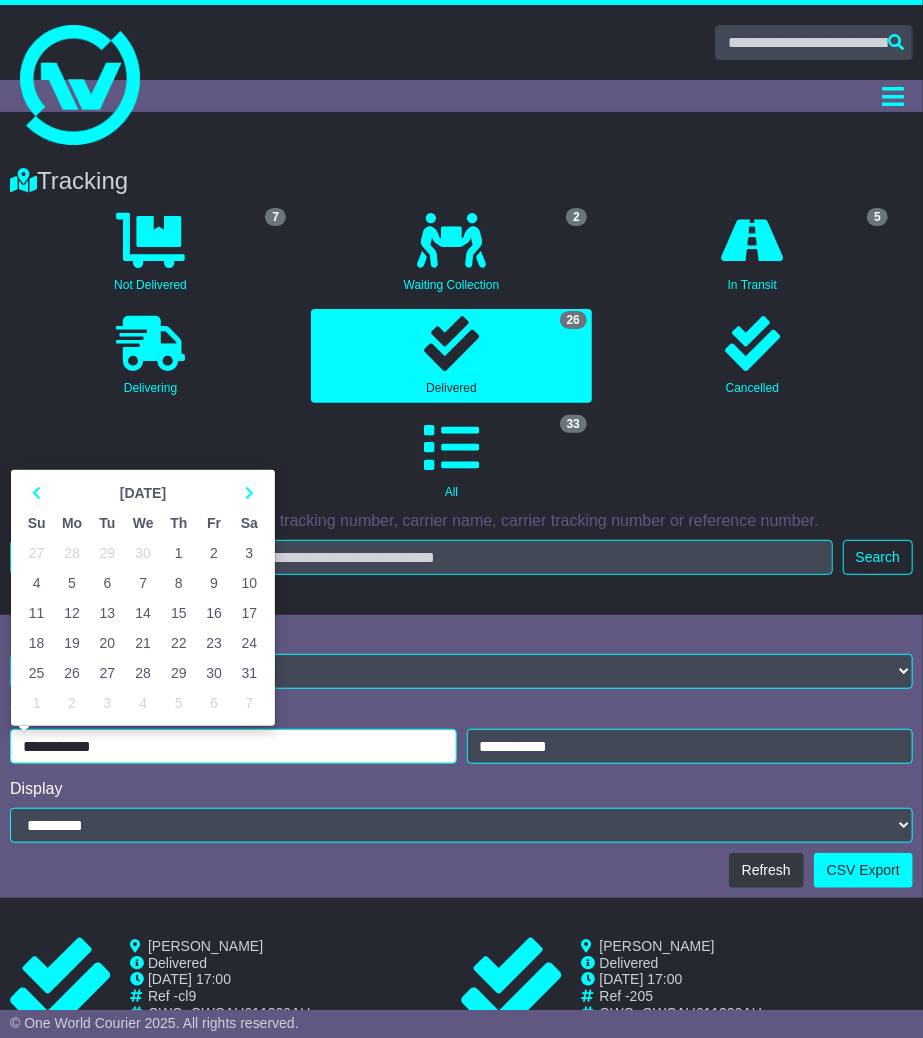 click on "1" at bounding box center (178, 553) 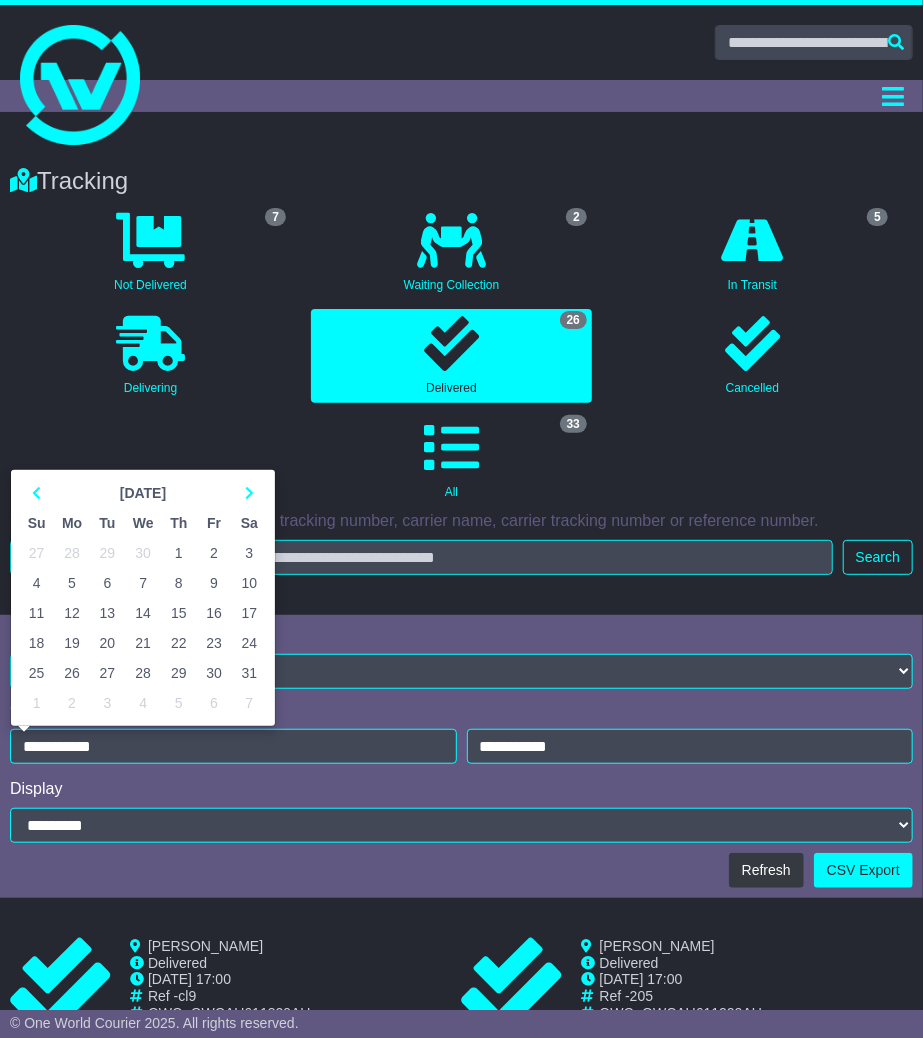 type on "**********" 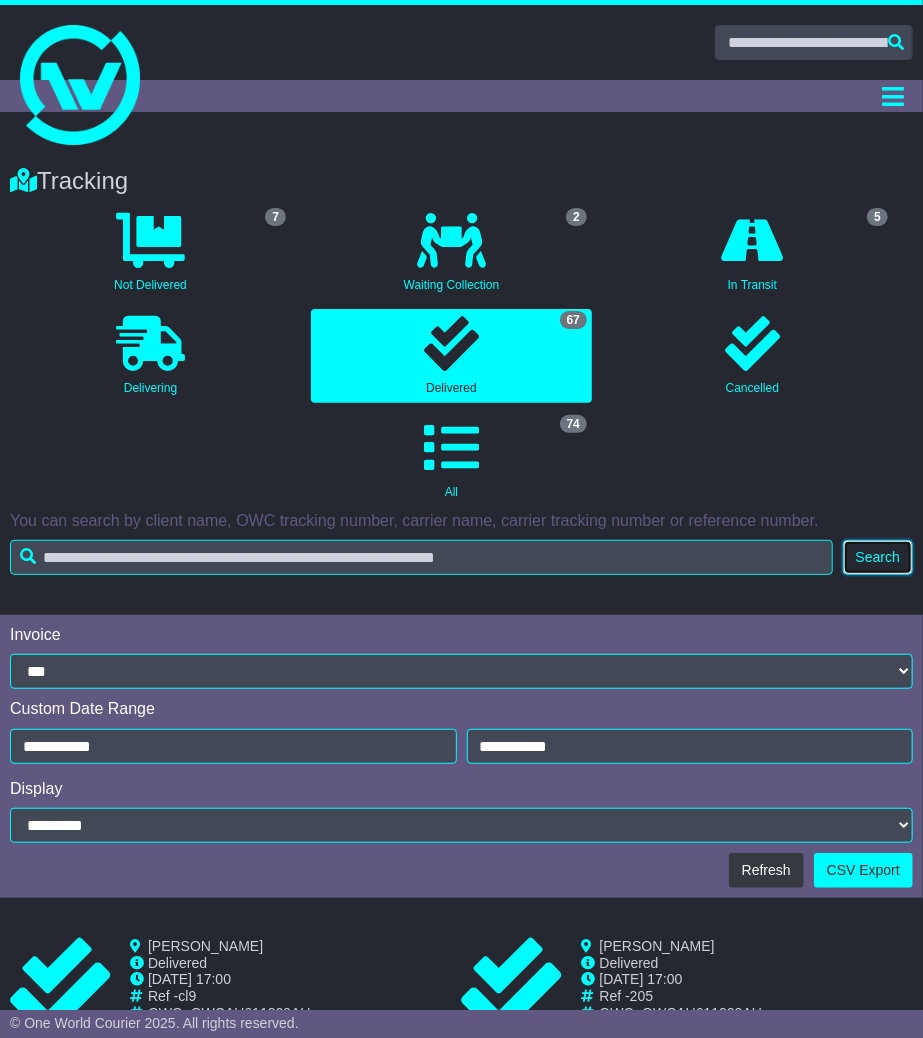 click on "Search" at bounding box center (878, 557) 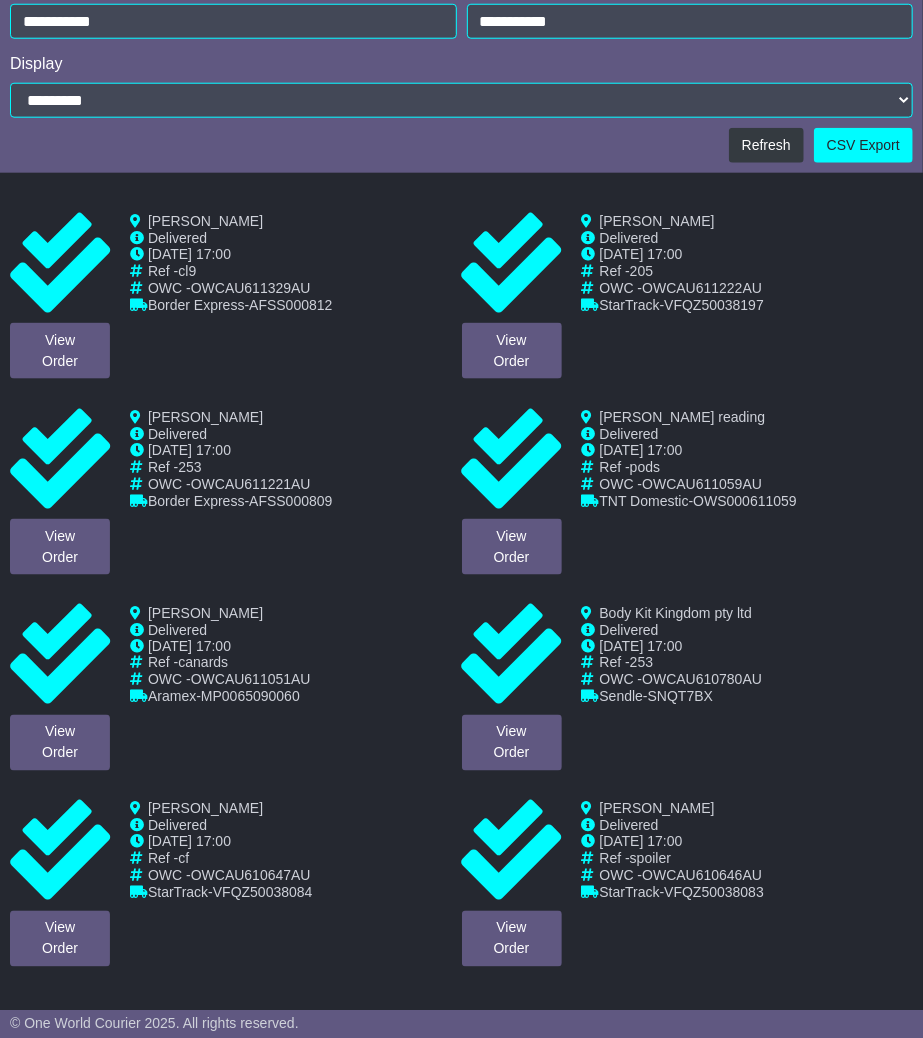scroll, scrollTop: 795, scrollLeft: 0, axis: vertical 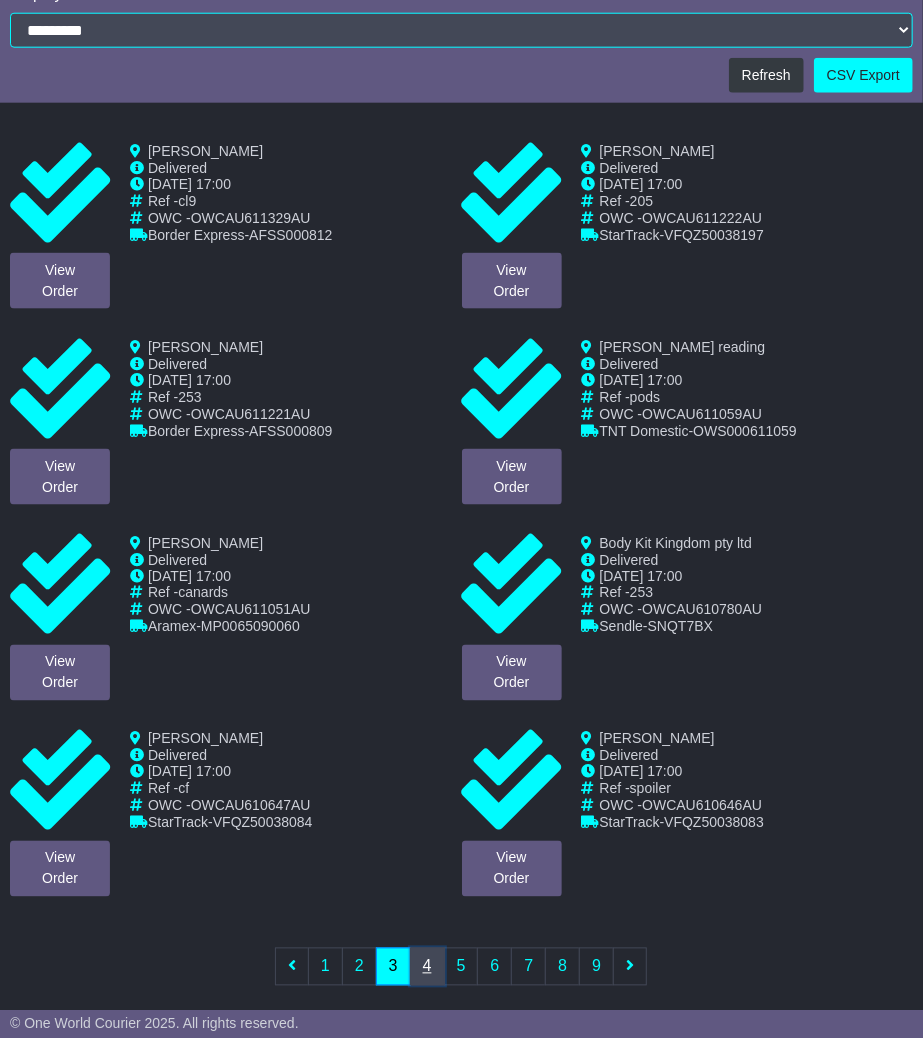 click on "4" at bounding box center [427, 967] 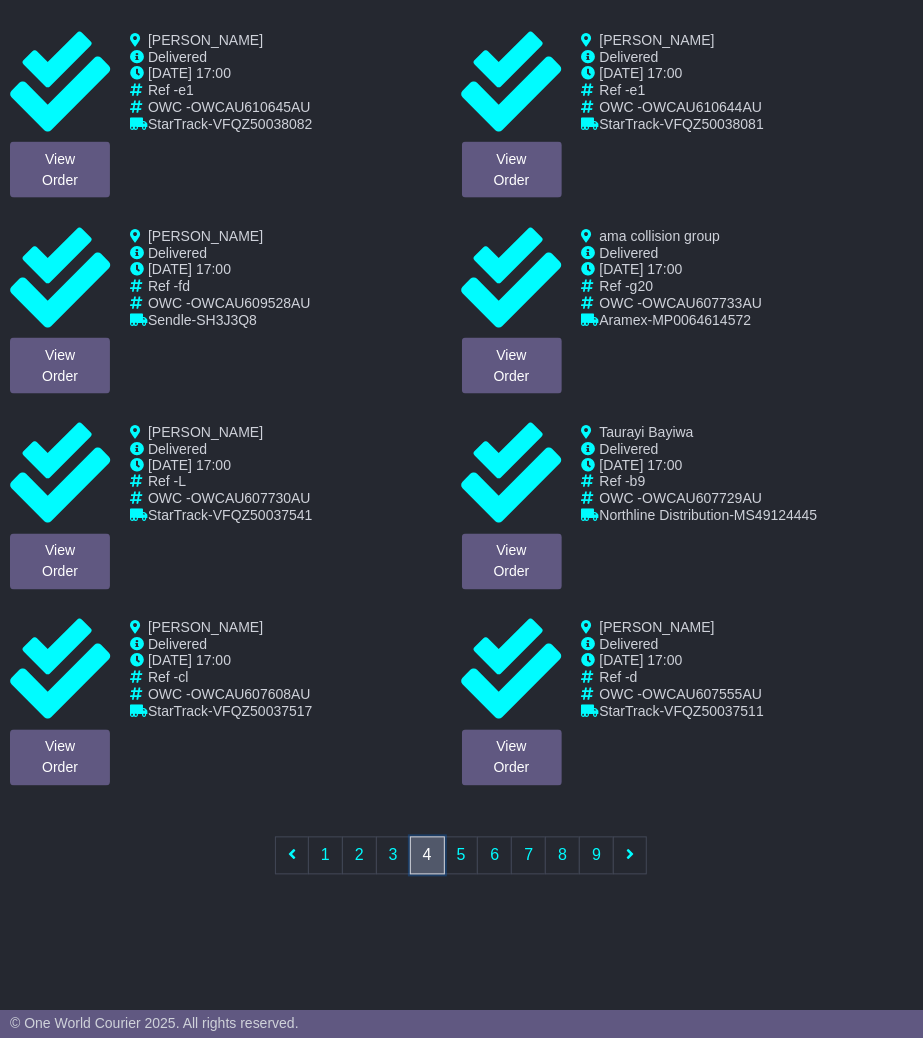 scroll, scrollTop: 795, scrollLeft: 0, axis: vertical 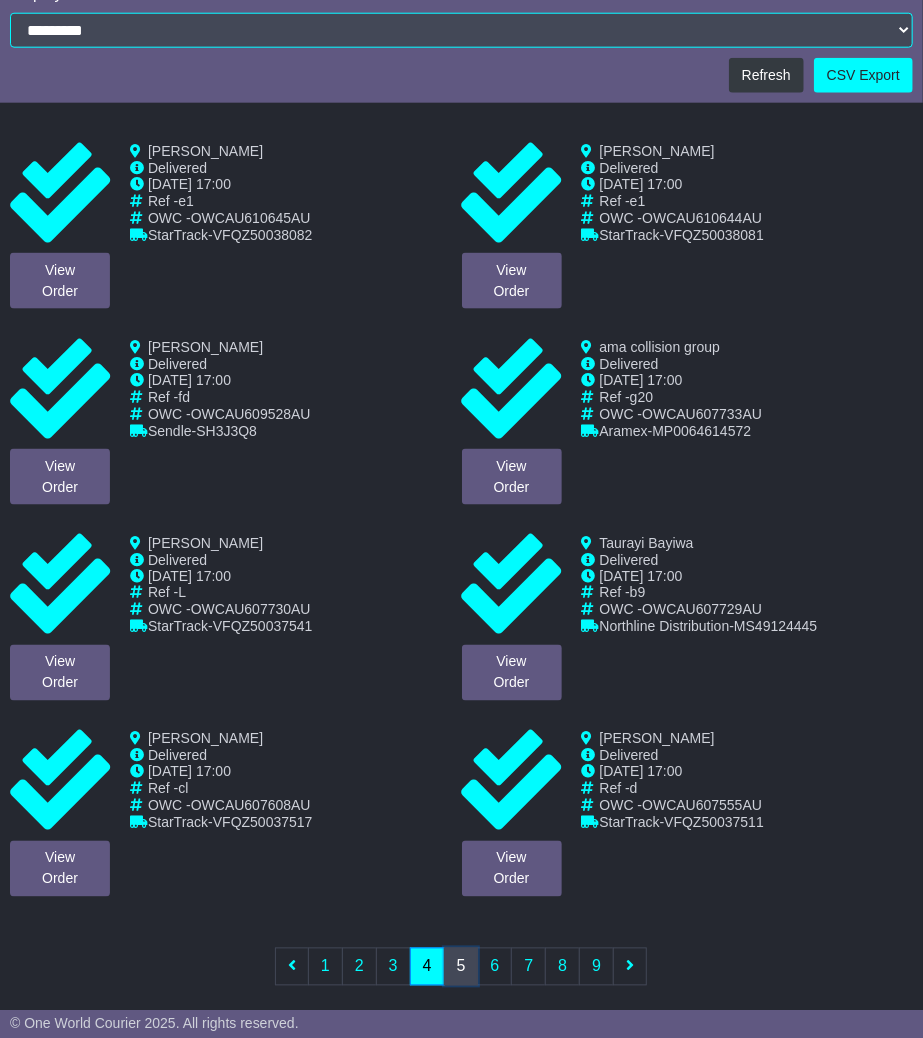 click on "5" at bounding box center (461, 967) 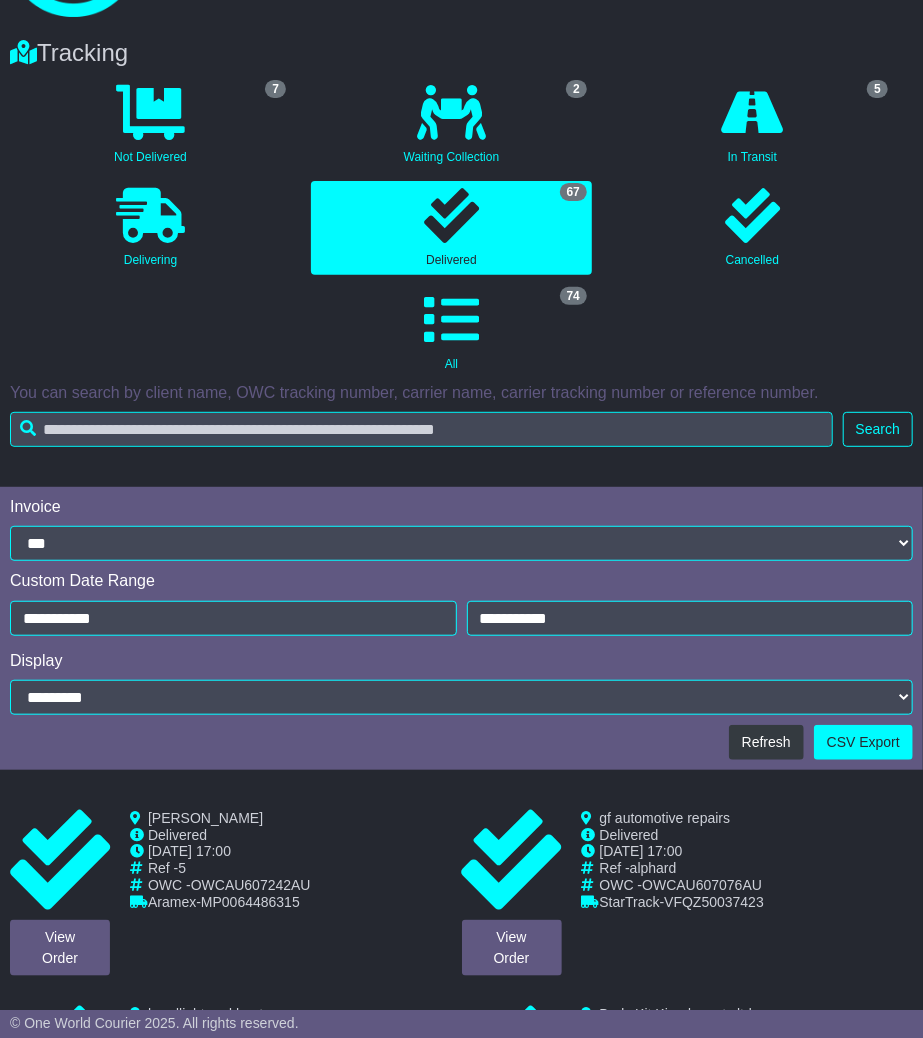 scroll, scrollTop: 795, scrollLeft: 0, axis: vertical 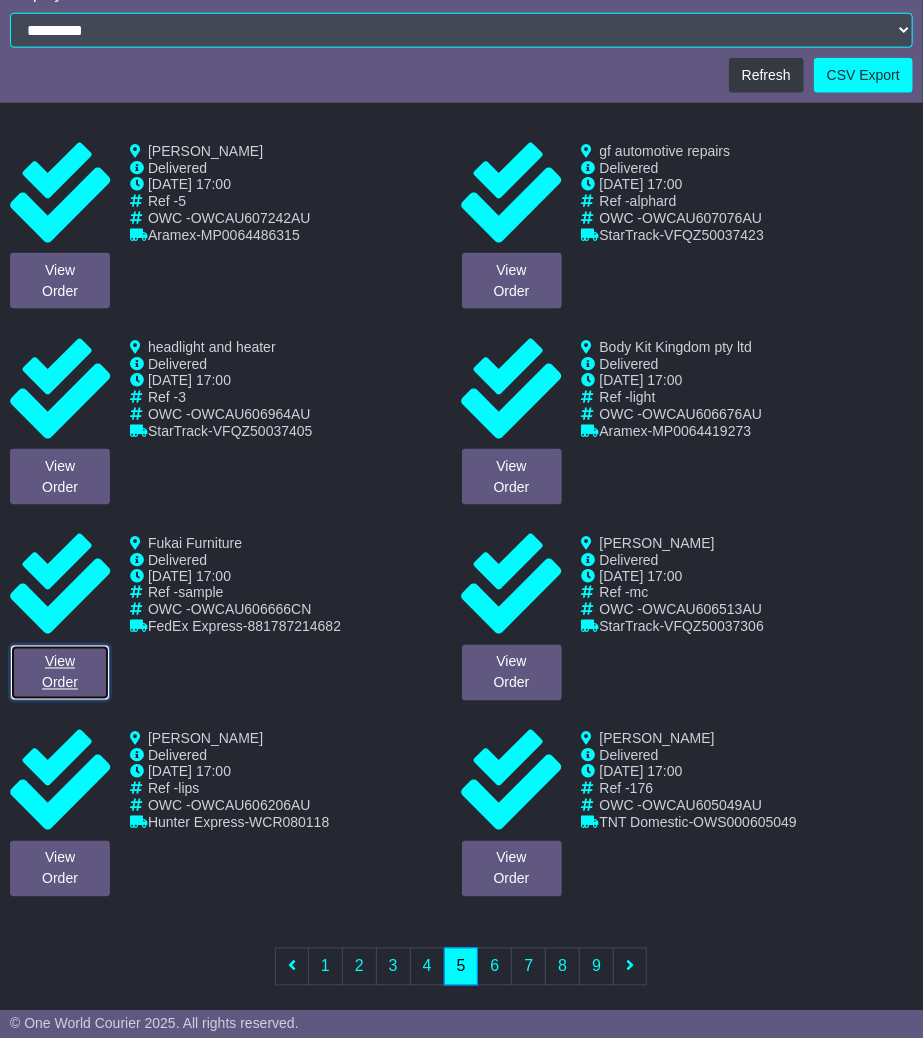 click on "View Order" at bounding box center [60, 673] 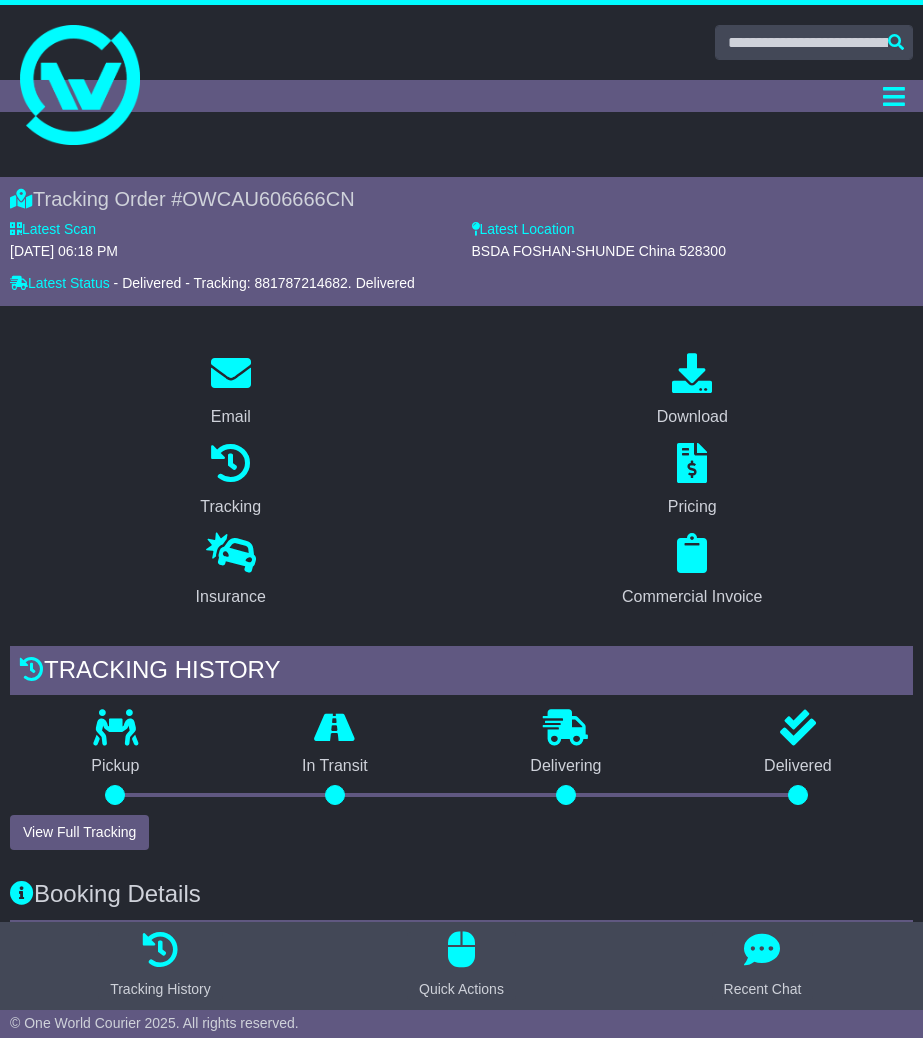 scroll, scrollTop: 0, scrollLeft: 0, axis: both 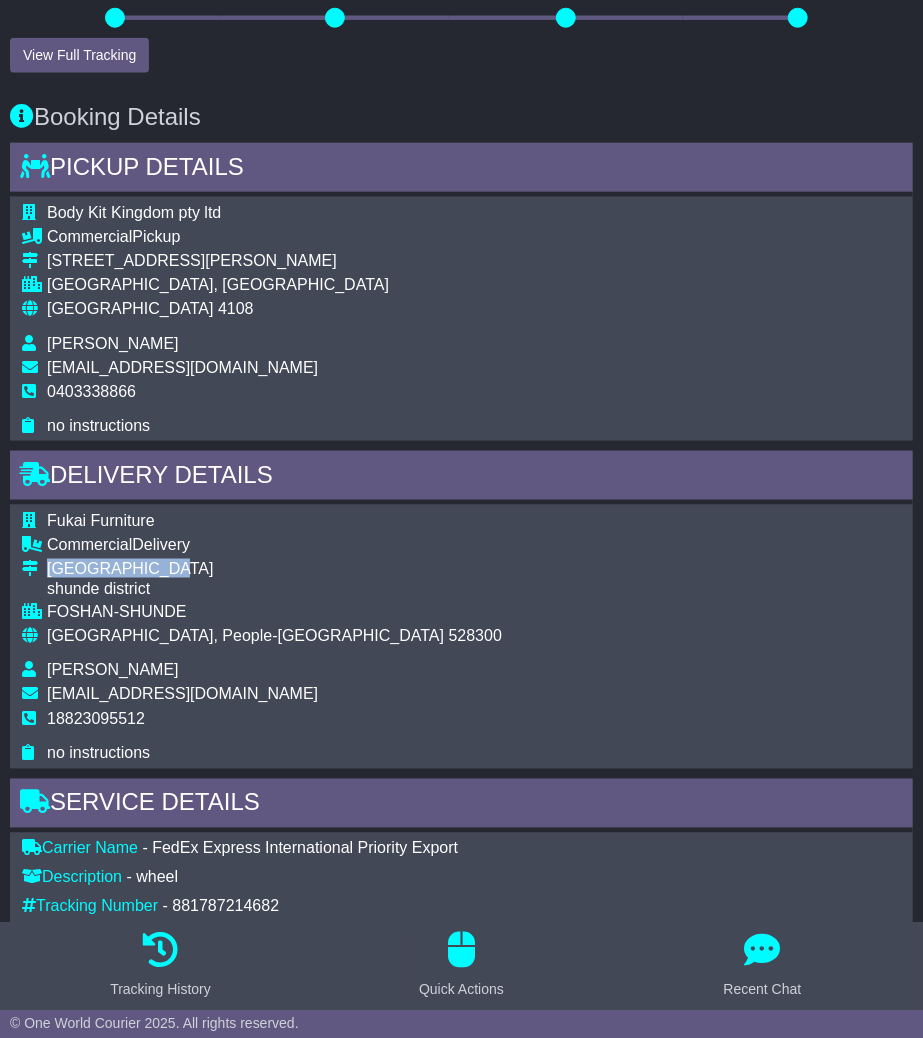 drag, startPoint x: 138, startPoint y: 567, endPoint x: 45, endPoint y: 568, distance: 93.00538 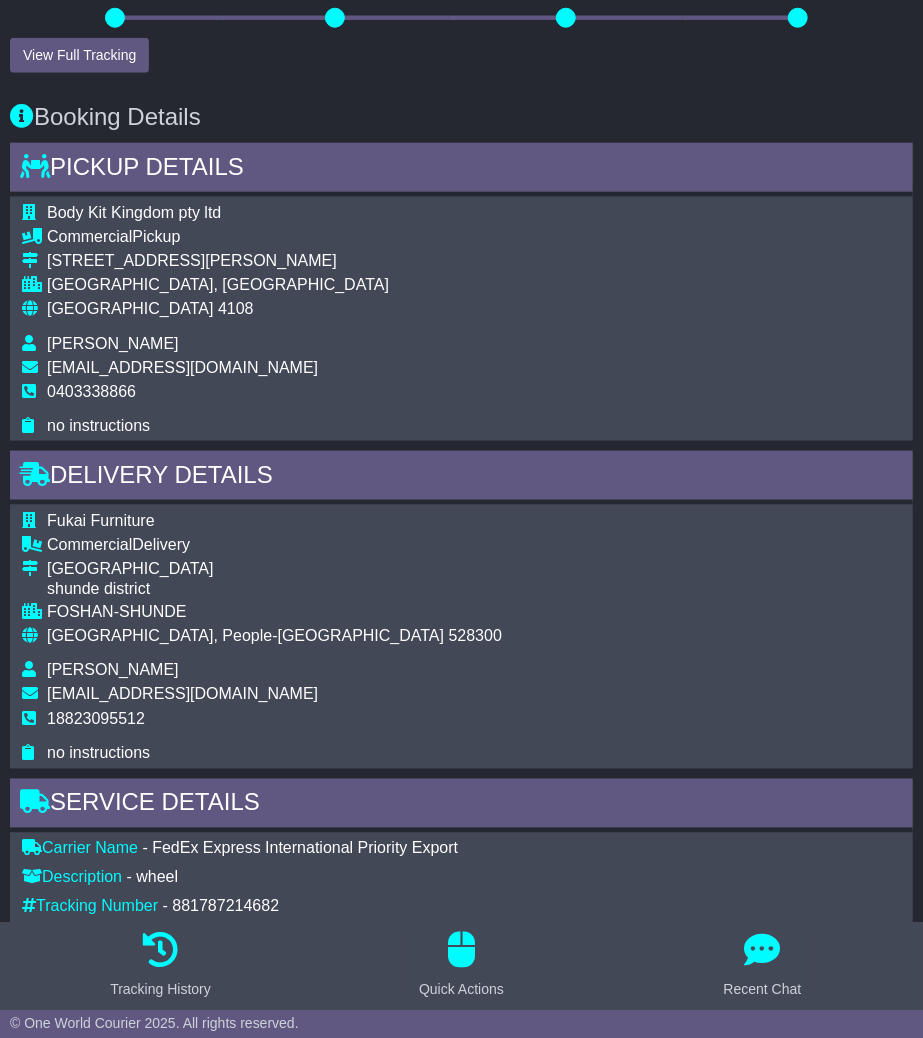 click on "shunde district" at bounding box center (274, 588) 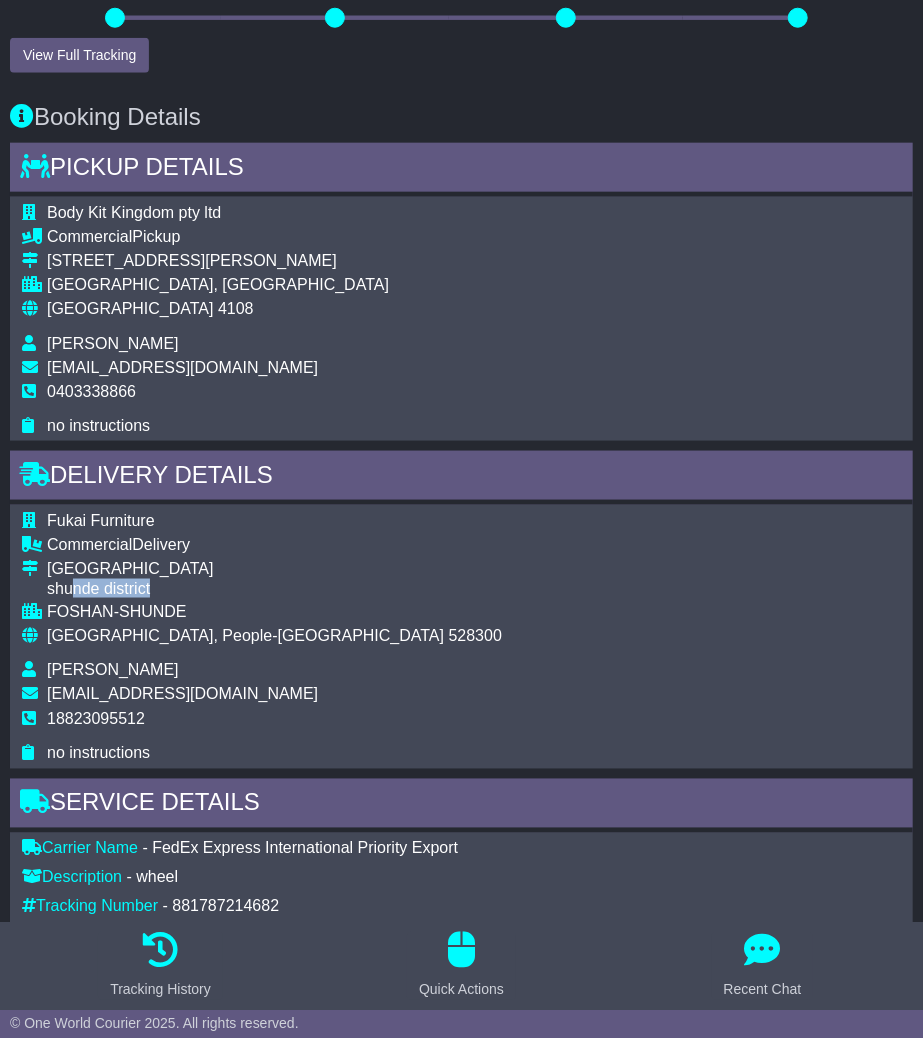 drag, startPoint x: 161, startPoint y: 586, endPoint x: 75, endPoint y: 580, distance: 86.209045 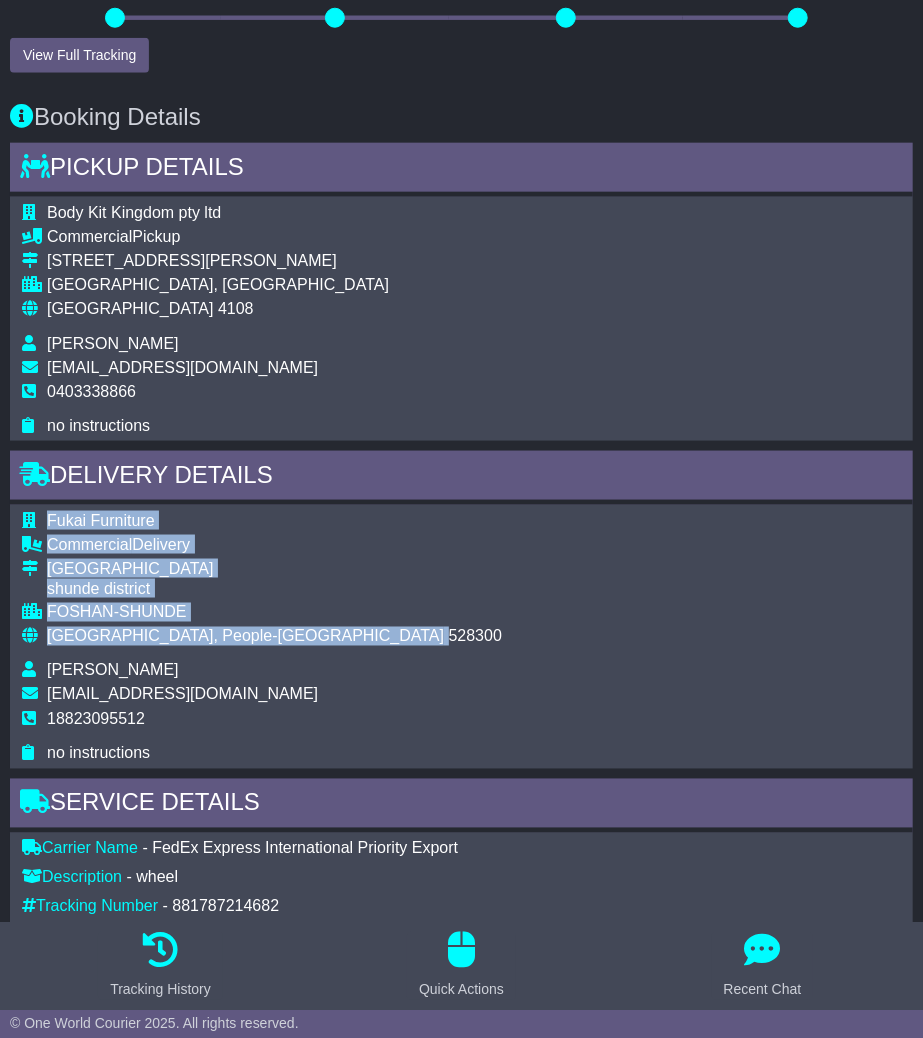 drag, startPoint x: 304, startPoint y: 627, endPoint x: 232, endPoint y: 631, distance: 72.11102 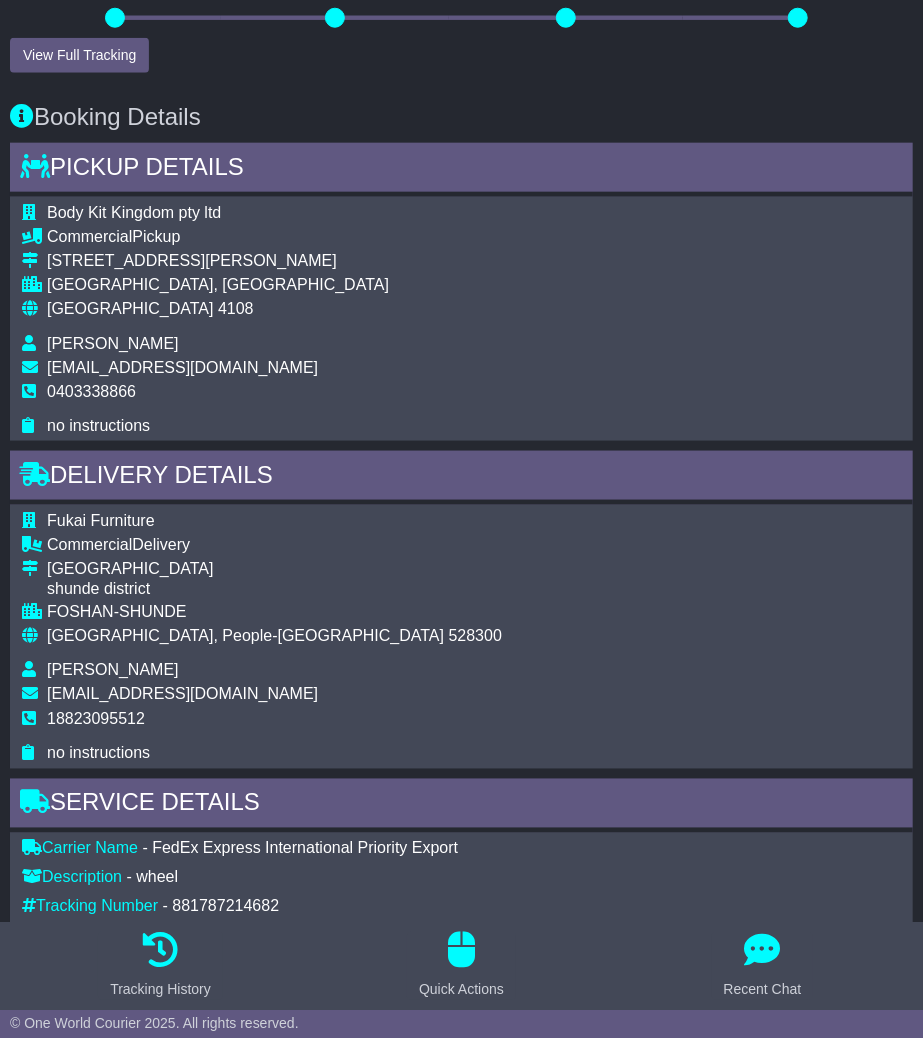 click on "China, People-s Republic
528300" at bounding box center (274, 636) 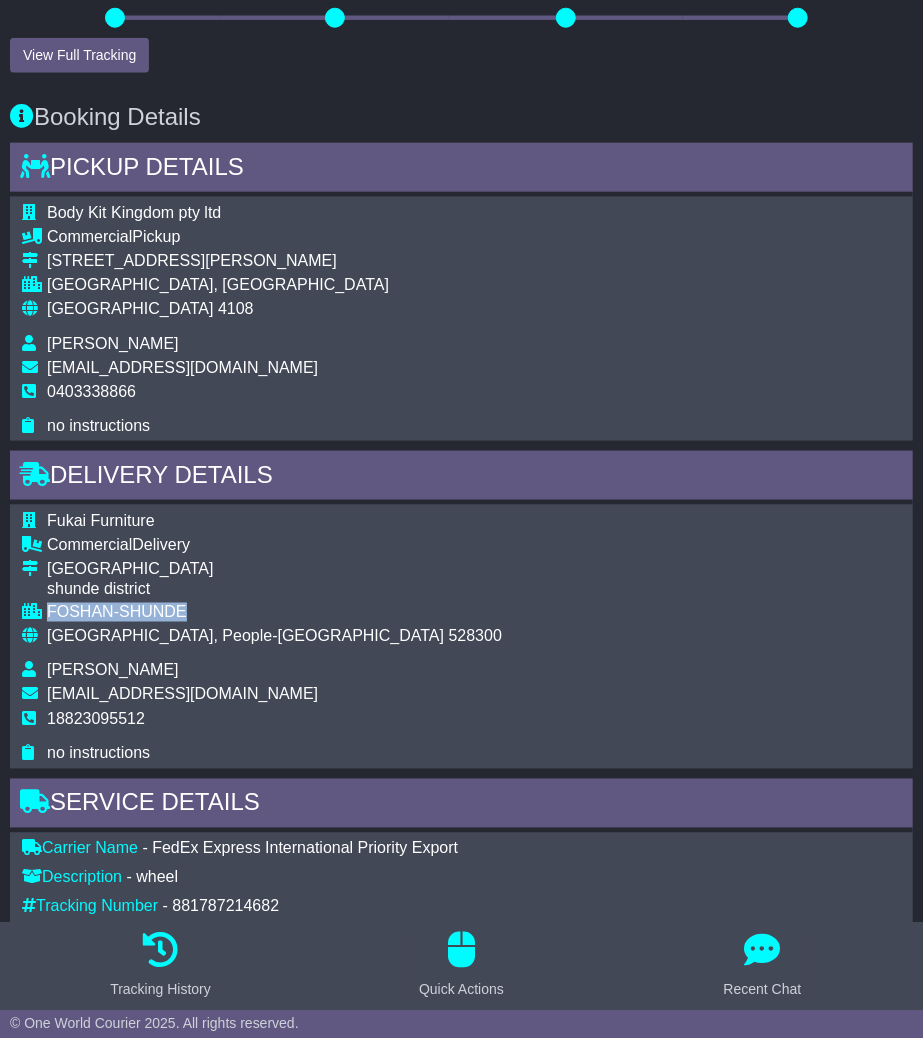 drag, startPoint x: 184, startPoint y: 603, endPoint x: 47, endPoint y: 604, distance: 137.00365 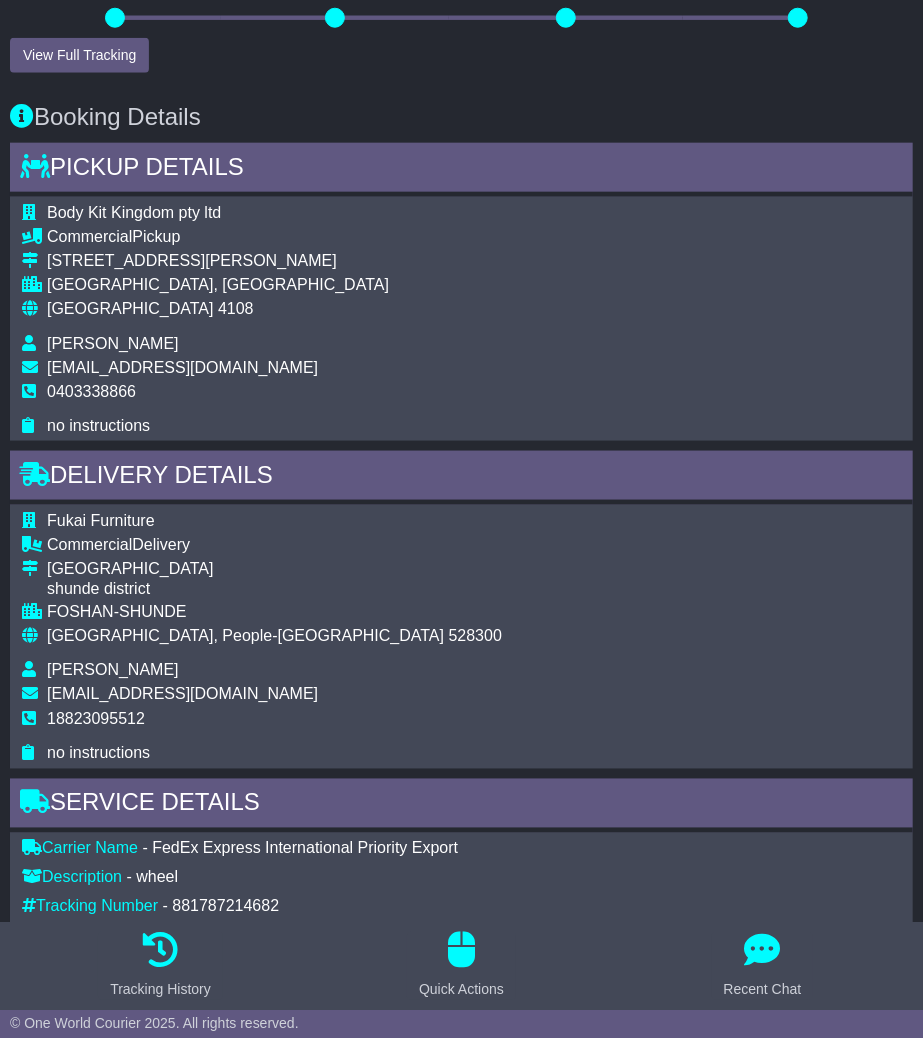 click on "Body Kit Kingdom pty ltd
Commercial  Pickup
[STREET_ADDRESS][PERSON_NAME]
[GEOGRAPHIC_DATA], [GEOGRAPHIC_DATA]
Australia
4108
[PERSON_NAME] To
[EMAIL_ADDRESS][DOMAIN_NAME]
0403338866
no instructions" at bounding box center [461, 319] 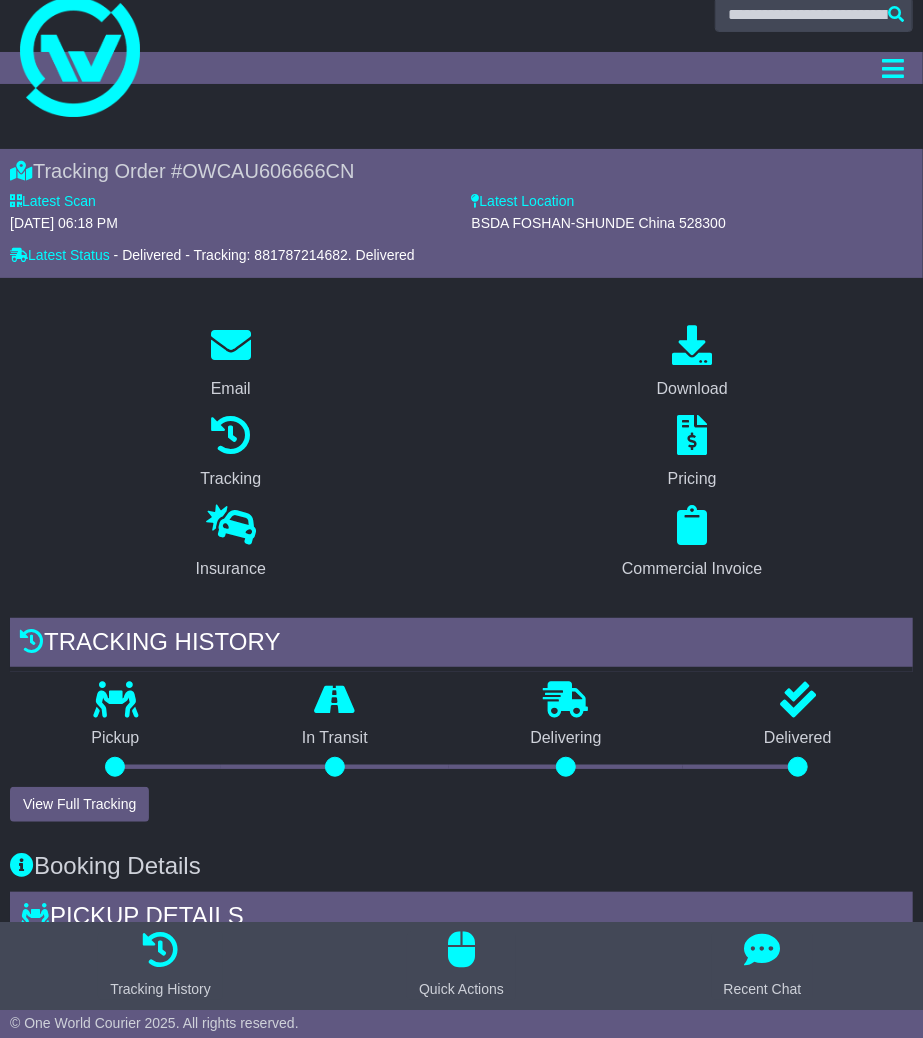 scroll, scrollTop: 0, scrollLeft: 0, axis: both 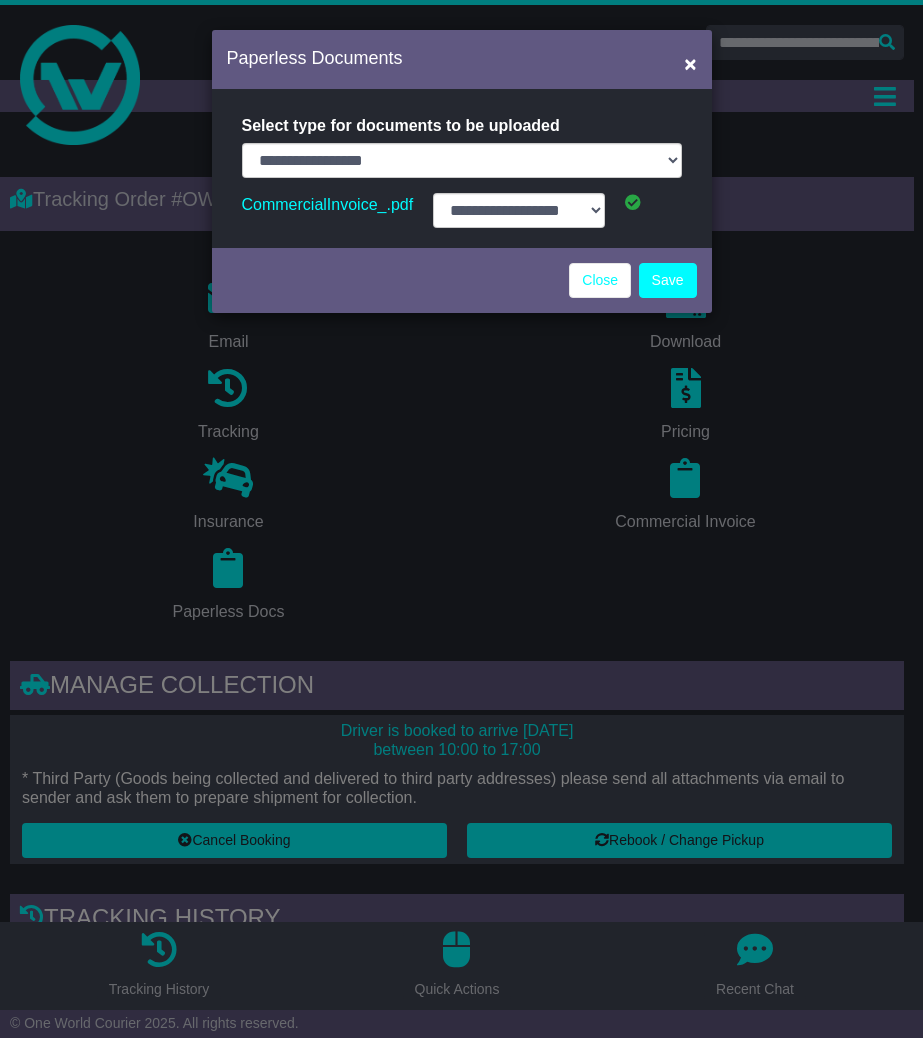 select on "**********" 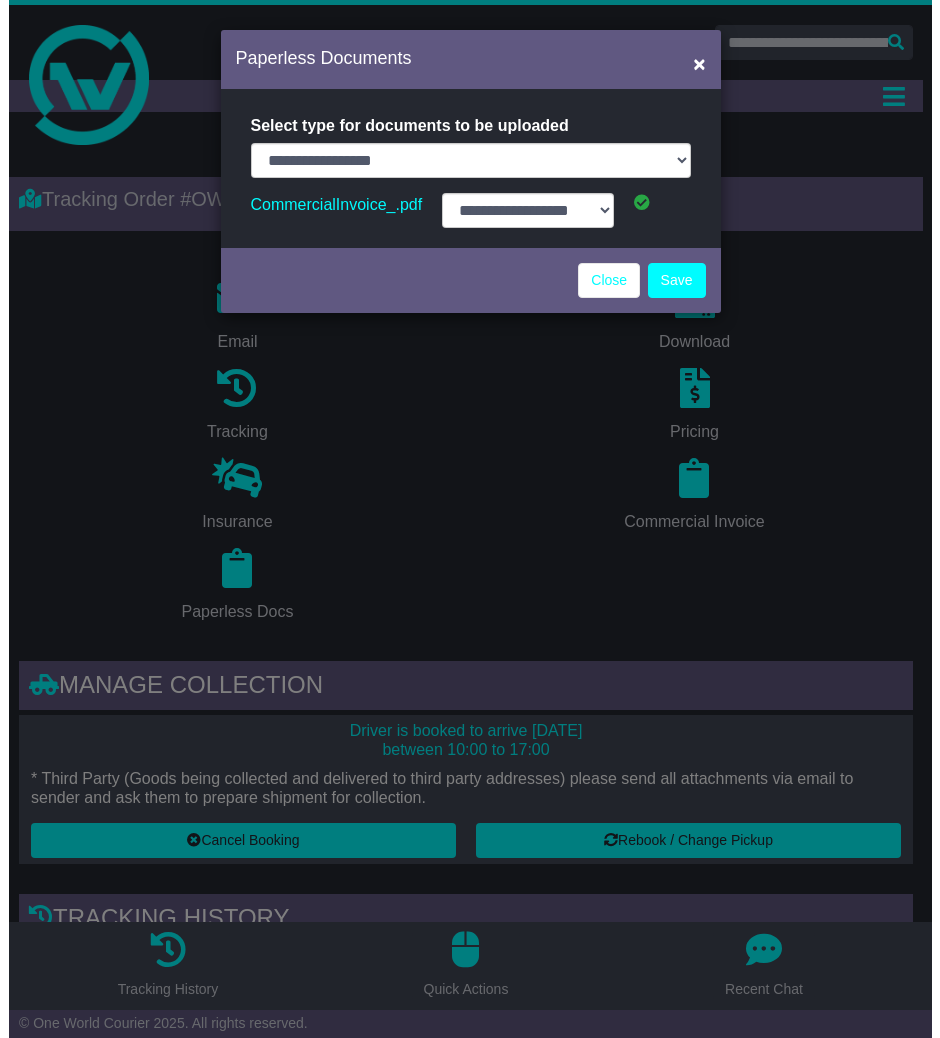scroll, scrollTop: 0, scrollLeft: 0, axis: both 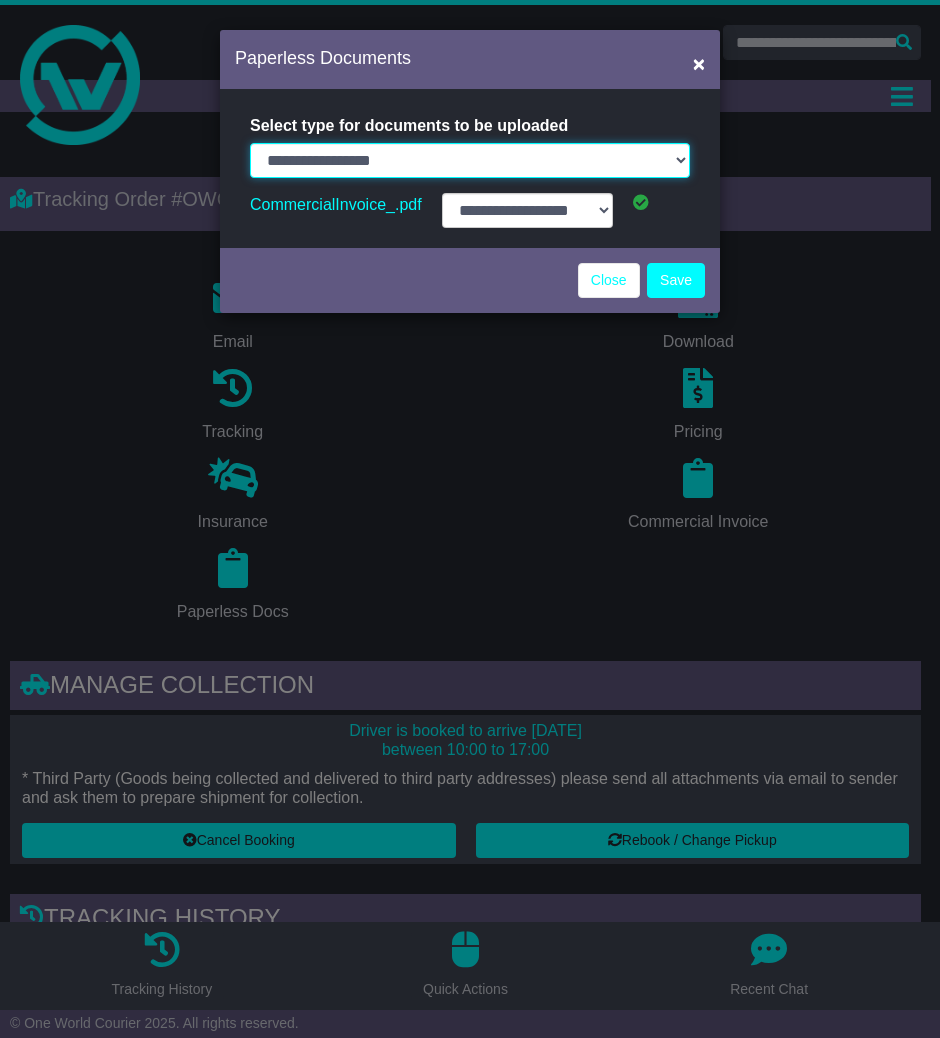 click on "**********" at bounding box center (470, 160) 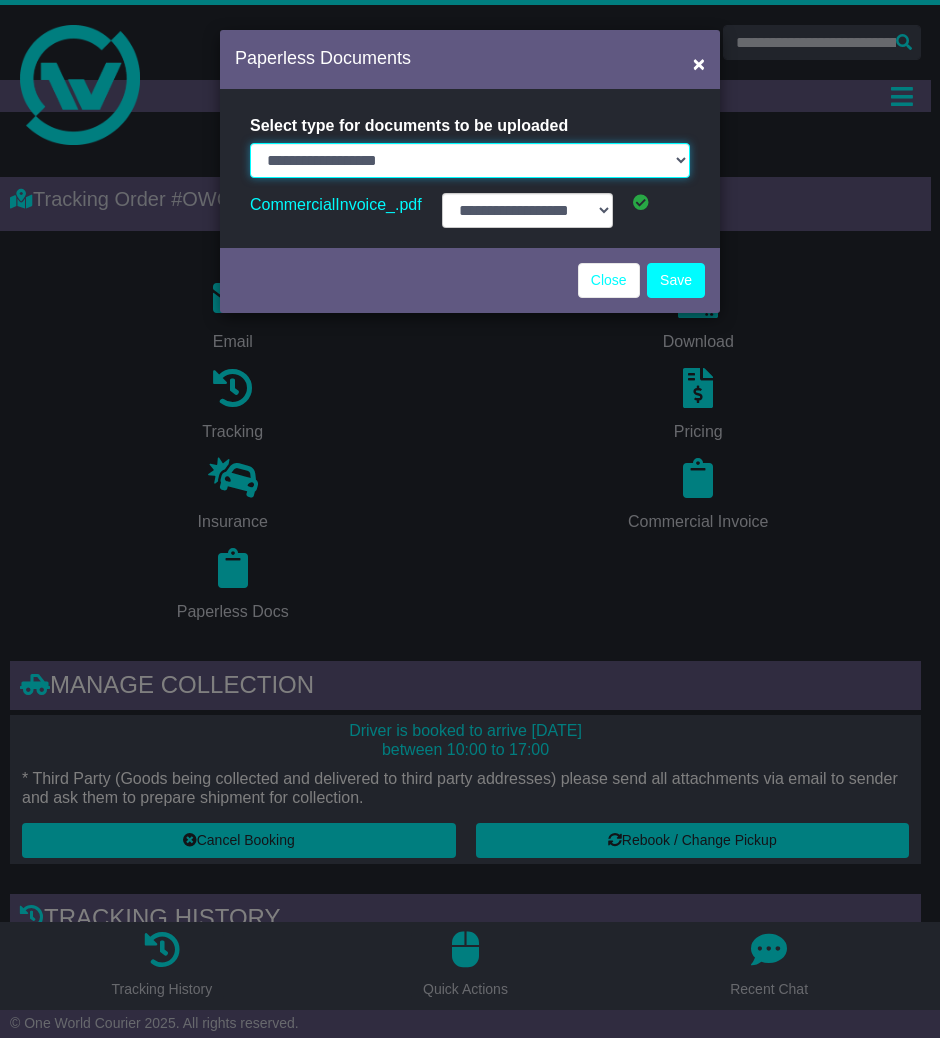 click on "**********" at bounding box center [470, 160] 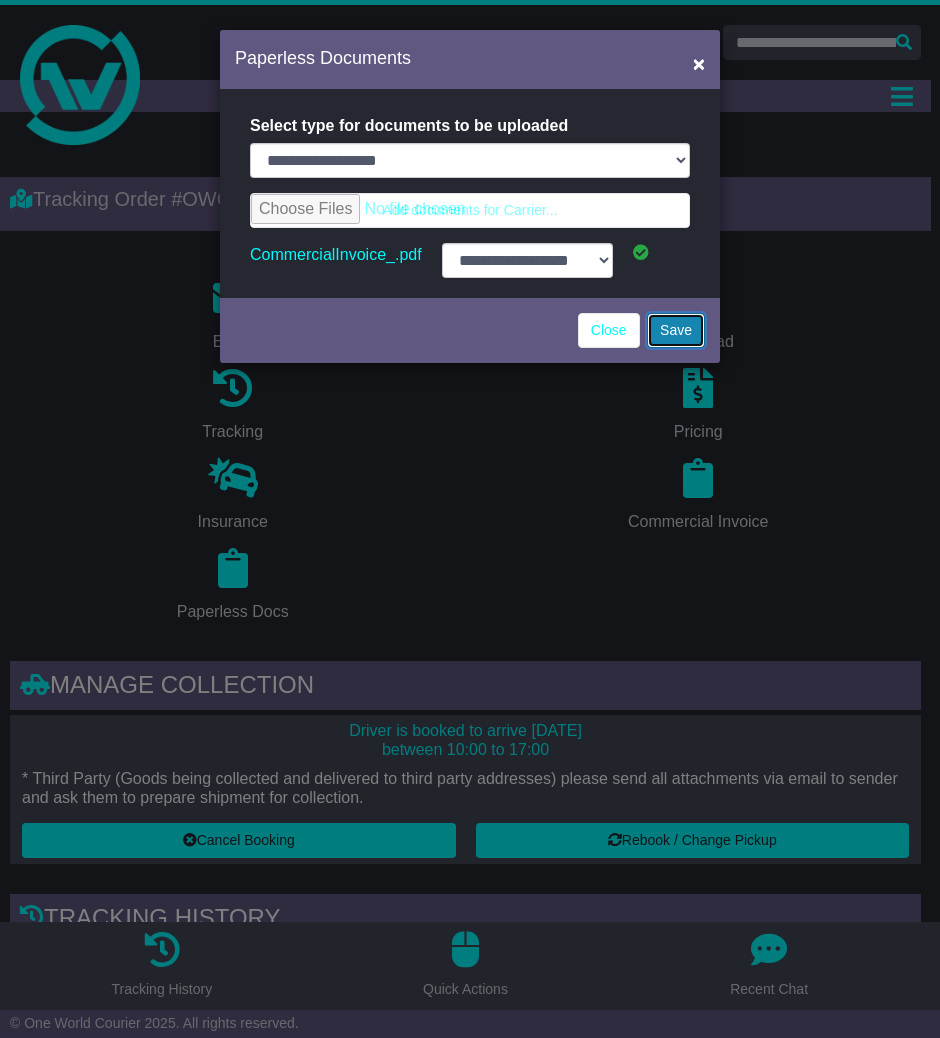 click on "Save" at bounding box center [676, 330] 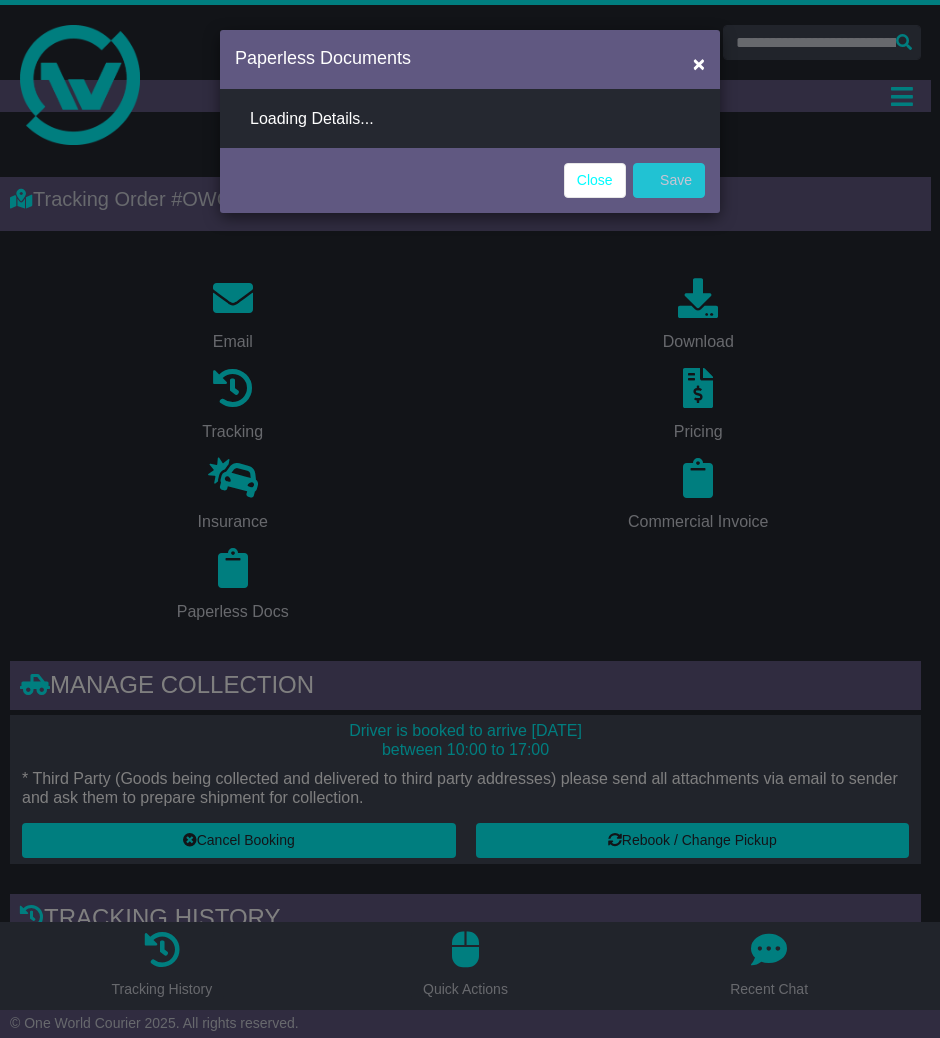 select on "**********" 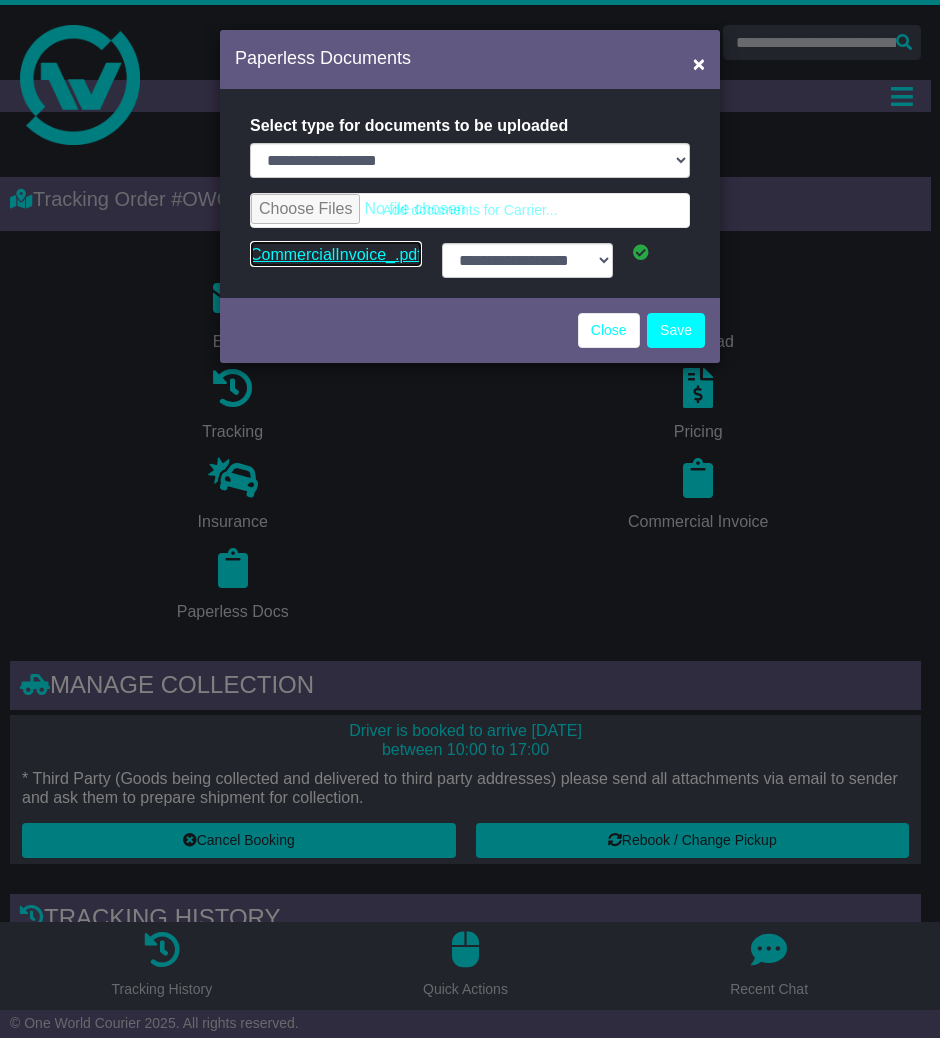click on "CommercialInvoice_.pdf" at bounding box center (336, 254) 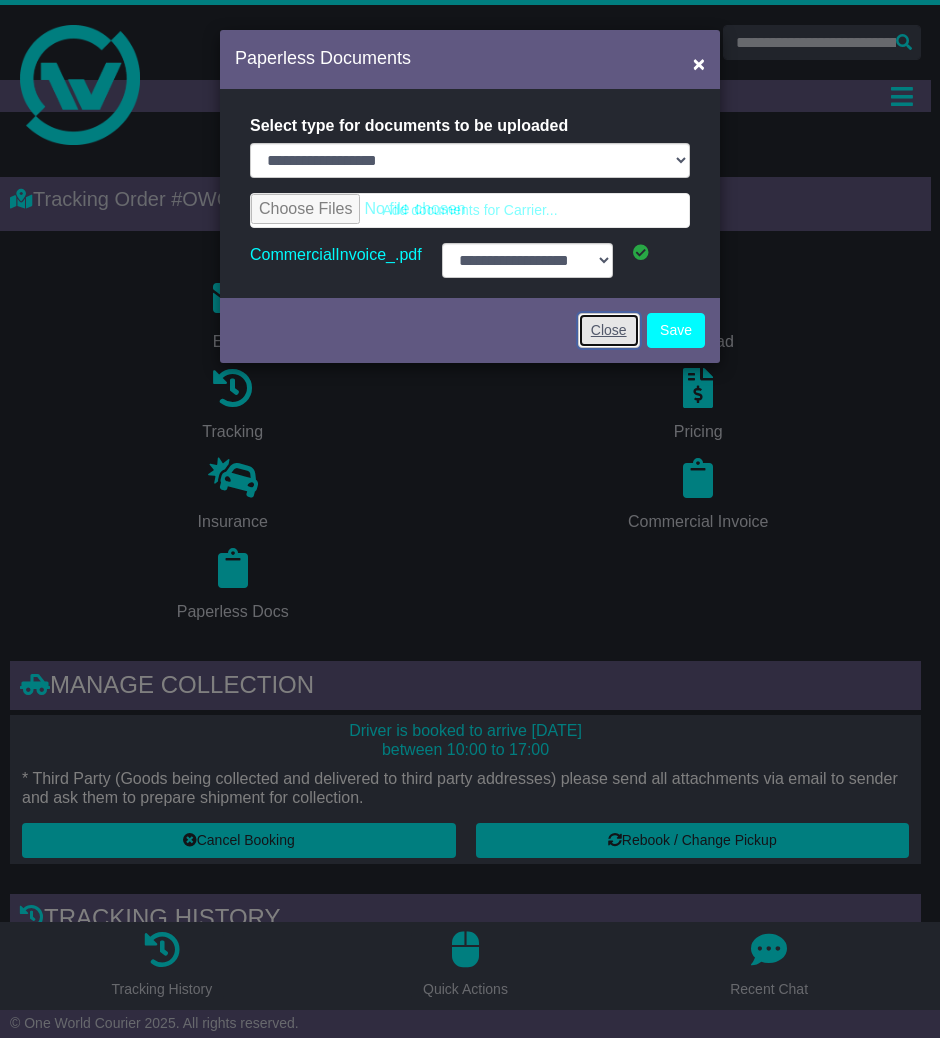 click on "Close" at bounding box center [609, 330] 